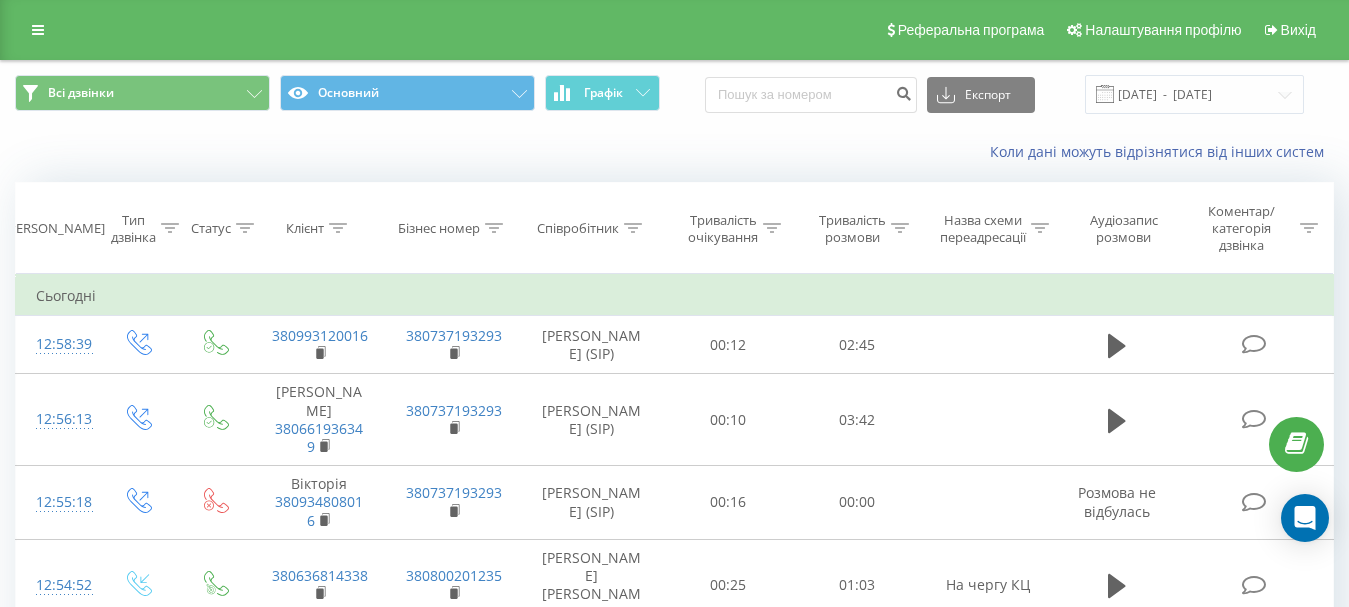 scroll, scrollTop: 0, scrollLeft: 0, axis: both 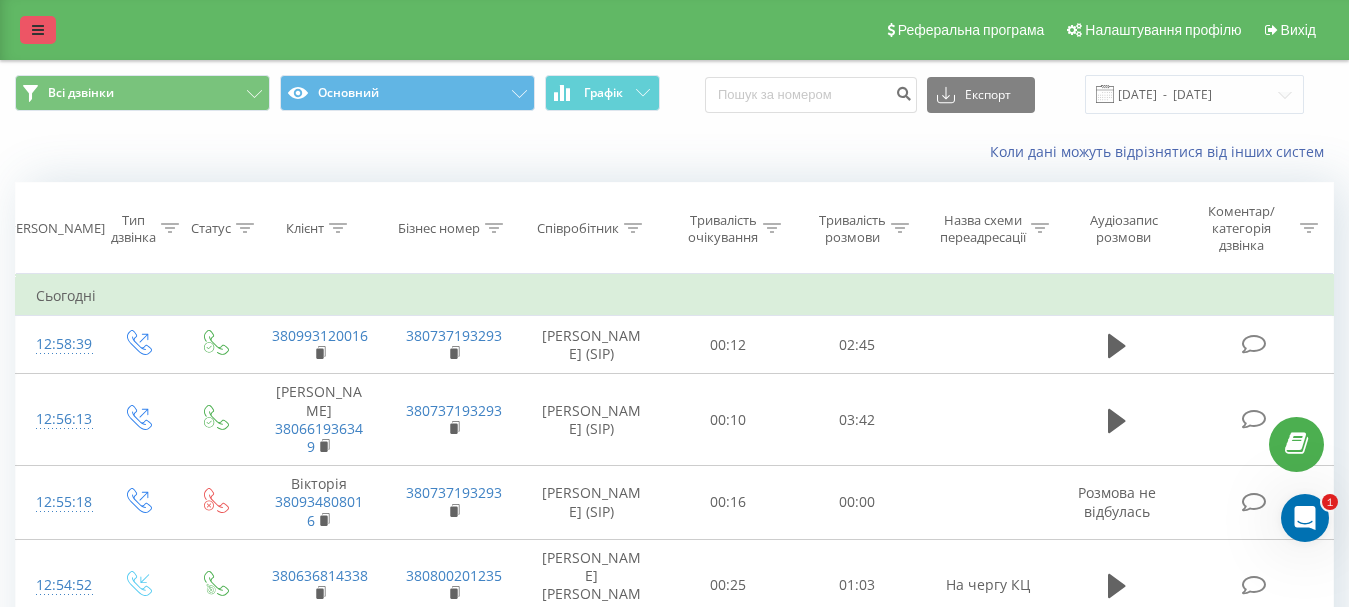 click at bounding box center [38, 30] 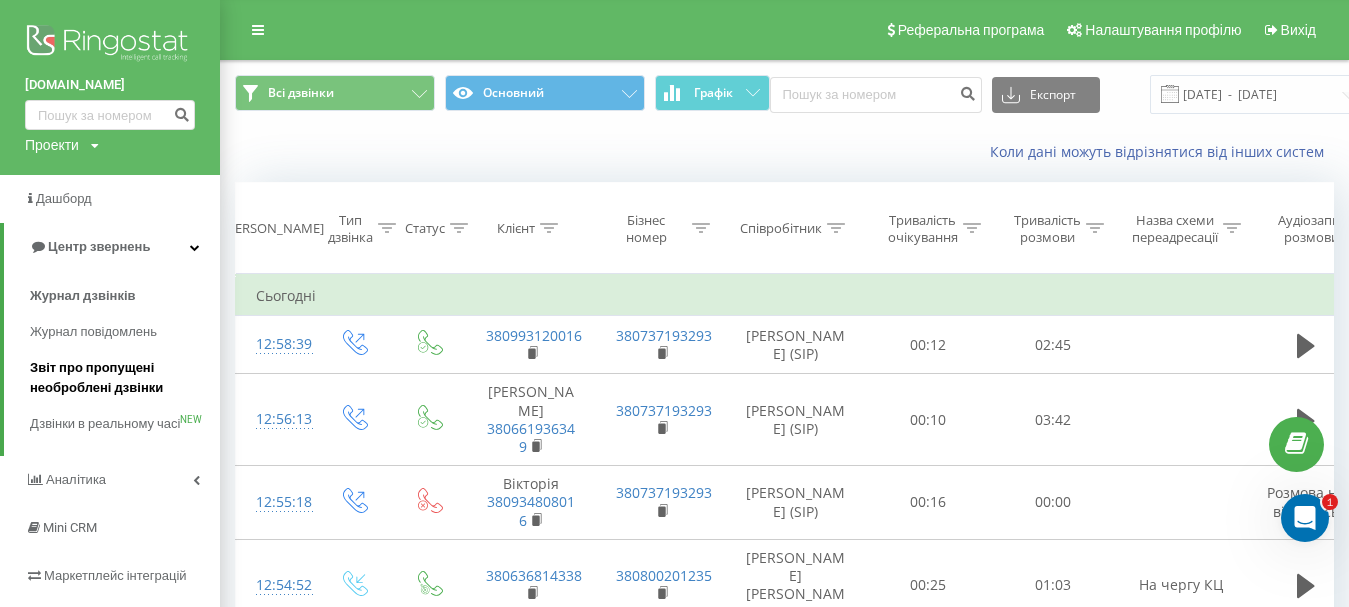 scroll, scrollTop: 100, scrollLeft: 0, axis: vertical 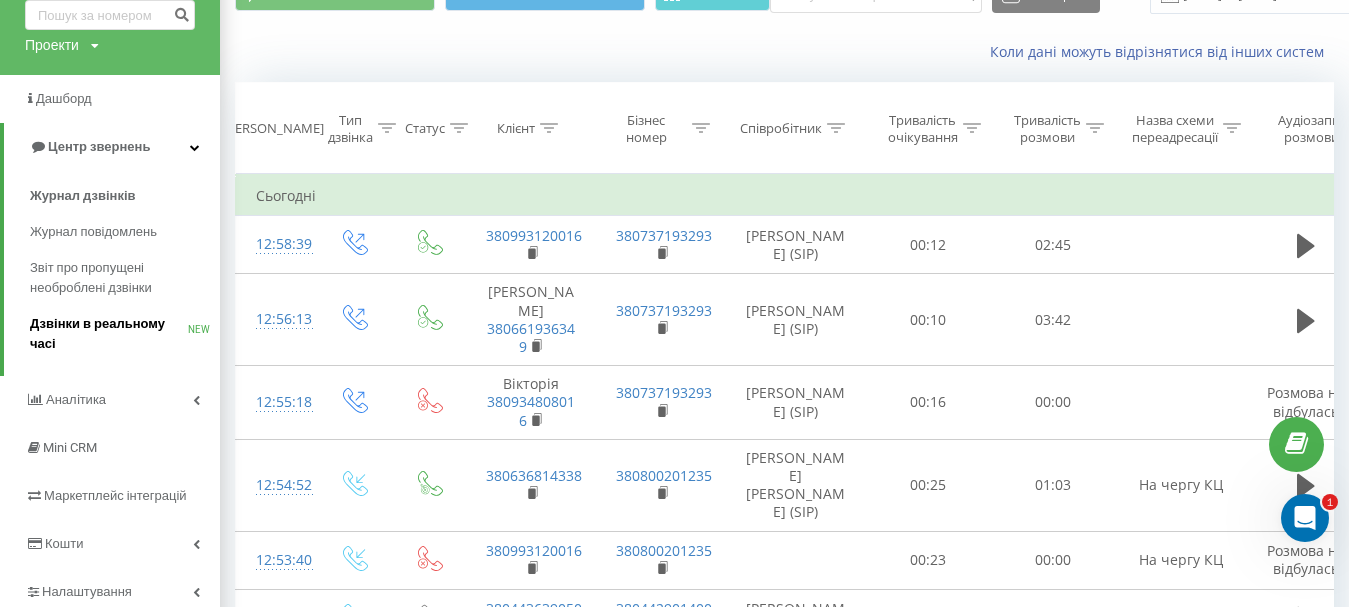 click on "Дзвінки в реальному часі" at bounding box center (109, 334) 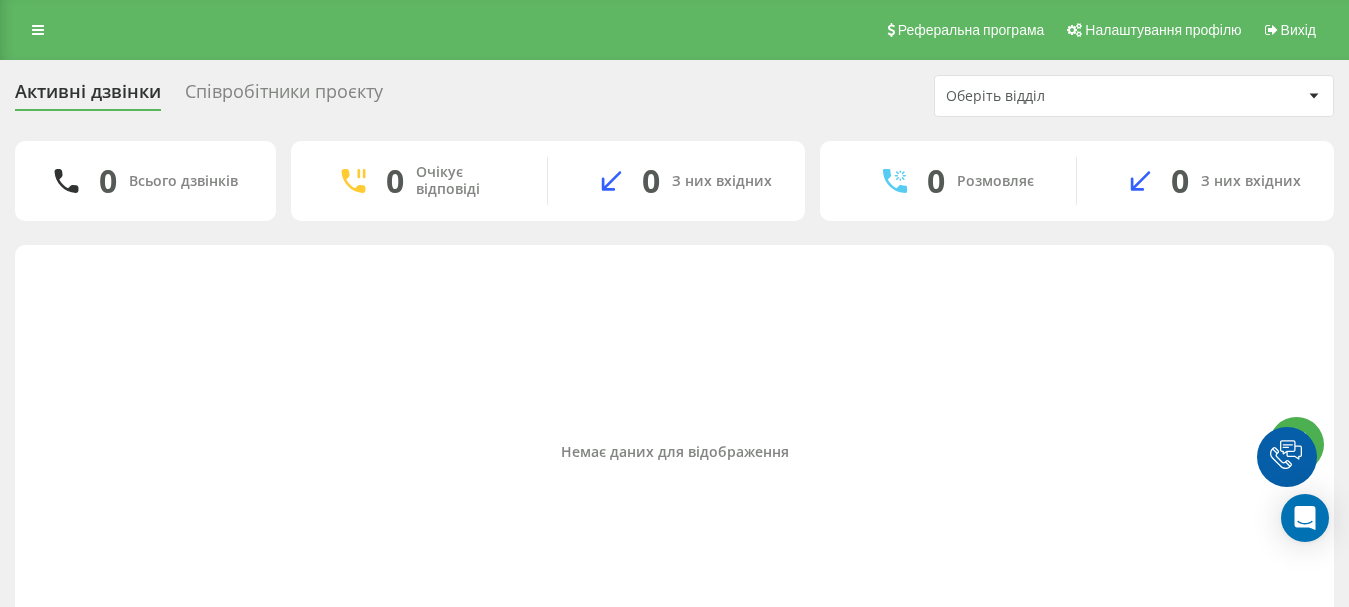 scroll, scrollTop: 0, scrollLeft: 0, axis: both 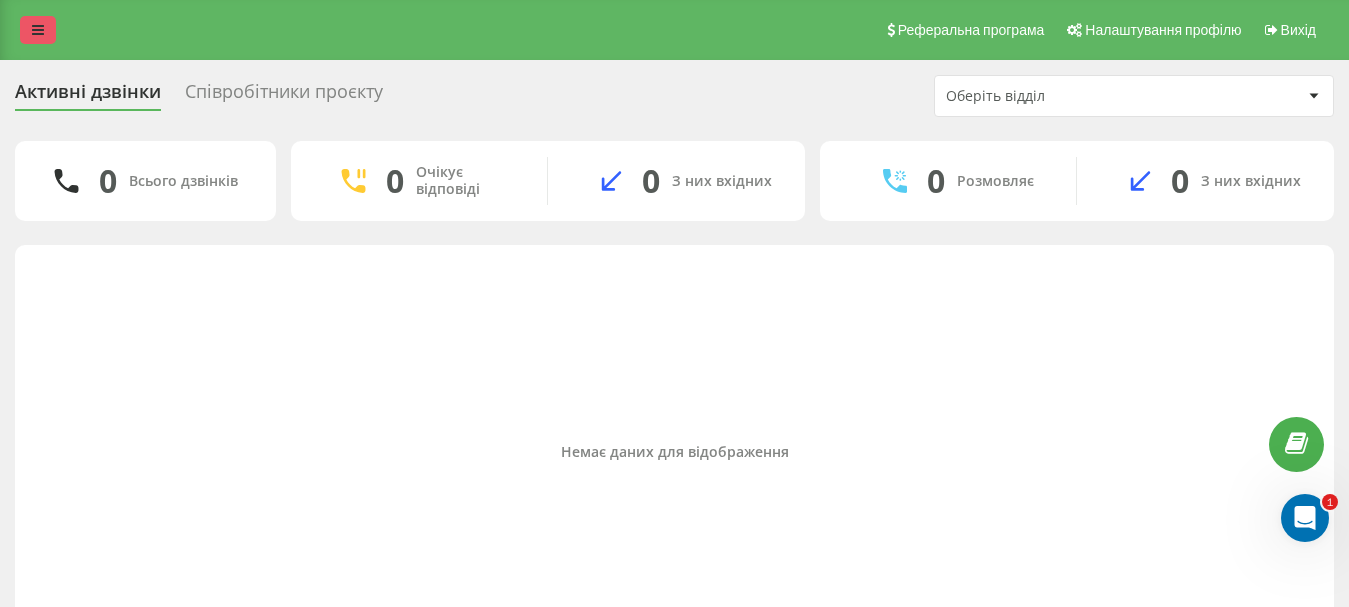click at bounding box center [38, 30] 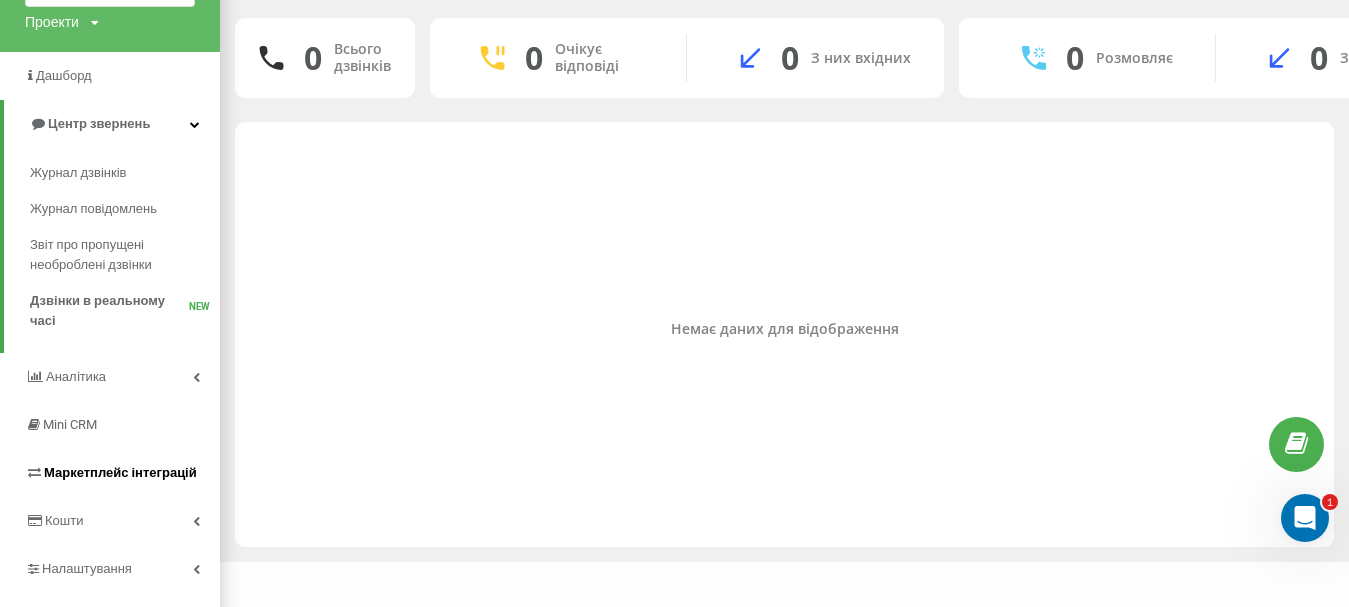 scroll, scrollTop: 140, scrollLeft: 0, axis: vertical 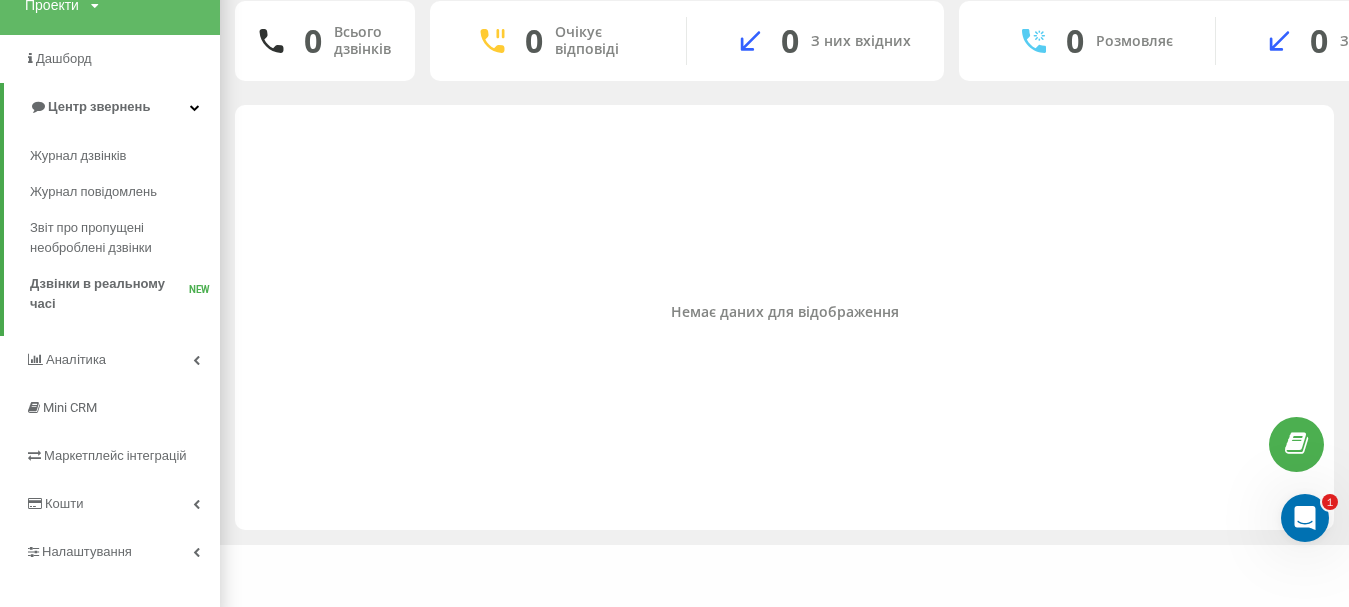 click on "Аналiтика" at bounding box center [76, 359] 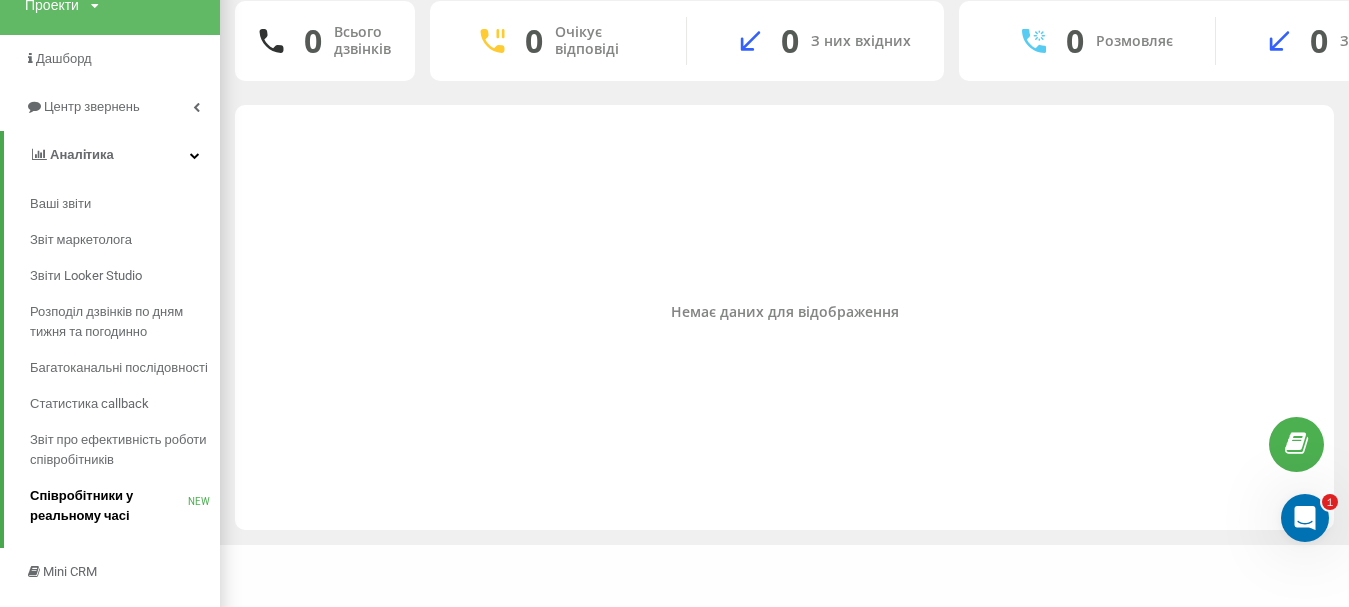 click on "Співробітники у реальному часі" at bounding box center (109, 506) 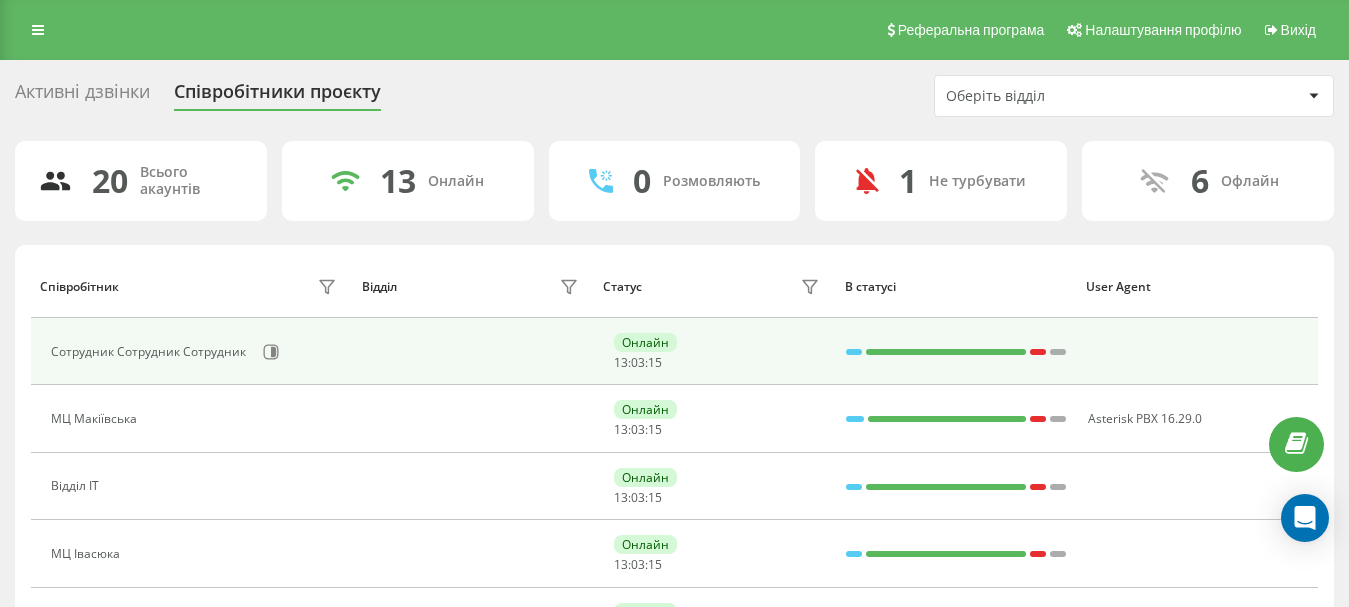 scroll, scrollTop: 0, scrollLeft: 0, axis: both 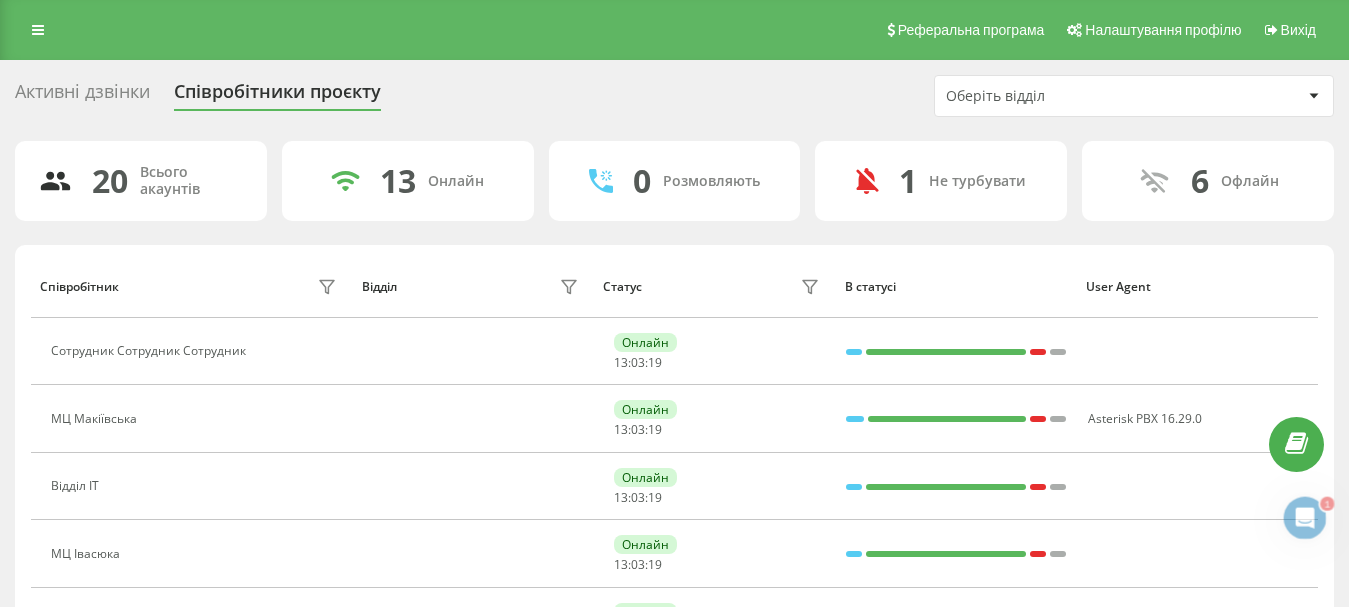 click on "Оберіть відділ" at bounding box center (1065, 96) 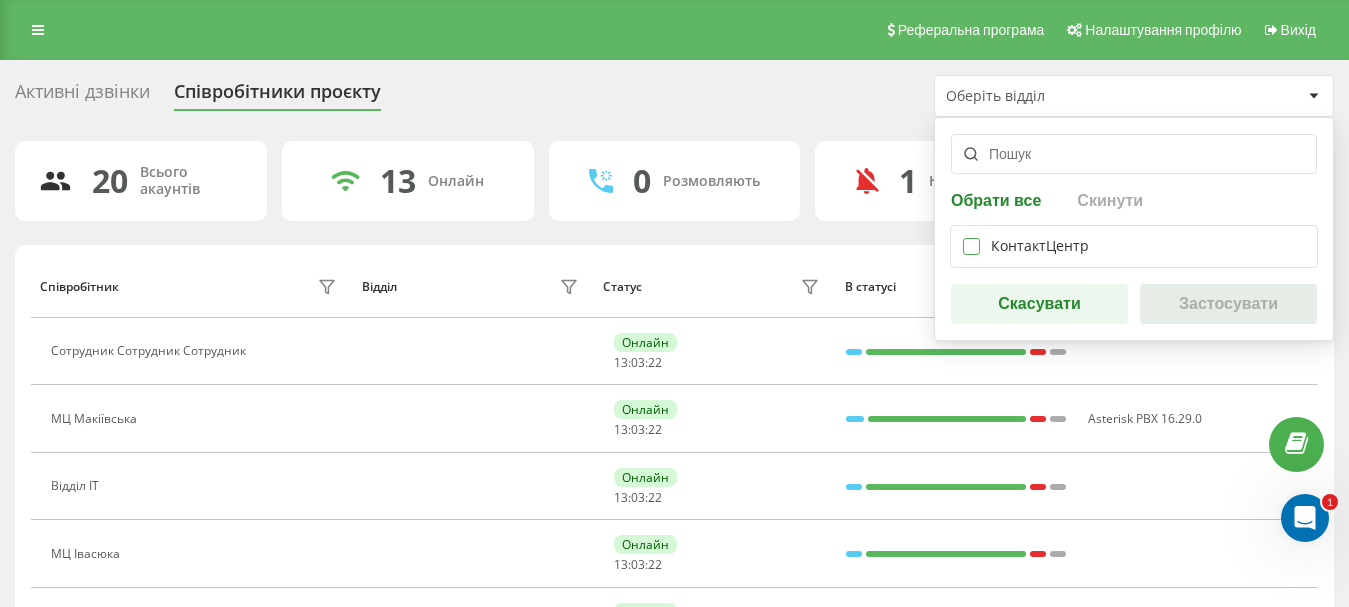 click at bounding box center (971, 238) 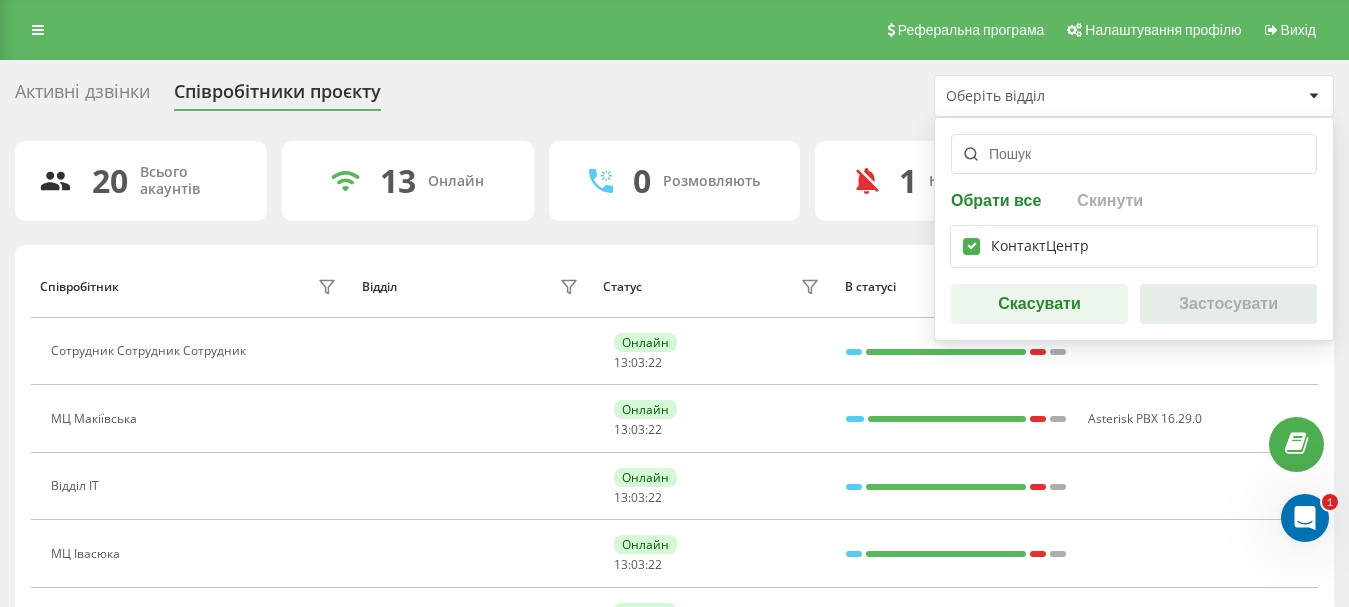 checkbox on "true" 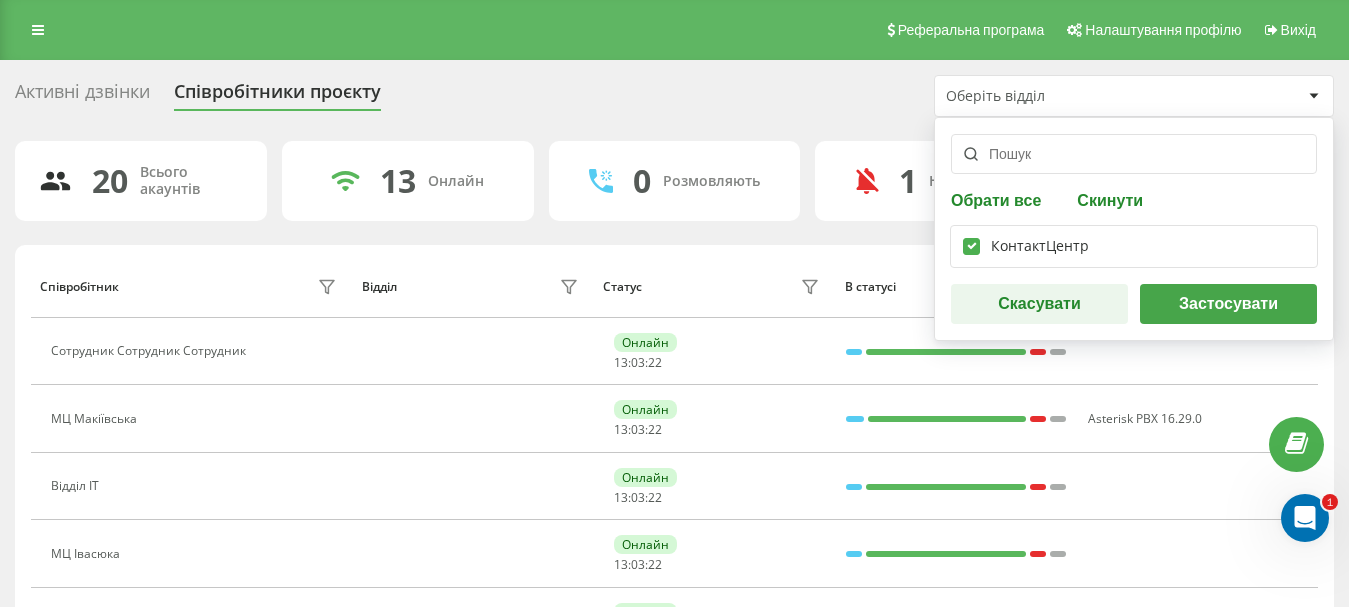 click on "Застосувати" at bounding box center (1228, 304) 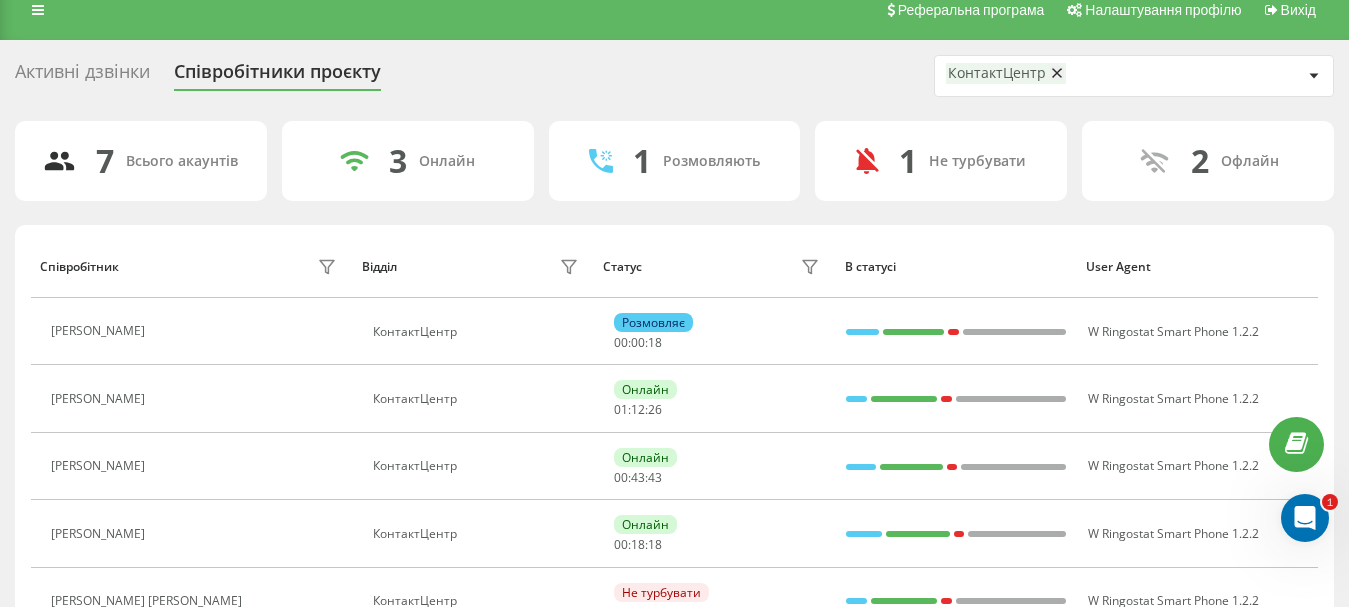 scroll, scrollTop: 0, scrollLeft: 0, axis: both 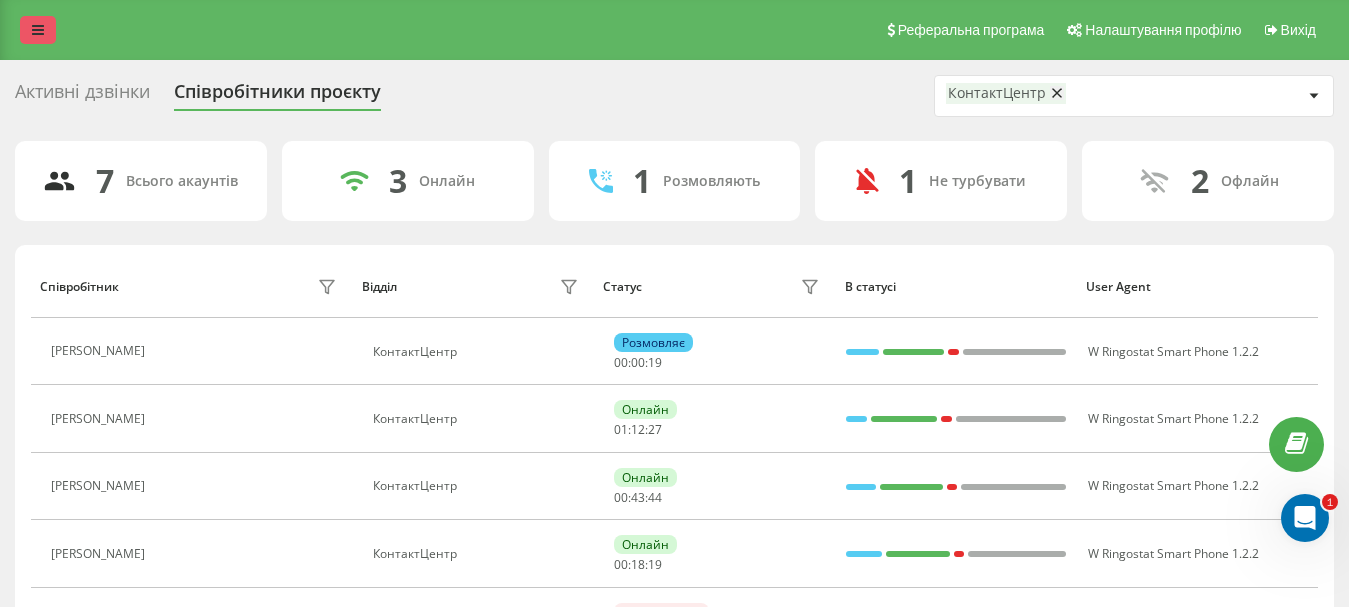 click at bounding box center [38, 30] 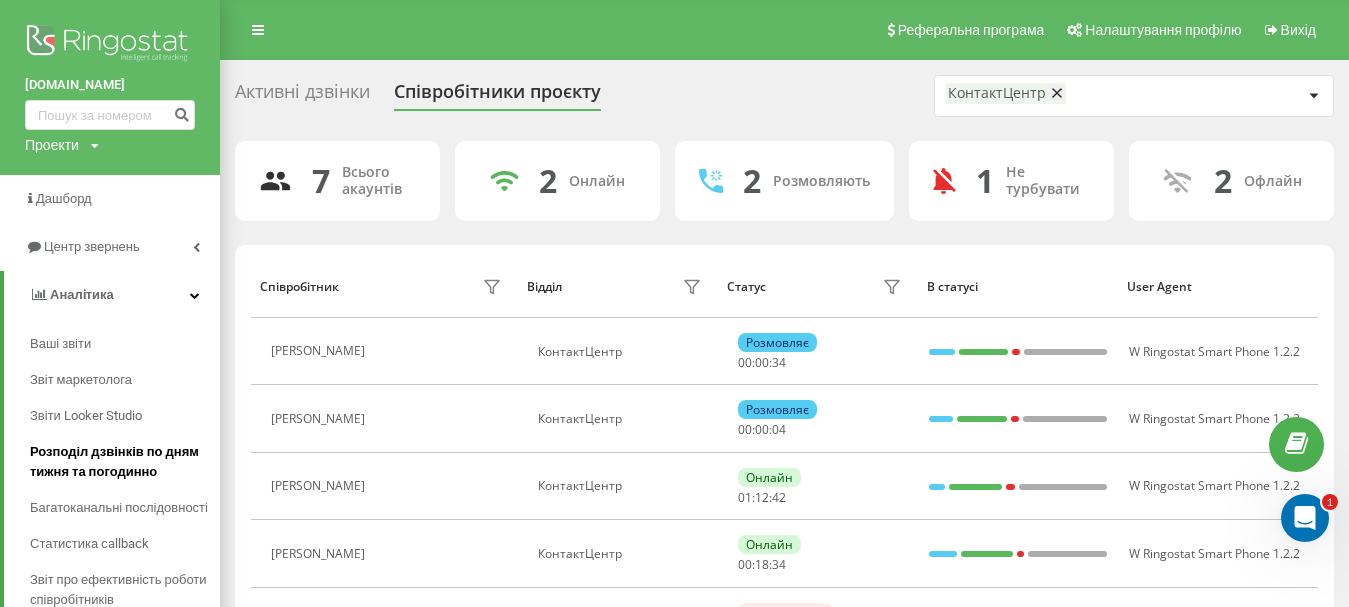 scroll, scrollTop: 100, scrollLeft: 0, axis: vertical 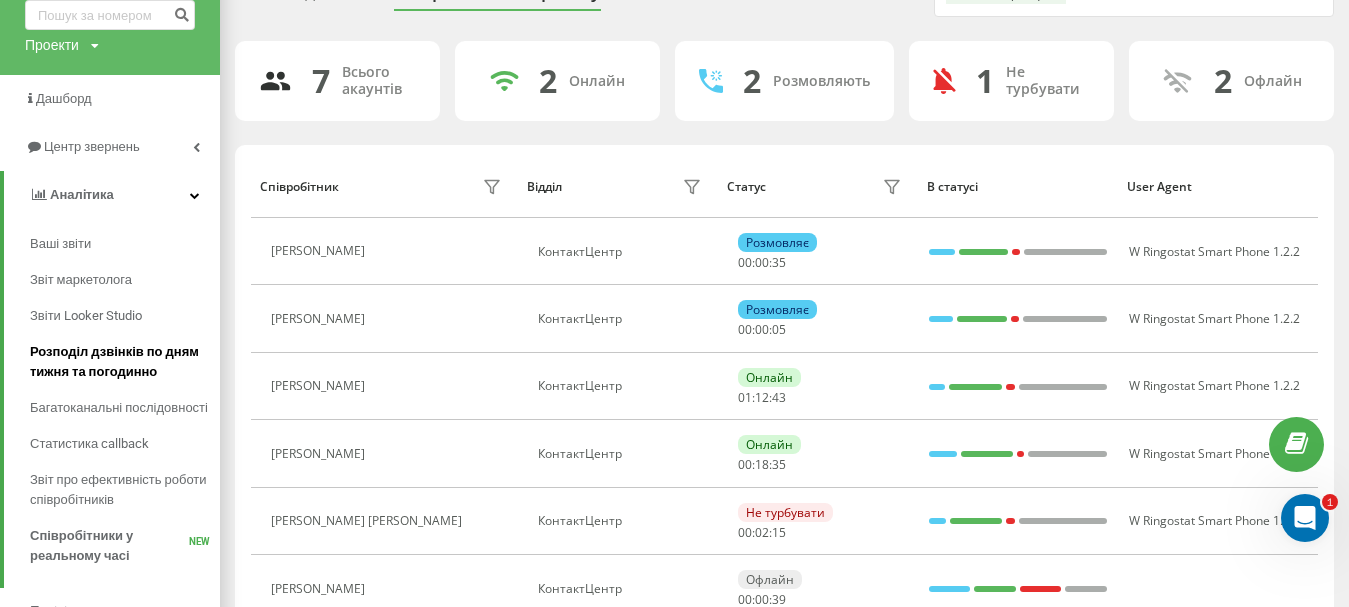 click on "Розподіл дзвінків по дням тижня та погодинно" at bounding box center (120, 362) 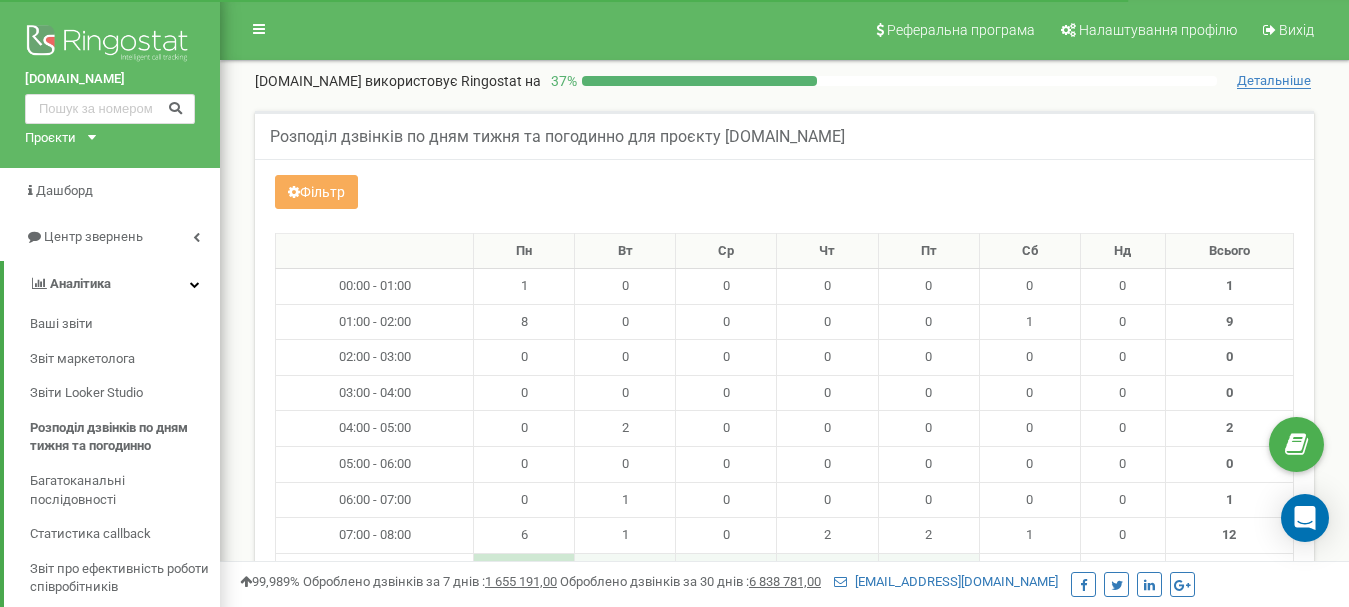 scroll, scrollTop: 0, scrollLeft: 0, axis: both 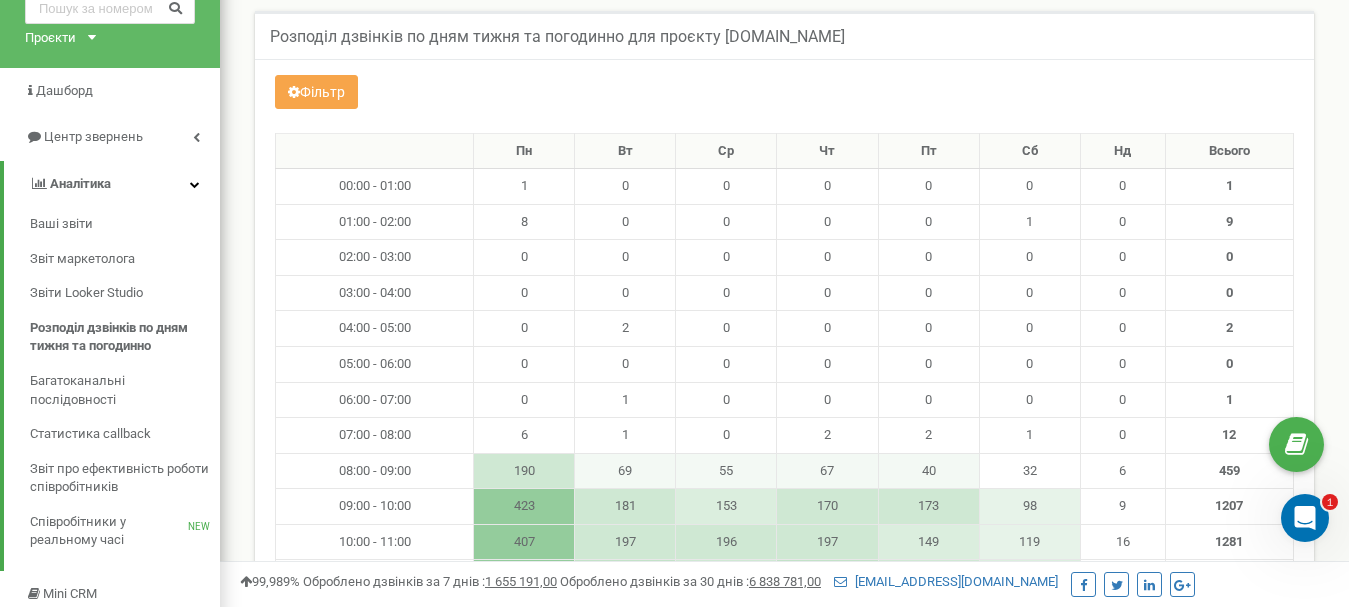 click at bounding box center [294, 92] 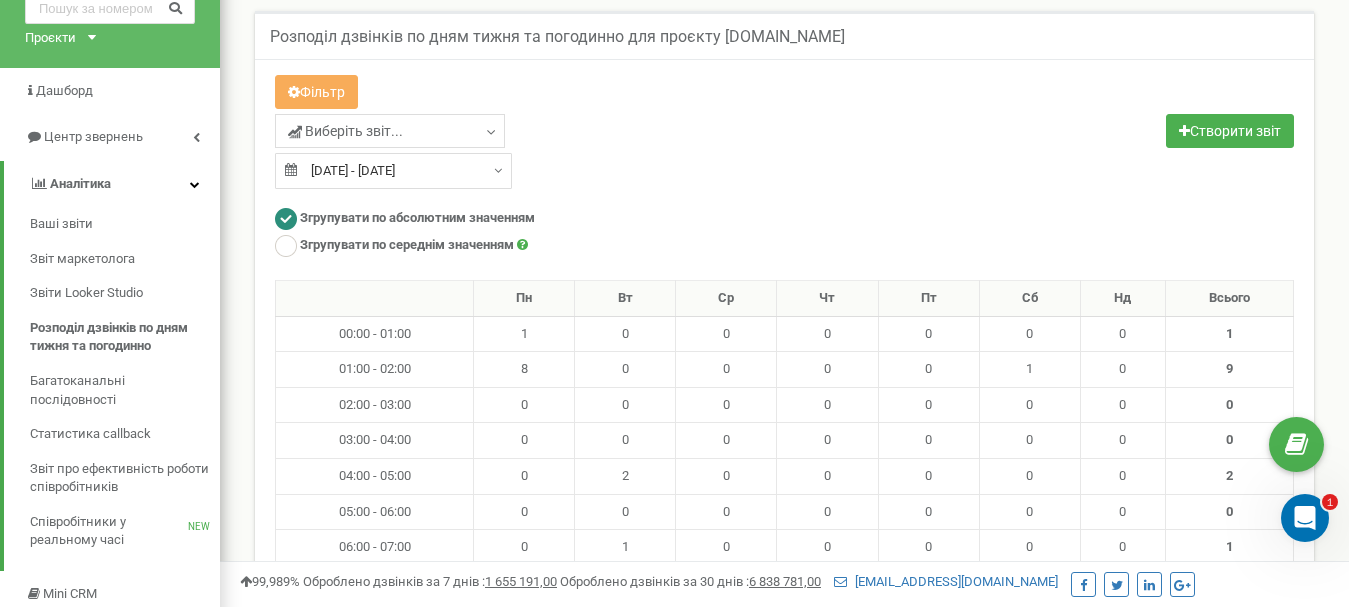 click on "14.06.2025 - 14.07.2025" at bounding box center [393, 171] 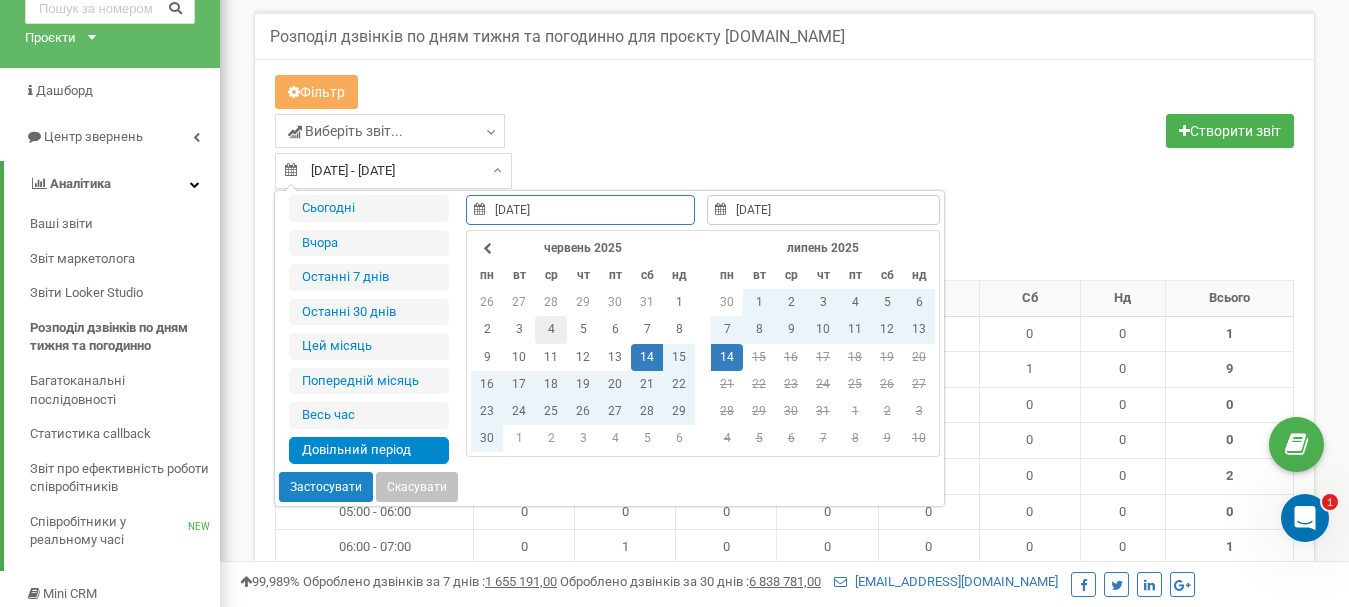 type on "13.07.2025" 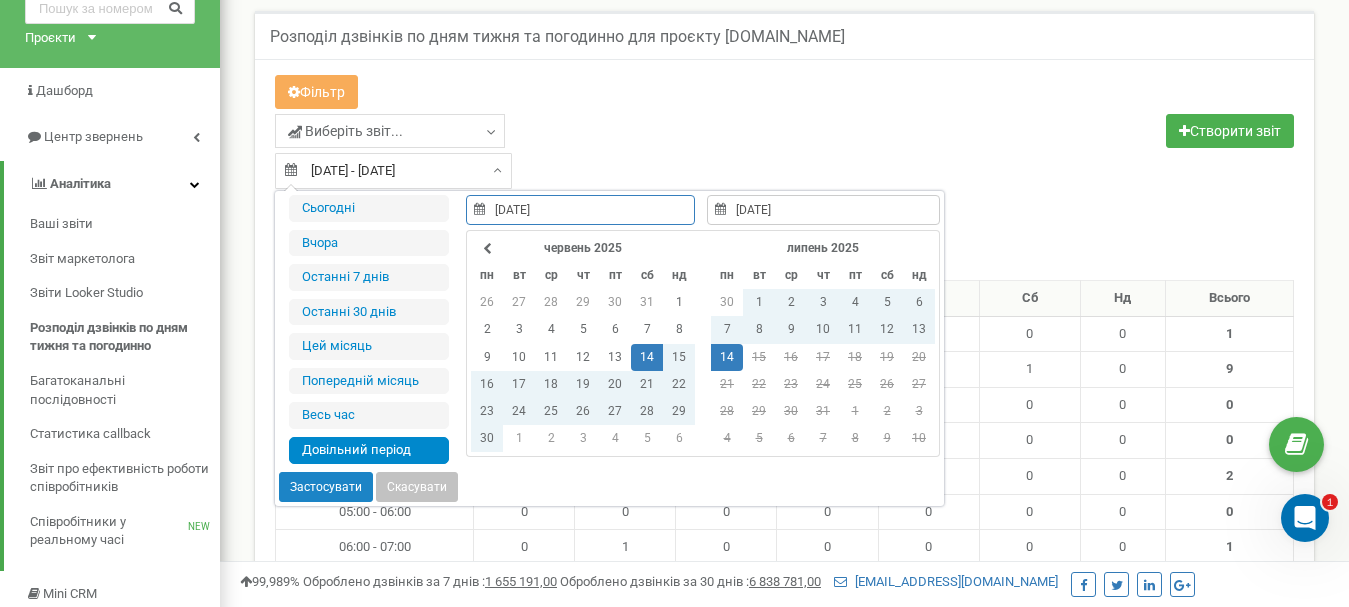 type on "14.07.2025" 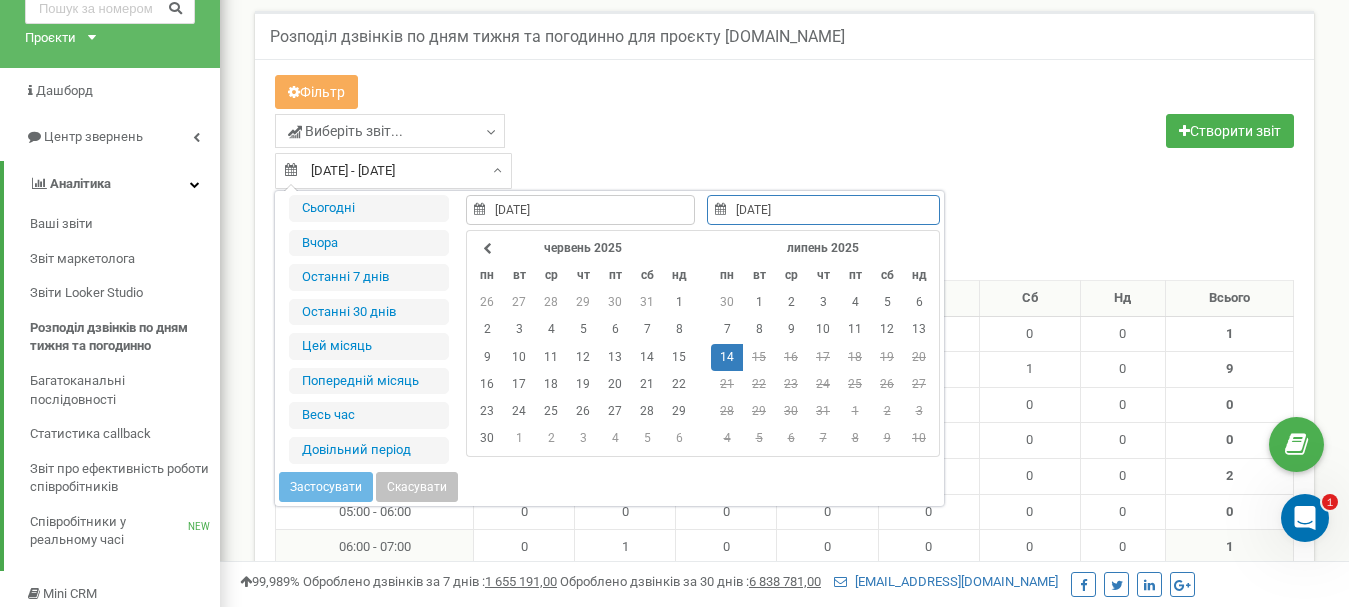 type on "02.07.2025" 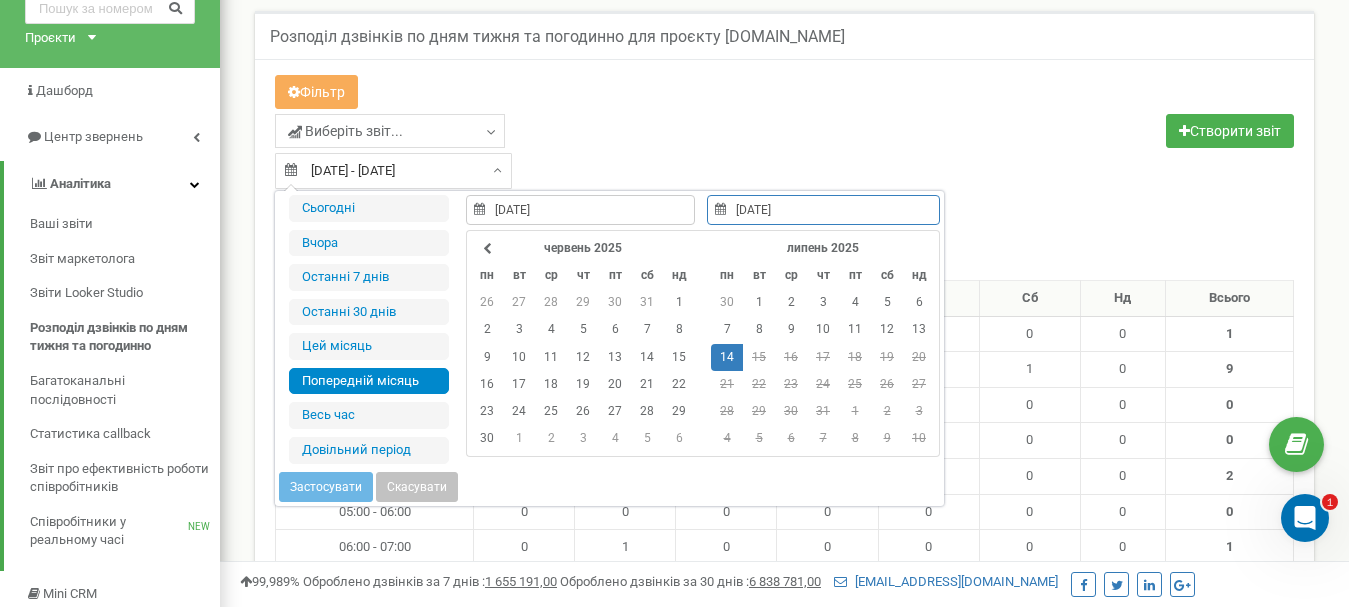 type on "29.11.2021" 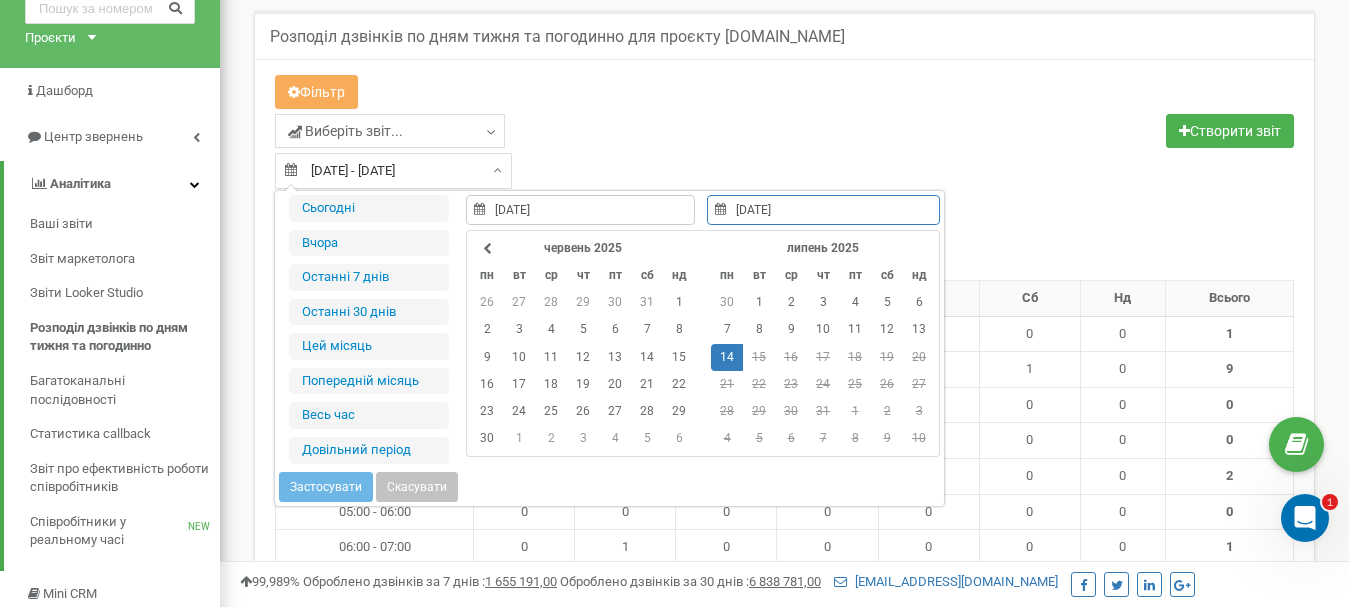 type on "01.07.2025" 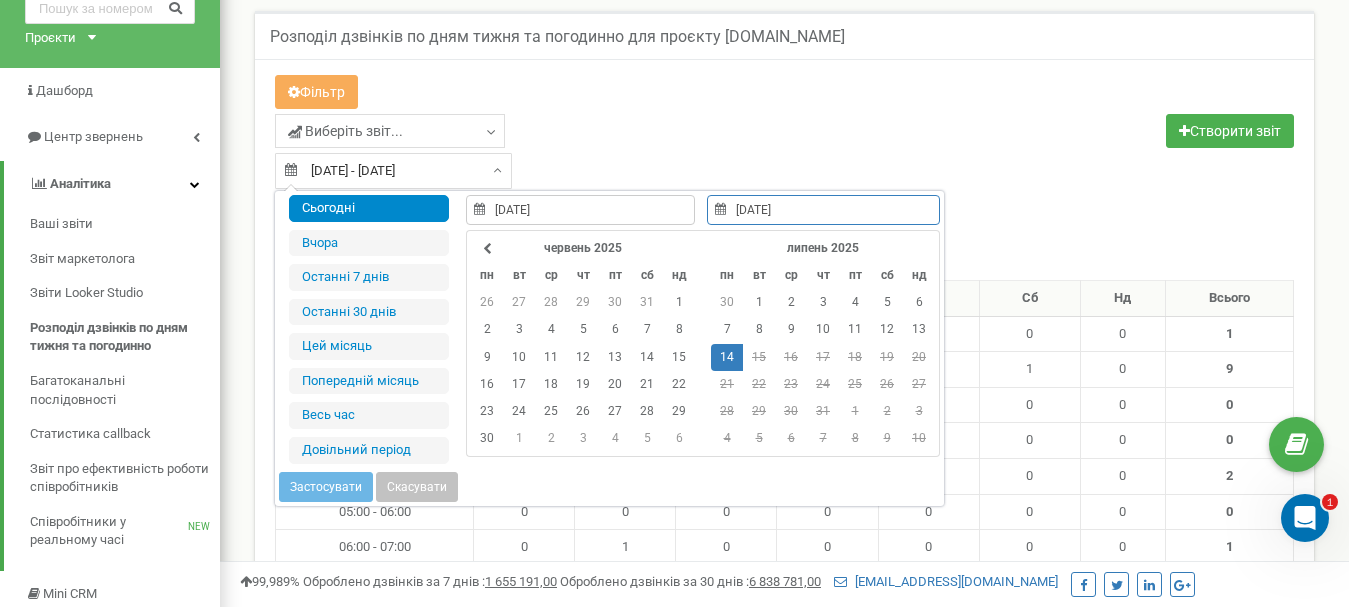 click on "Сьогодні" at bounding box center [369, 208] 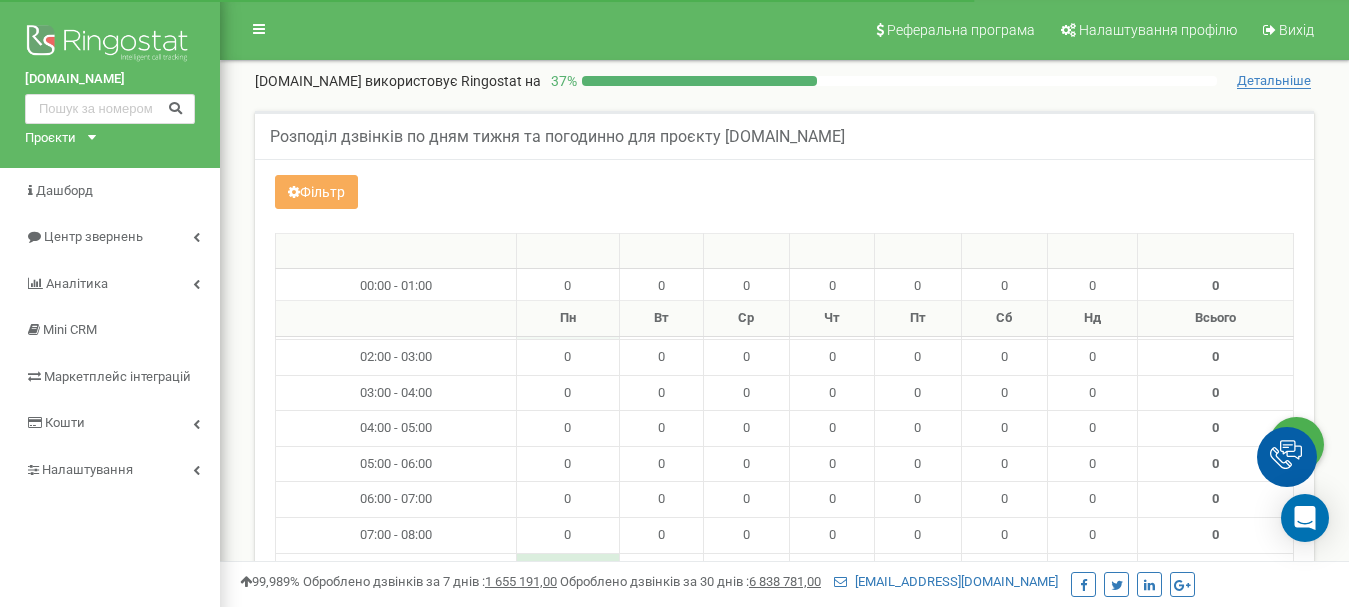 scroll, scrollTop: 300, scrollLeft: 0, axis: vertical 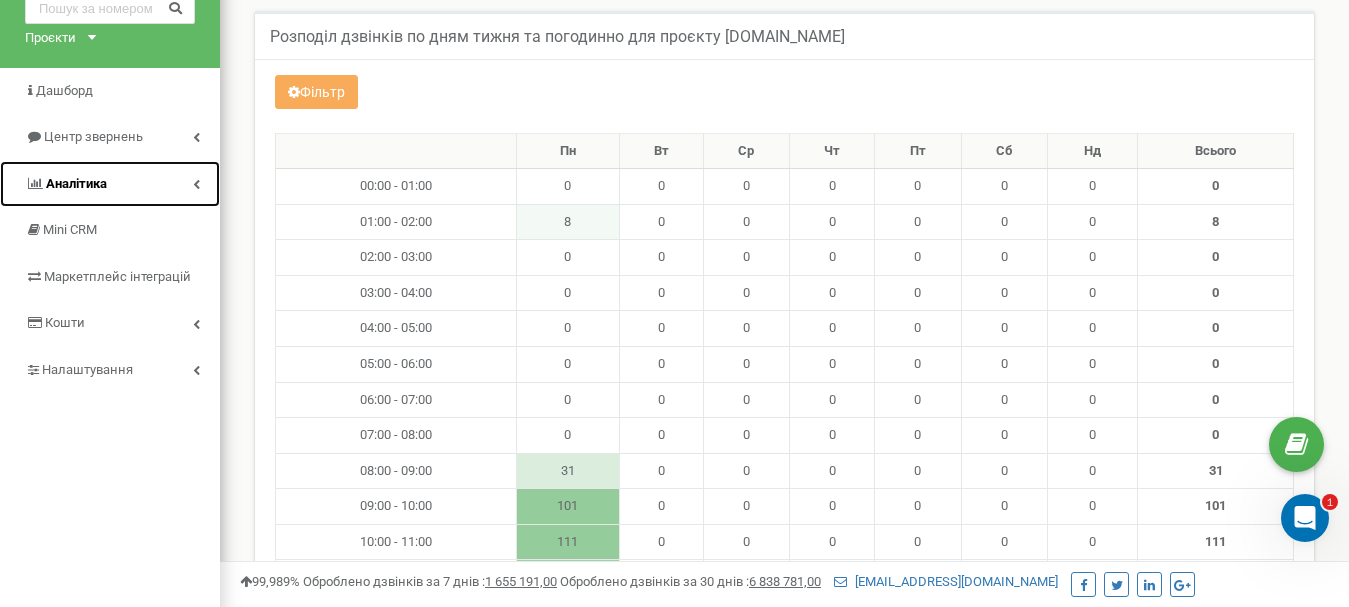 click on "Аналiтика" at bounding box center (76, 183) 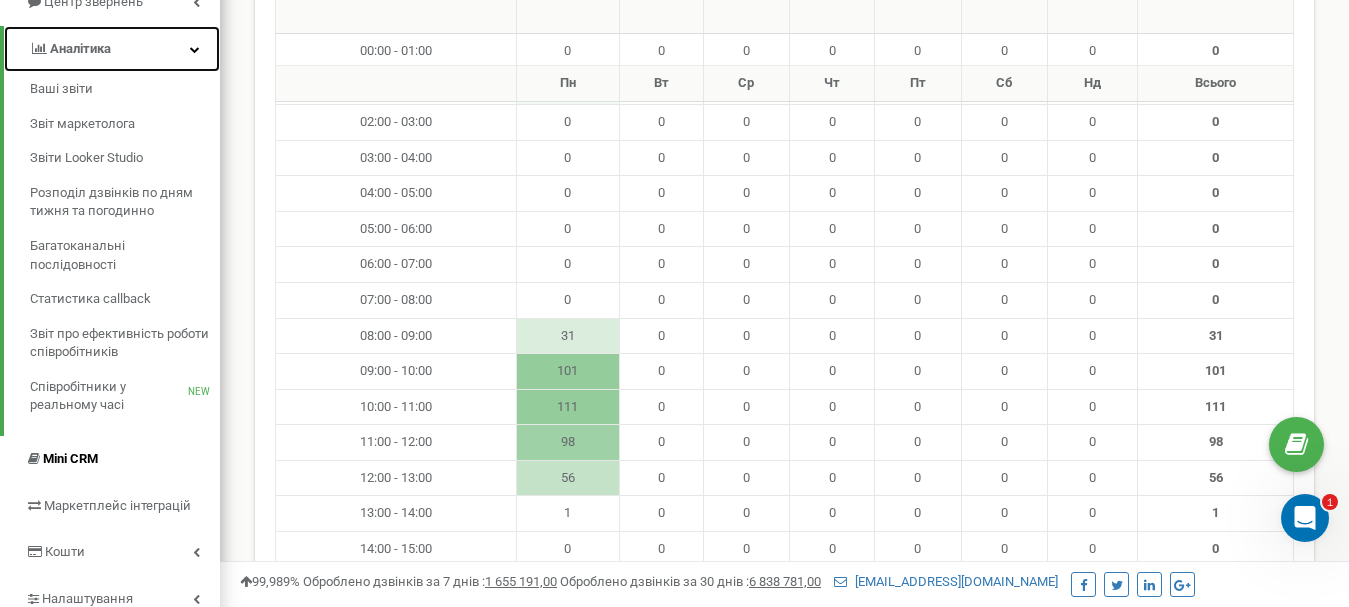 scroll, scrollTop: 200, scrollLeft: 0, axis: vertical 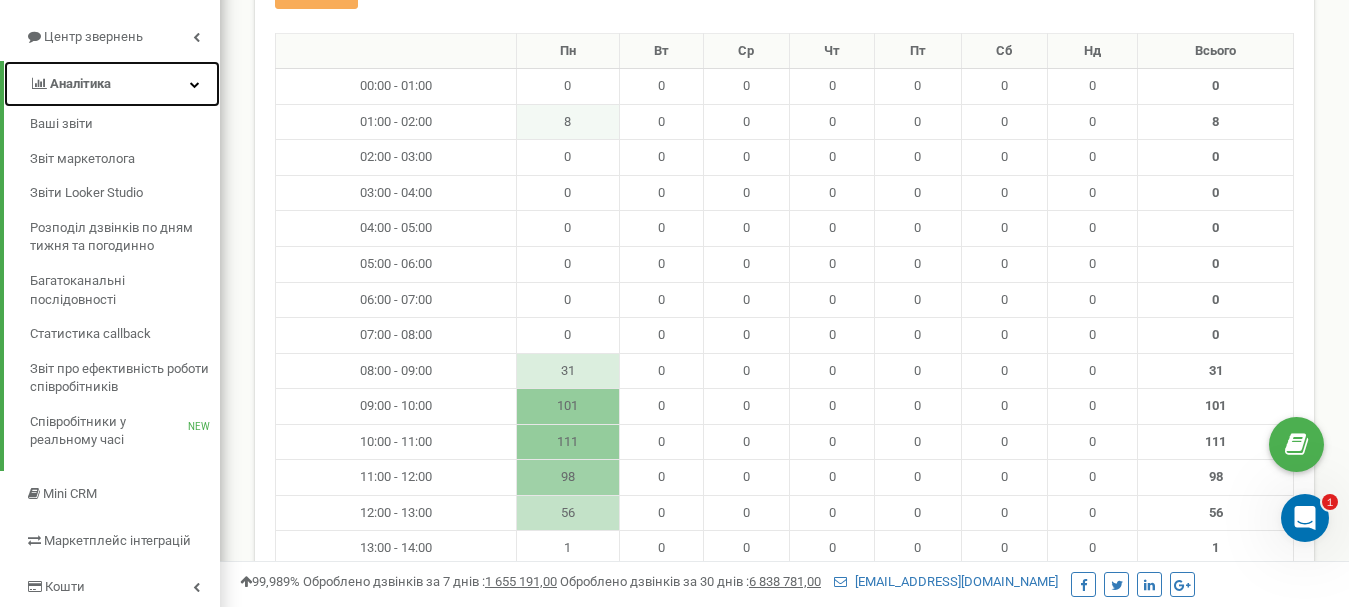 click on "Аналiтика" at bounding box center [80, 83] 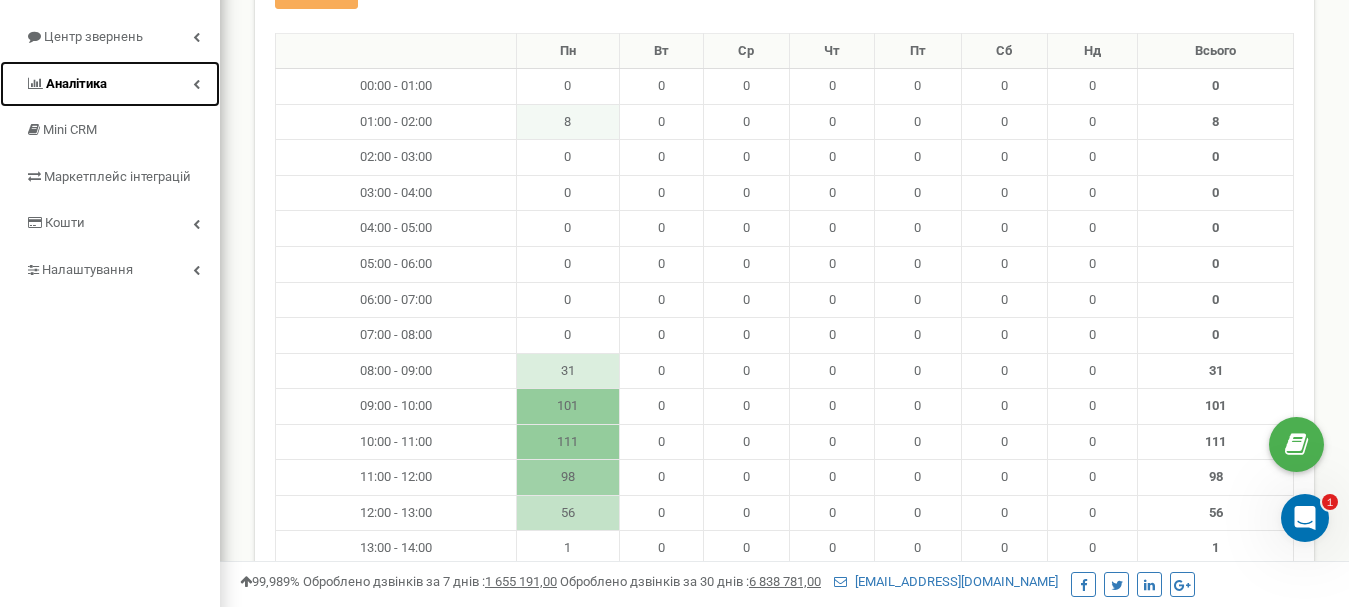 click on "Аналiтика" at bounding box center (76, 83) 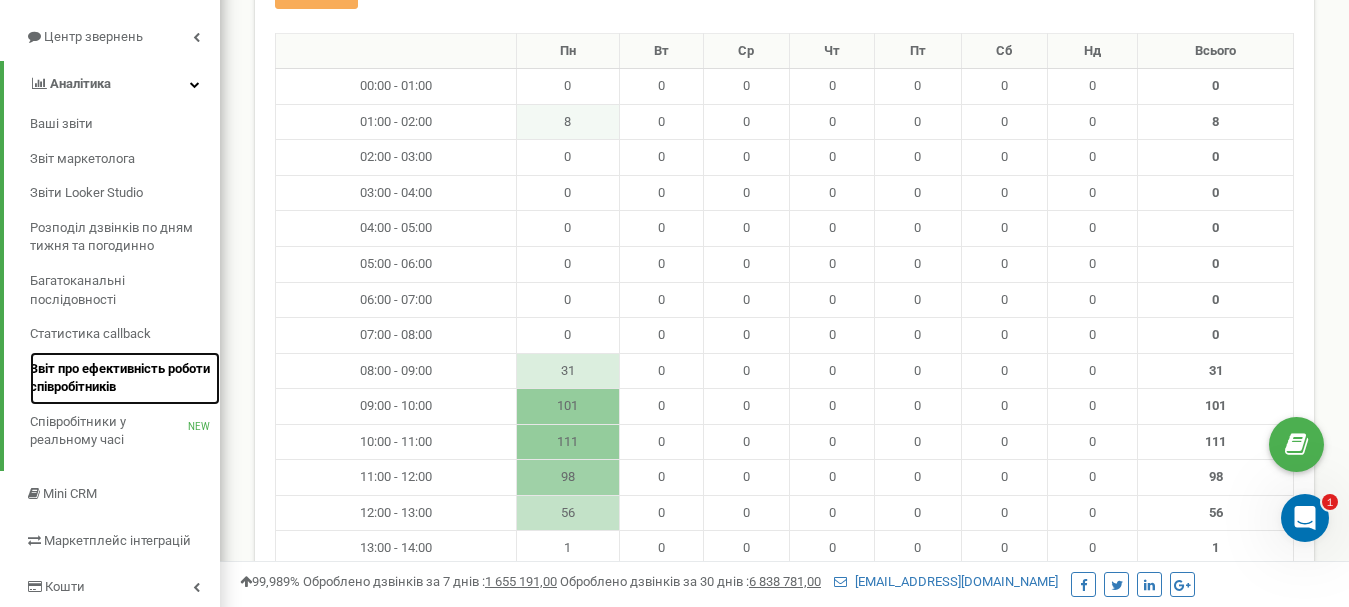 click on "Звіт про ефективність роботи співробітників" at bounding box center [120, 378] 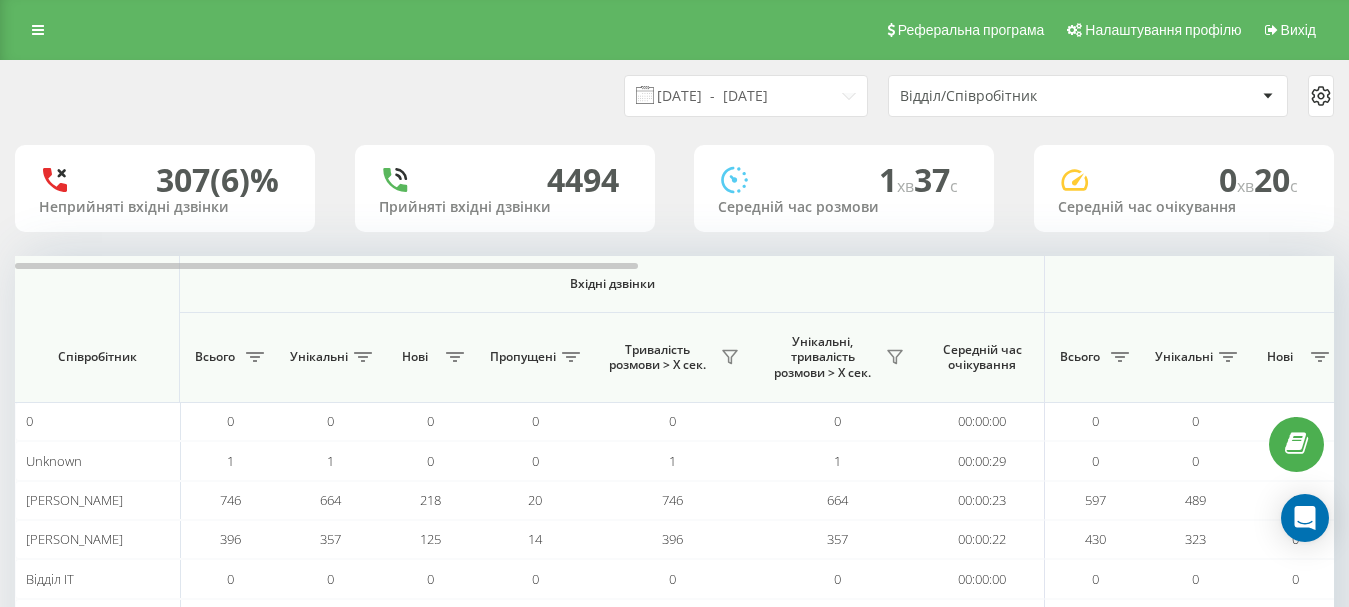 scroll, scrollTop: 0, scrollLeft: 0, axis: both 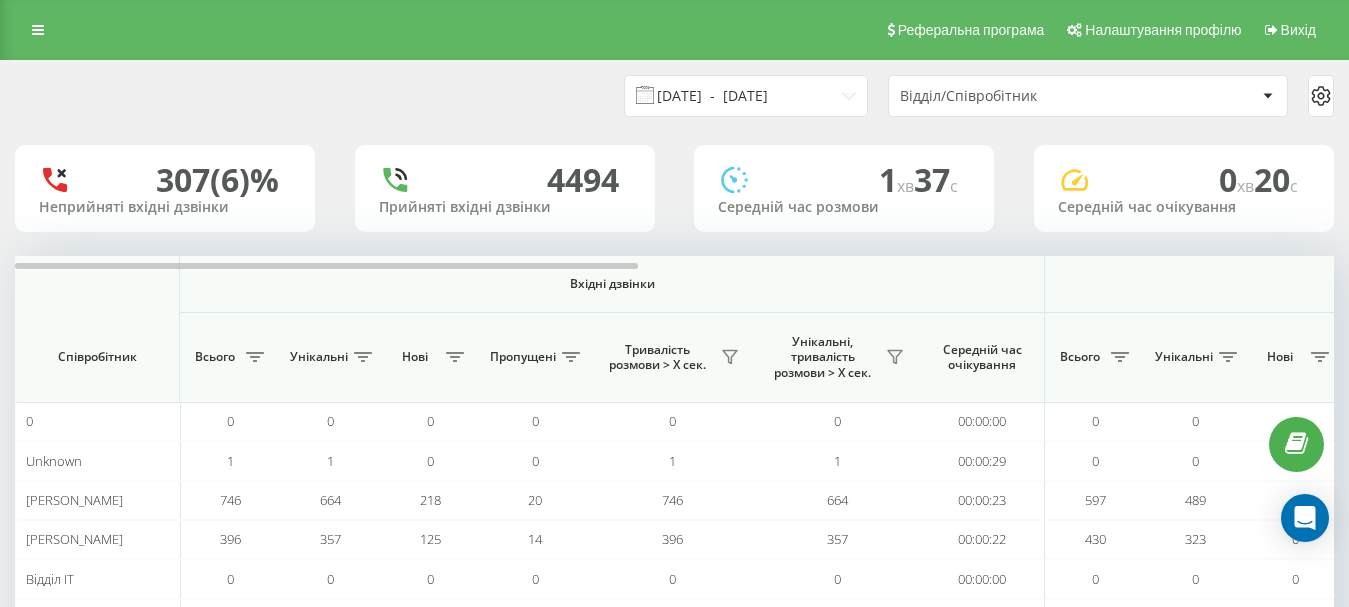 click on "14.06.2025  -  14.07.2025" at bounding box center [746, 96] 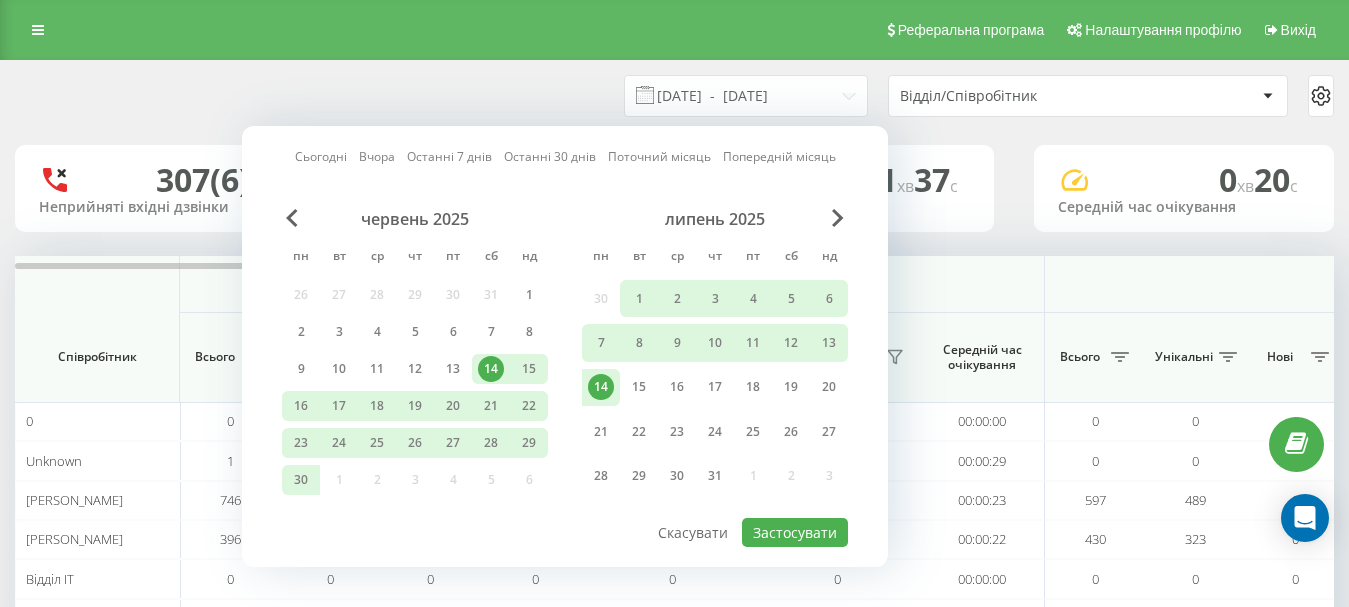 click on "14" at bounding box center (601, 387) 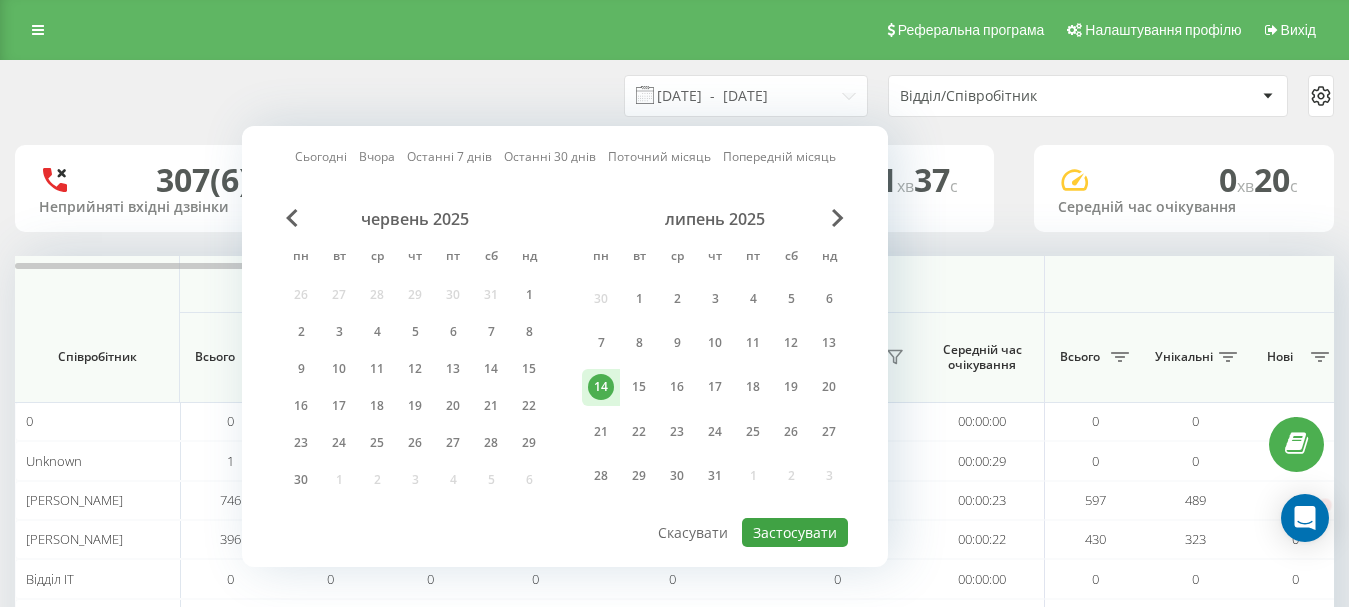 scroll, scrollTop: 0, scrollLeft: 0, axis: both 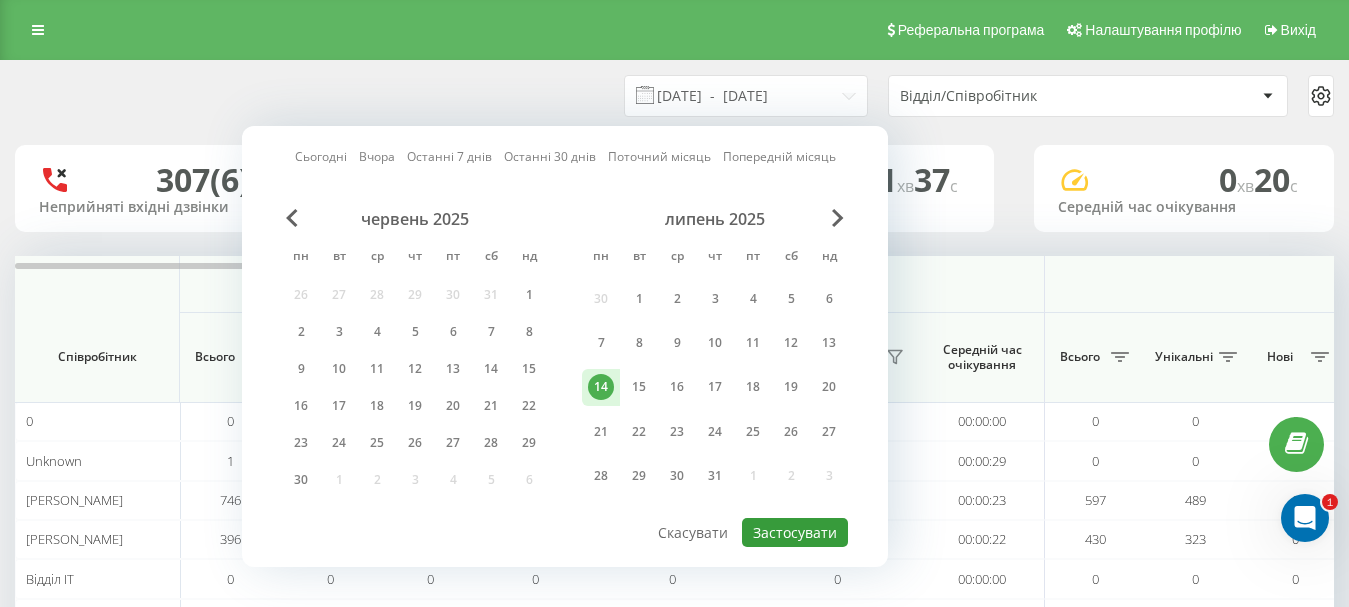 click on "Застосувати" at bounding box center (795, 532) 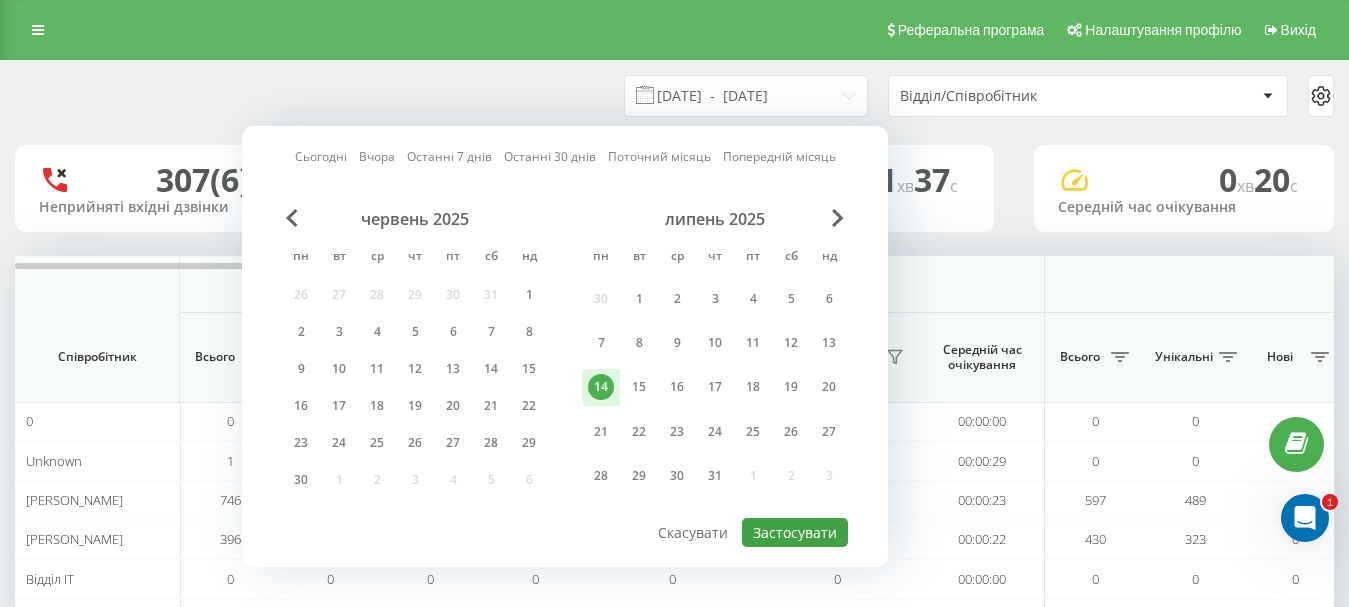 type on "[DATE]  -  [DATE]" 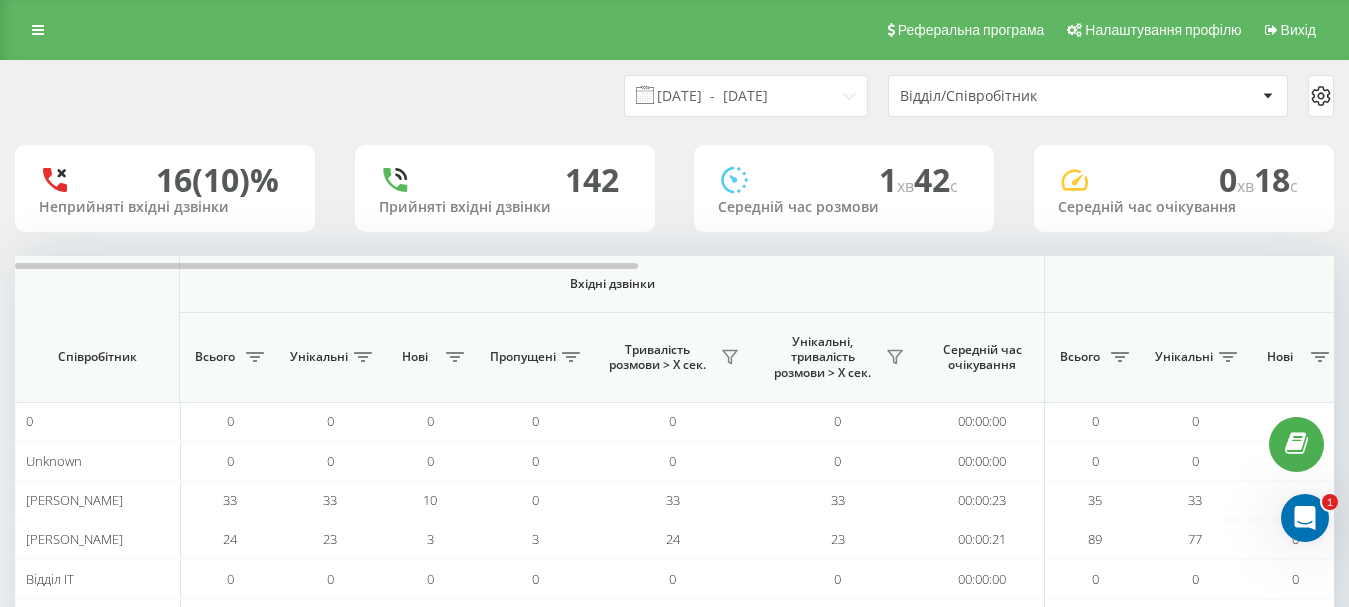 click at bounding box center [1267, 96] 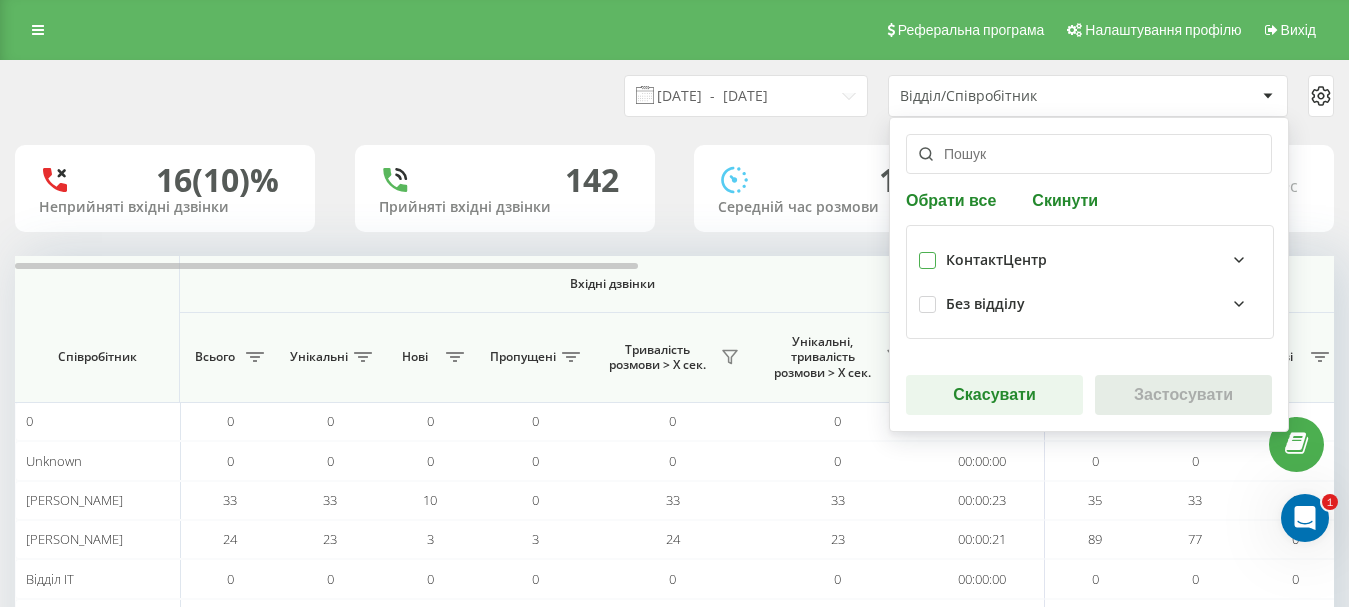 click at bounding box center [927, 252] 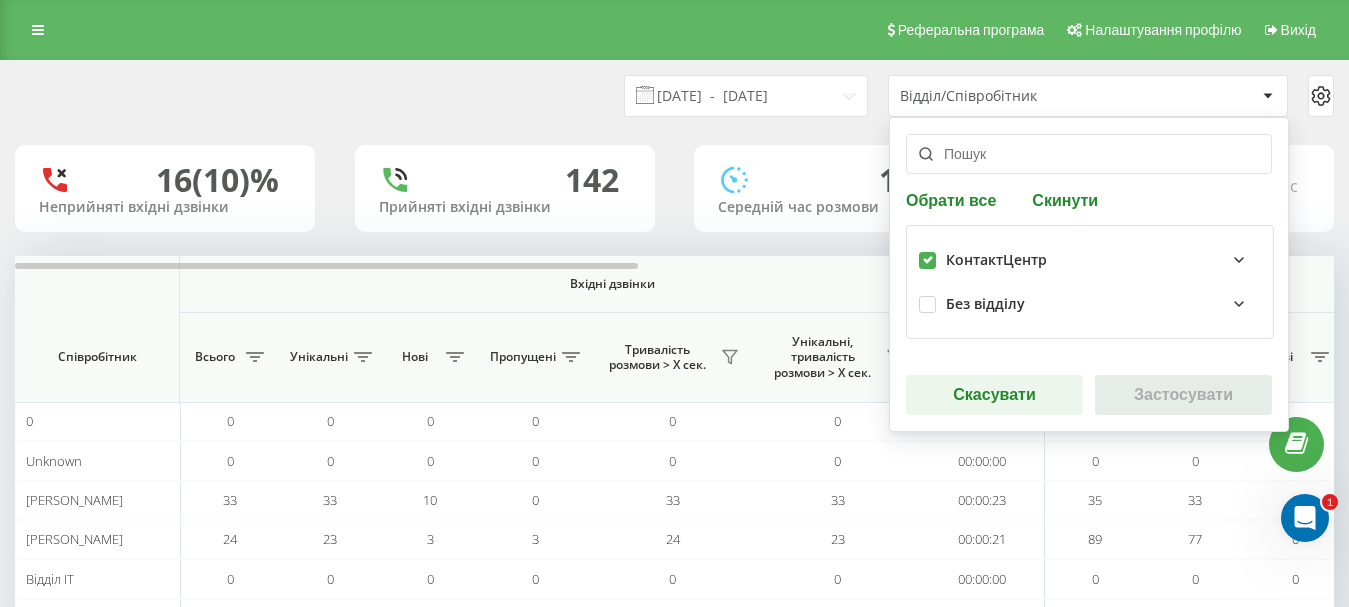 checkbox on "true" 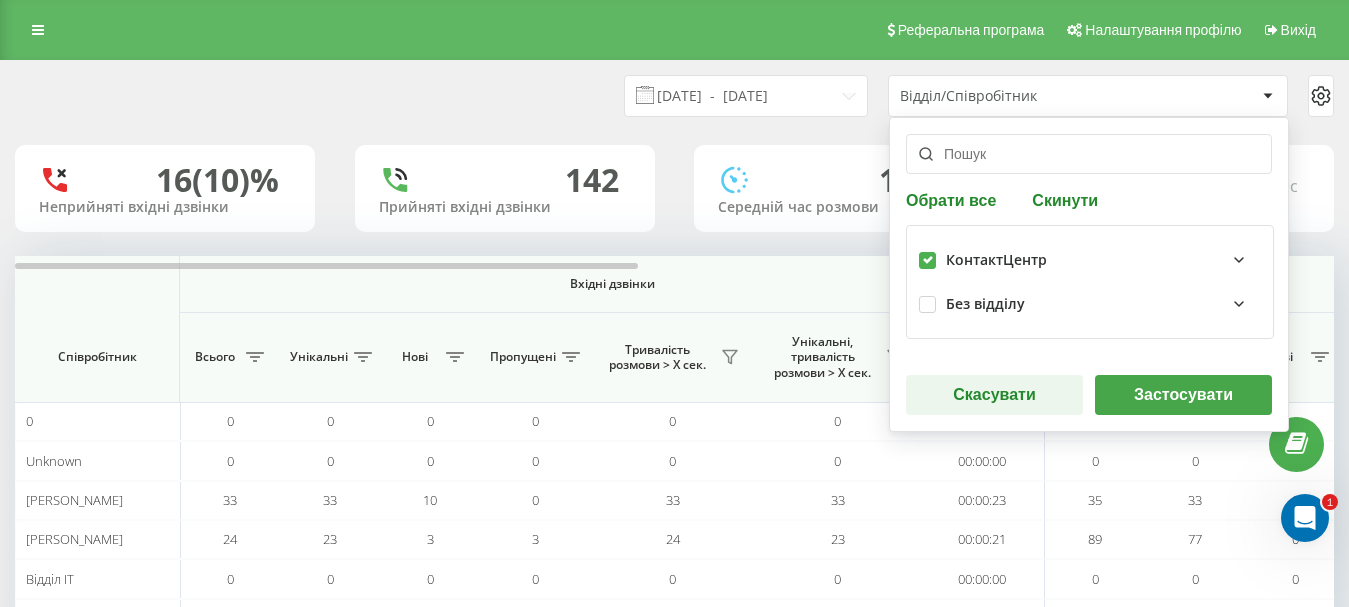 click on "Застосувати" at bounding box center (1183, 395) 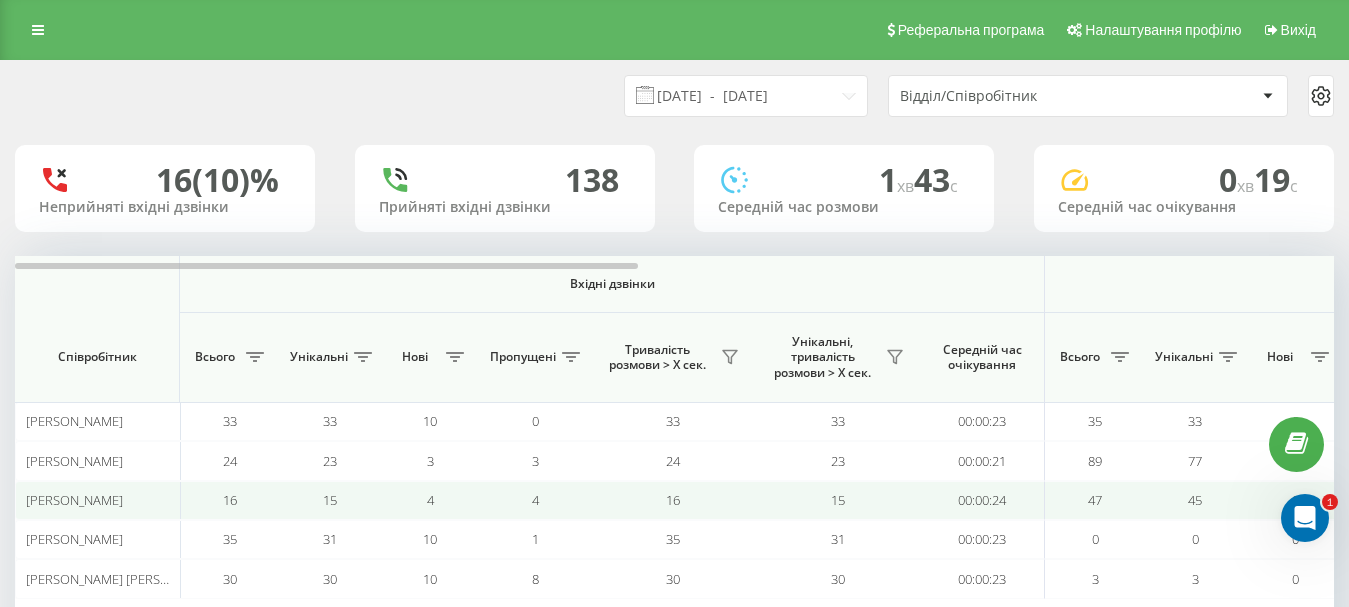 scroll, scrollTop: 97, scrollLeft: 0, axis: vertical 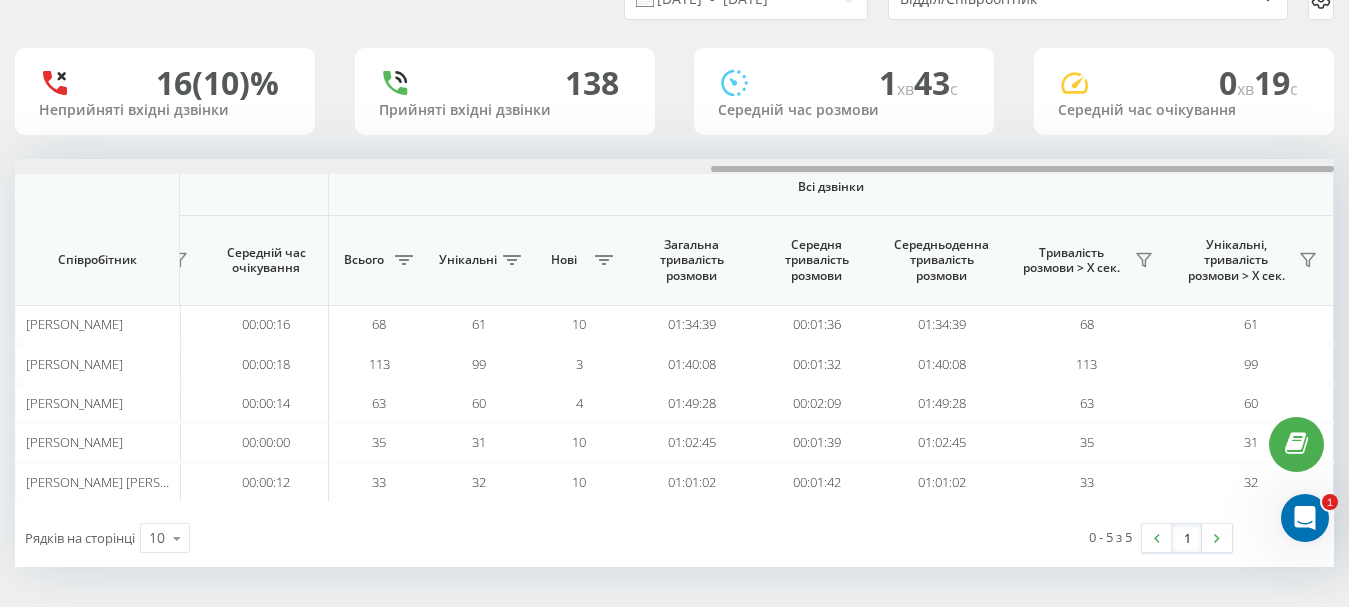 drag, startPoint x: 605, startPoint y: 167, endPoint x: 1328, endPoint y: 169, distance: 723.00275 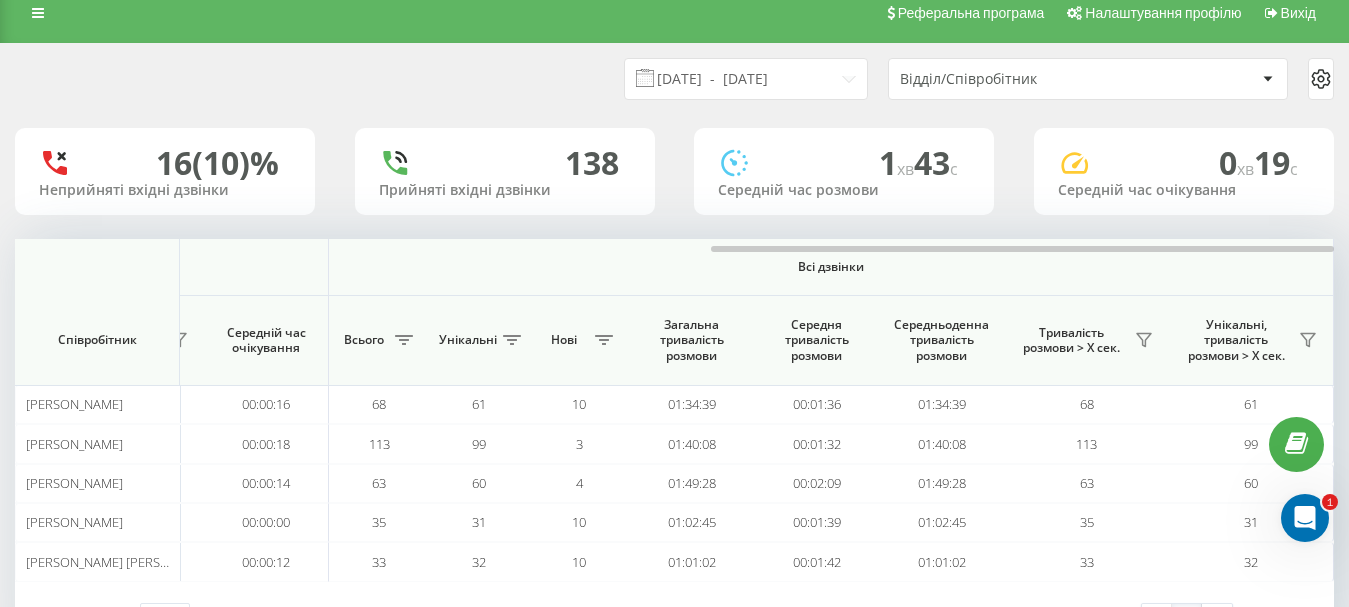 scroll, scrollTop: 0, scrollLeft: 0, axis: both 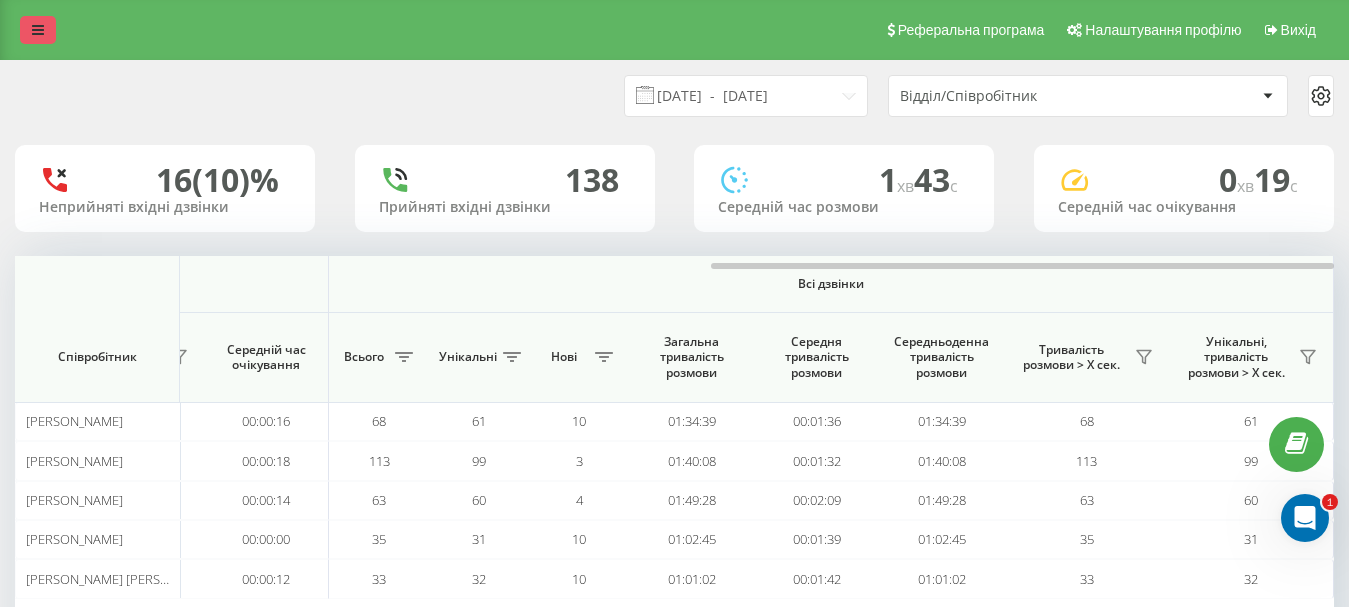 click at bounding box center [38, 30] 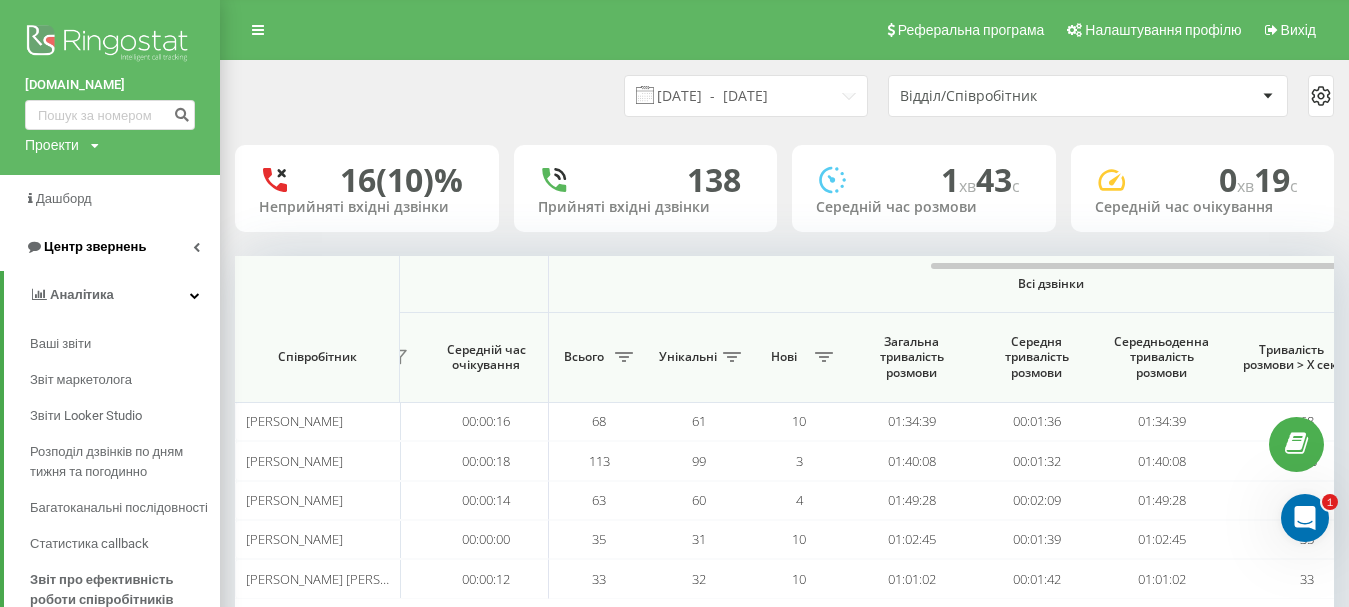click on "Центр звернень" at bounding box center (95, 246) 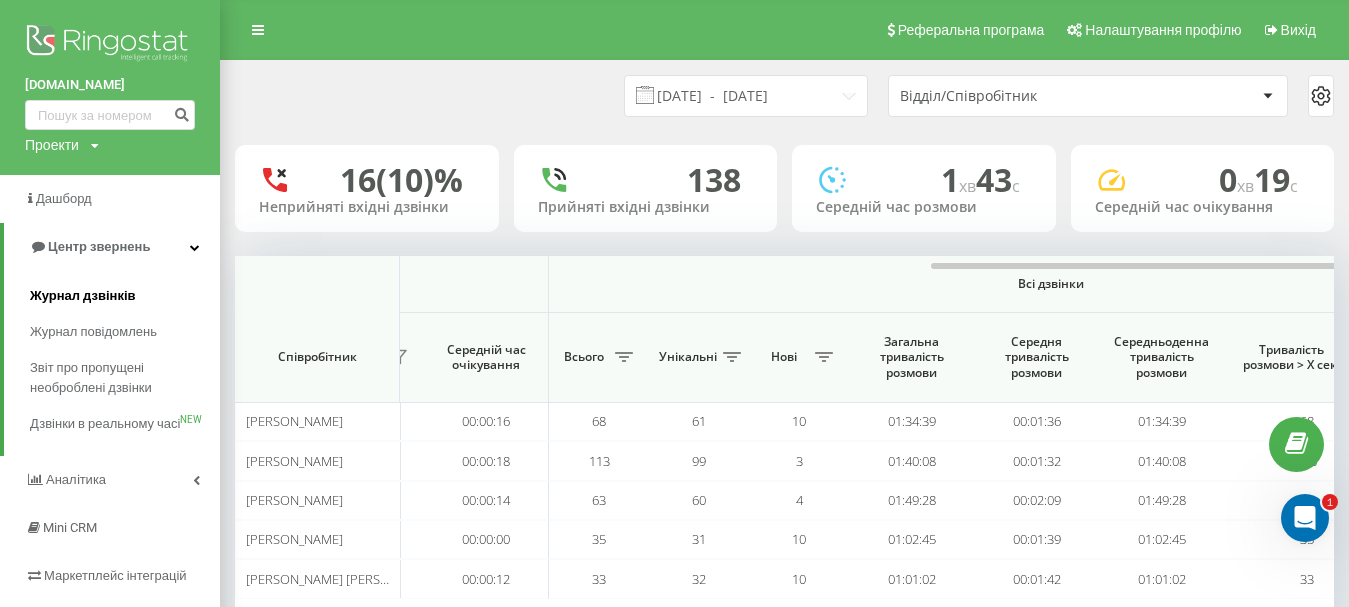 click on "Журнал дзвінків" at bounding box center (83, 296) 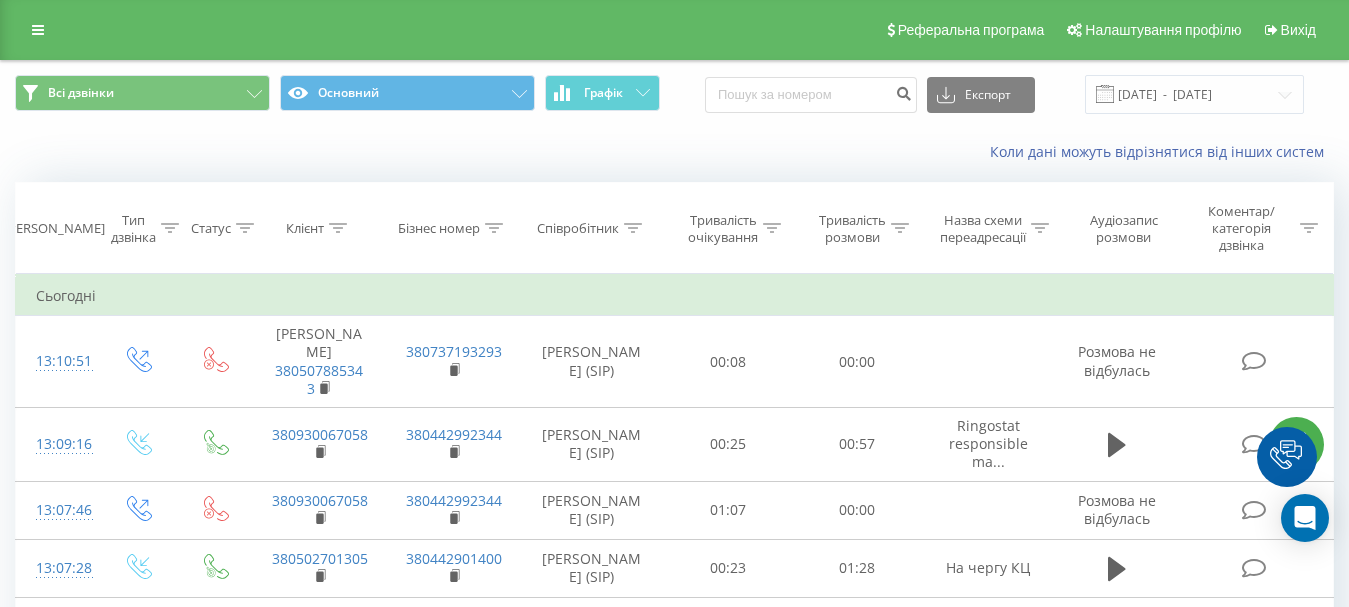 scroll, scrollTop: 0, scrollLeft: 0, axis: both 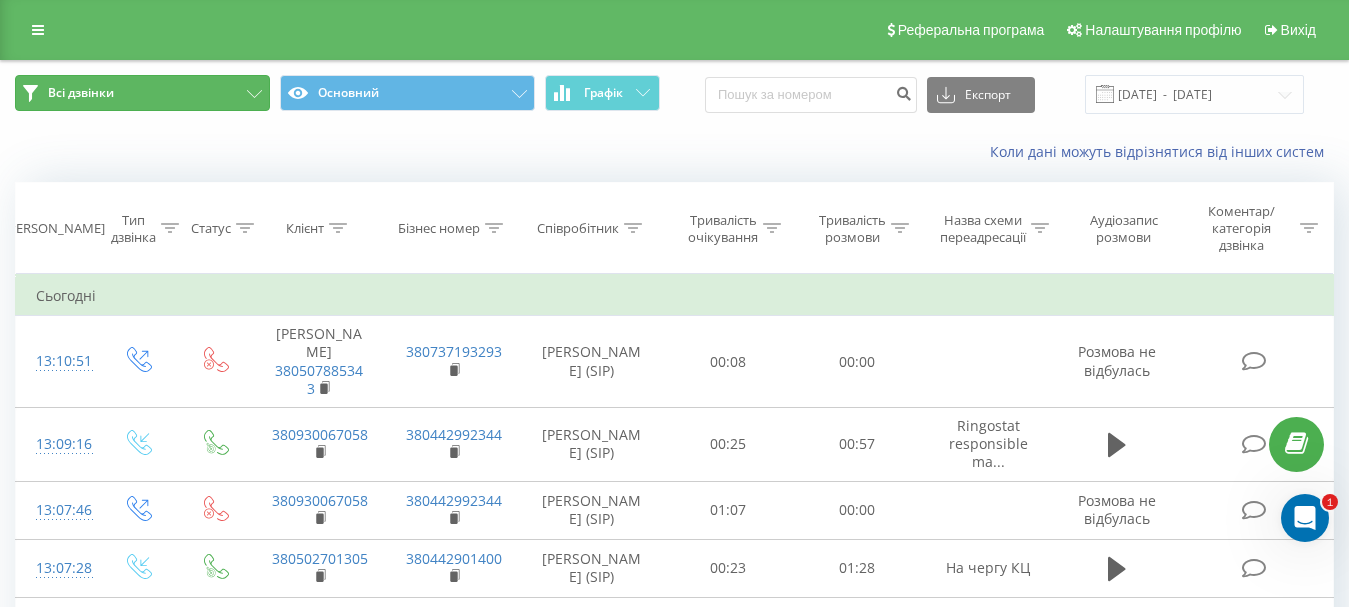click 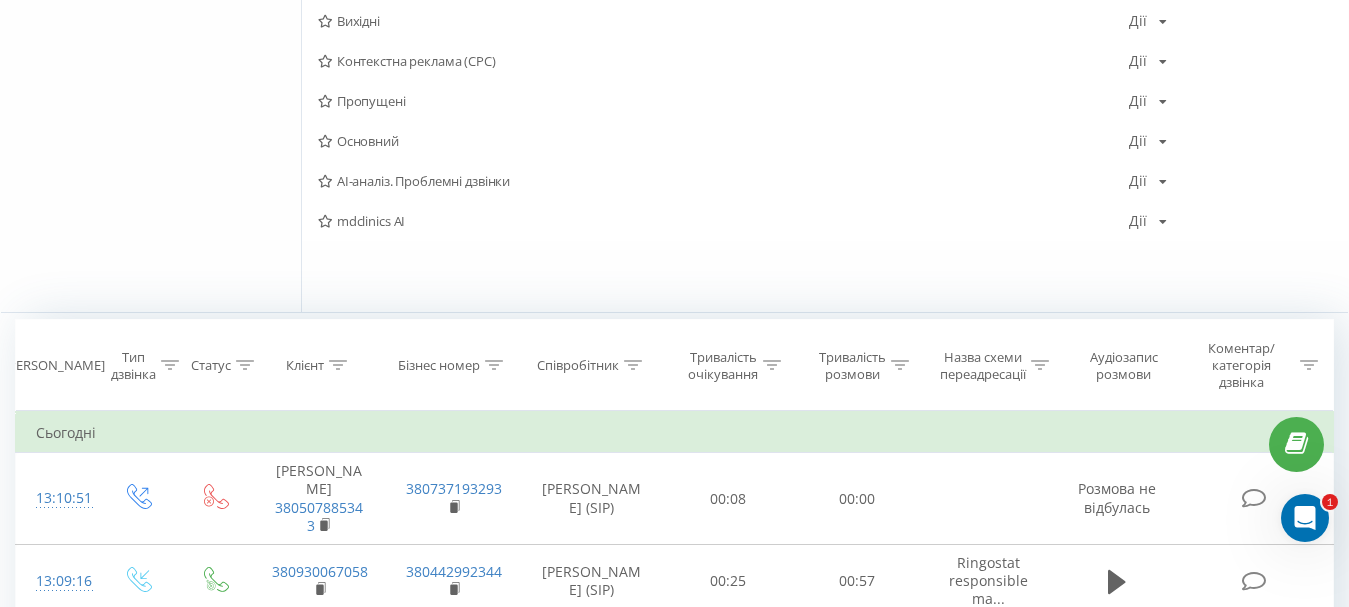 scroll, scrollTop: 400, scrollLeft: 0, axis: vertical 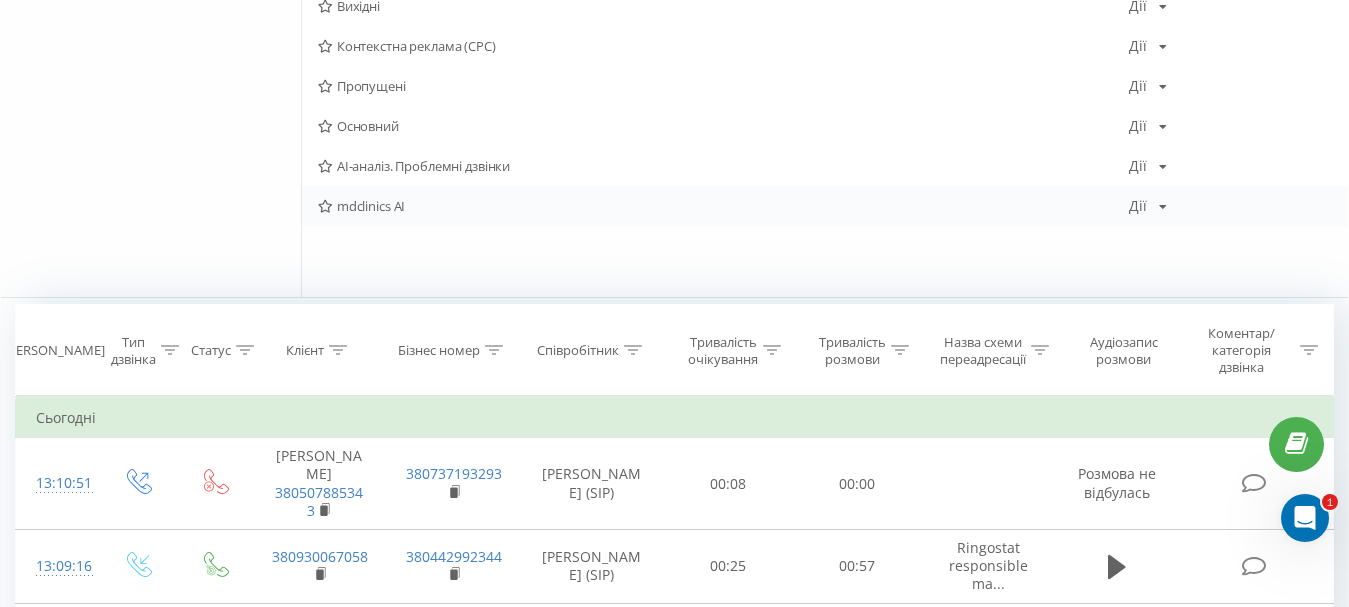 click at bounding box center [325, 206] 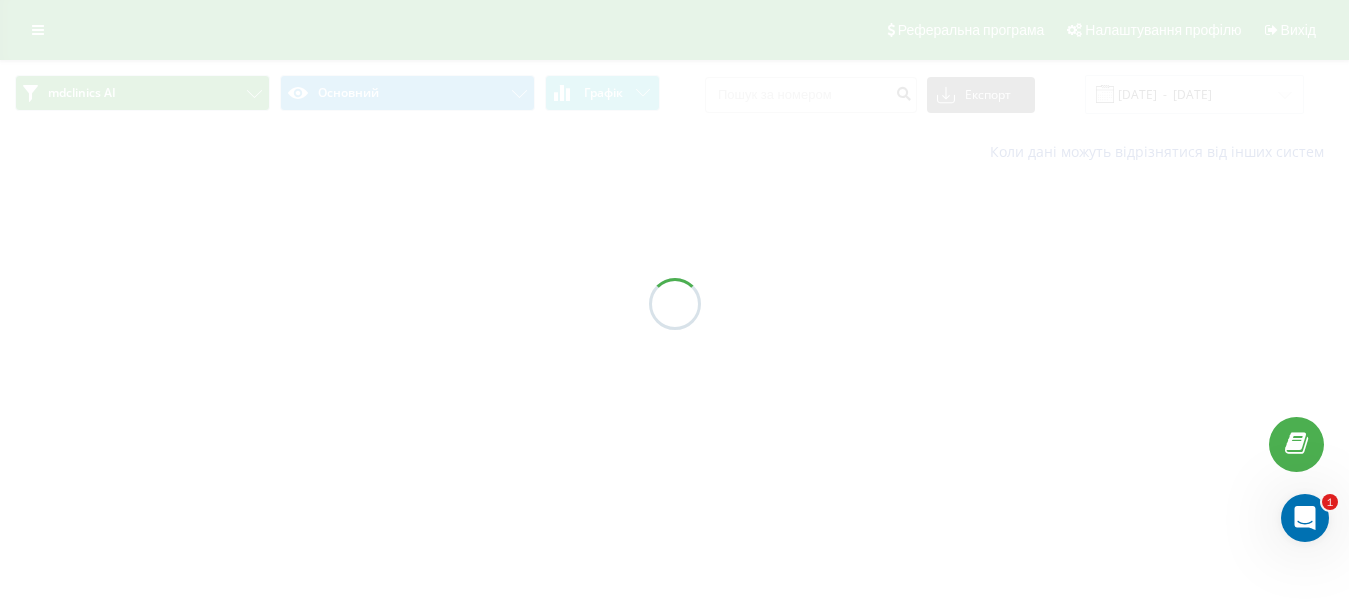 scroll, scrollTop: 0, scrollLeft: 0, axis: both 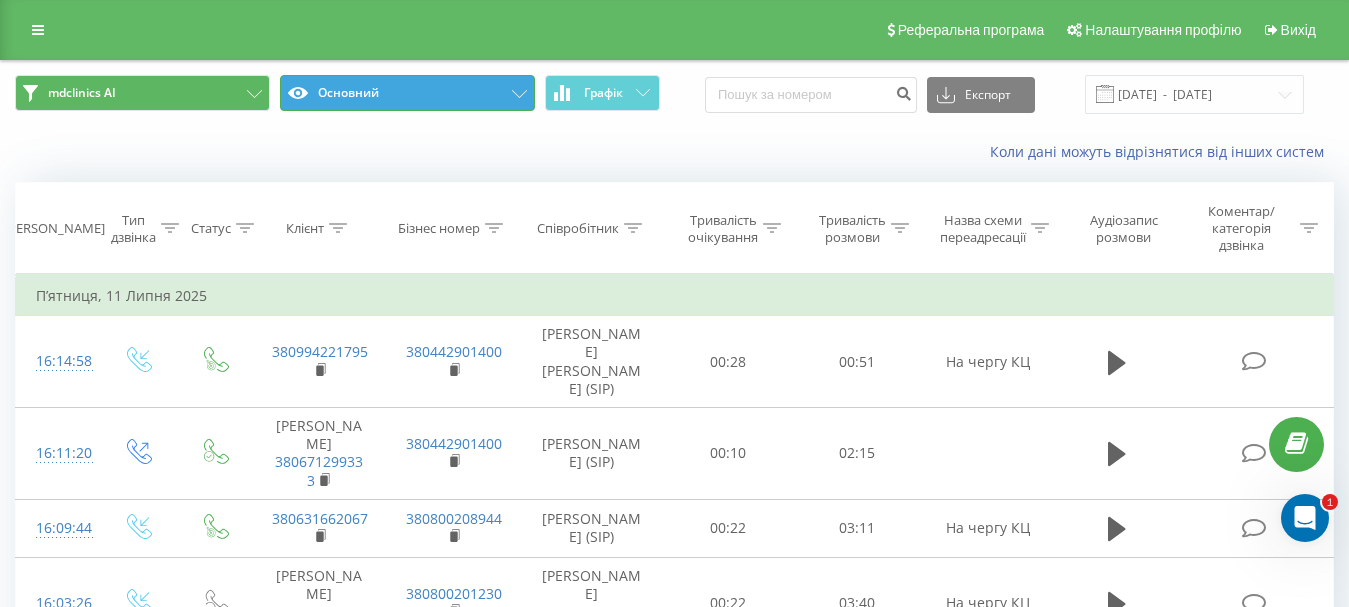 click 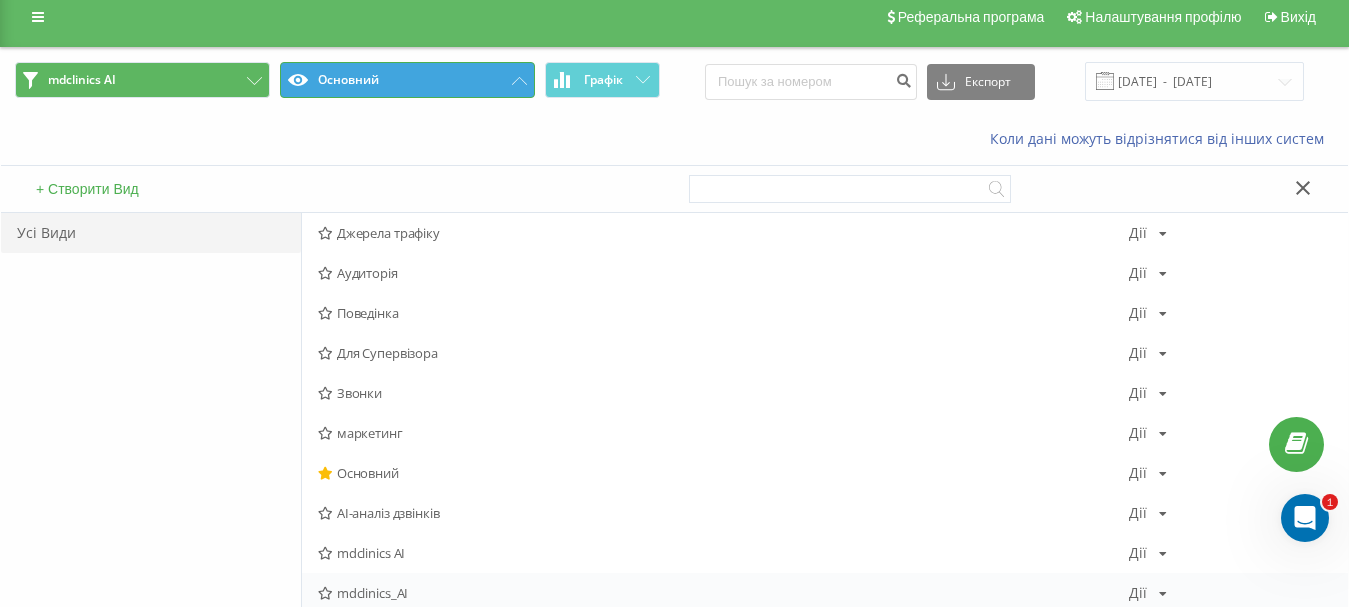 scroll, scrollTop: 200, scrollLeft: 0, axis: vertical 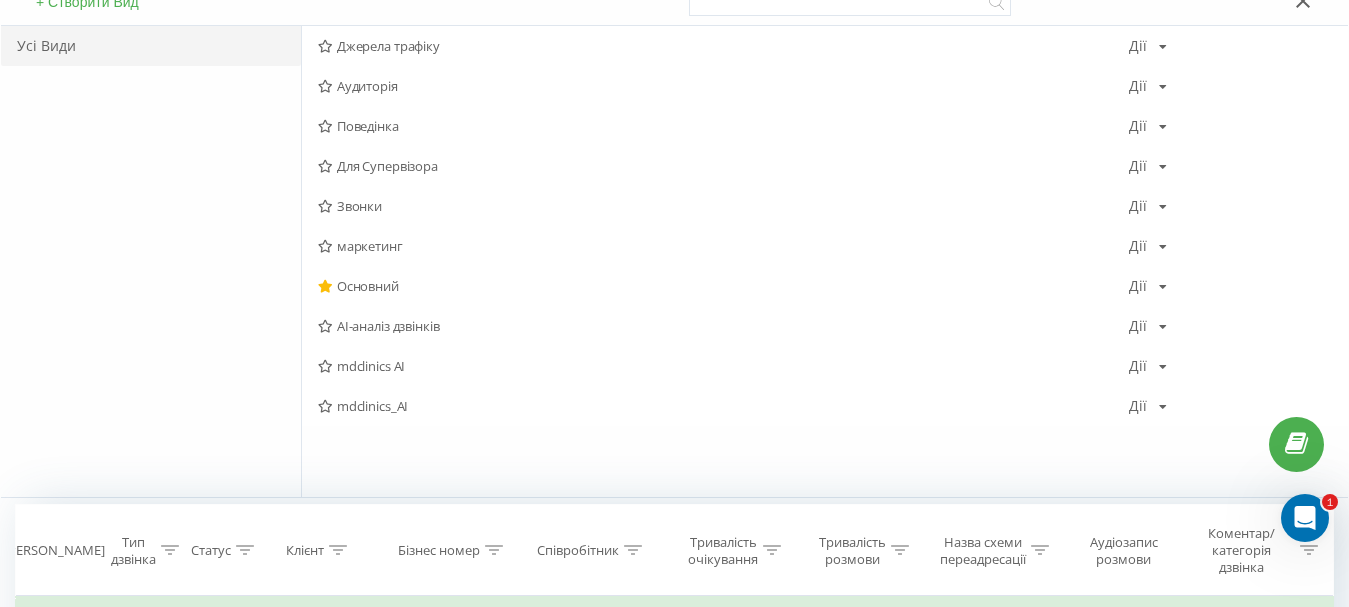 click at bounding box center (325, 406) 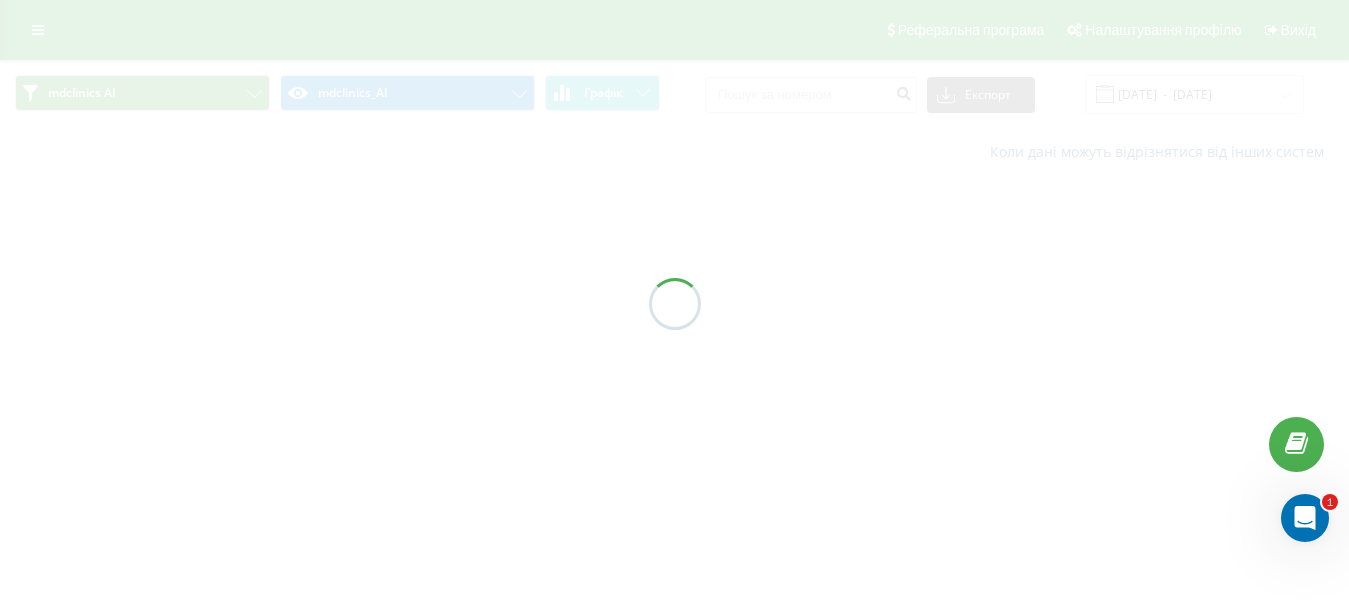 scroll, scrollTop: 0, scrollLeft: 0, axis: both 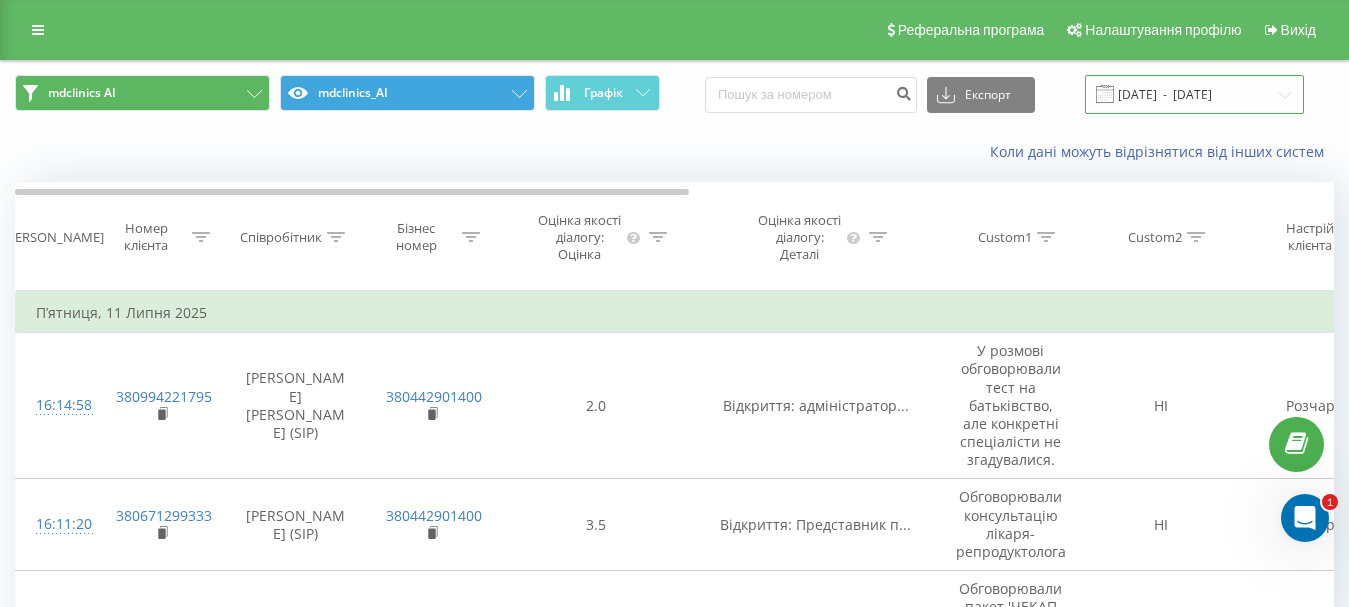 click on "[DATE]  -  [DATE]" at bounding box center [1194, 94] 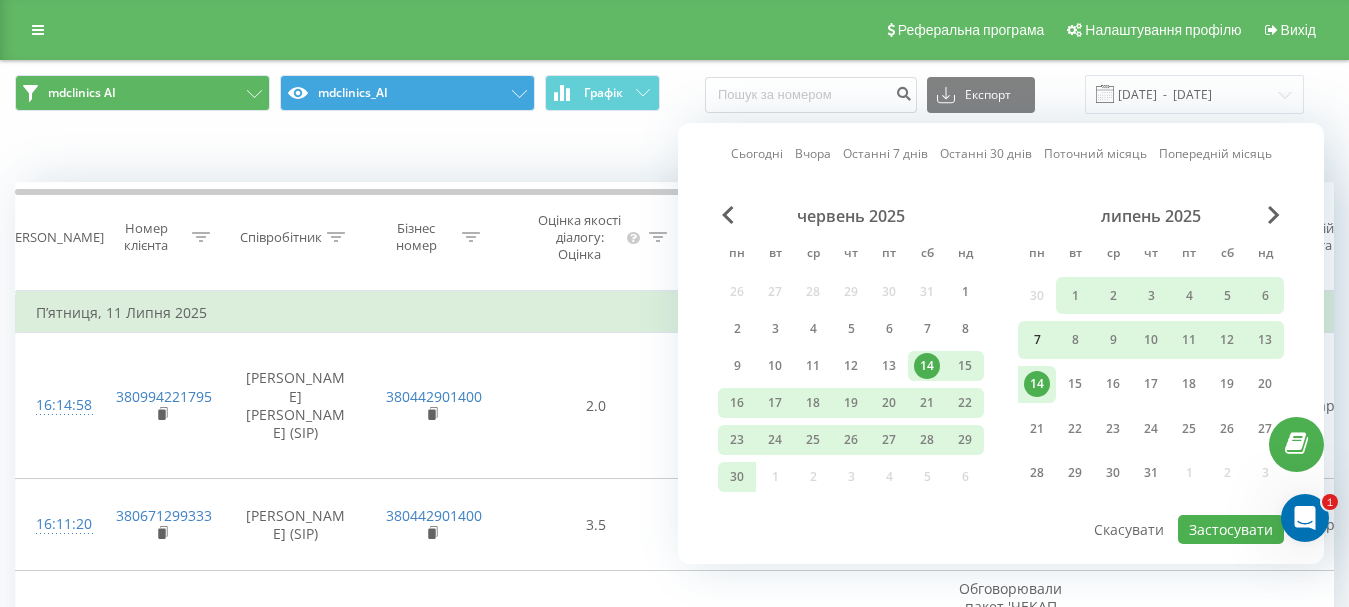 click on "7" at bounding box center [1037, 340] 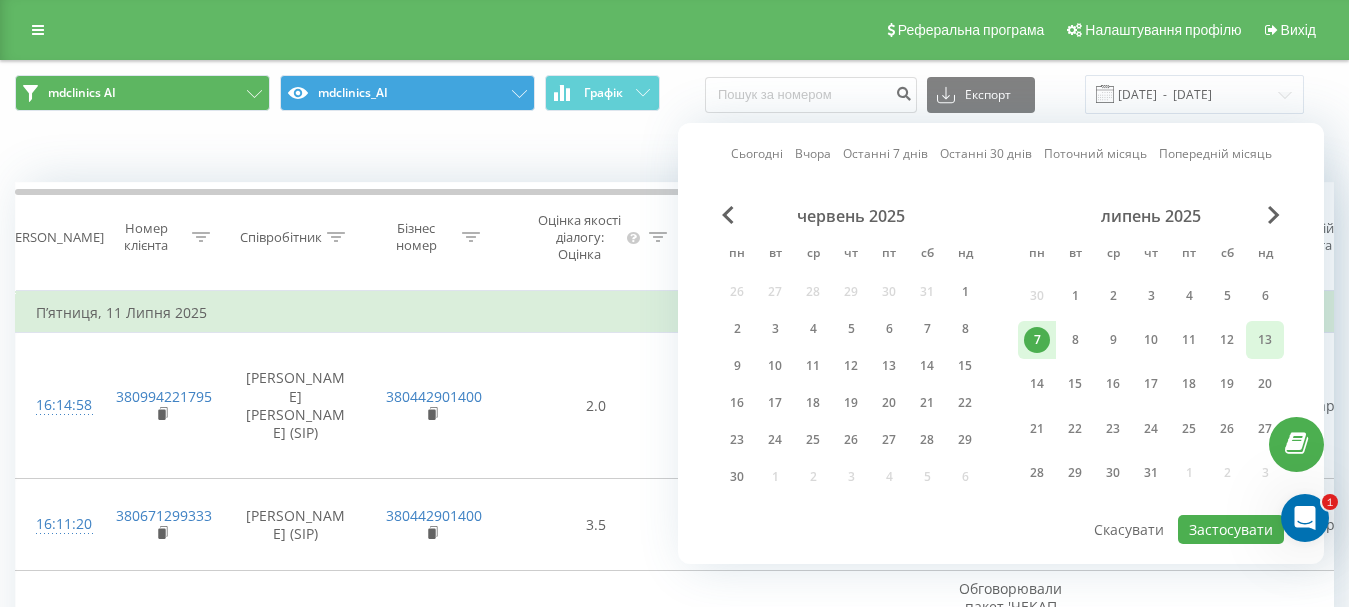 click on "13" at bounding box center (1265, 340) 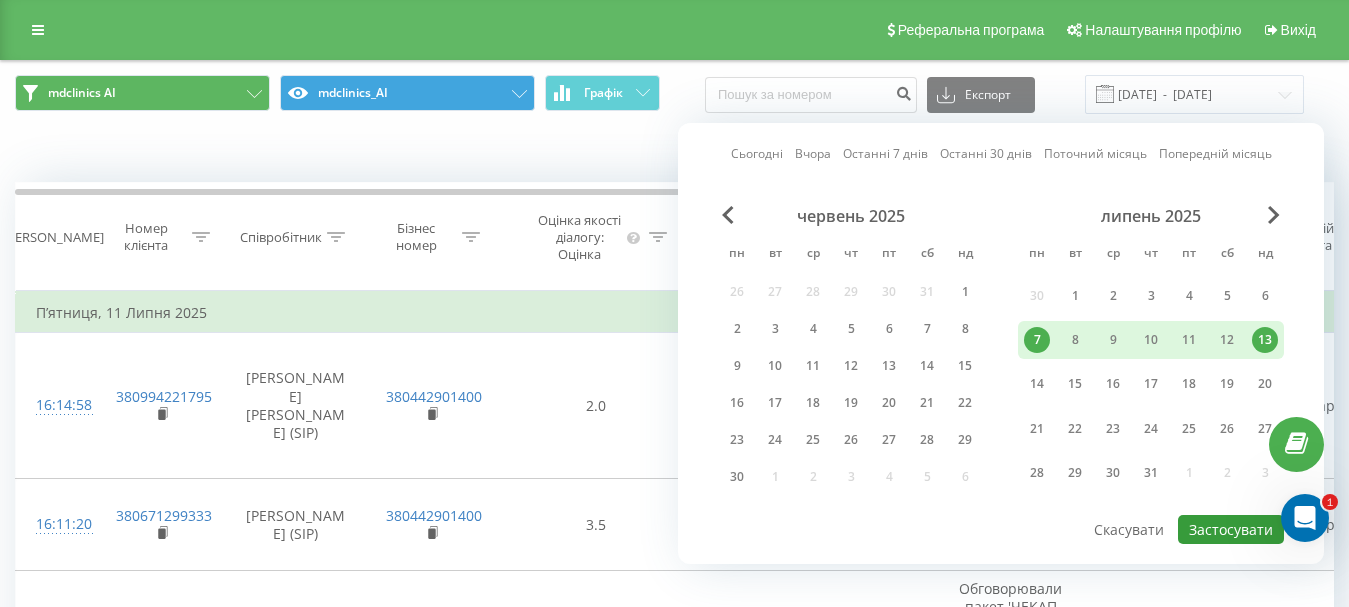 click on "Застосувати" at bounding box center (1231, 529) 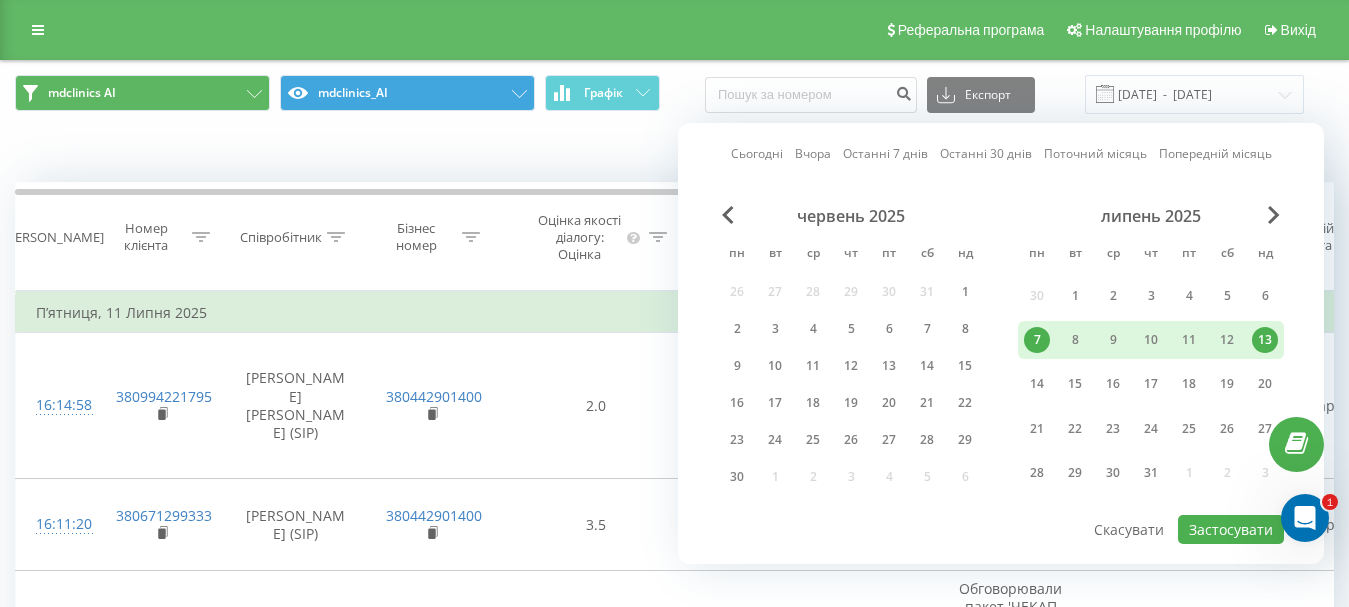 type on "07.07.2025  -  13.07.2025" 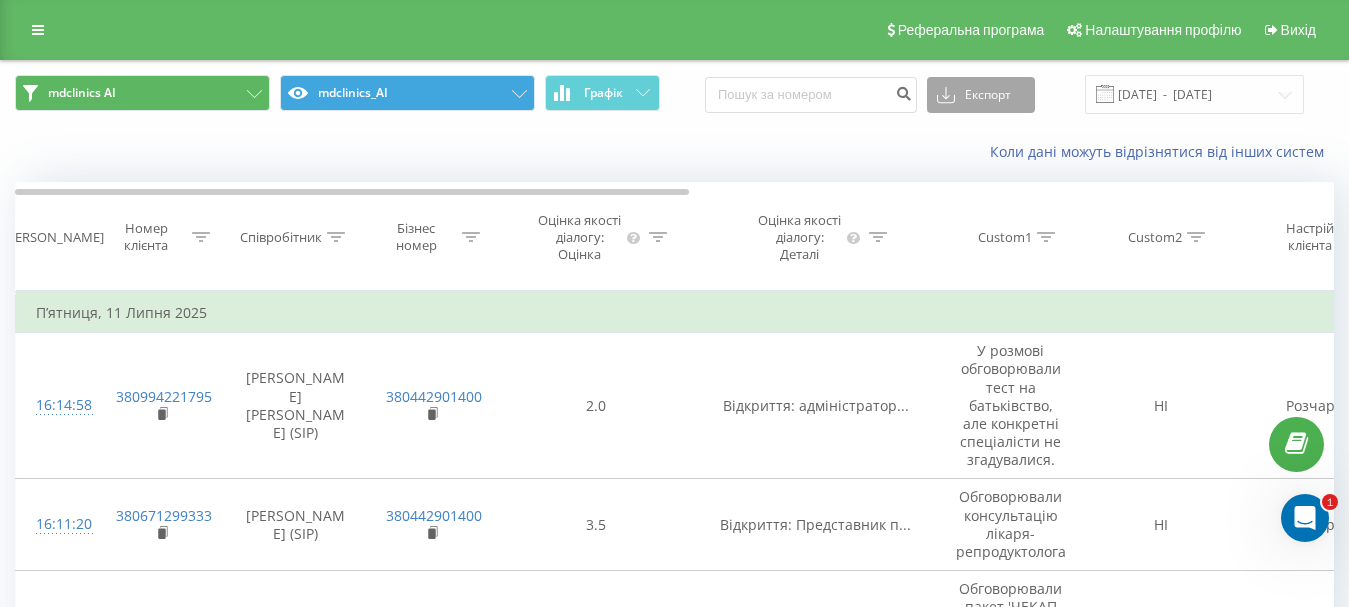 click on "Експорт" at bounding box center [981, 95] 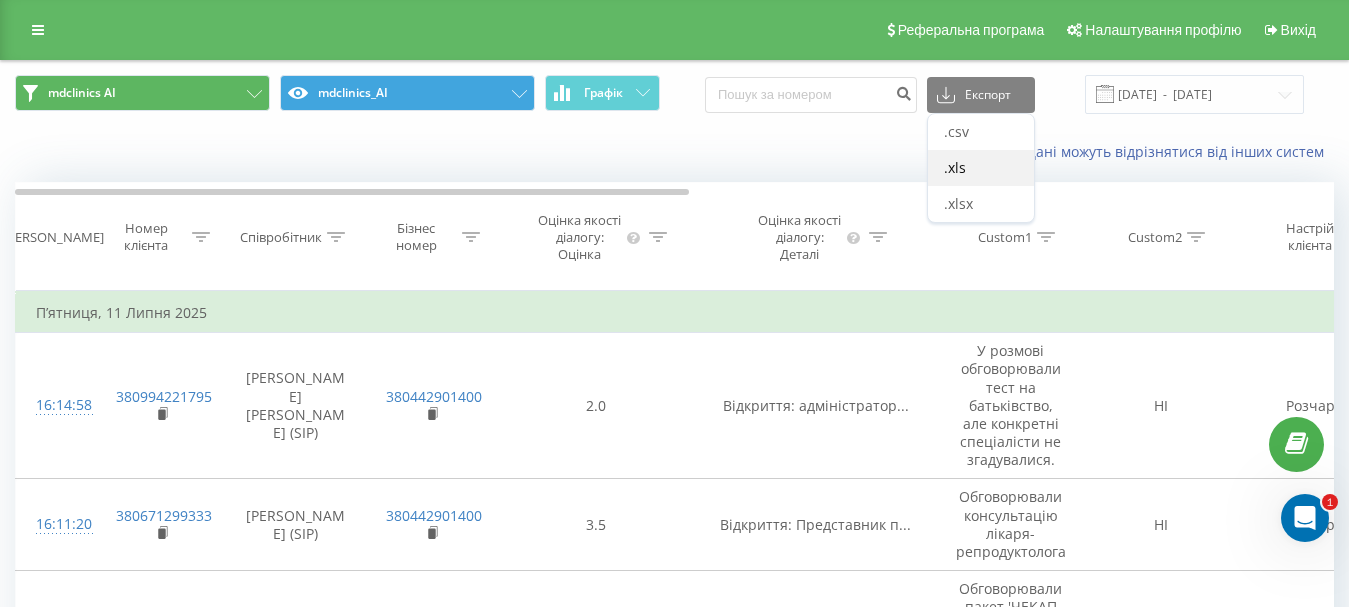 click on ".xls" at bounding box center (955, 167) 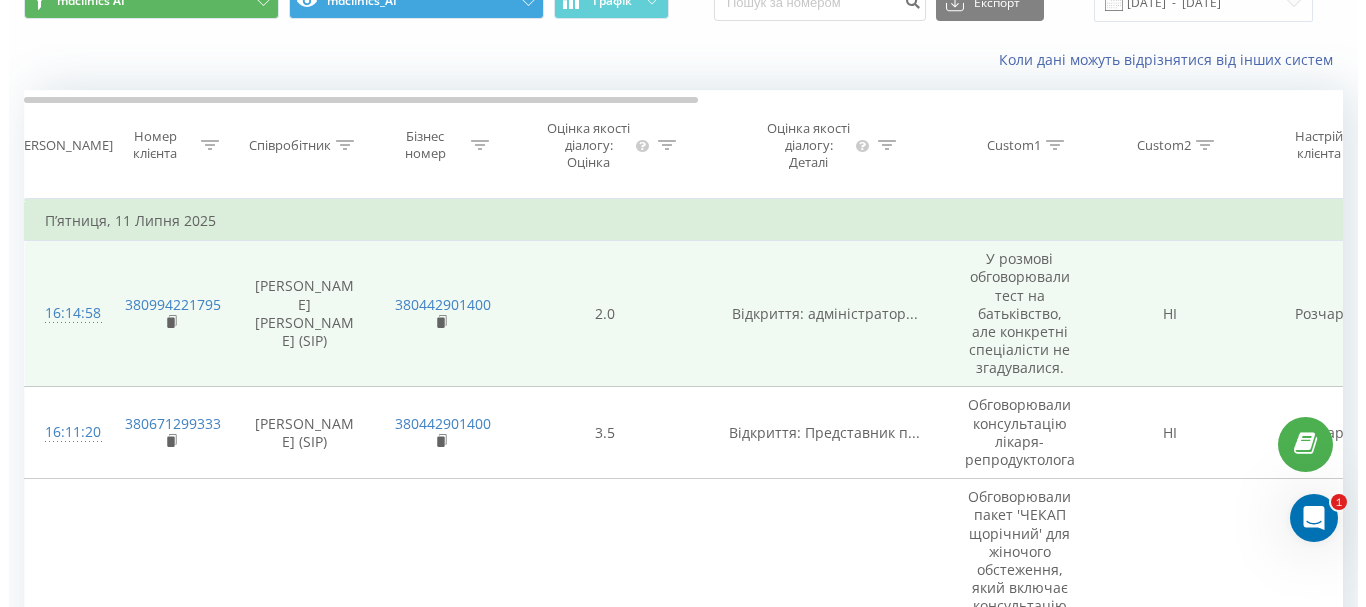 scroll, scrollTop: 0, scrollLeft: 0, axis: both 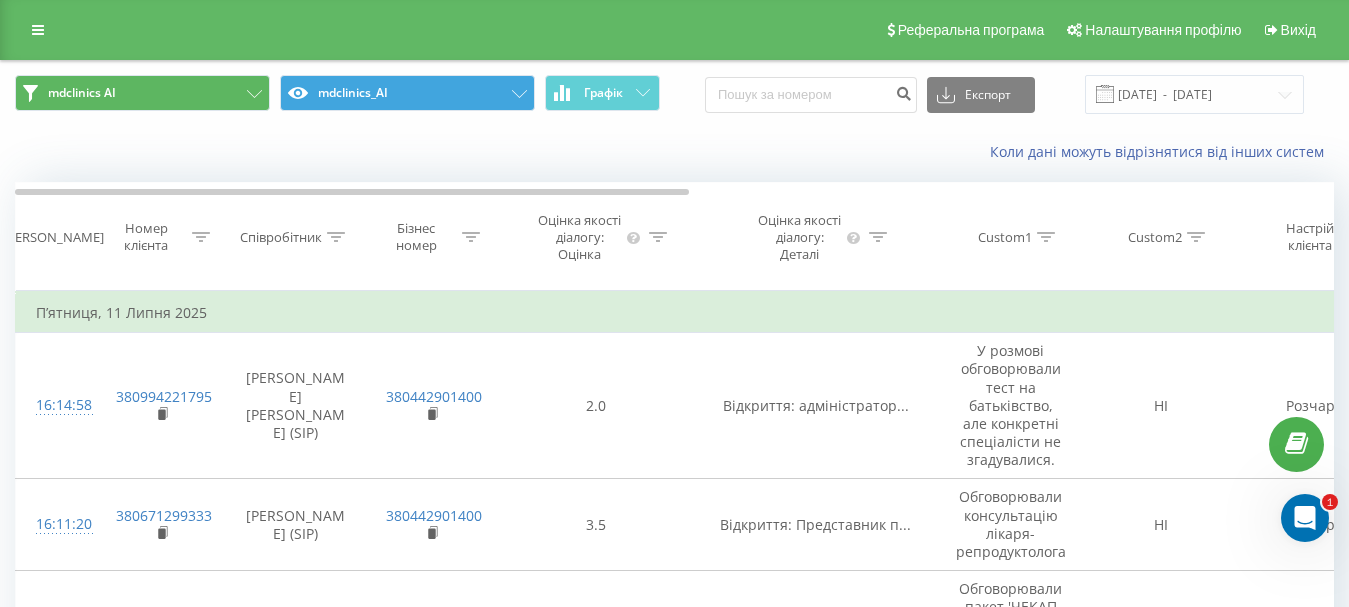 click 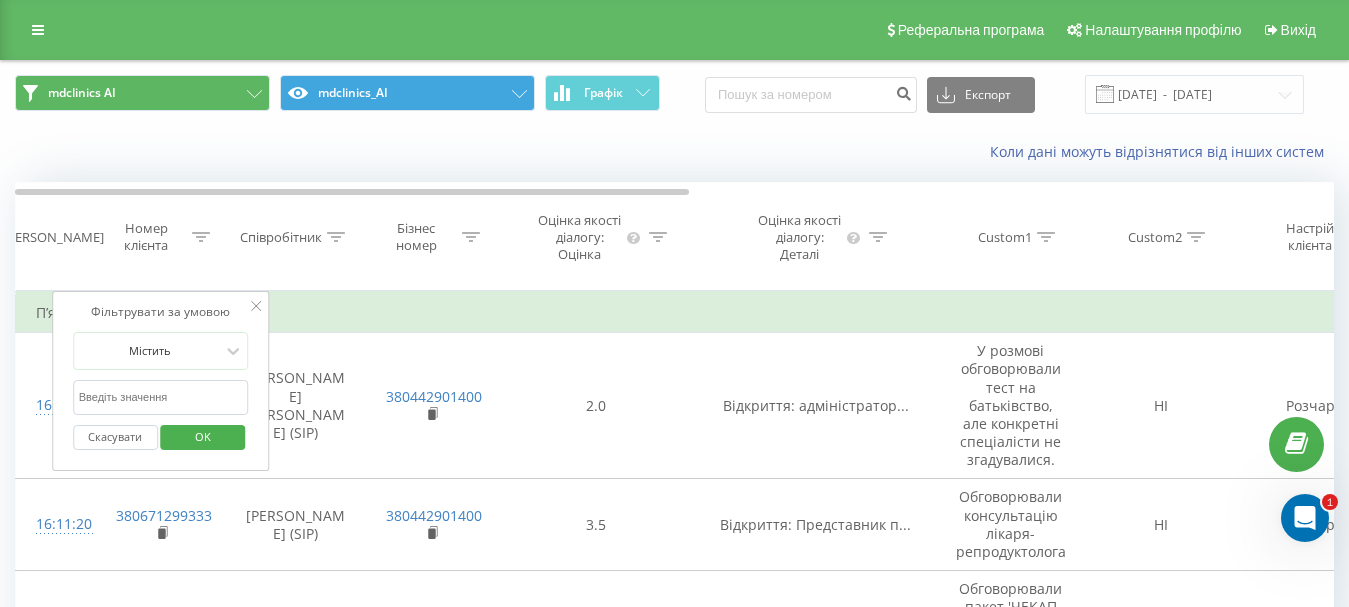 click at bounding box center [161, 397] 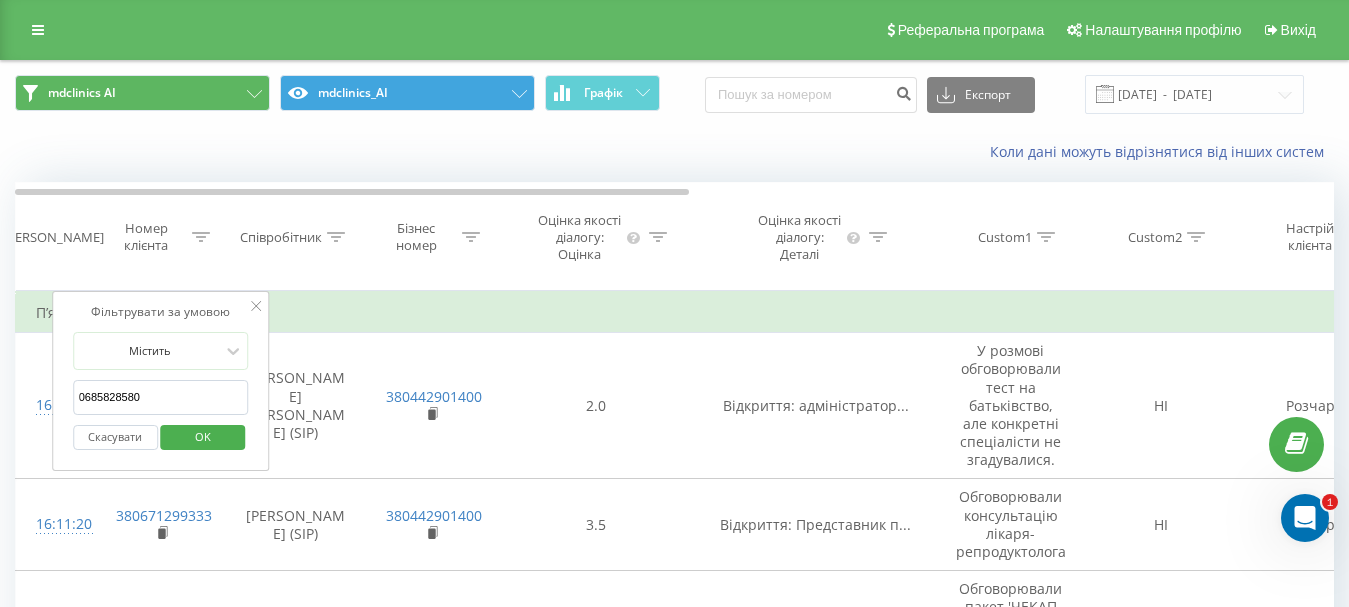 click on "OK" at bounding box center [203, 436] 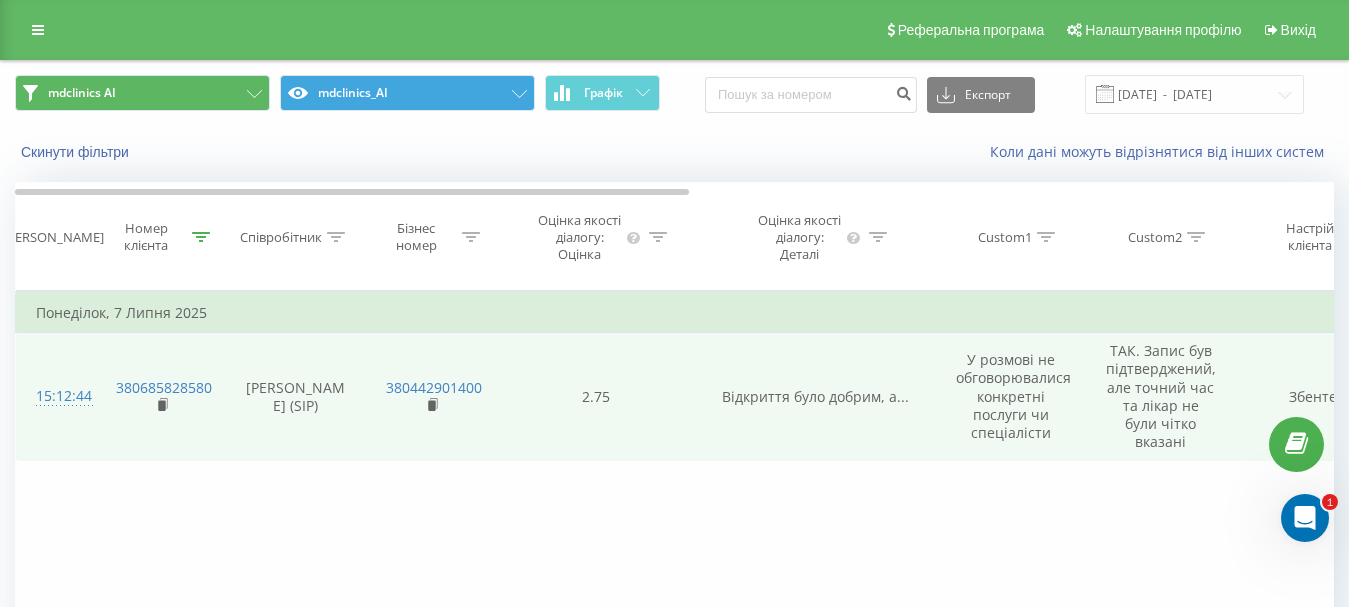 click on "15:12:44" at bounding box center [56, 396] 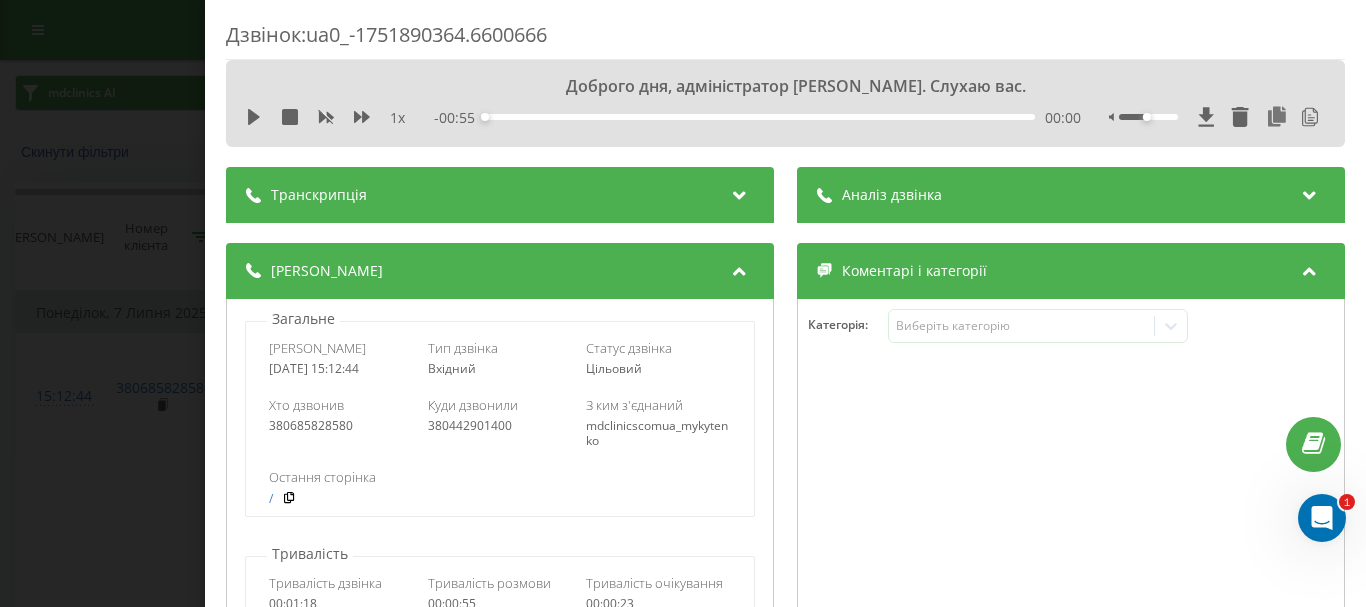 click at bounding box center (739, 192) 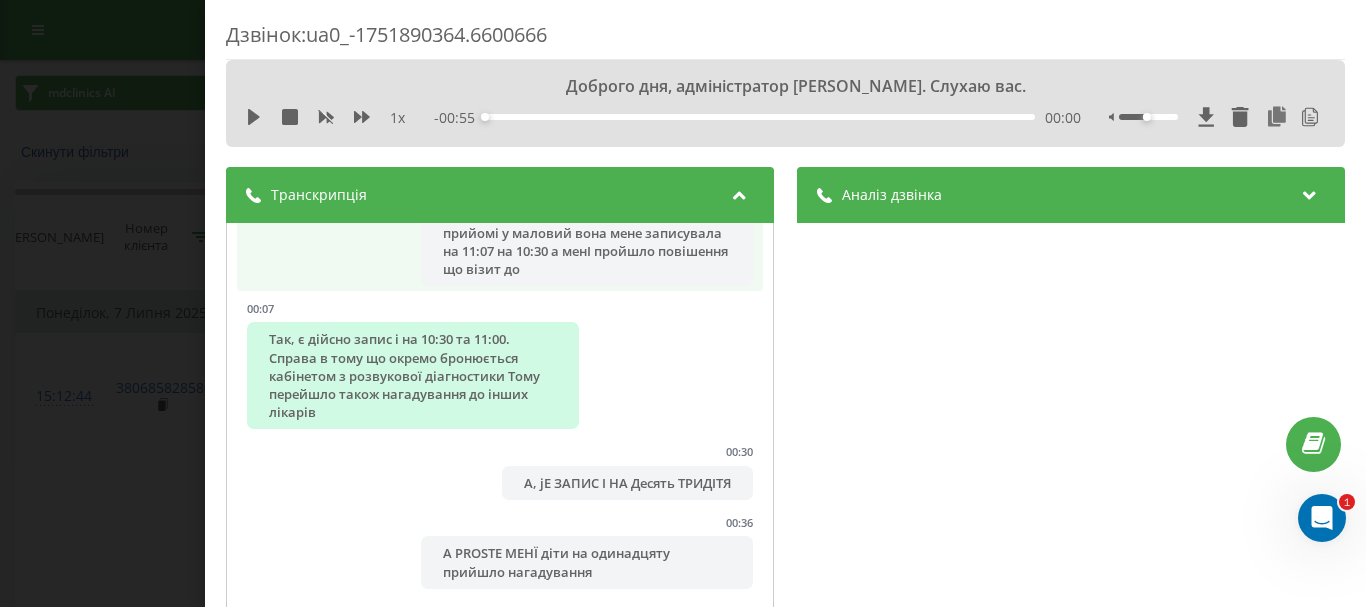 scroll, scrollTop: 201, scrollLeft: 0, axis: vertical 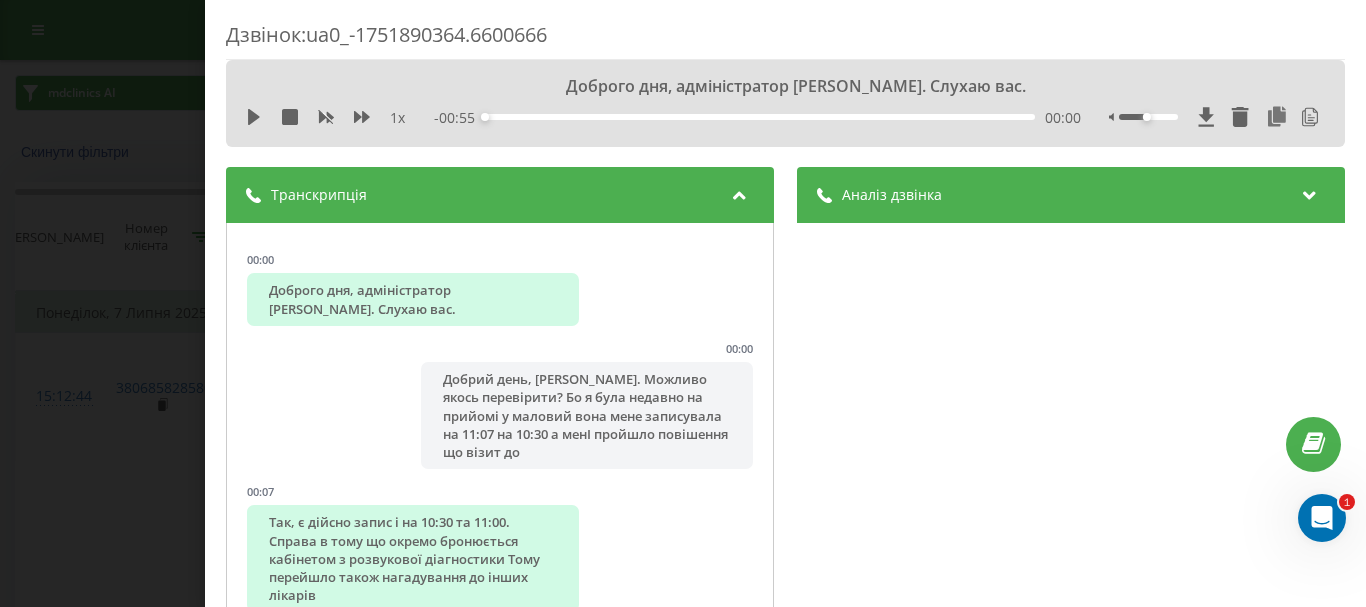 click at bounding box center [1310, 192] 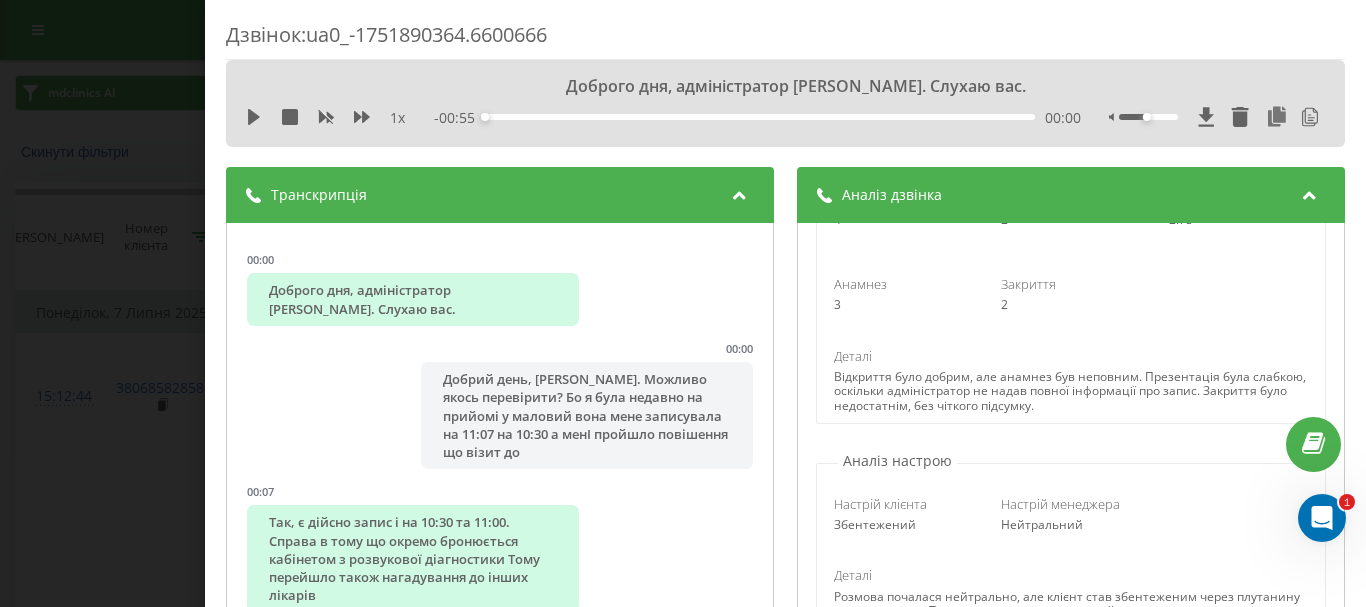 scroll, scrollTop: 200, scrollLeft: 0, axis: vertical 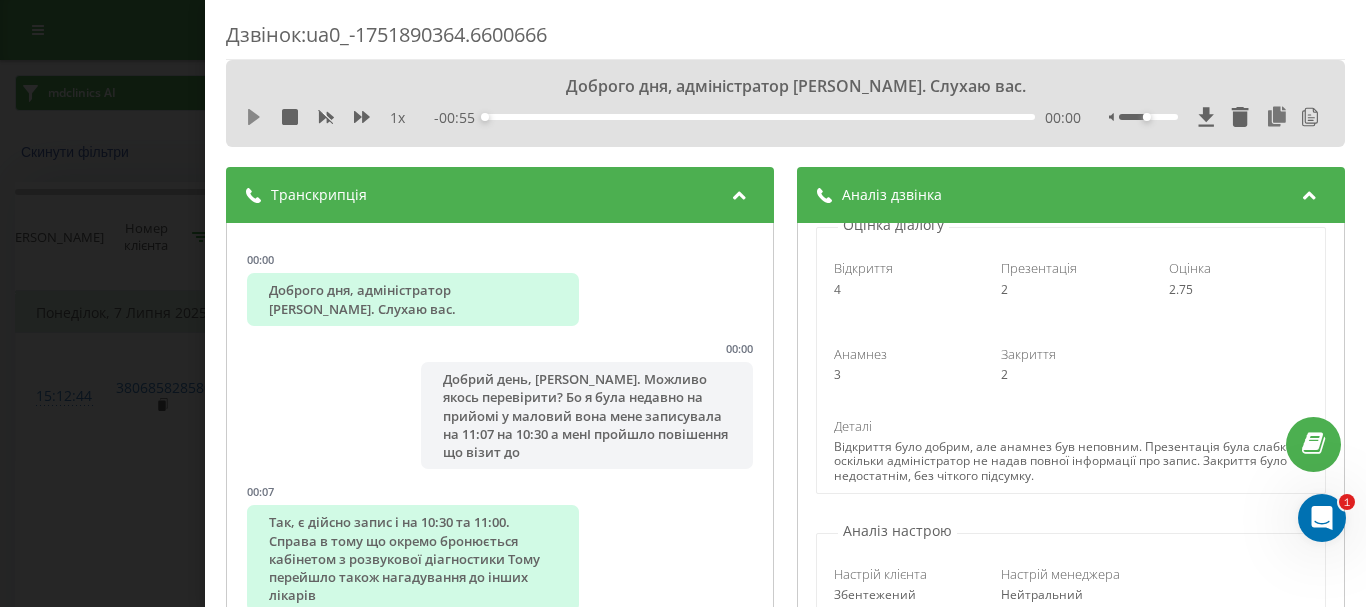 click 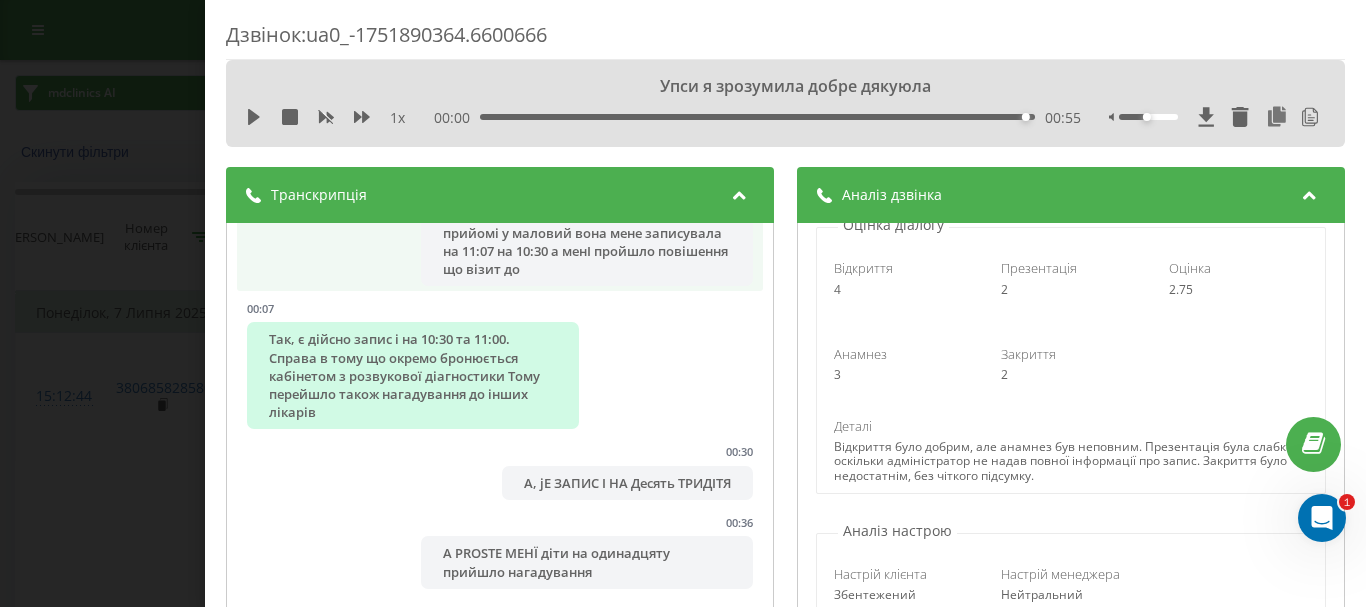scroll, scrollTop: 0, scrollLeft: 0, axis: both 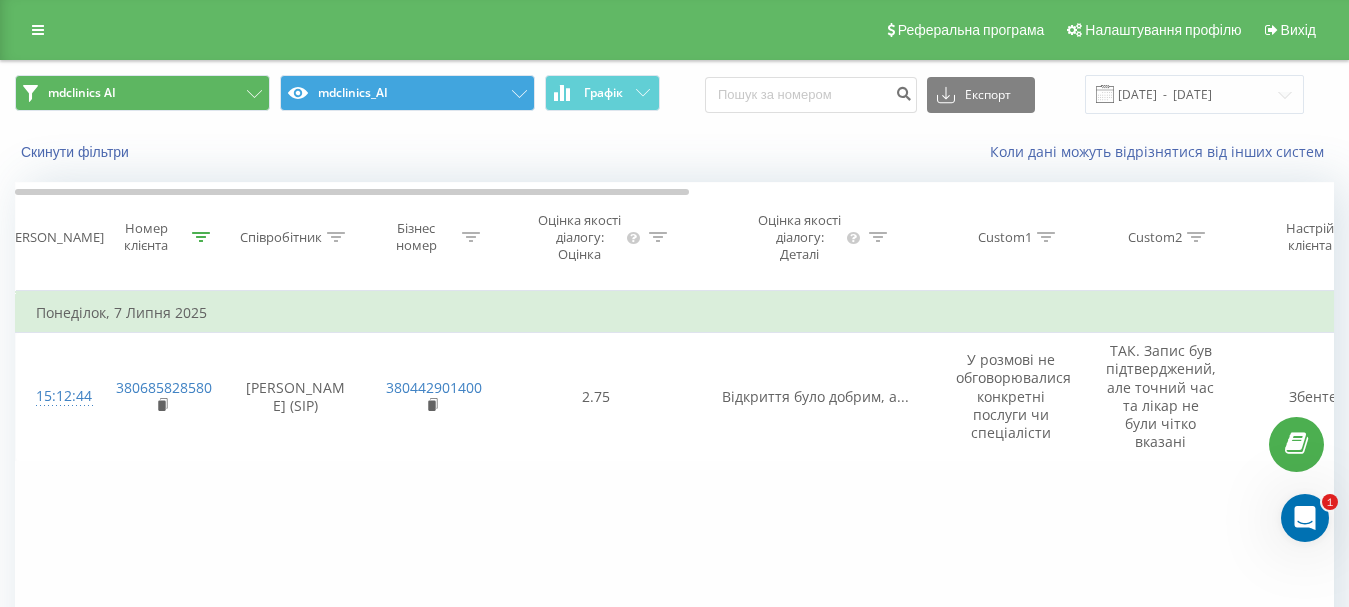 click 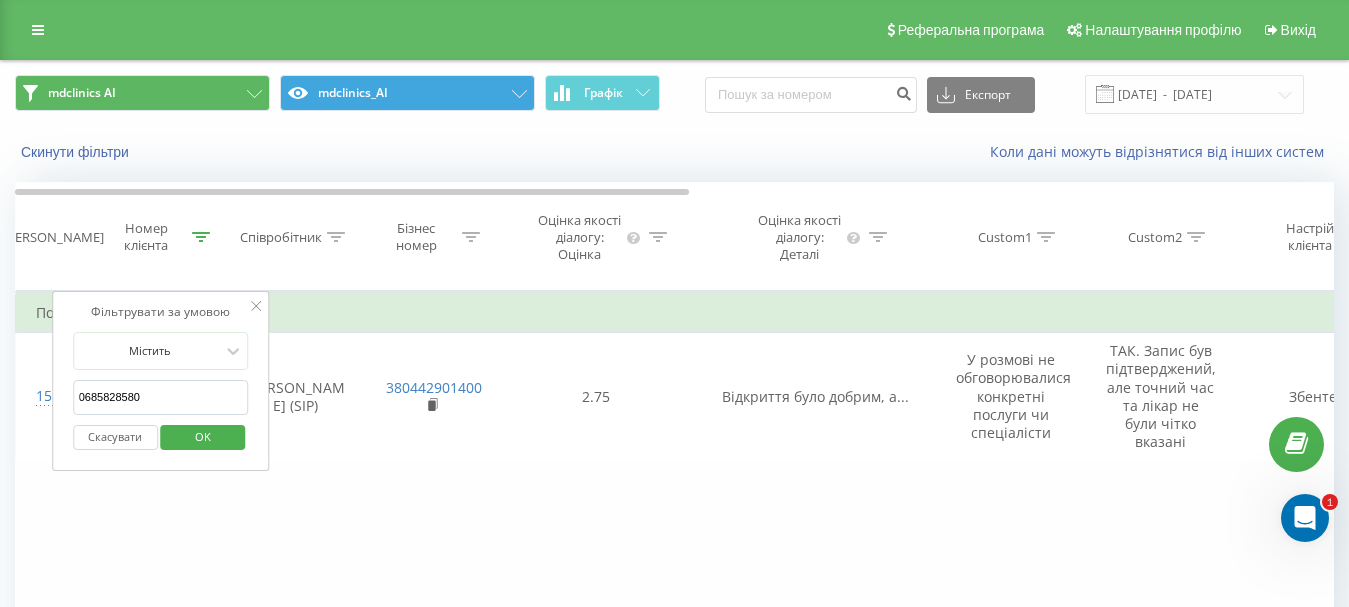 drag, startPoint x: 188, startPoint y: 407, endPoint x: 0, endPoint y: 399, distance: 188.17014 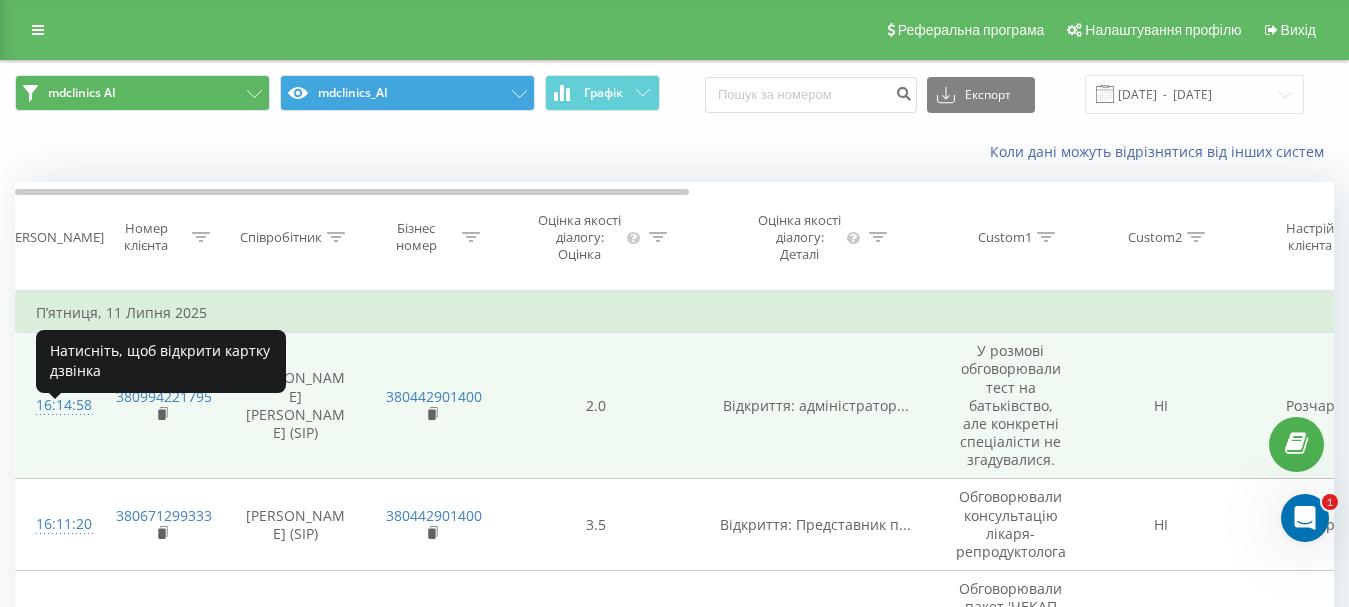 click on "16:14:58" at bounding box center (56, 405) 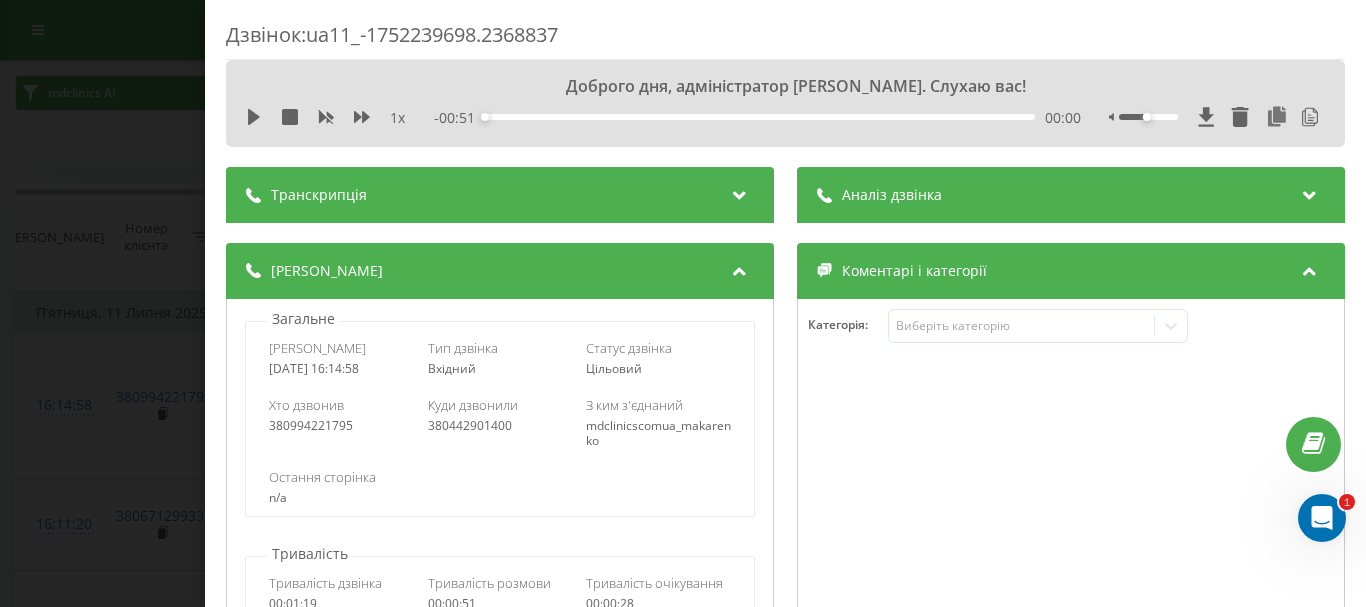 click on "Транскрипція" at bounding box center (500, 195) 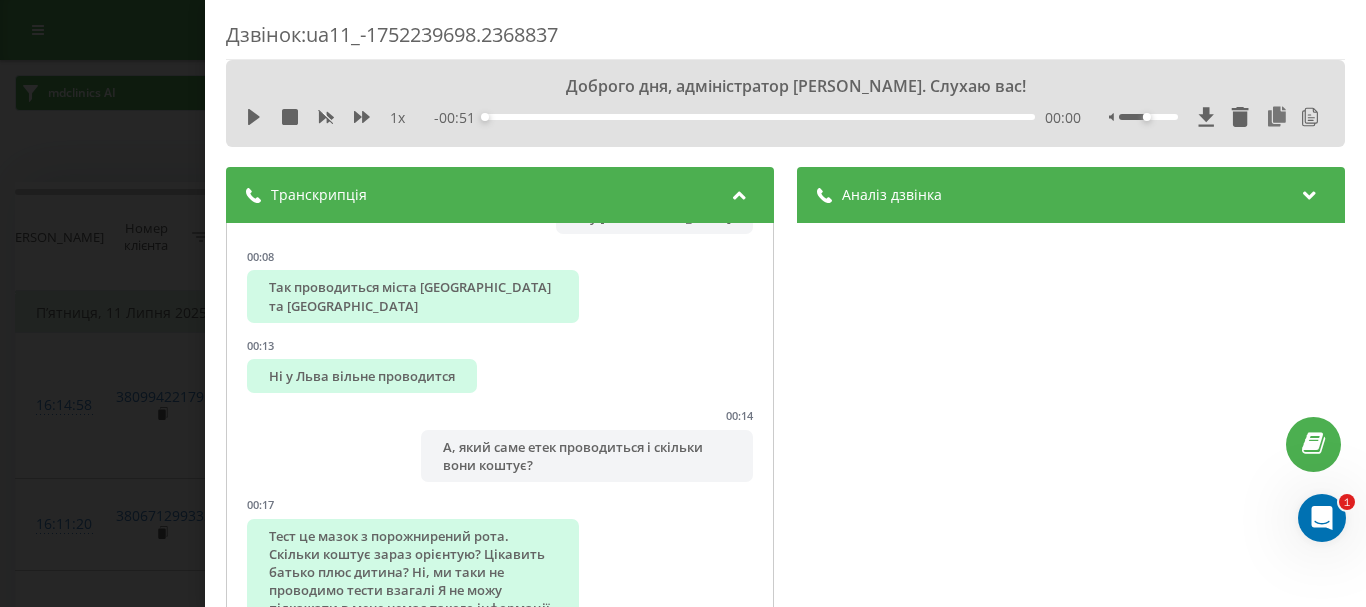scroll, scrollTop: 272, scrollLeft: 0, axis: vertical 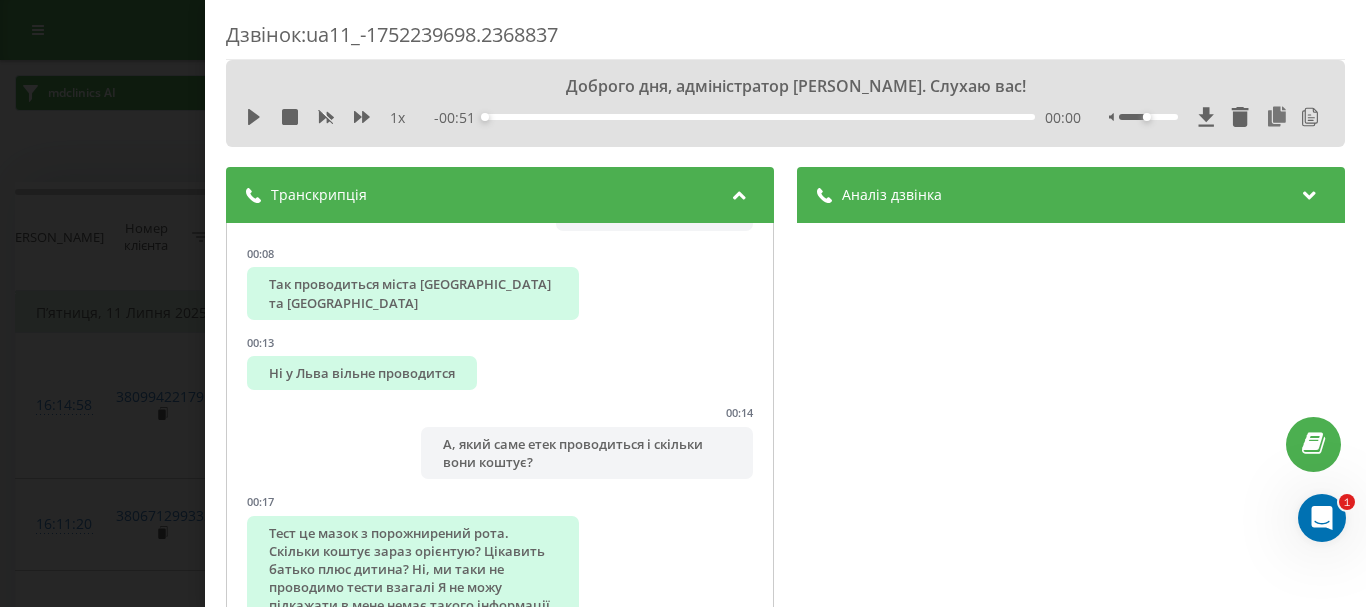 click at bounding box center (1310, 192) 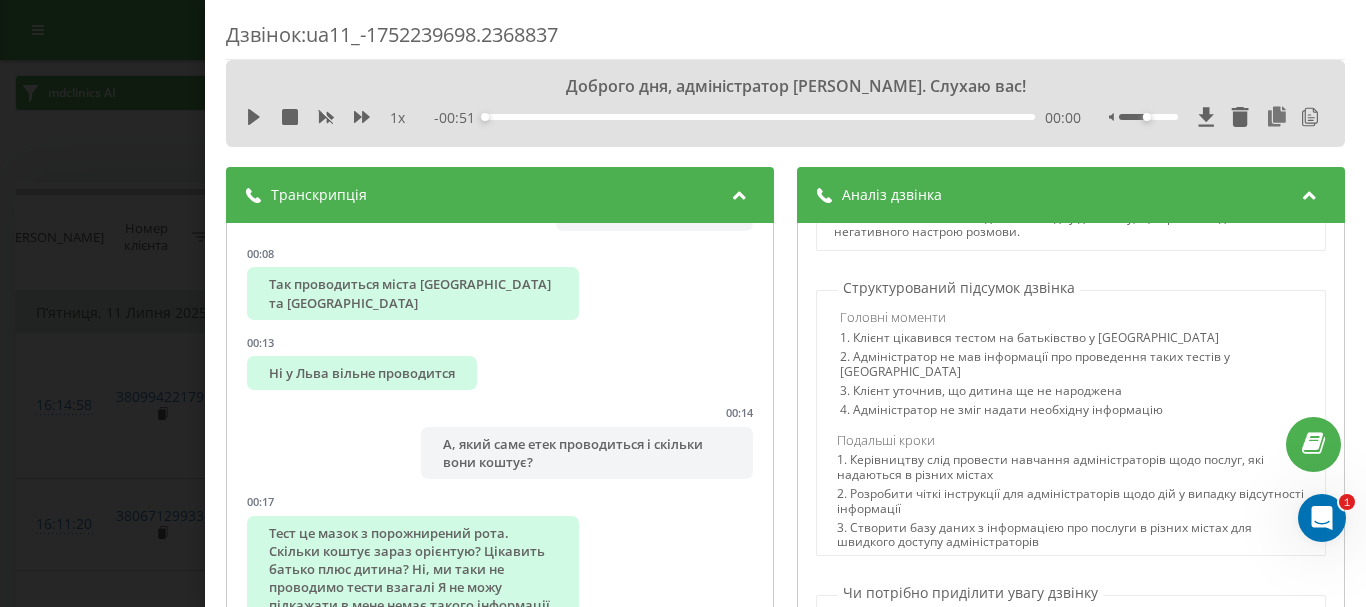 scroll, scrollTop: 637, scrollLeft: 0, axis: vertical 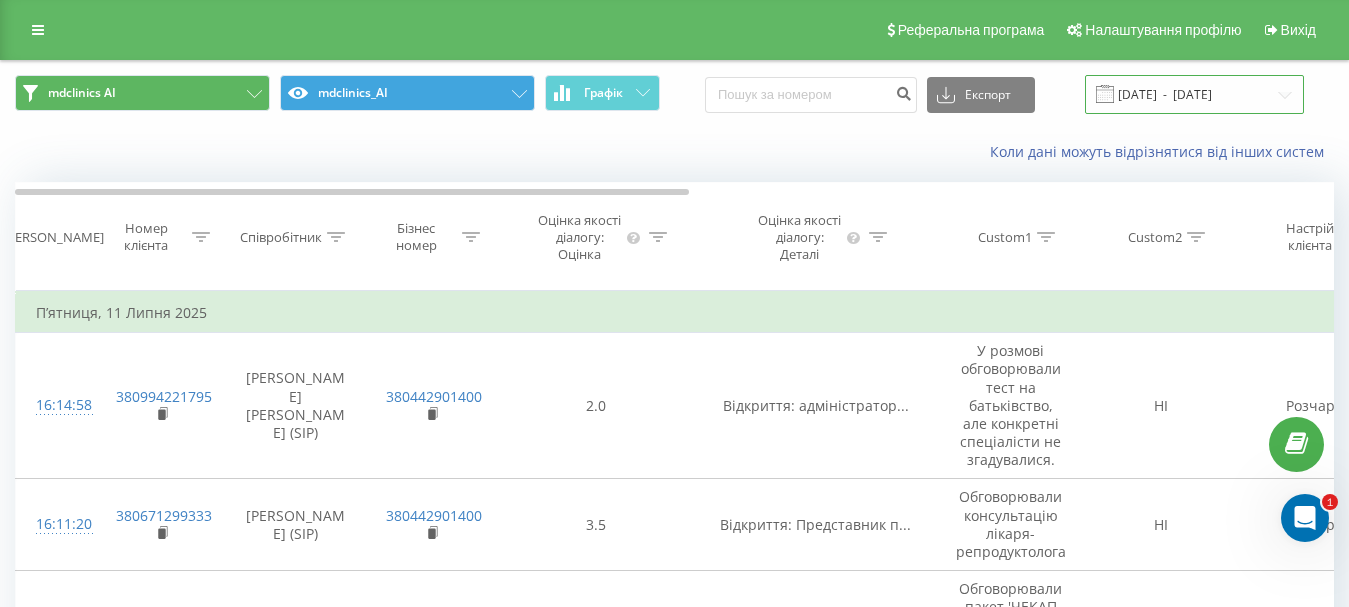 click on "07.07.2025  -  13.07.2025" at bounding box center (1194, 94) 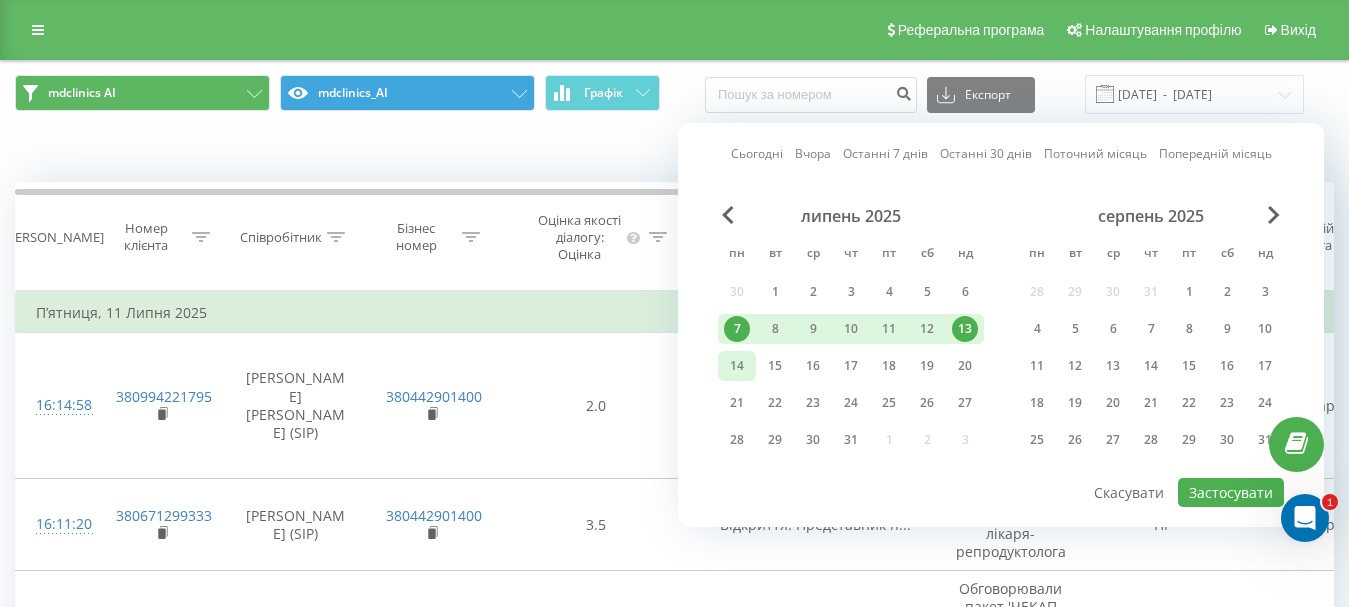 click on "14" at bounding box center (737, 366) 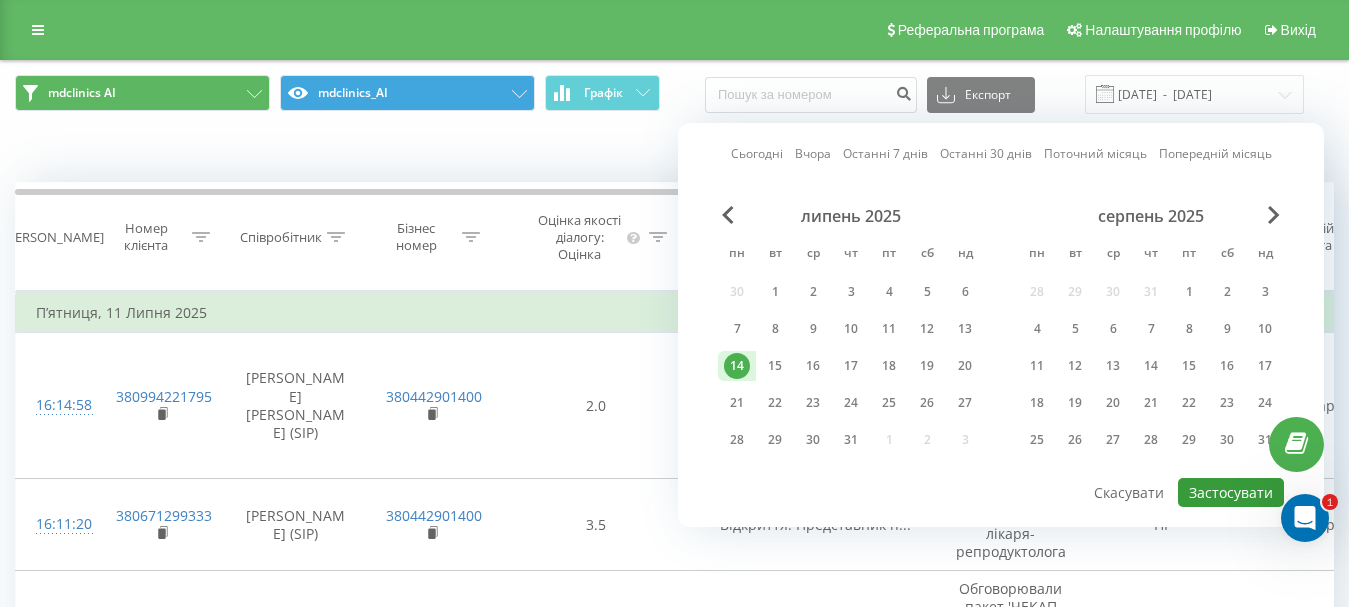 click on "Застосувати" at bounding box center (1231, 492) 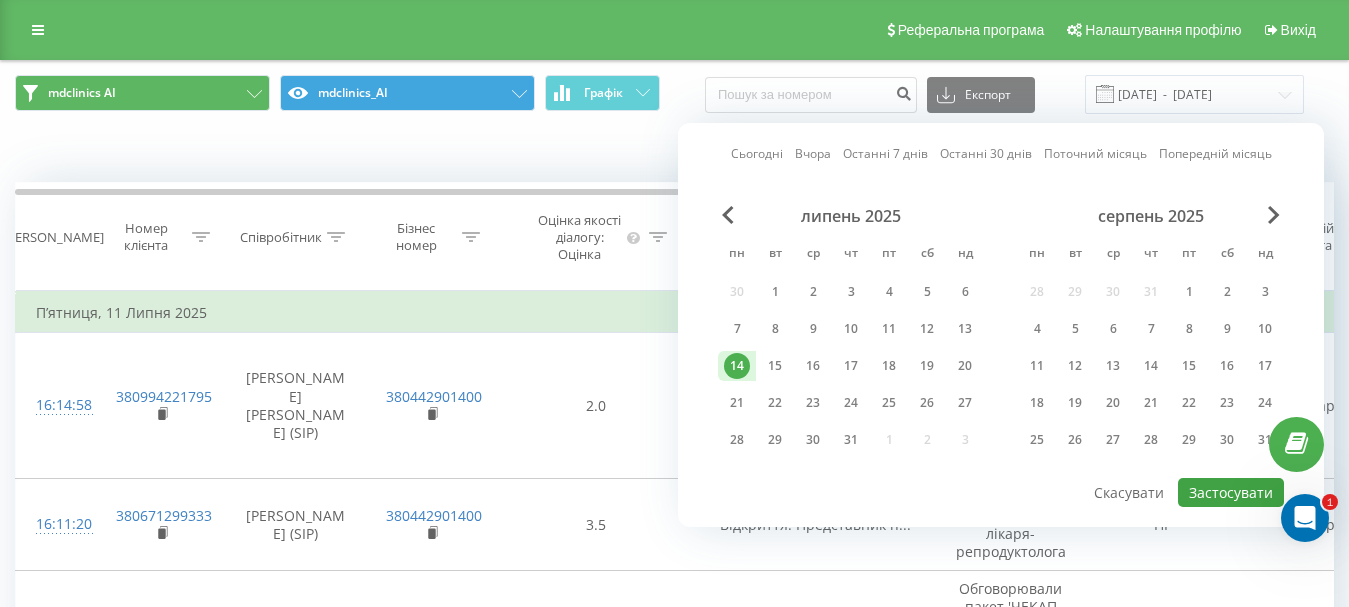 type on "[DATE]  -  [DATE]" 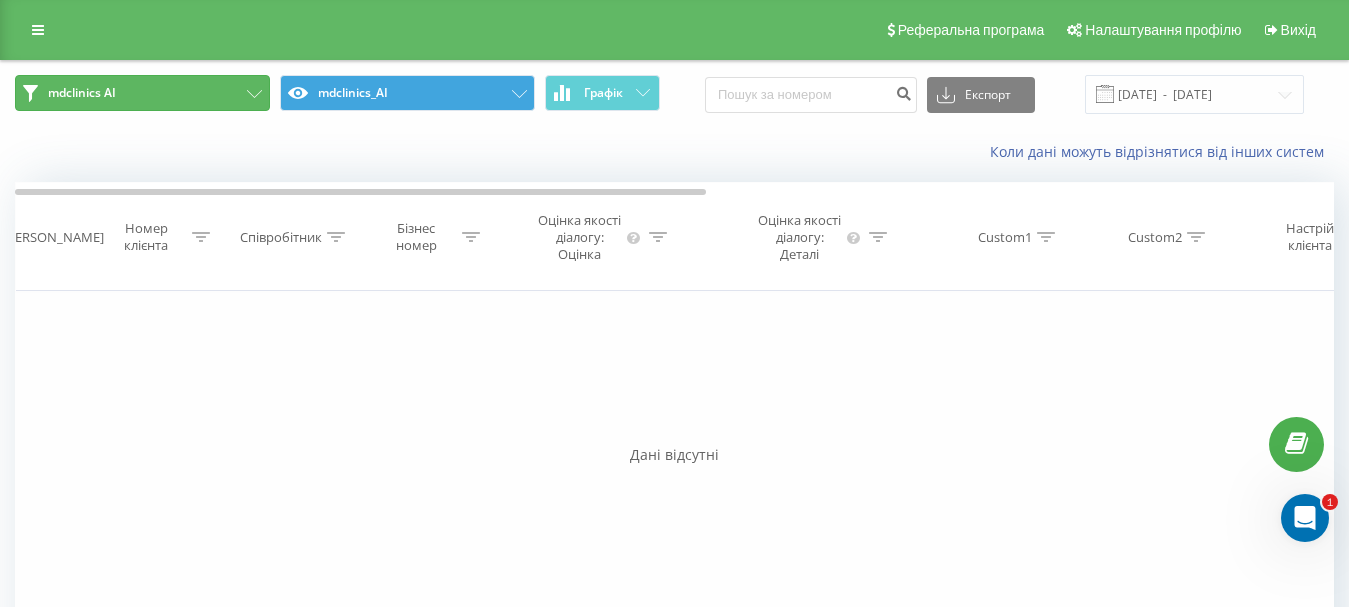 click 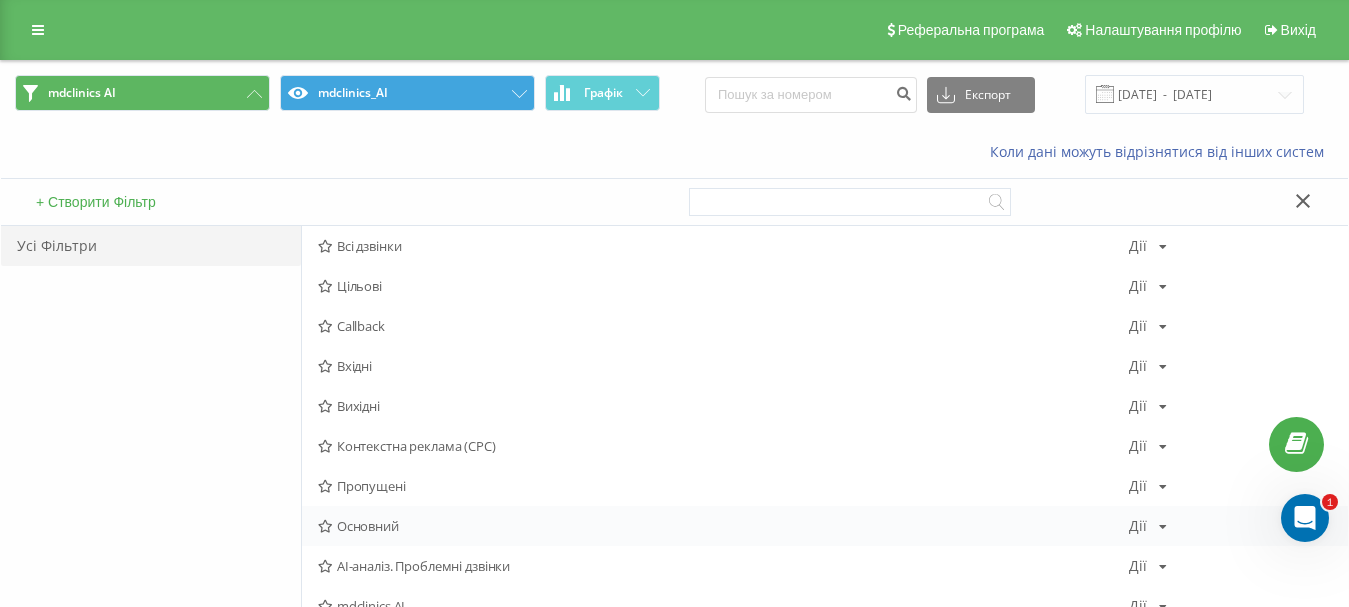 click at bounding box center [325, 526] 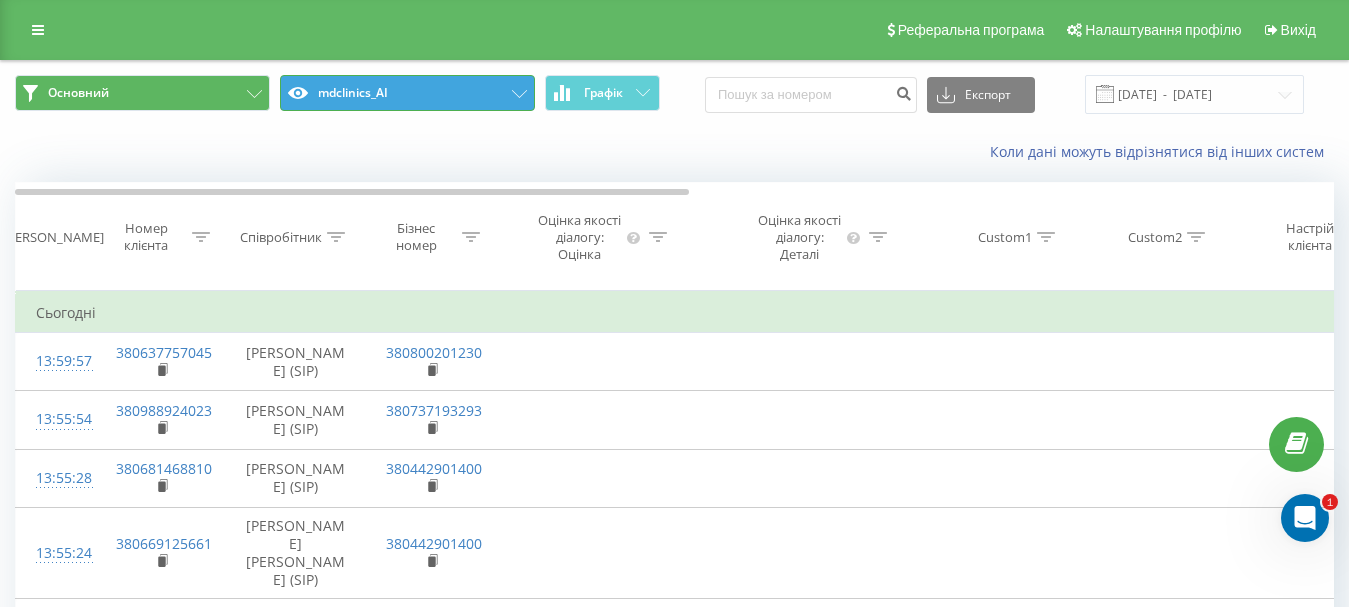 click on "mdclinics_AI" at bounding box center [407, 93] 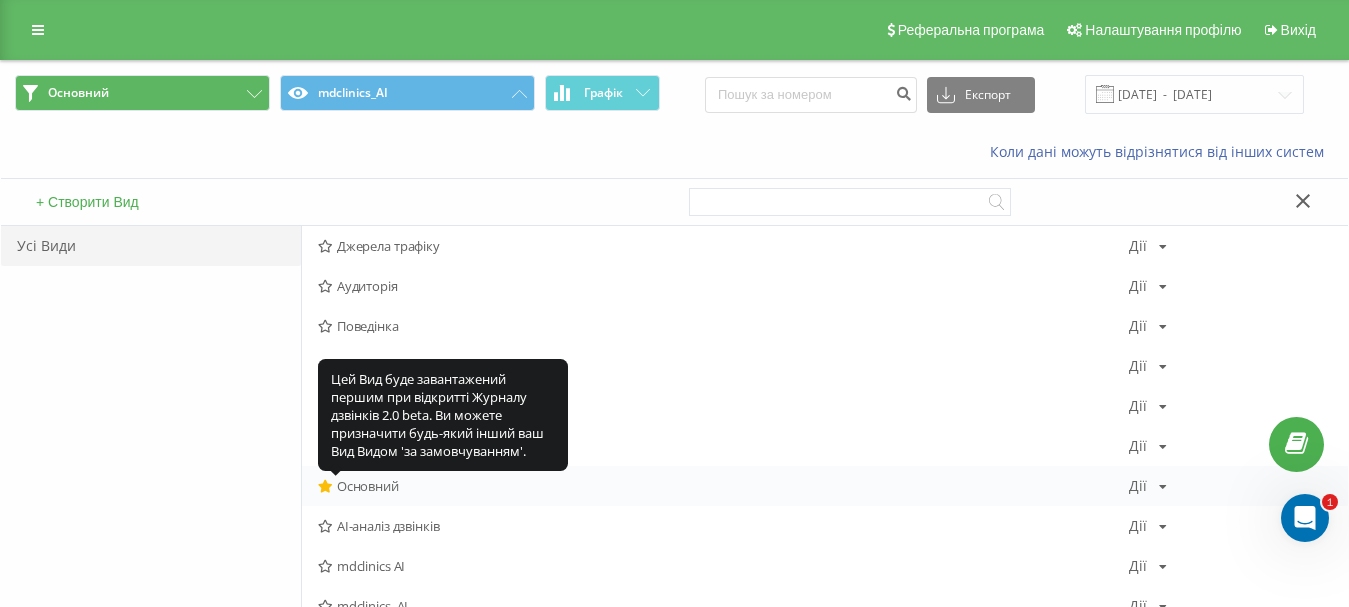 click at bounding box center (325, 486) 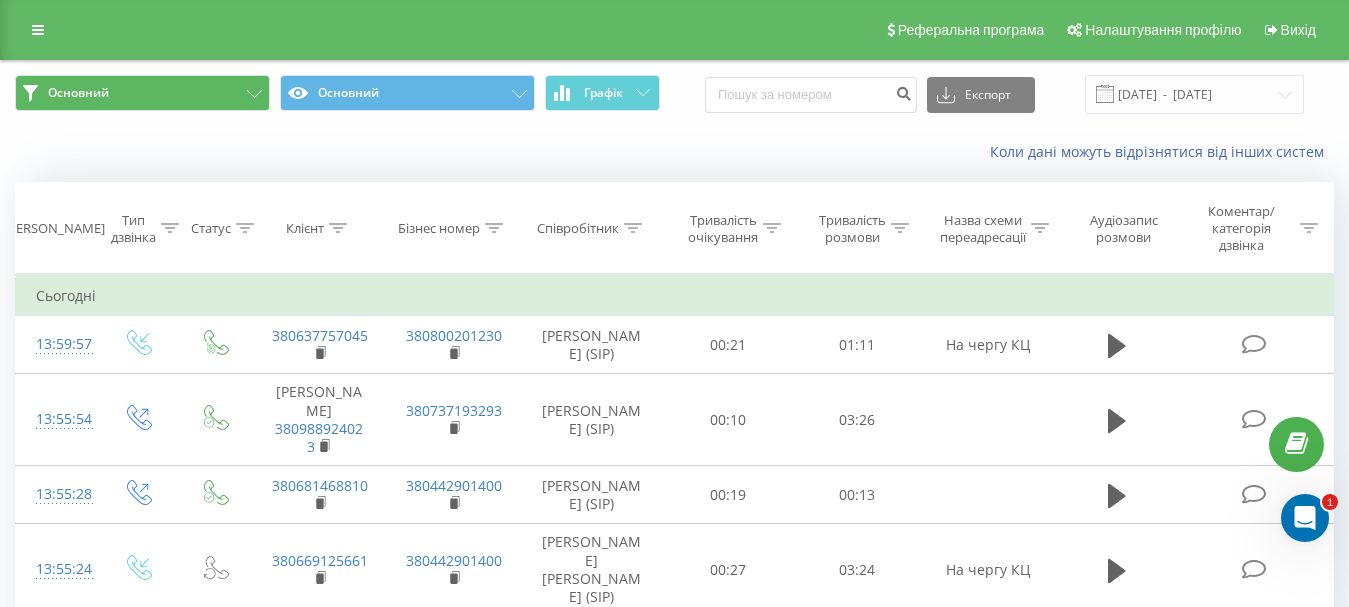 click at bounding box center (633, 228) 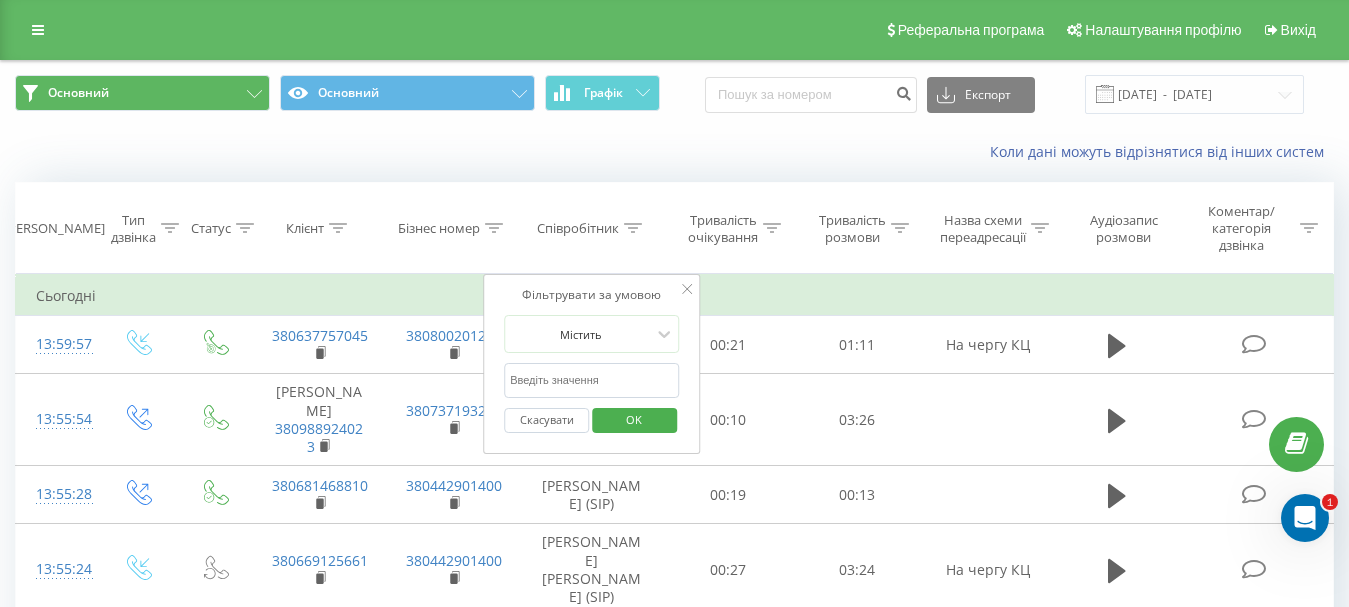 click at bounding box center [592, 380] 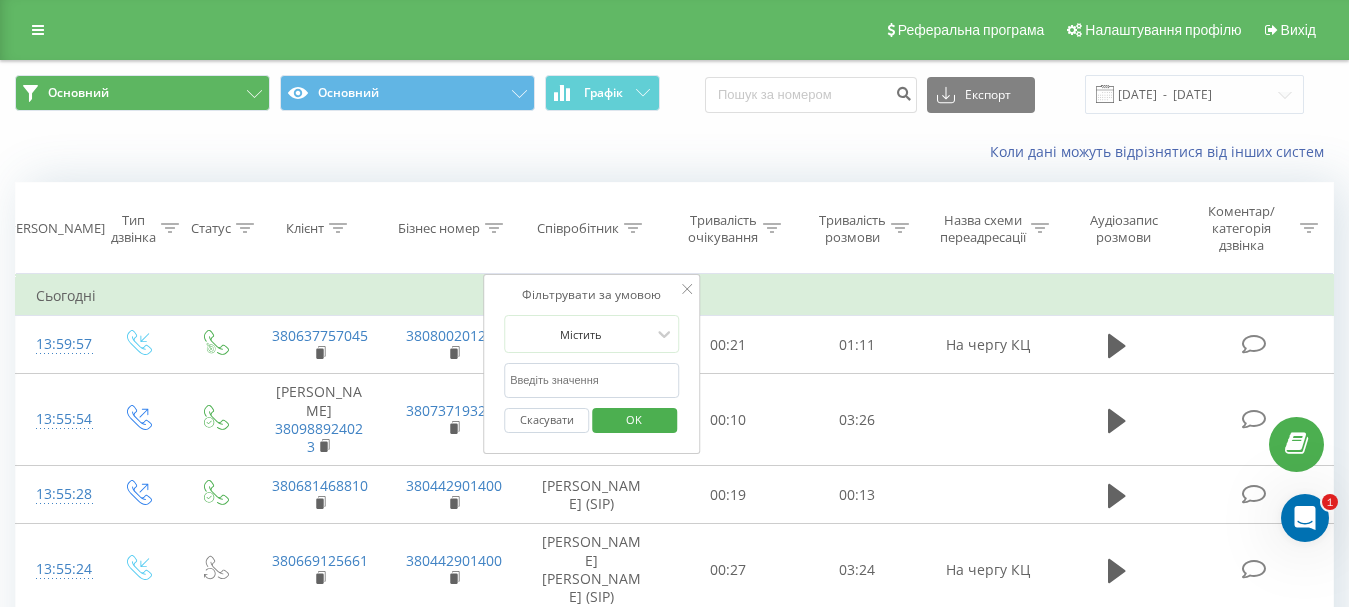 type on "безм" 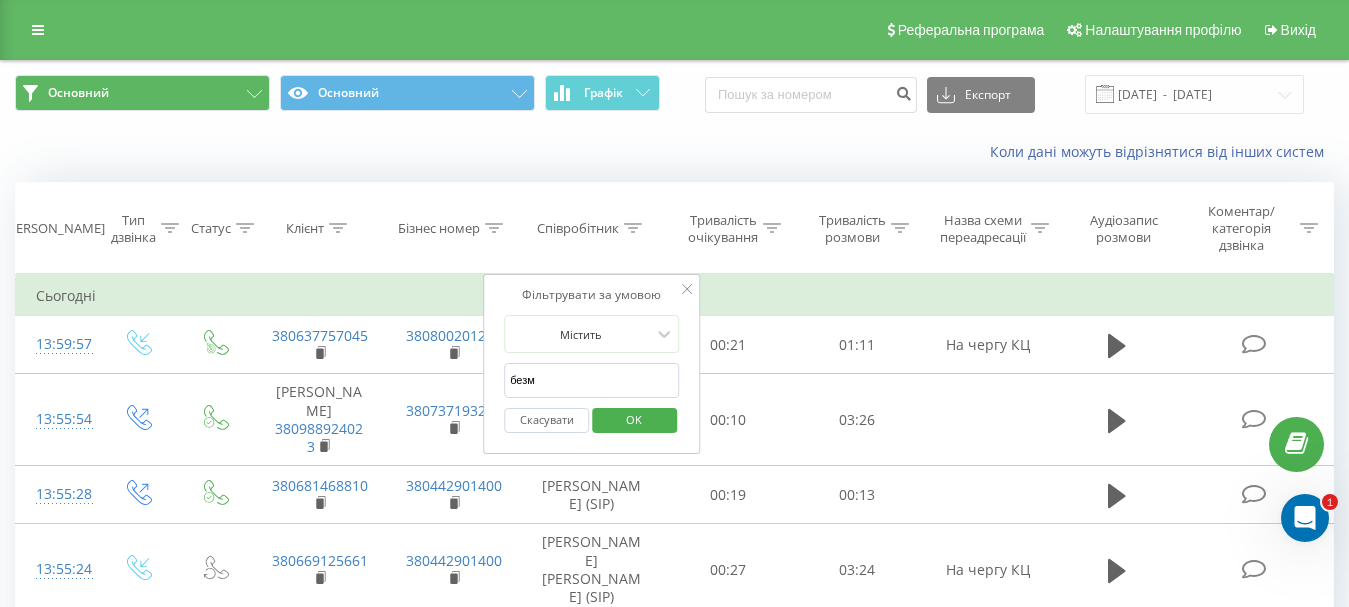 click on "OK" at bounding box center (634, 419) 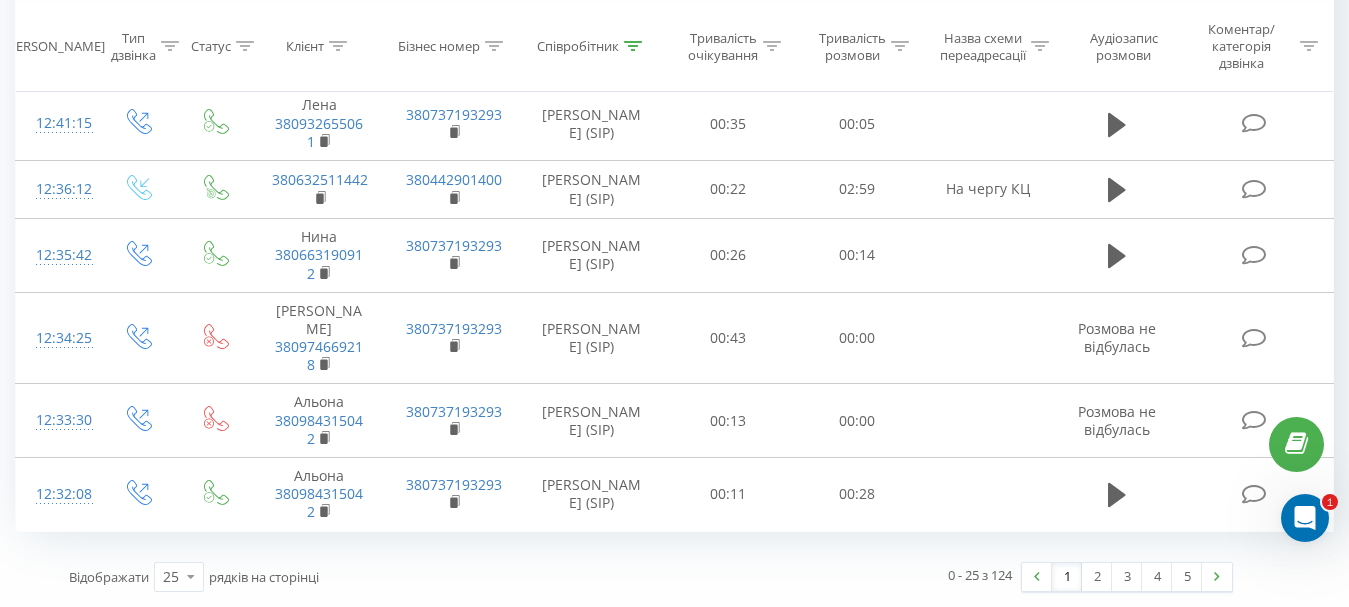 scroll, scrollTop: 2114, scrollLeft: 0, axis: vertical 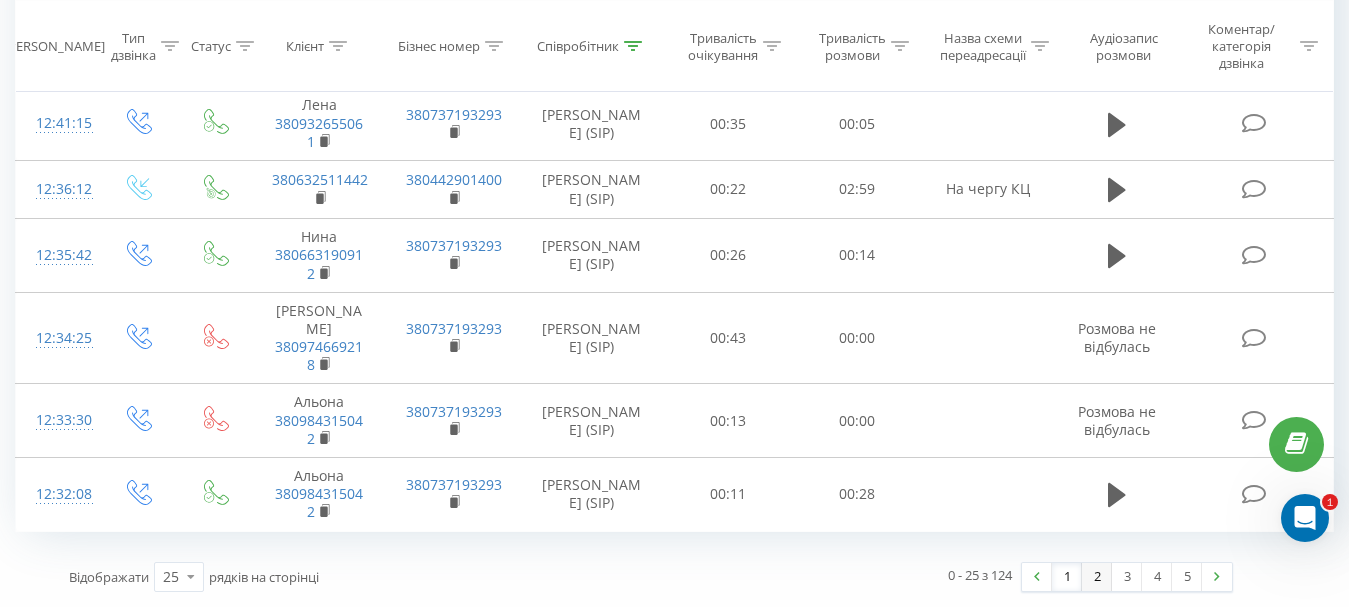 click on "2" at bounding box center (1097, 577) 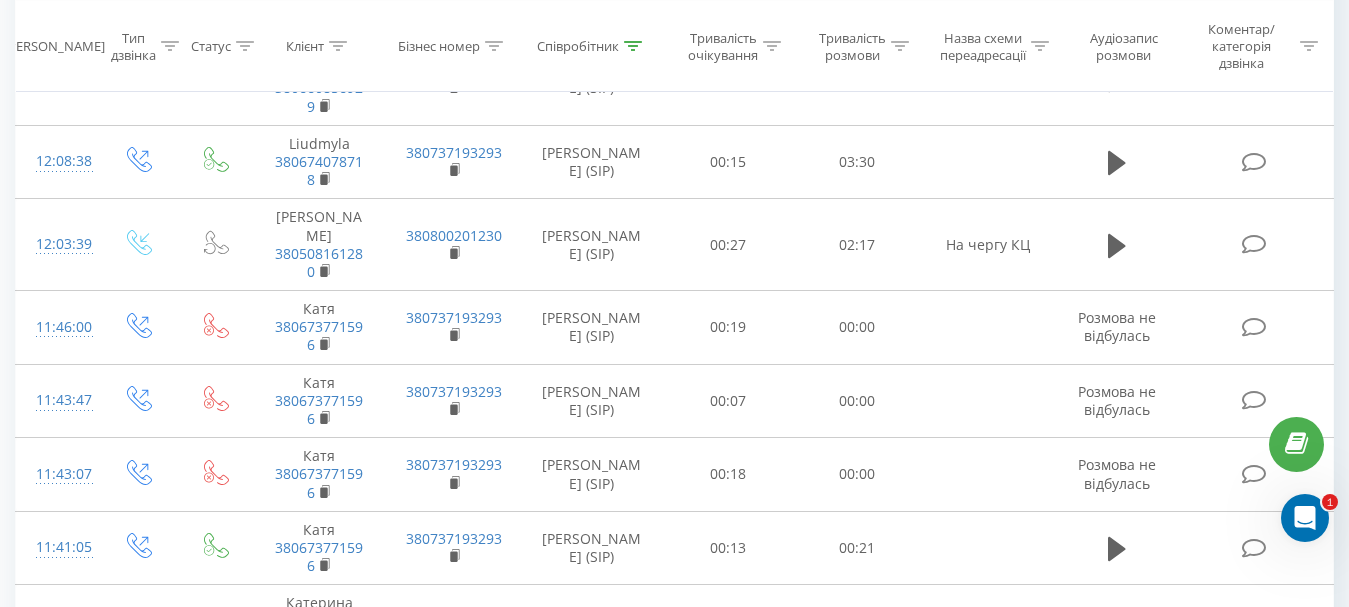 scroll, scrollTop: 0, scrollLeft: 0, axis: both 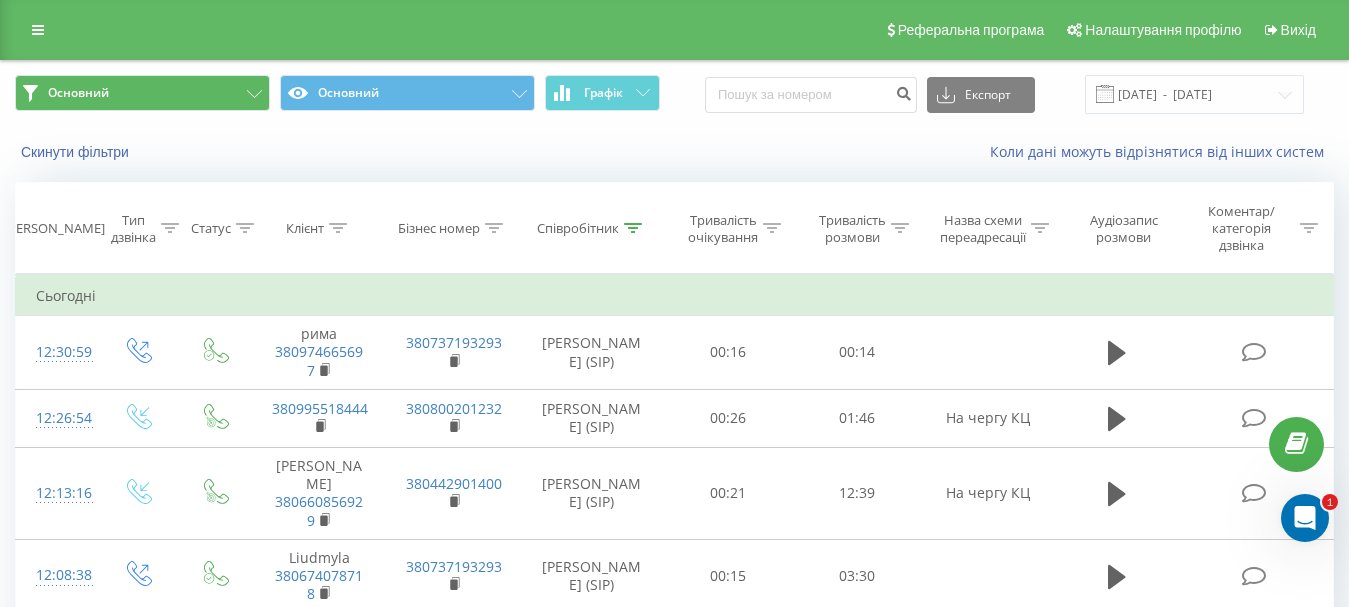 click 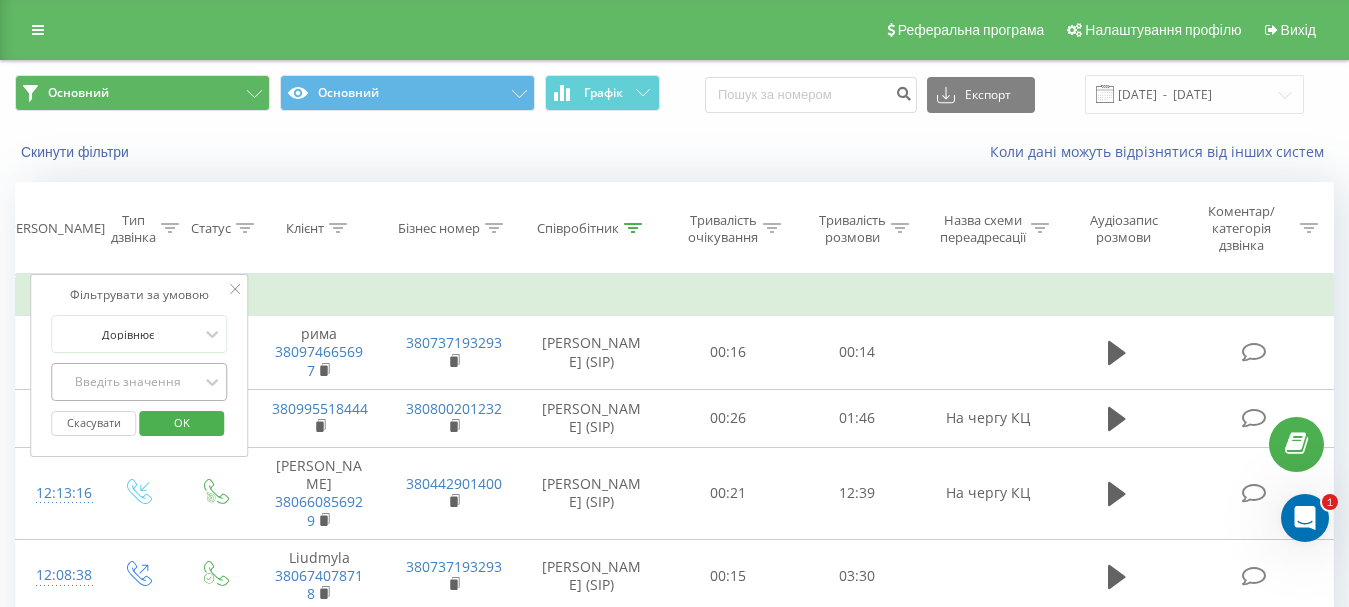 click on "Введіть значення" at bounding box center (128, 382) 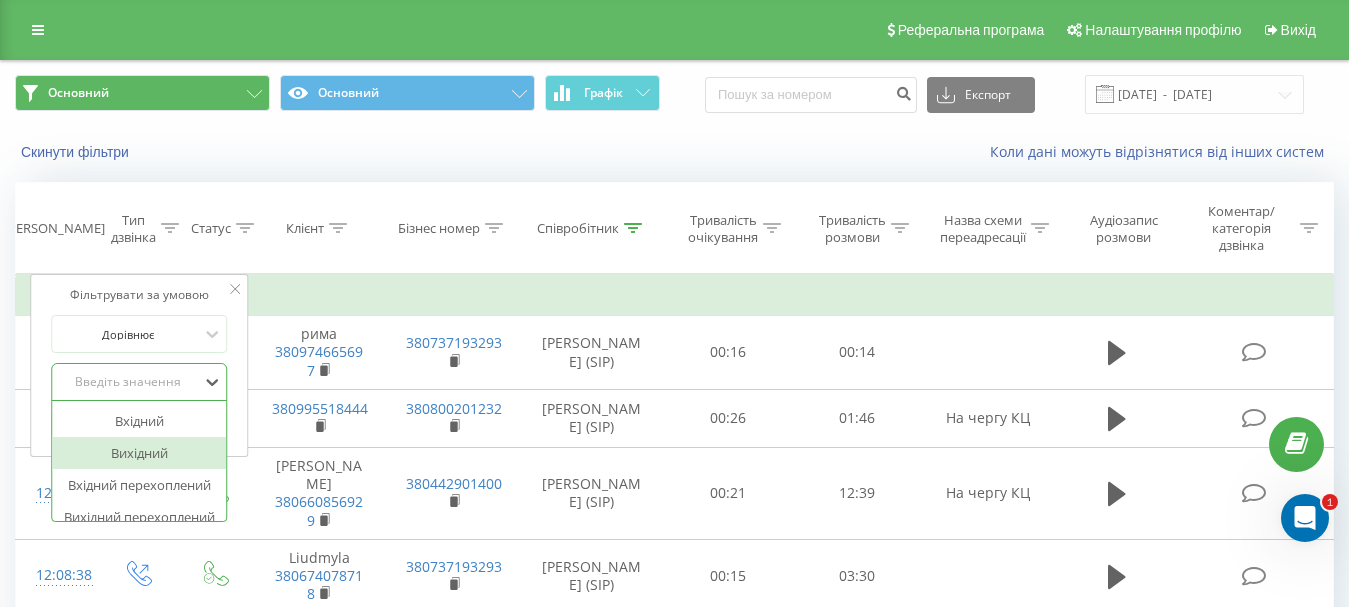 click on "Вихідний" at bounding box center (139, 453) 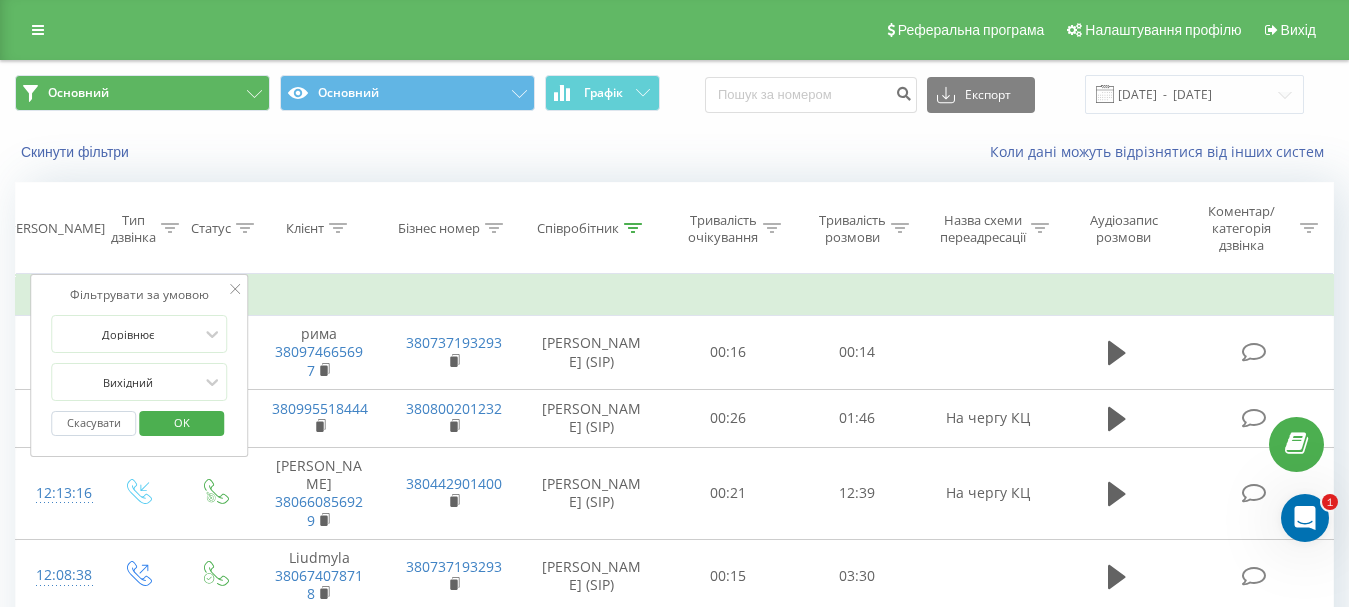 click on "OK" at bounding box center [182, 422] 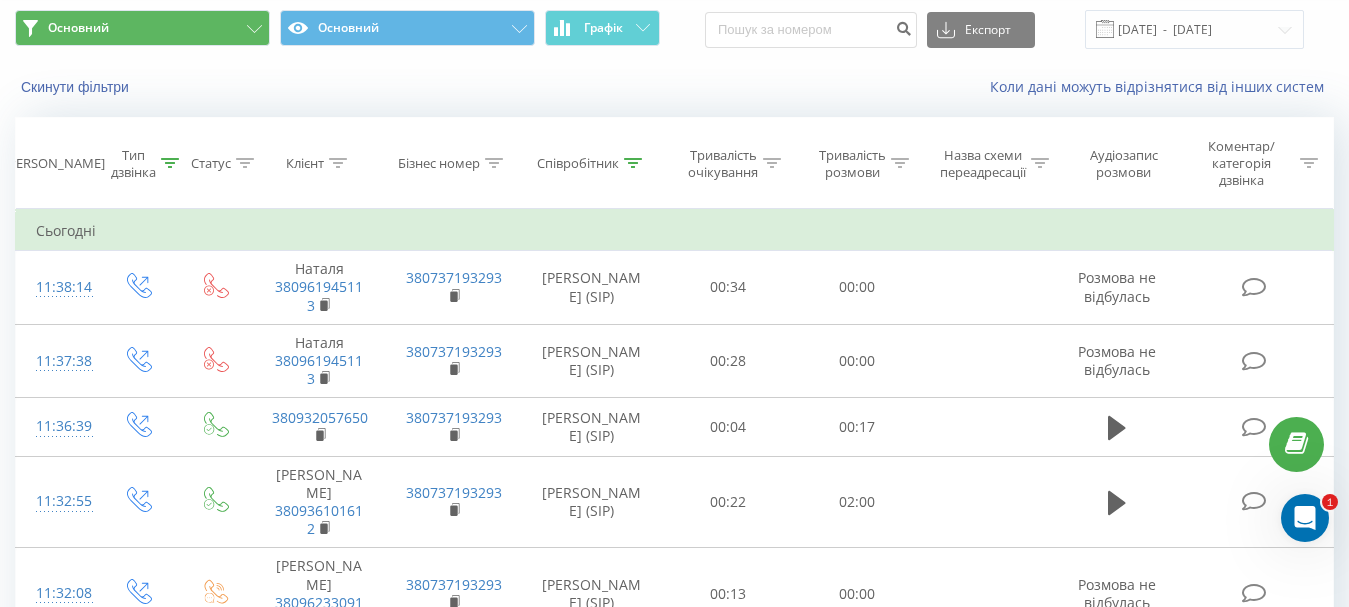 scroll, scrollTop: 100, scrollLeft: 0, axis: vertical 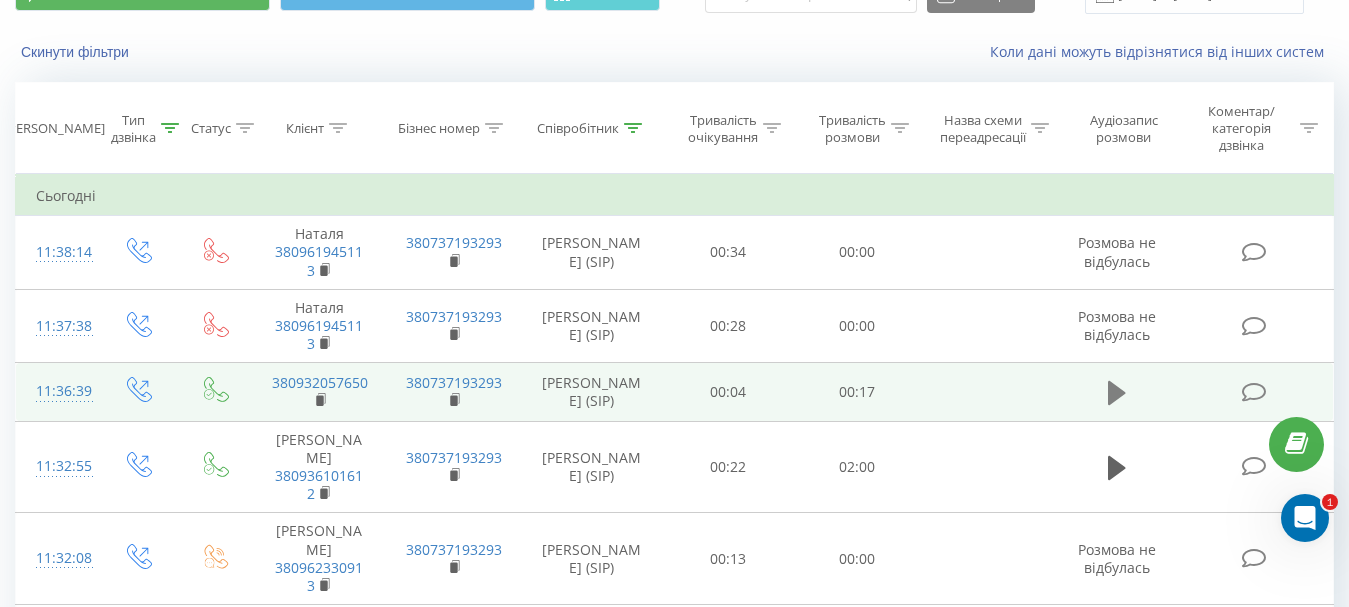 click 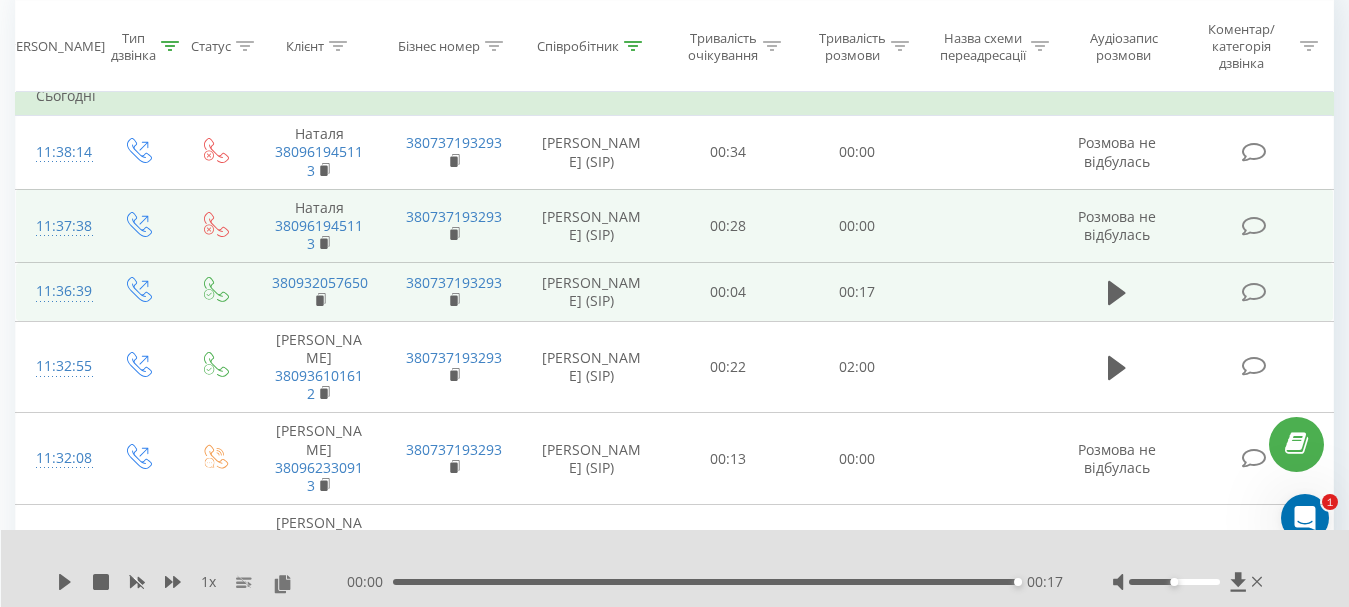 scroll, scrollTop: 300, scrollLeft: 0, axis: vertical 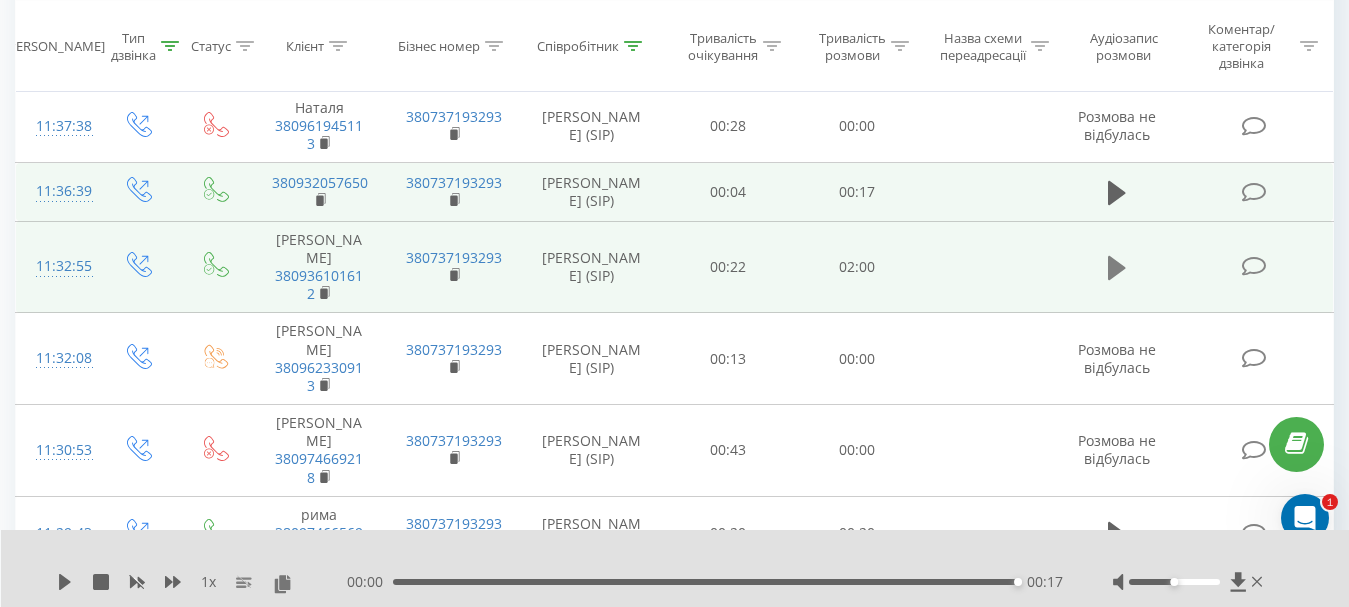 click 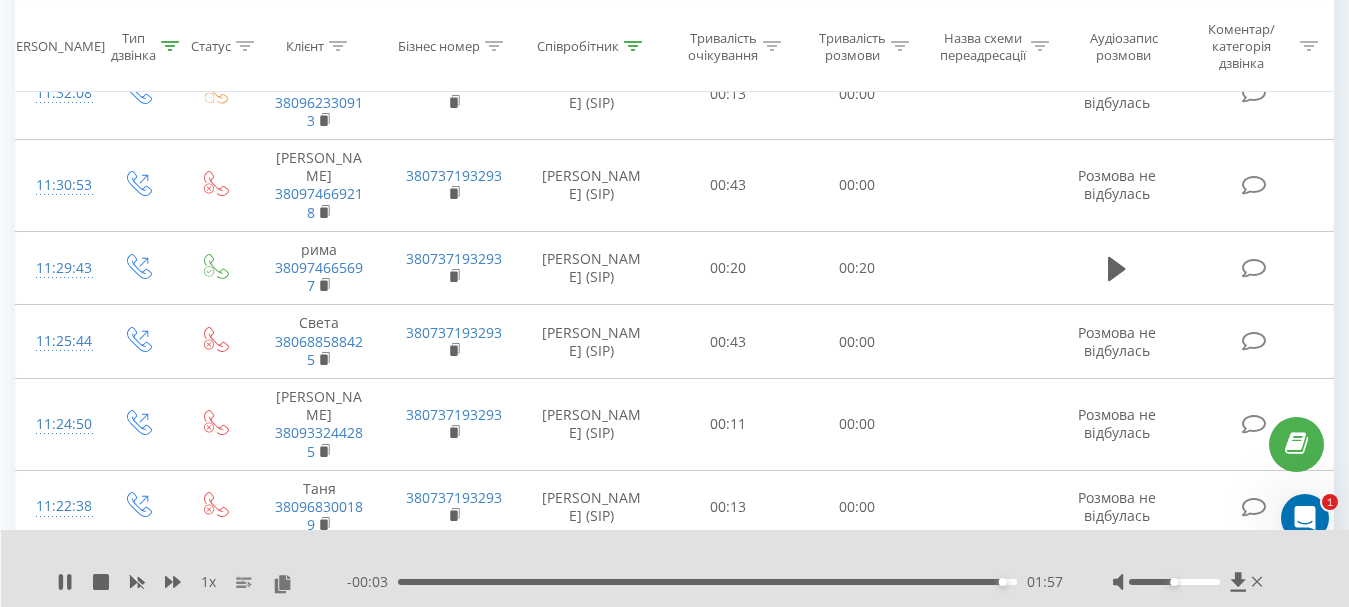 scroll, scrollTop: 600, scrollLeft: 0, axis: vertical 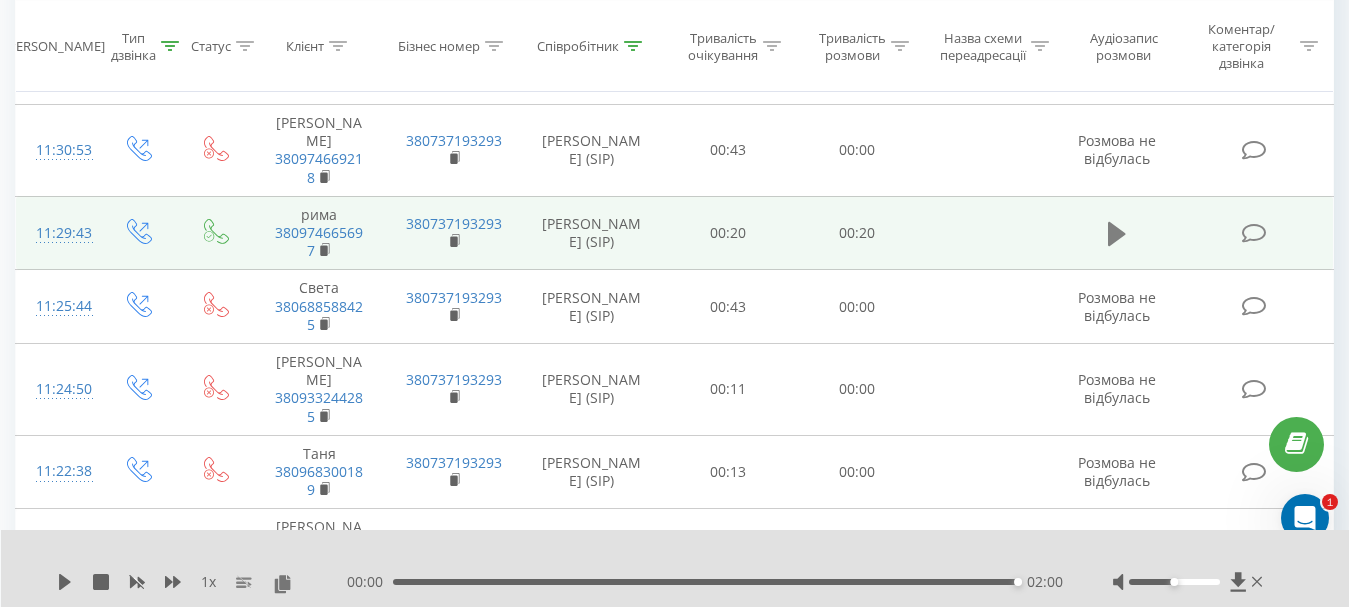 click 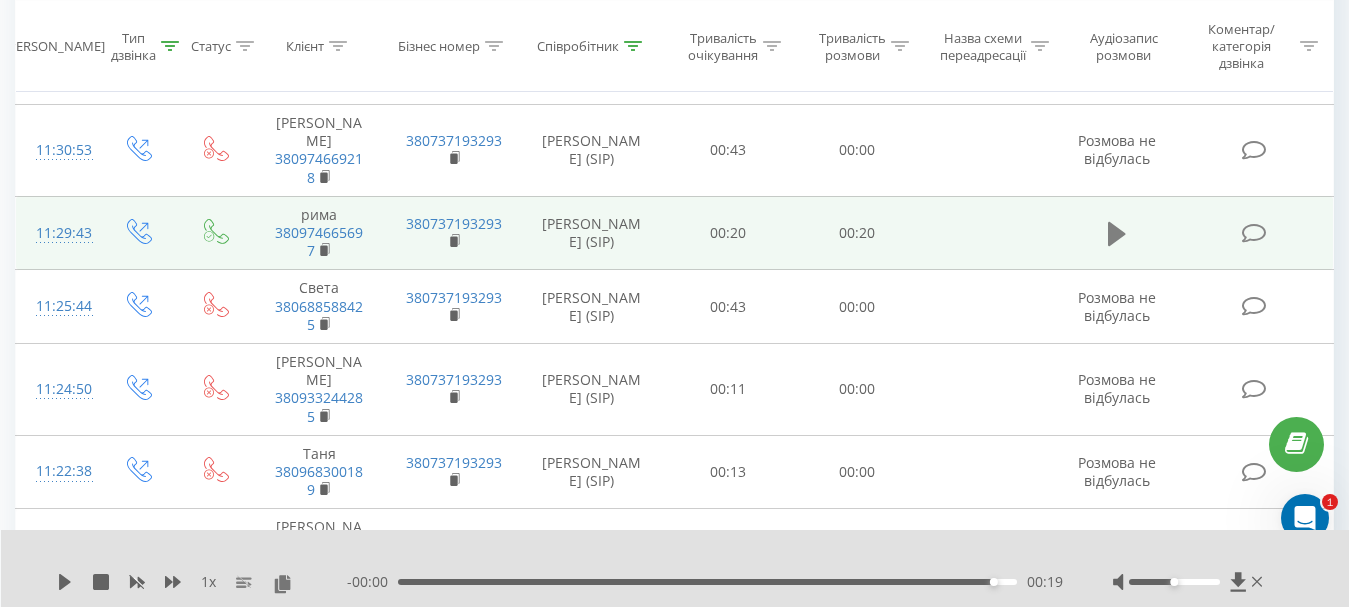 click 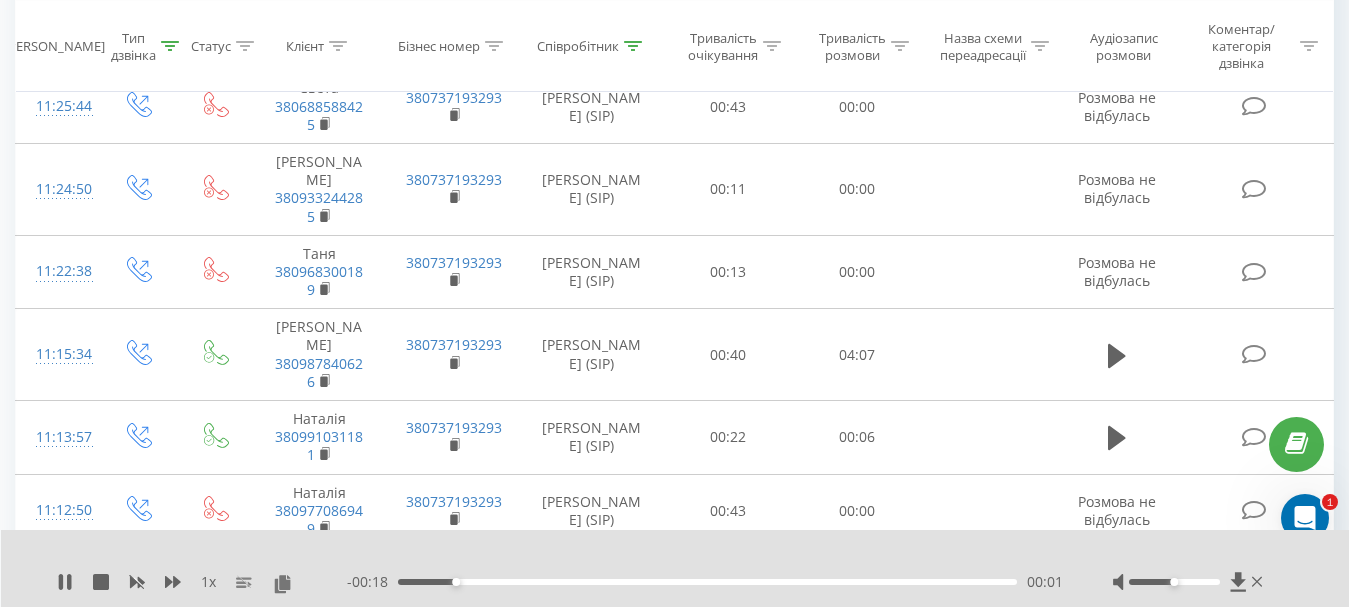 scroll, scrollTop: 1000, scrollLeft: 0, axis: vertical 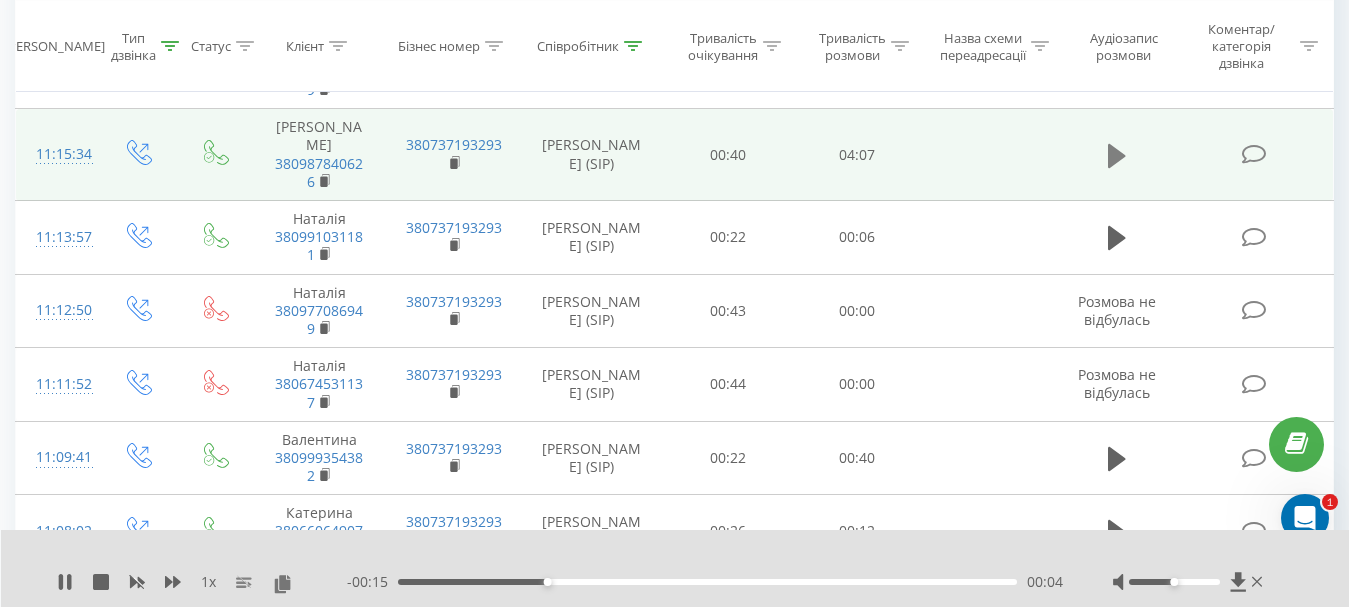 click 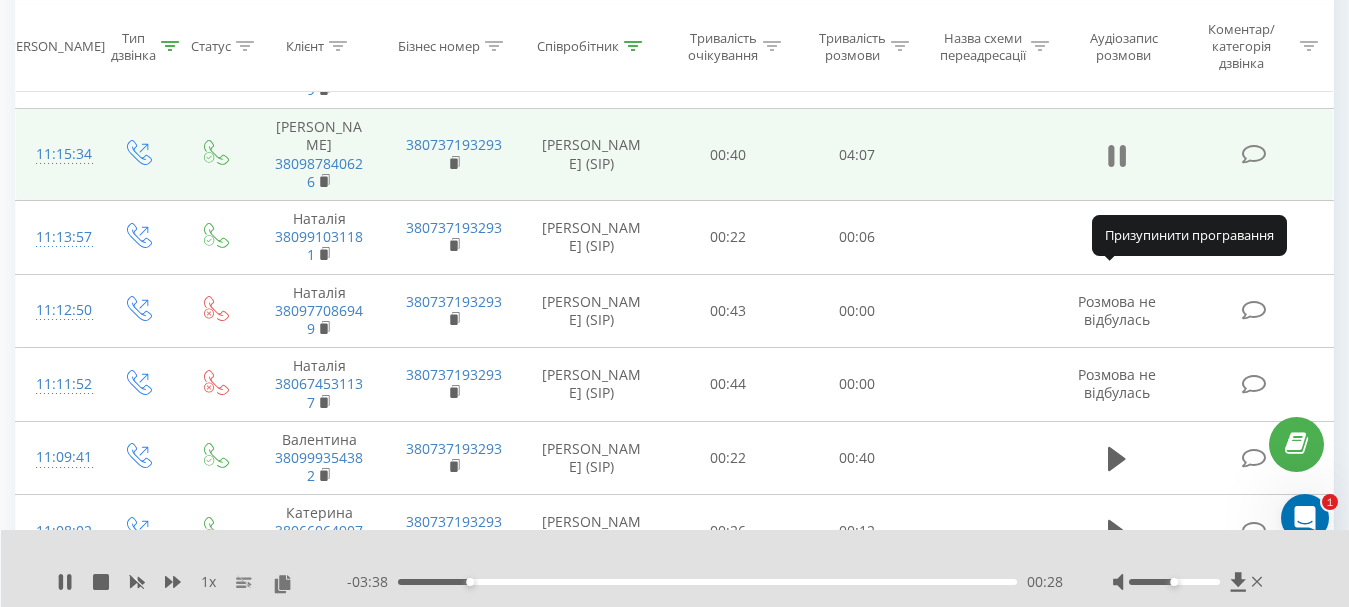 click 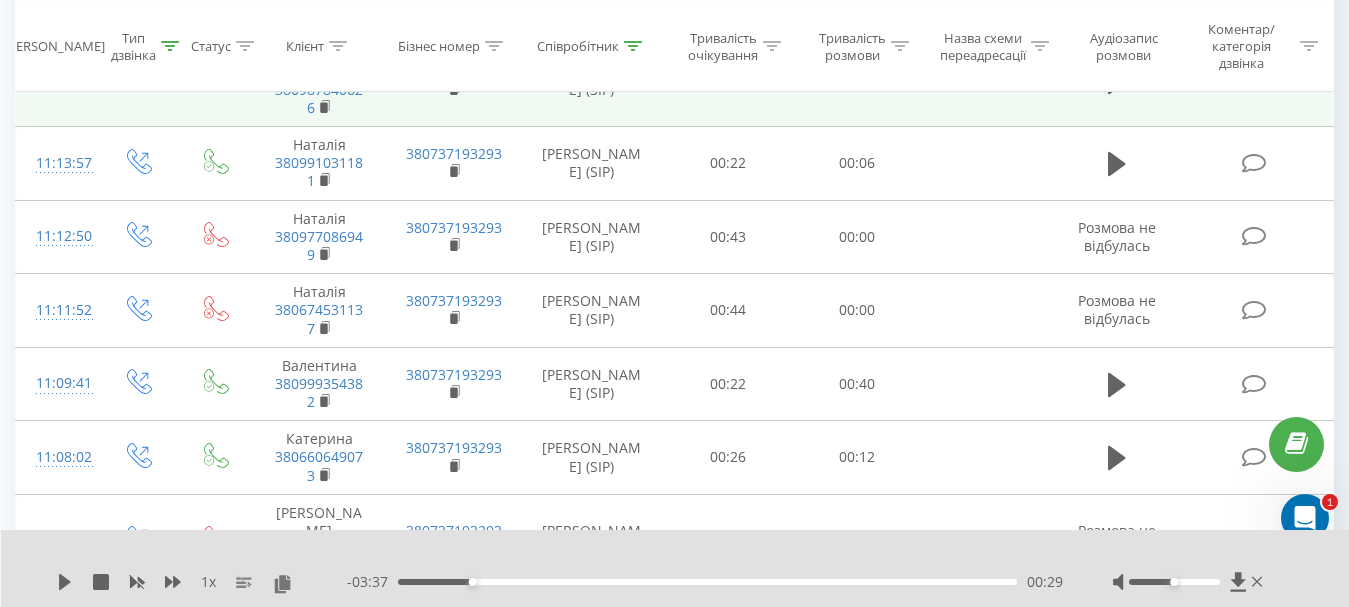scroll, scrollTop: 1100, scrollLeft: 0, axis: vertical 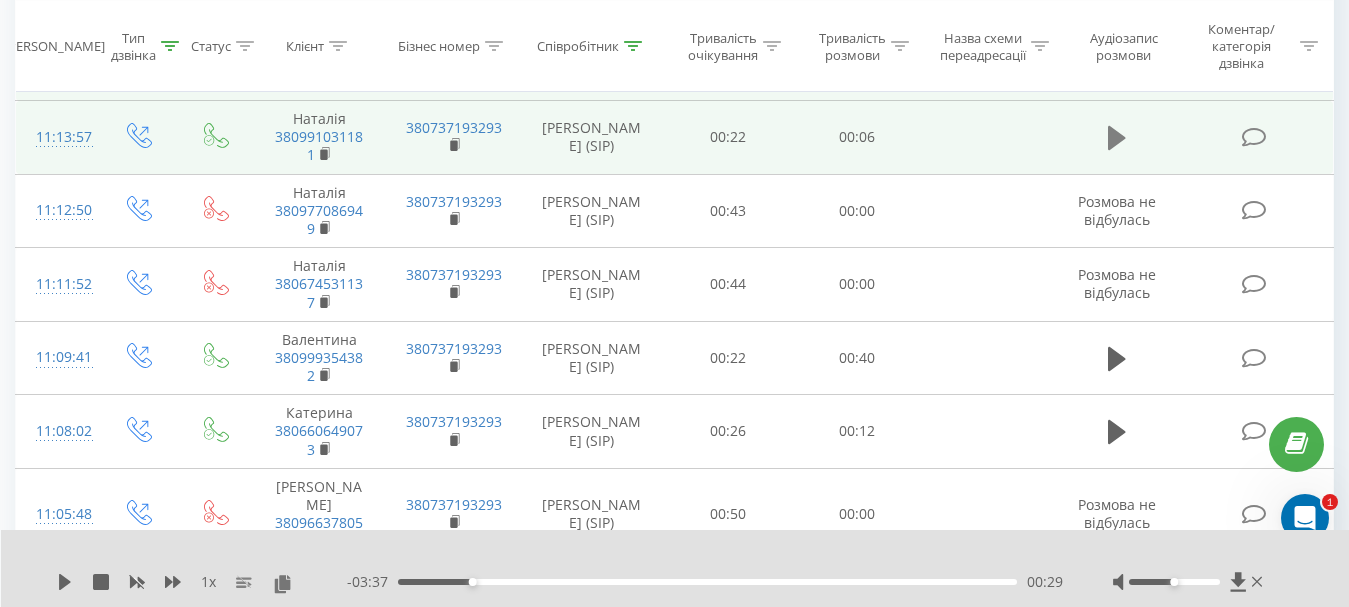 click 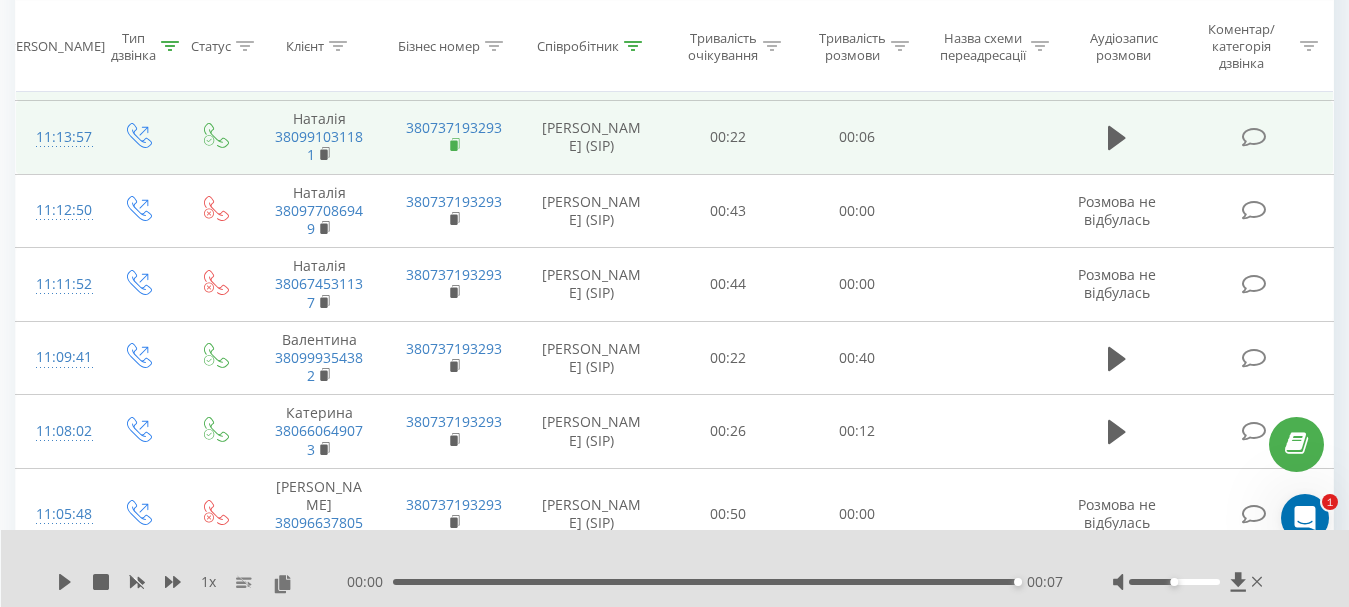 click 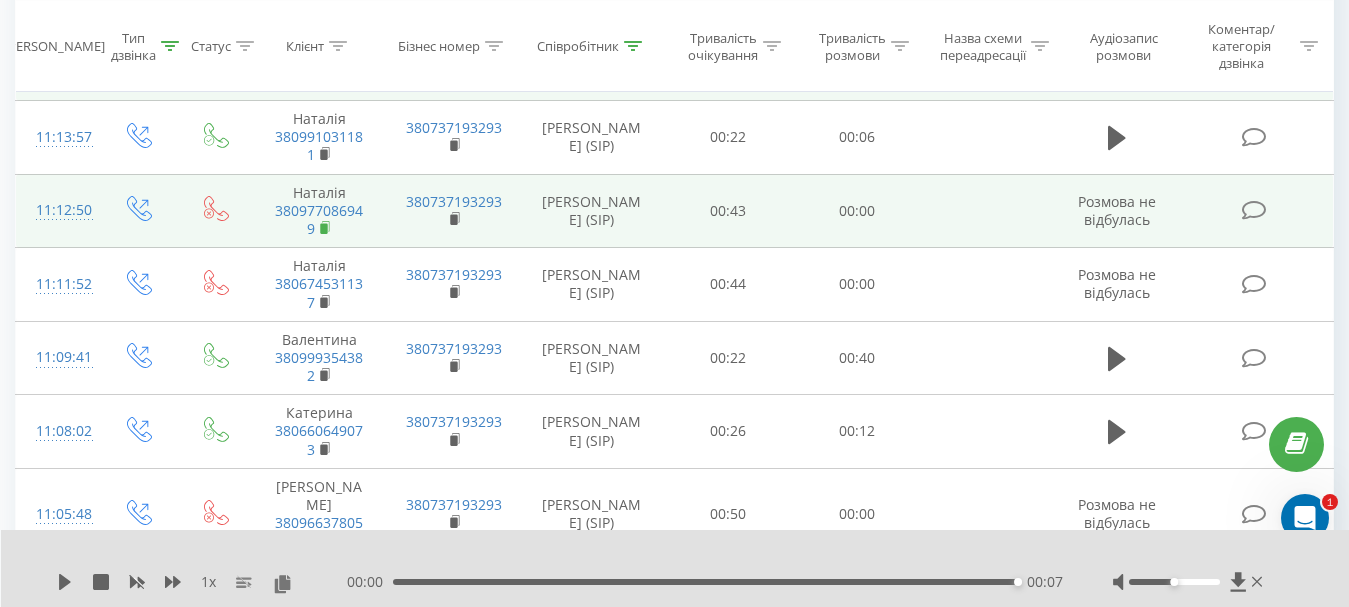 click 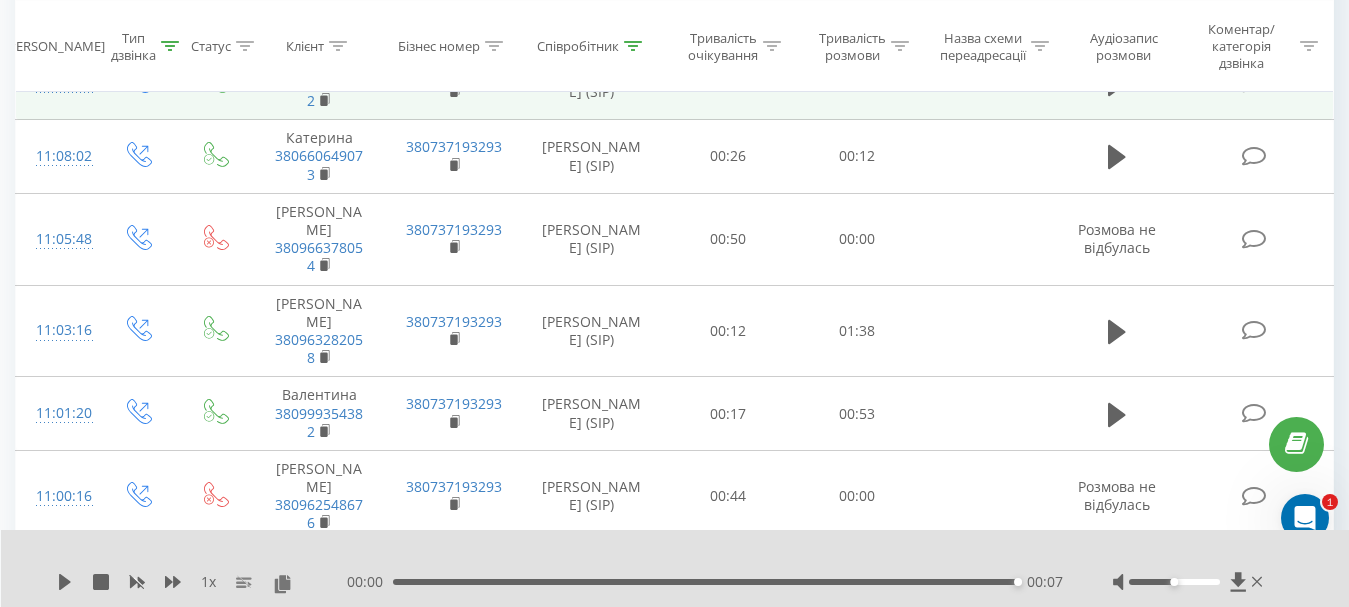 scroll, scrollTop: 1400, scrollLeft: 0, axis: vertical 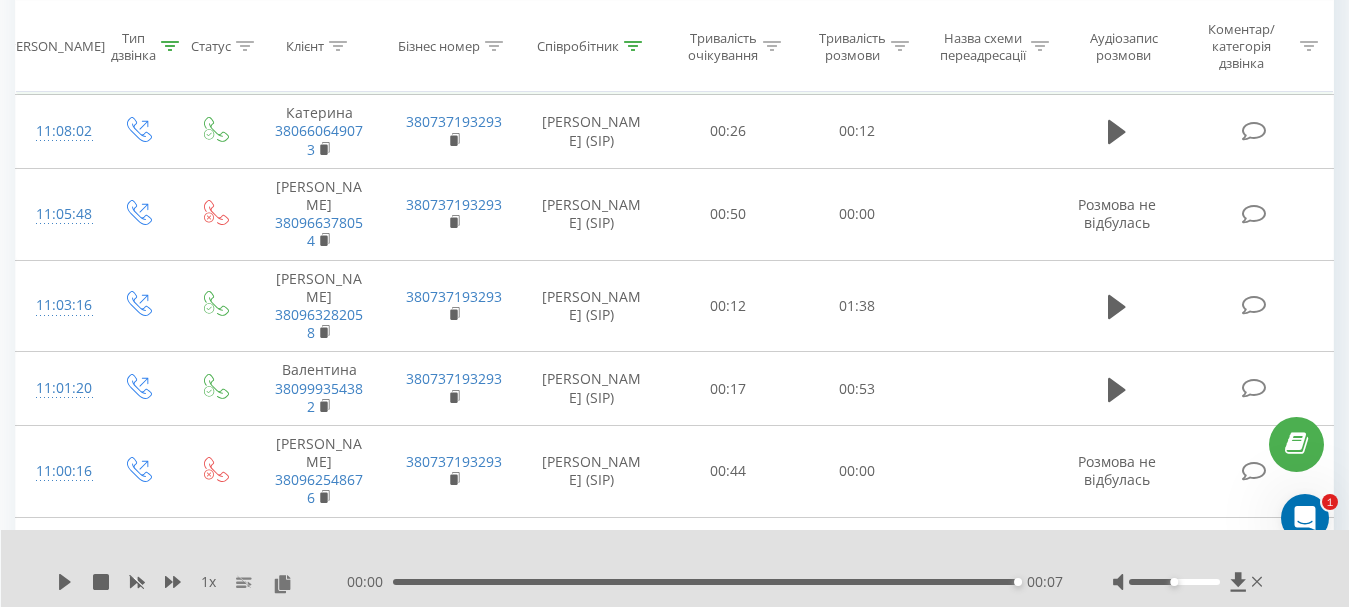 click 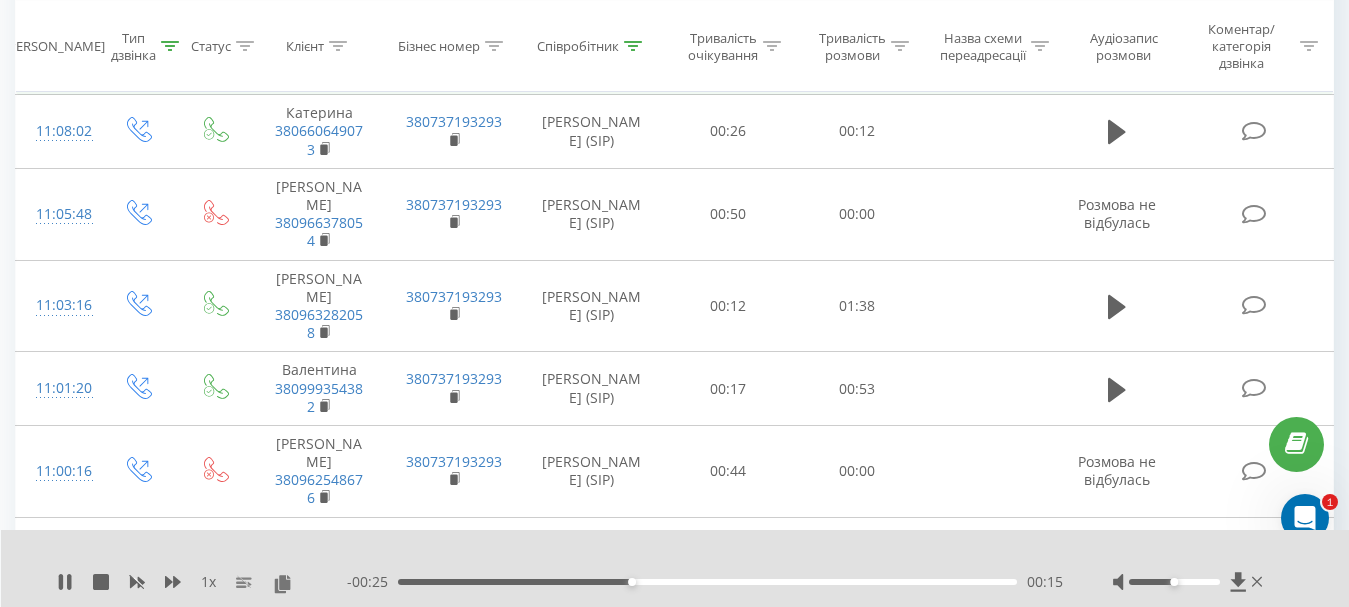 click 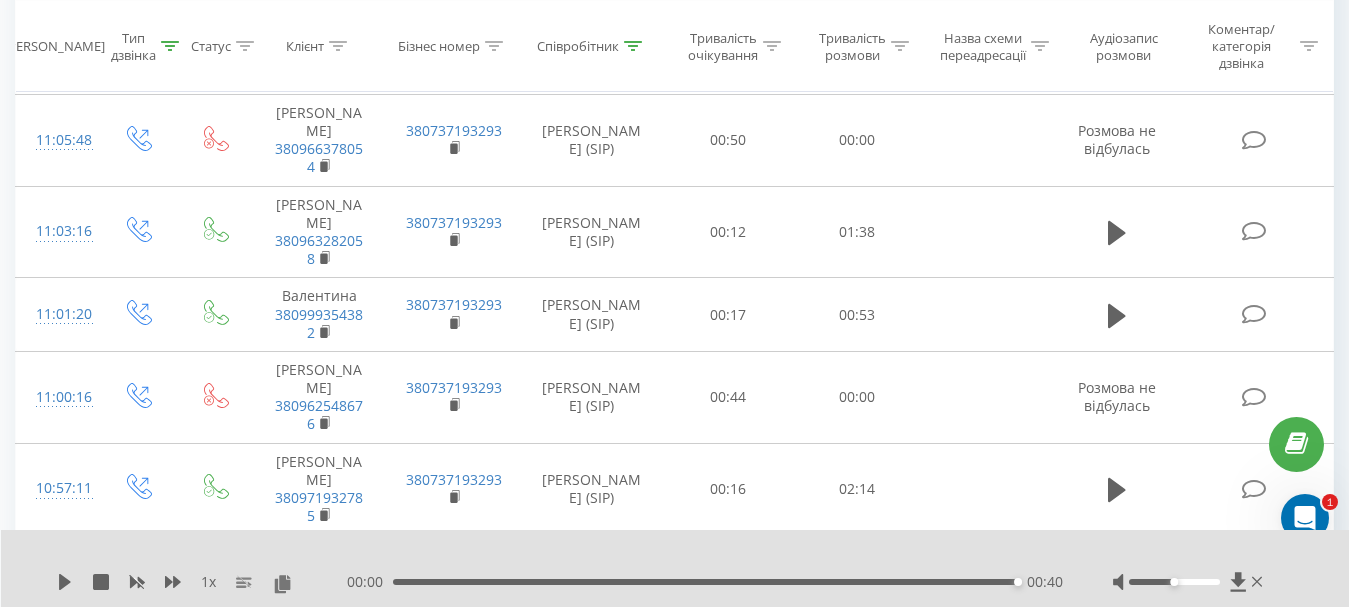 scroll, scrollTop: 1500, scrollLeft: 0, axis: vertical 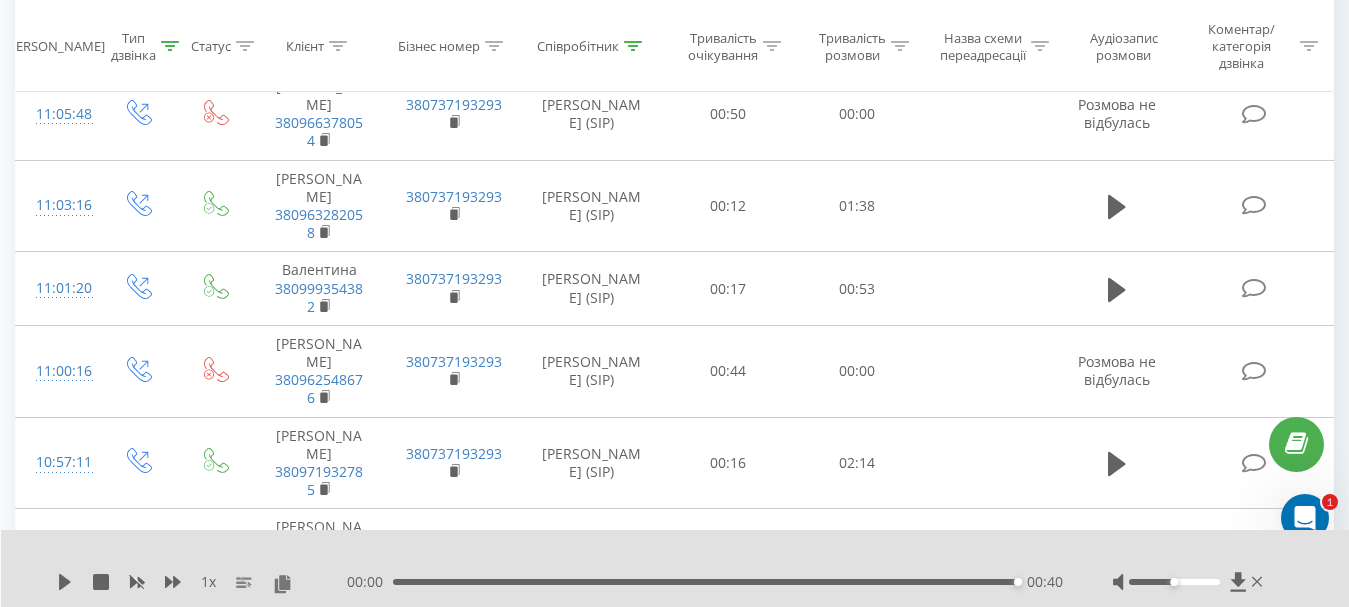 click 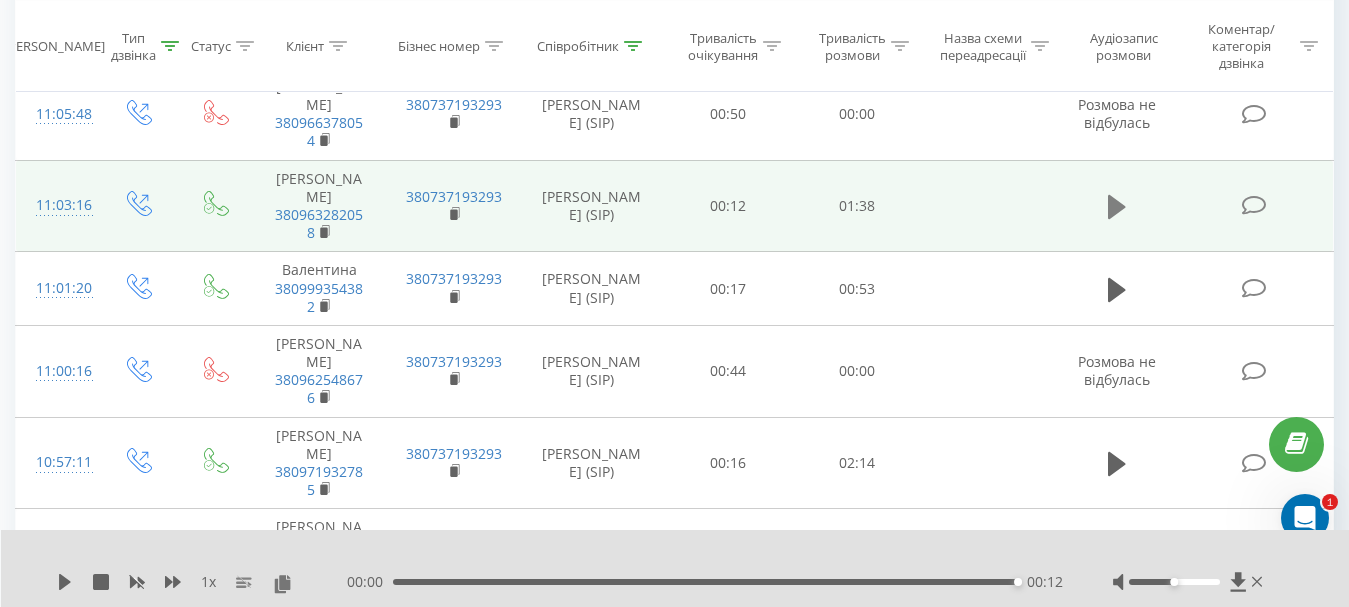 click 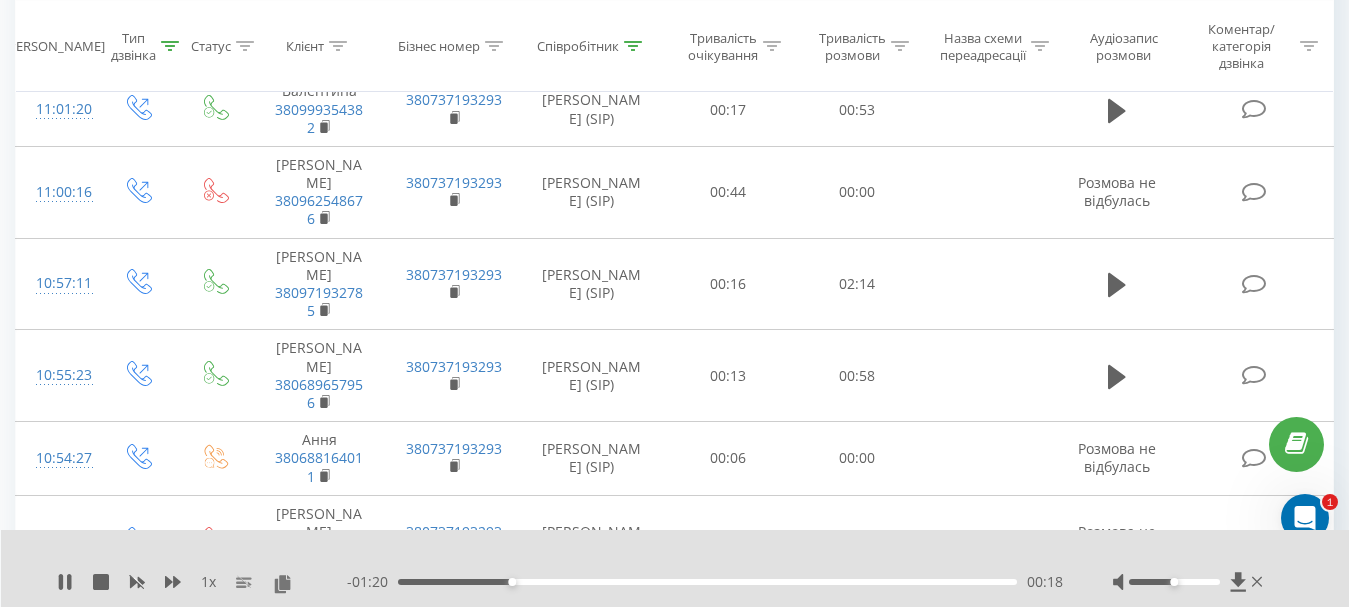 scroll, scrollTop: 1700, scrollLeft: 0, axis: vertical 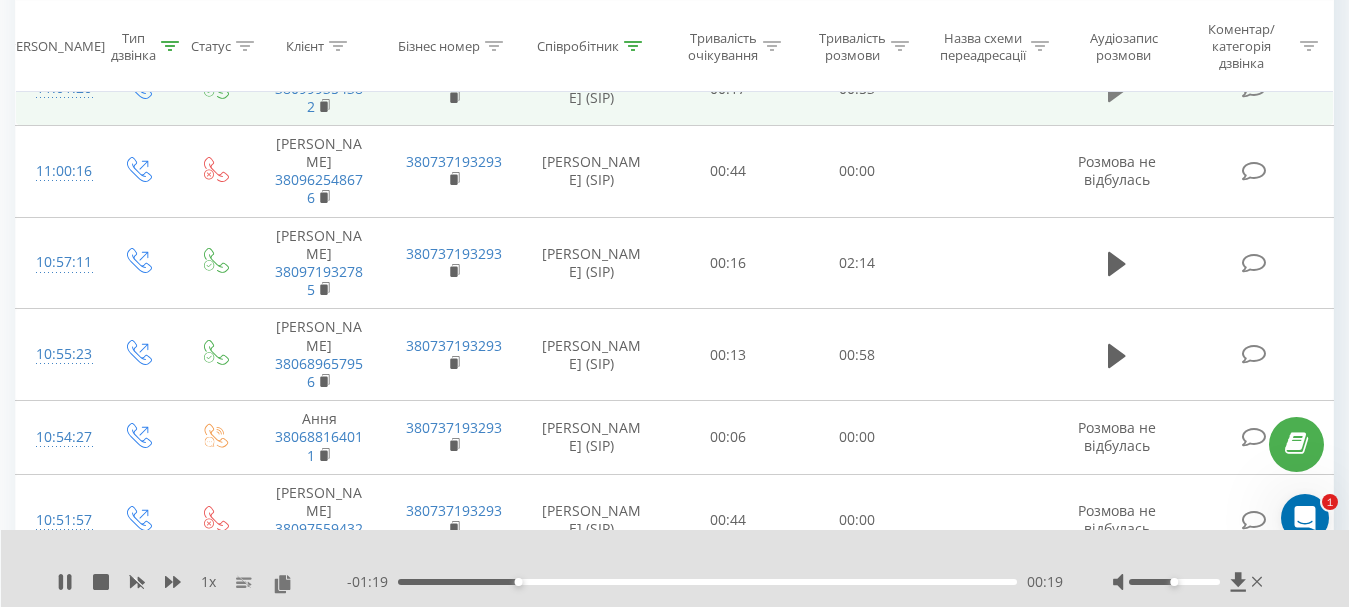 click 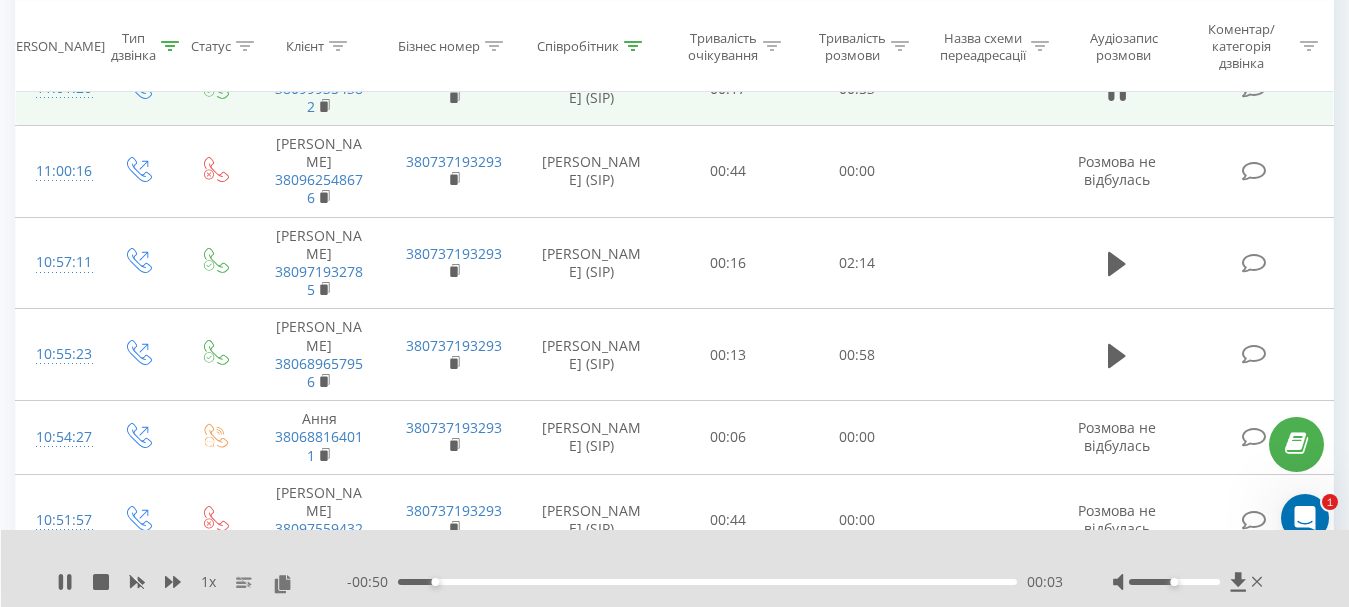 scroll, scrollTop: 1900, scrollLeft: 0, axis: vertical 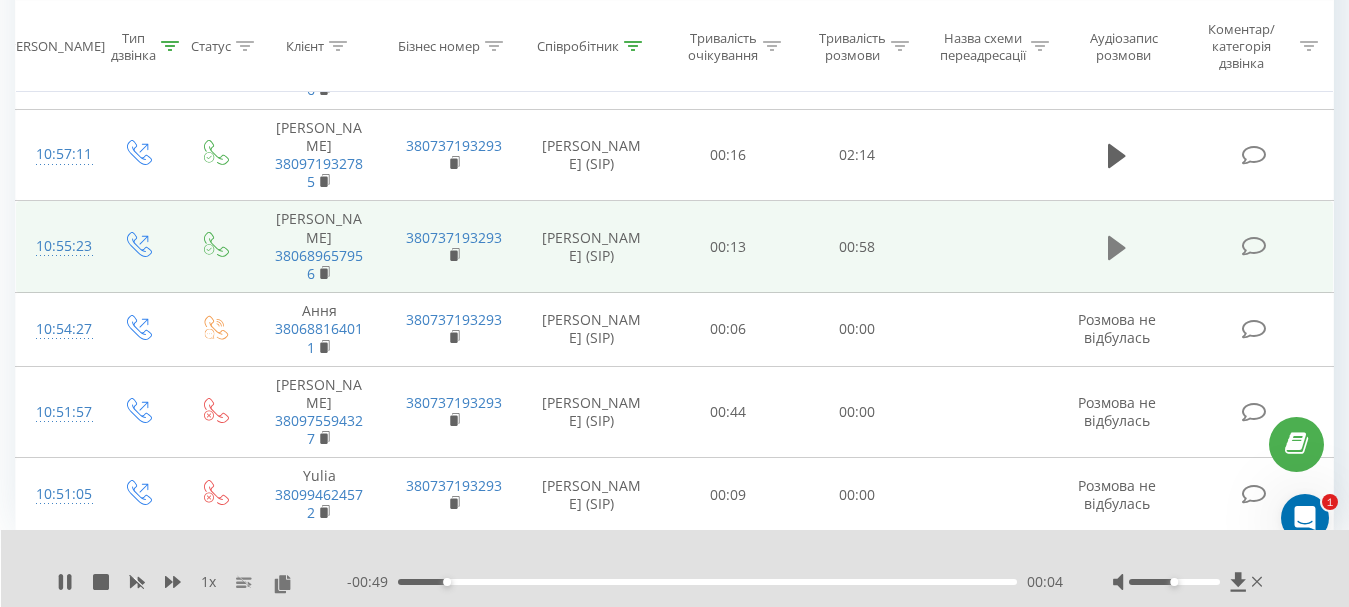 click 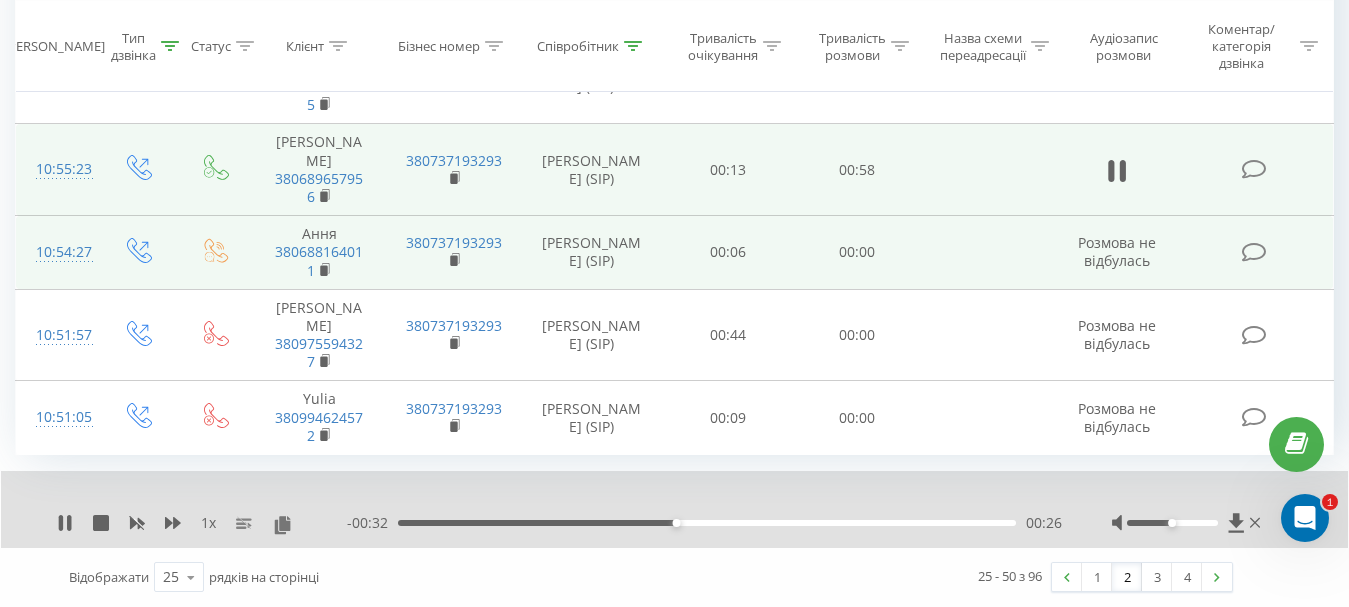 scroll, scrollTop: 2155, scrollLeft: 0, axis: vertical 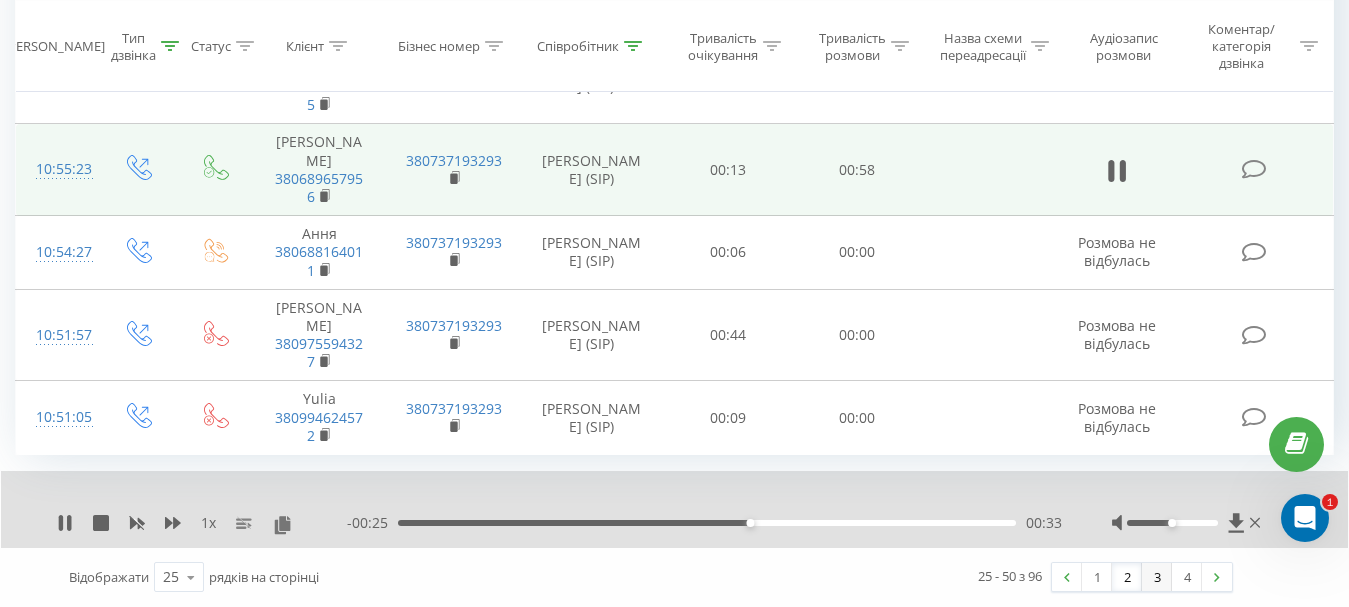 click on "3" at bounding box center (1157, 577) 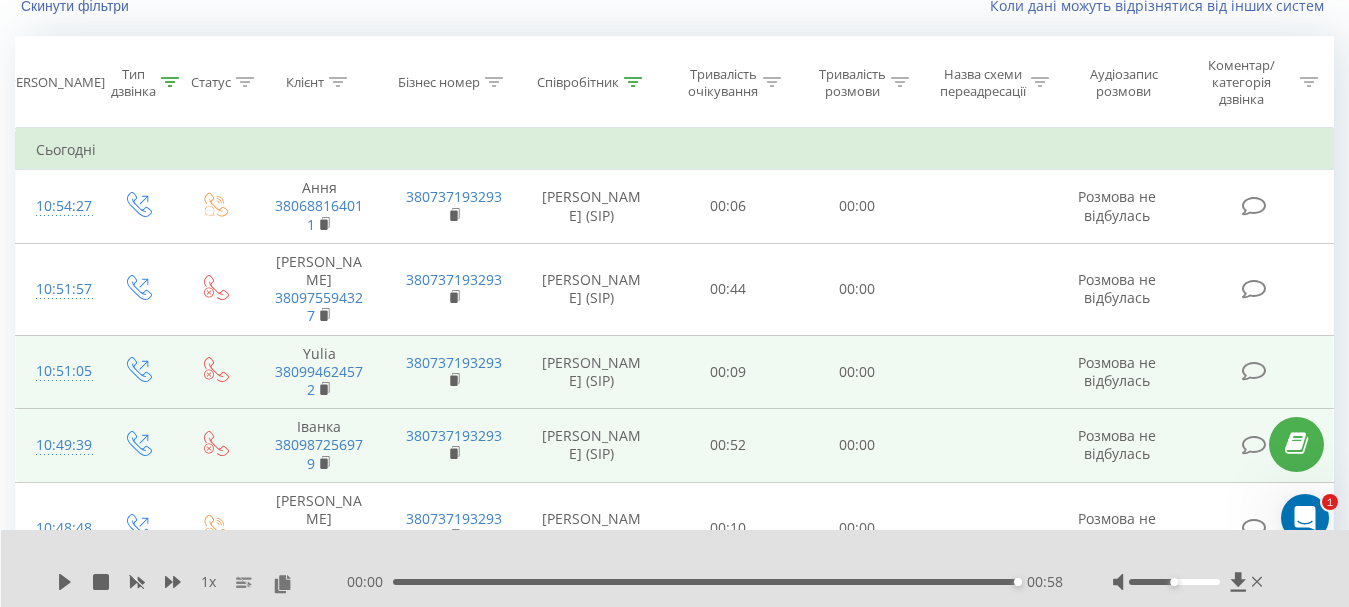 scroll, scrollTop: 0, scrollLeft: 0, axis: both 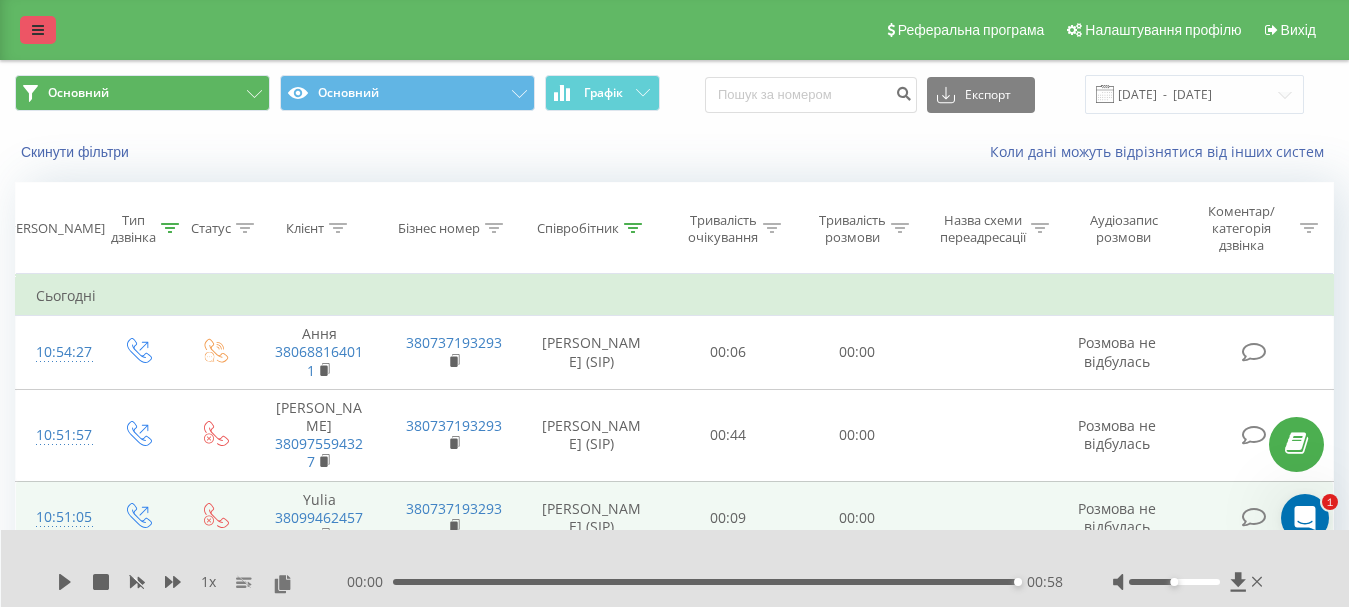 click at bounding box center (38, 30) 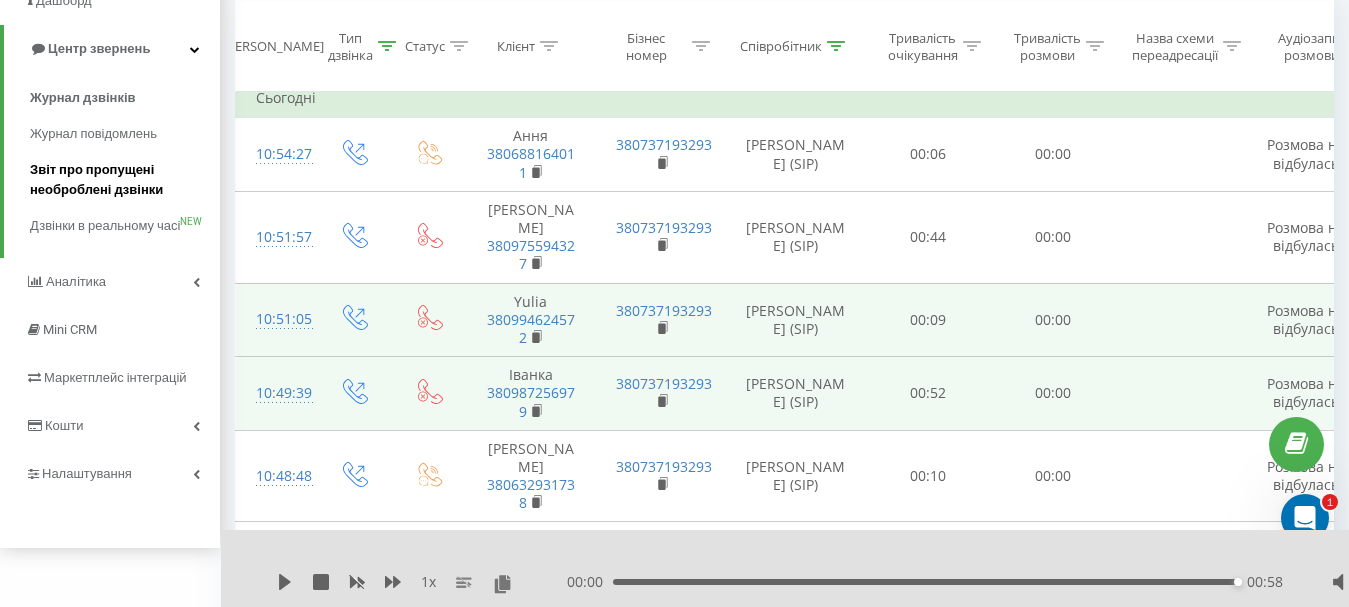 scroll, scrollTop: 200, scrollLeft: 0, axis: vertical 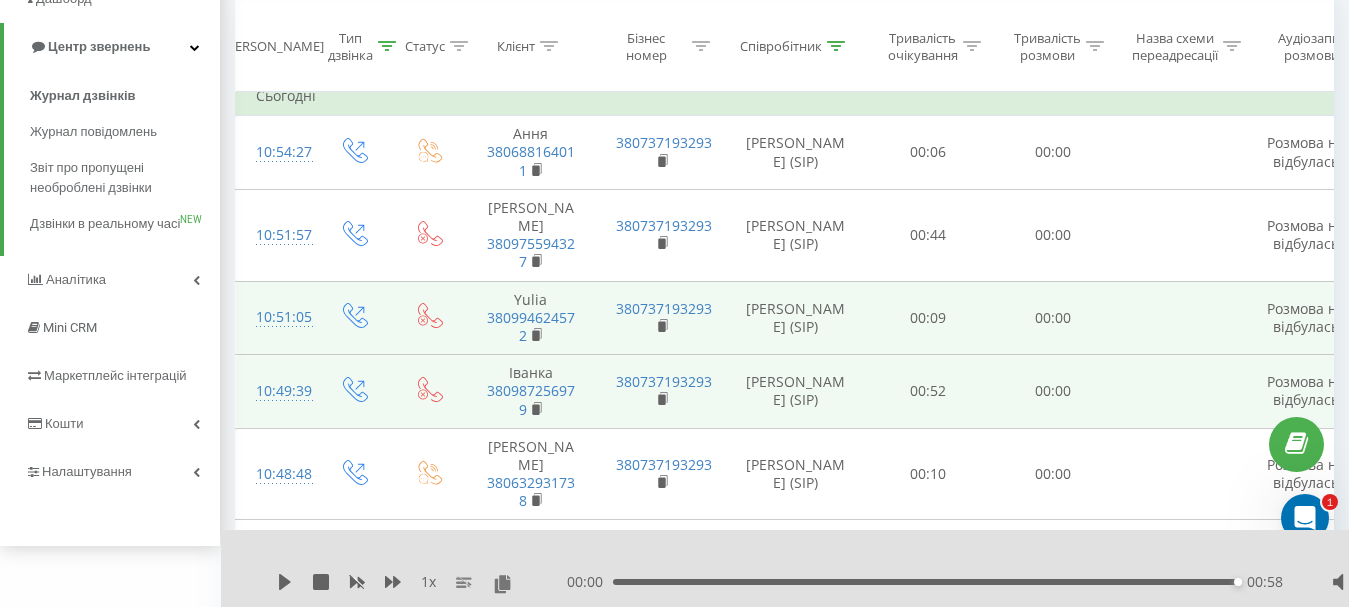 click on "Налаштування" at bounding box center [87, 471] 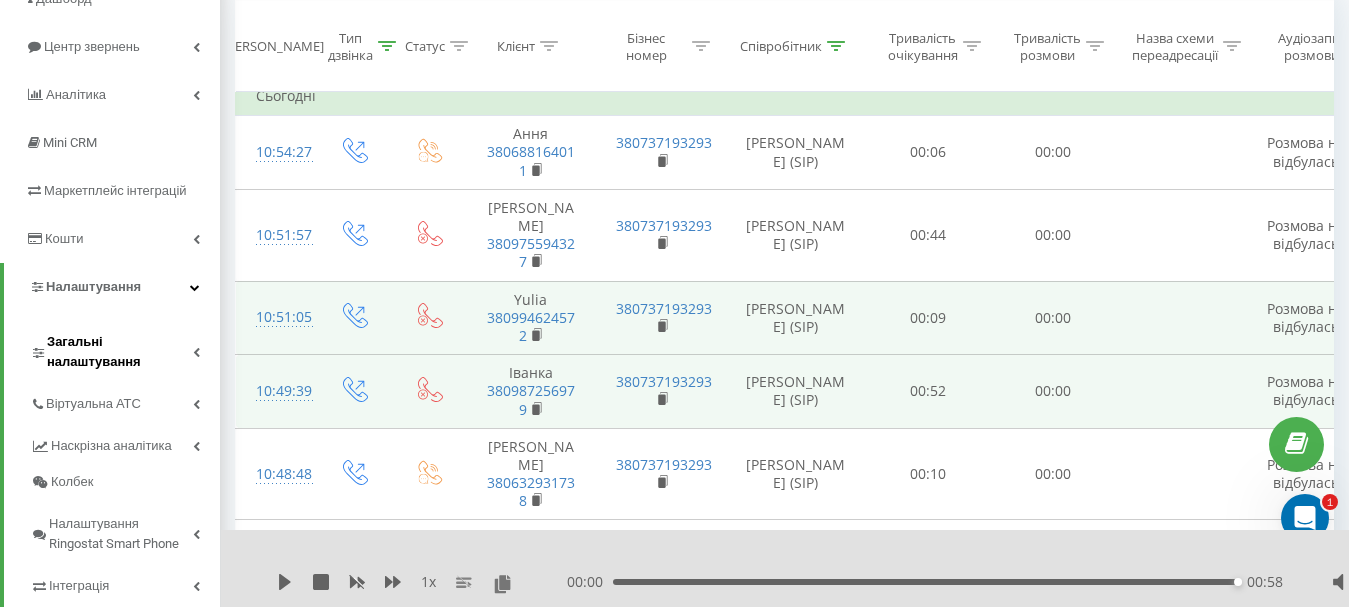 click on "Загальні налаштування" at bounding box center [125, 349] 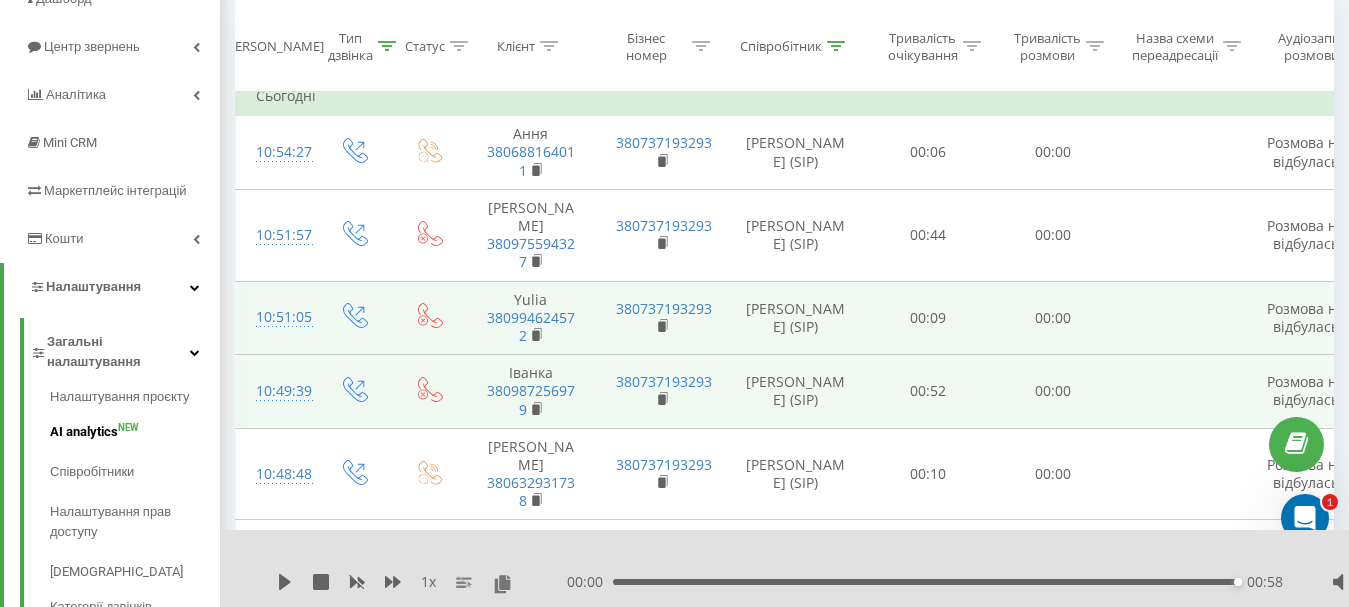 click on "AI analytics NEW" at bounding box center (135, 432) 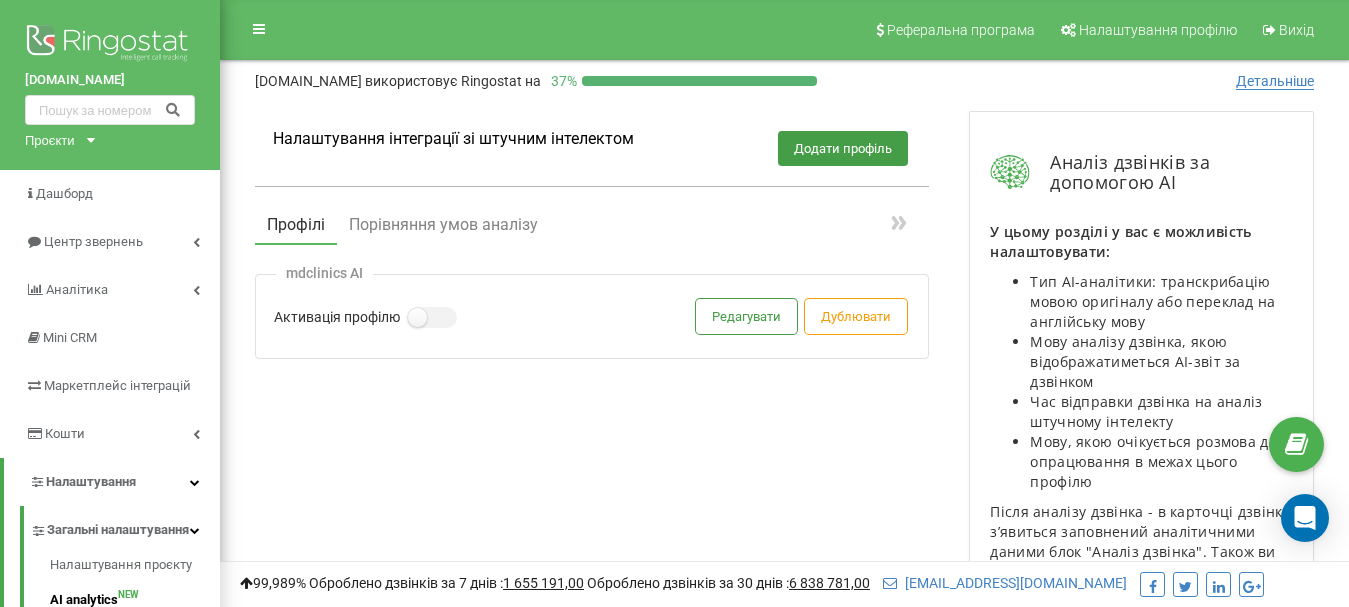scroll, scrollTop: 0, scrollLeft: 0, axis: both 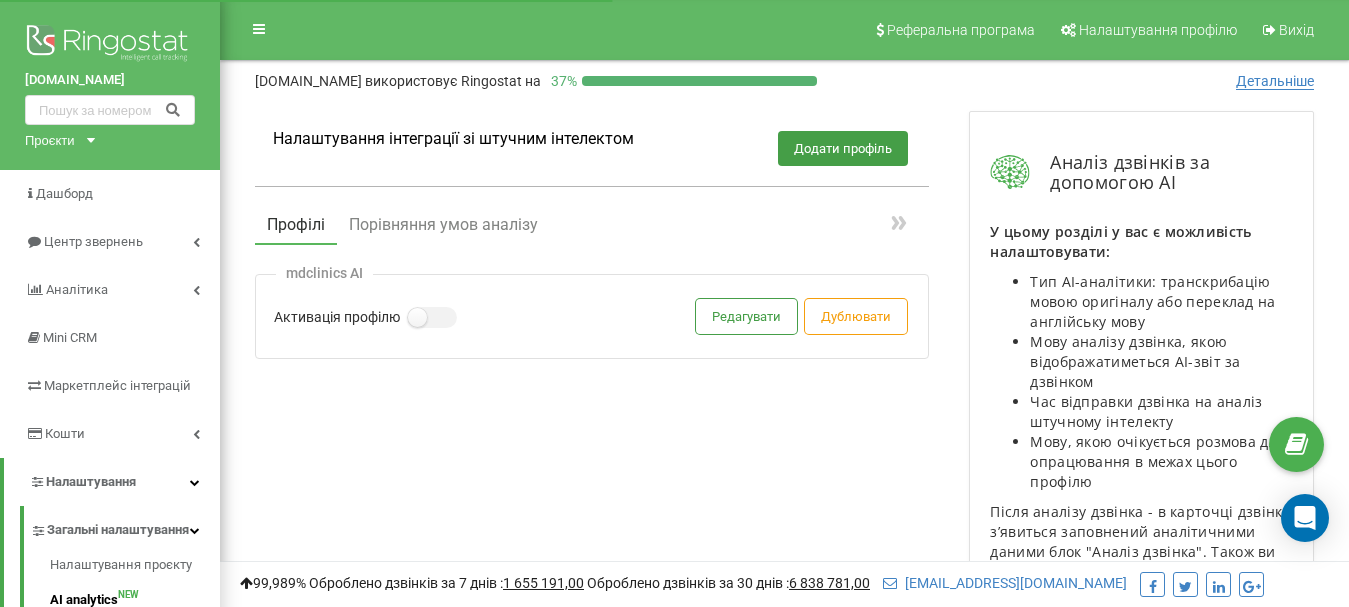 click on "mdclinics AI Активація профілю Редагувати Дублювати" at bounding box center [592, 316] 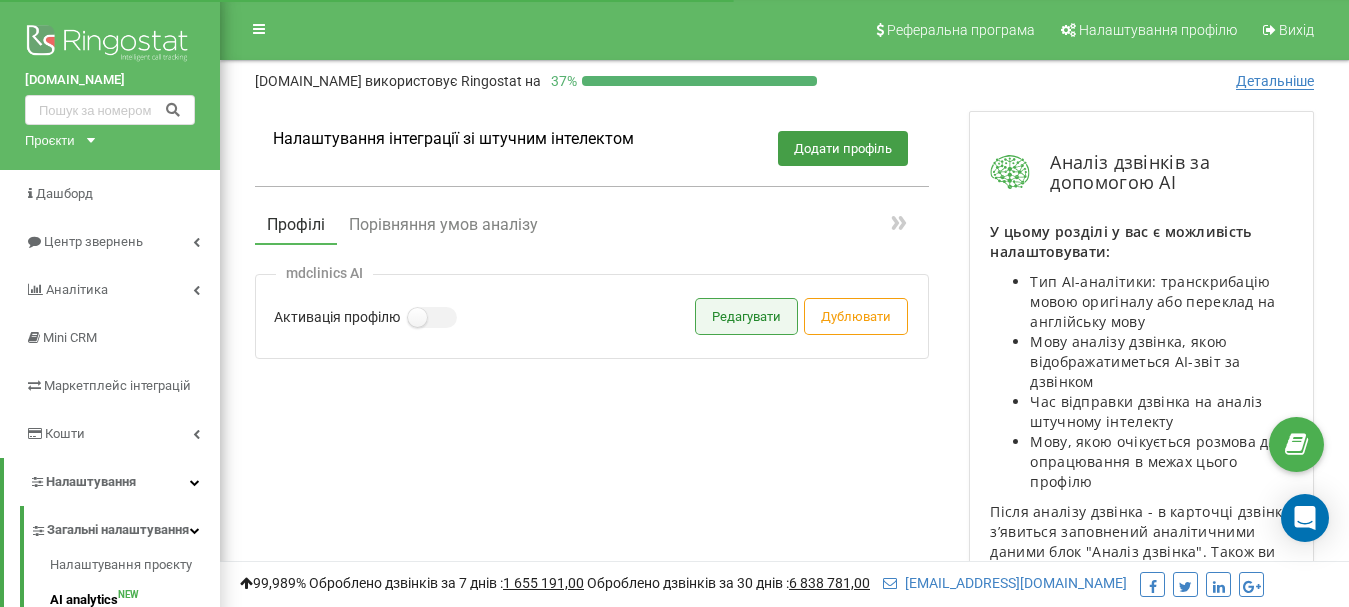 click on "Редагувати" at bounding box center [746, 316] 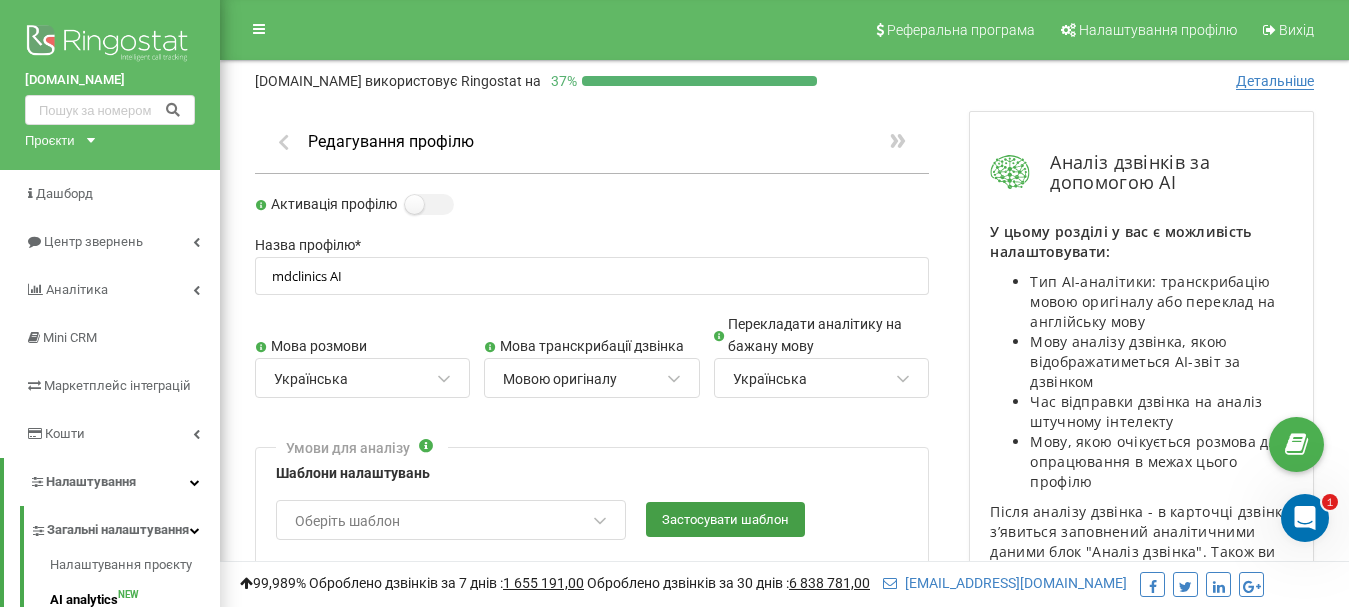 scroll, scrollTop: 0, scrollLeft: 0, axis: both 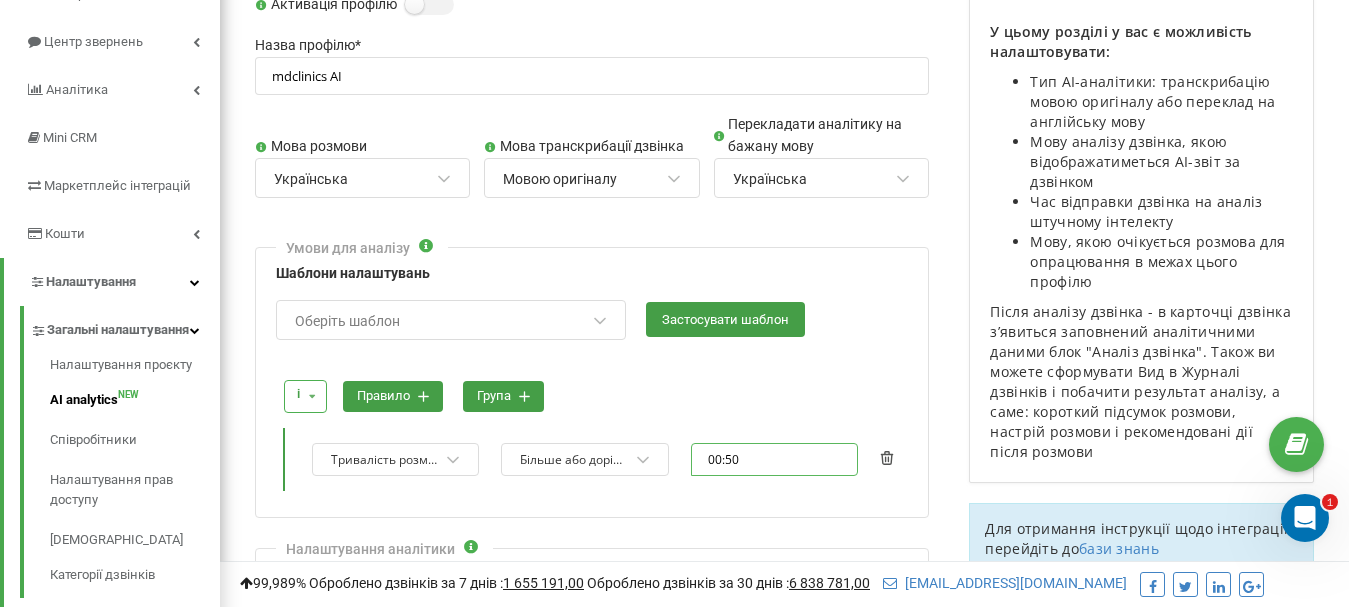 click on "00:50" at bounding box center (774, 459) 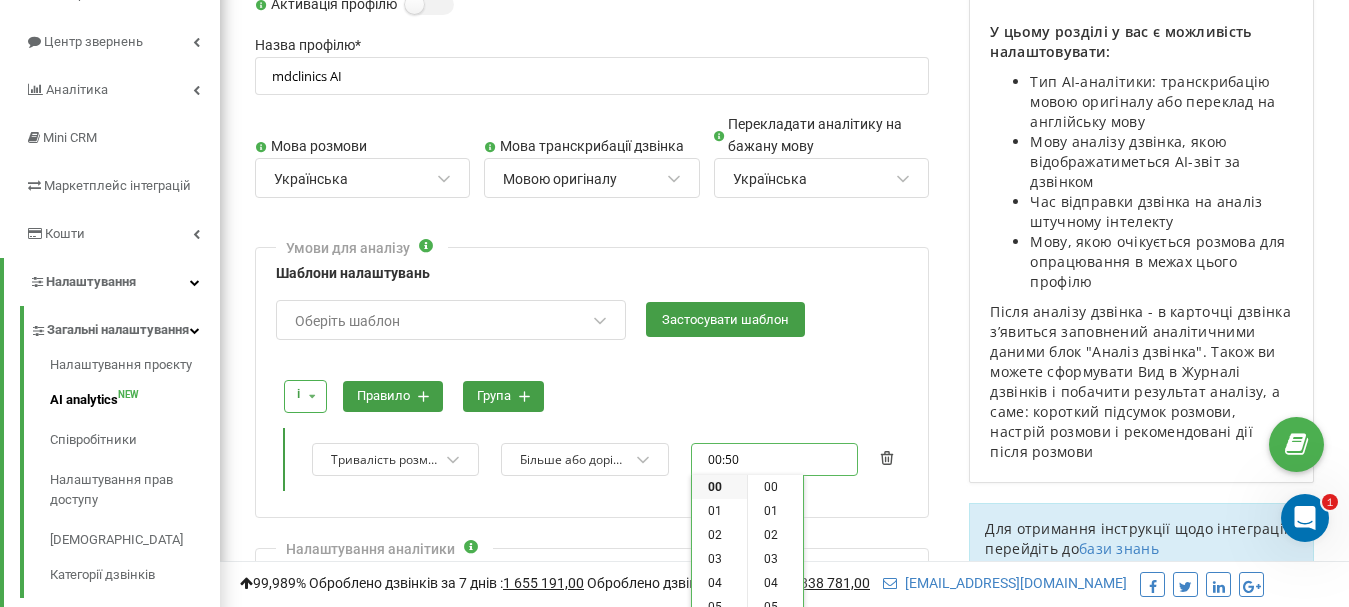 scroll, scrollTop: 1200, scrollLeft: 0, axis: vertical 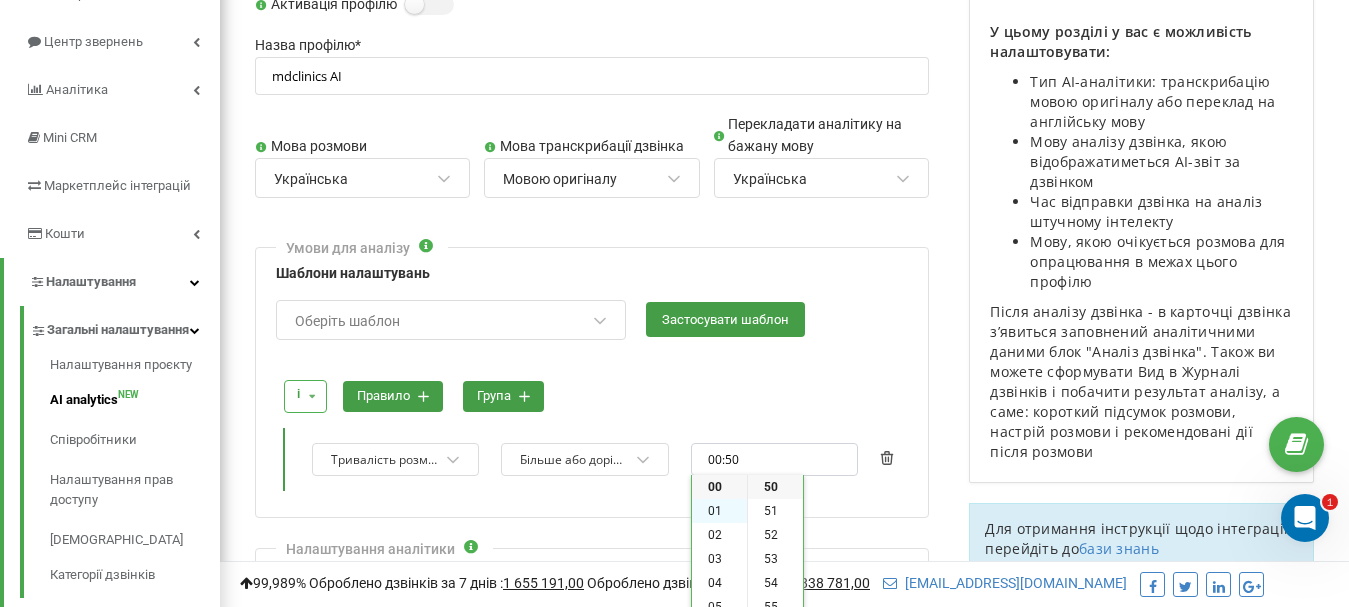 click on "01" at bounding box center (719, 511) 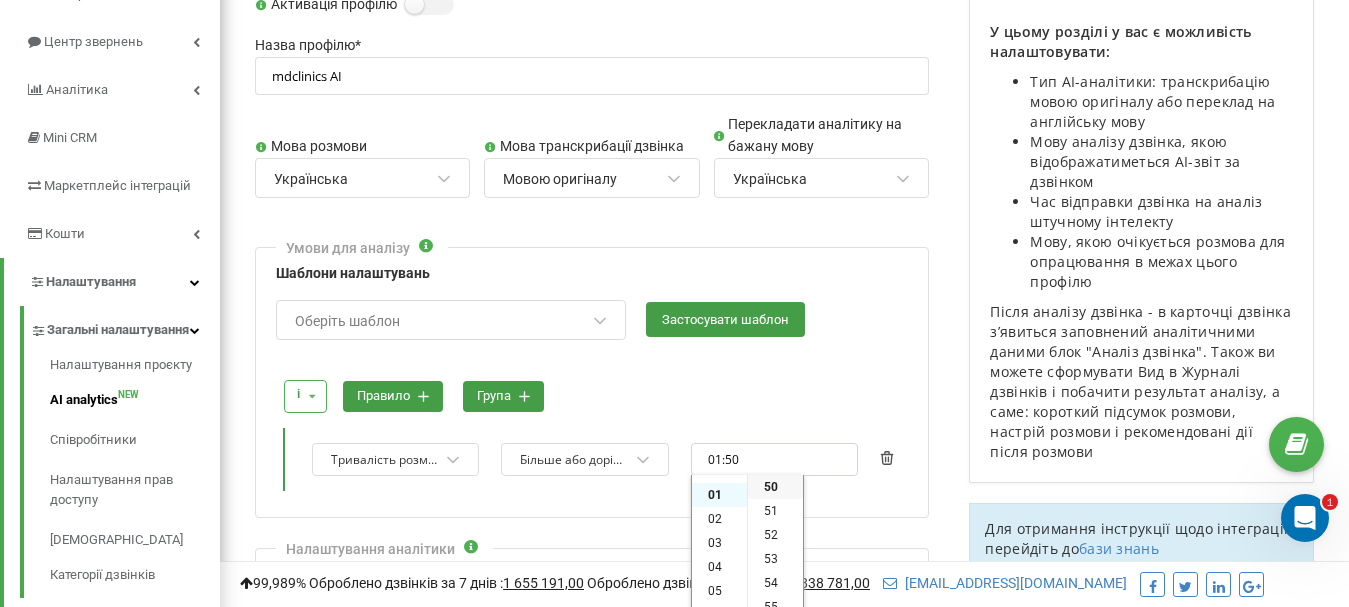scroll, scrollTop: 24, scrollLeft: 0, axis: vertical 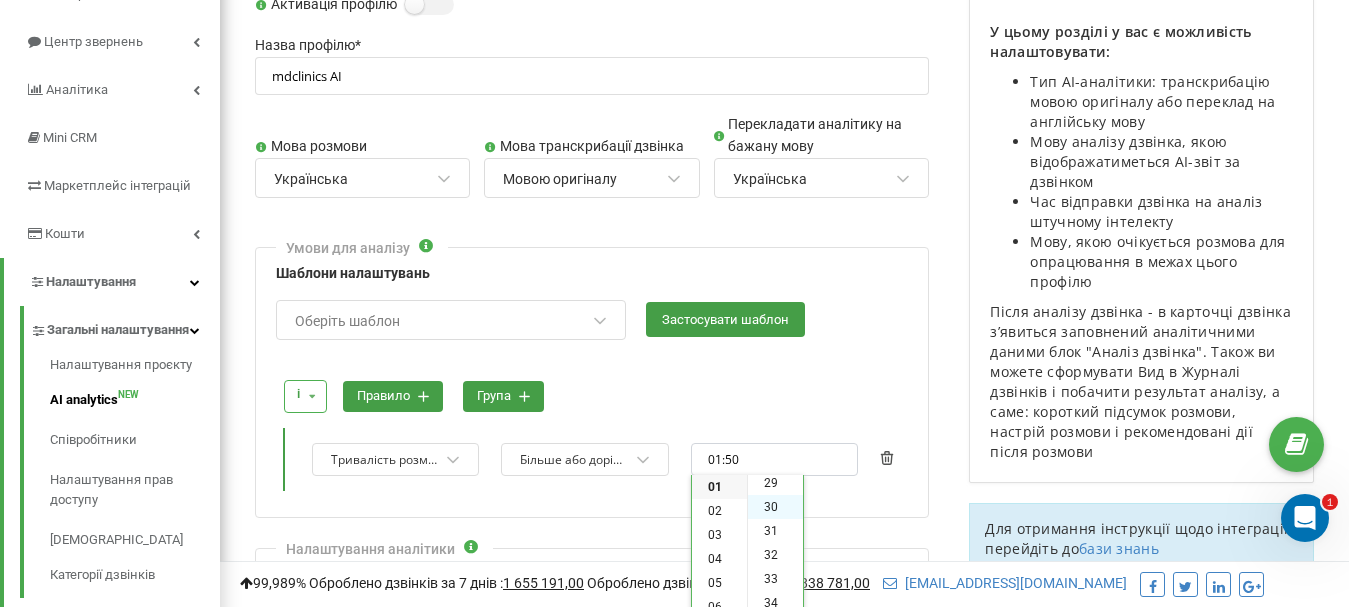 click on "30" at bounding box center [775, 507] 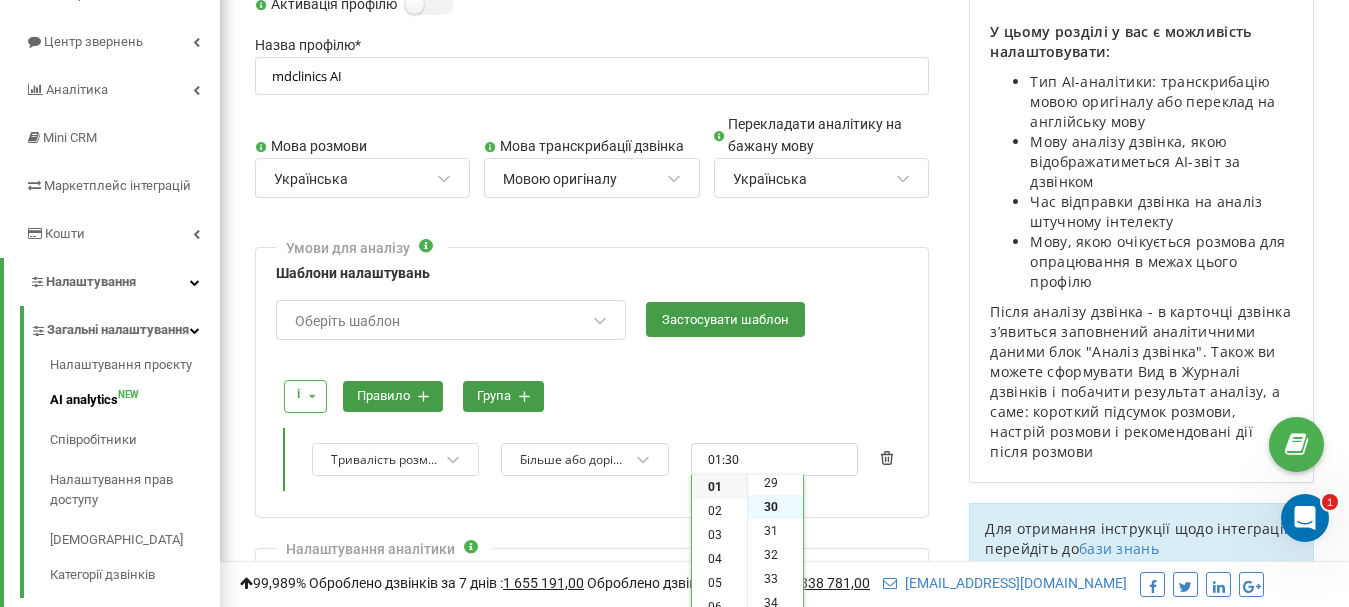 scroll, scrollTop: 720, scrollLeft: 0, axis: vertical 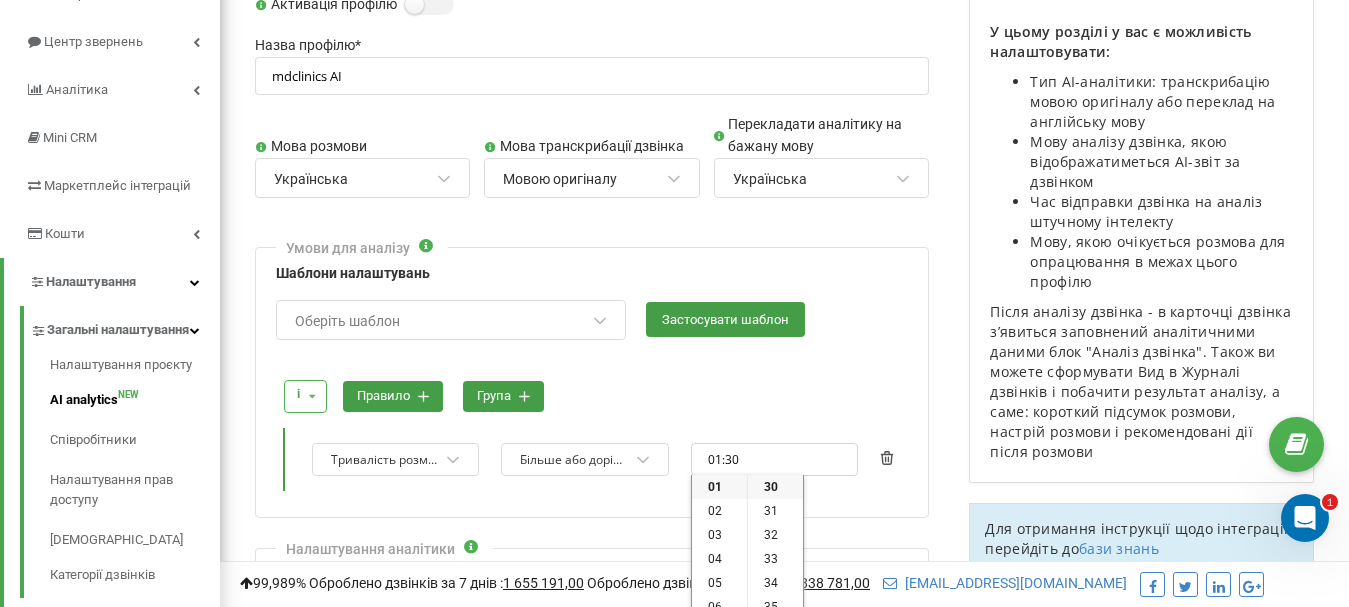 click at bounding box center (594, 360) 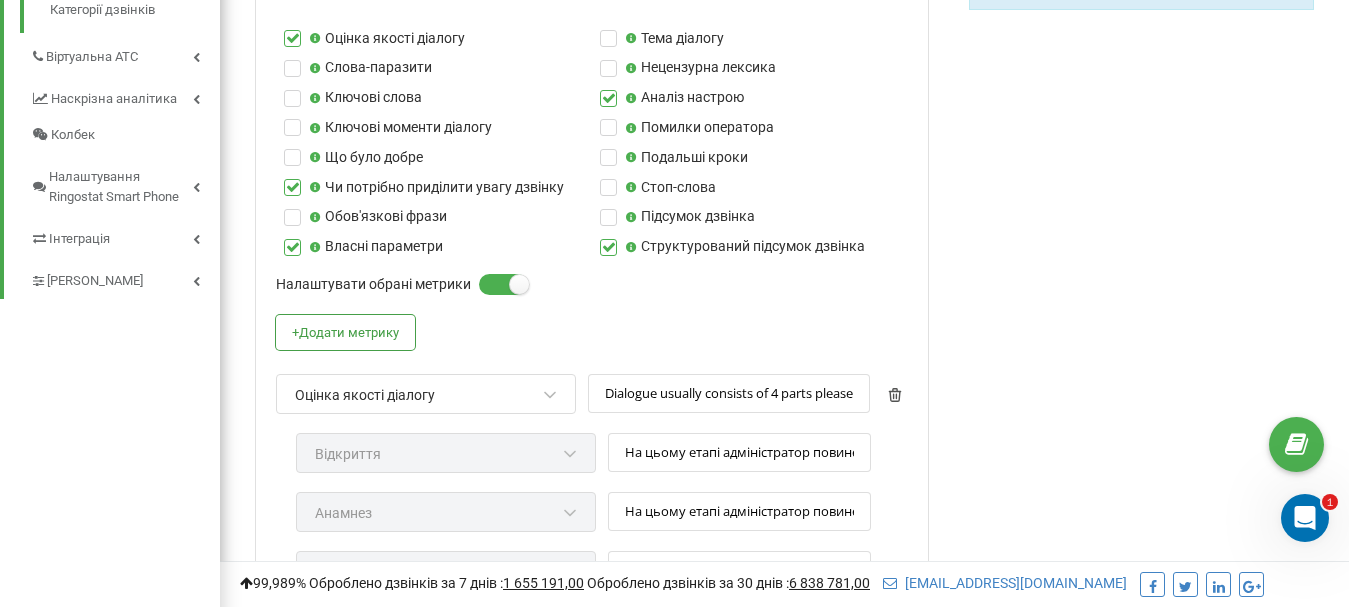 scroll, scrollTop: 800, scrollLeft: 0, axis: vertical 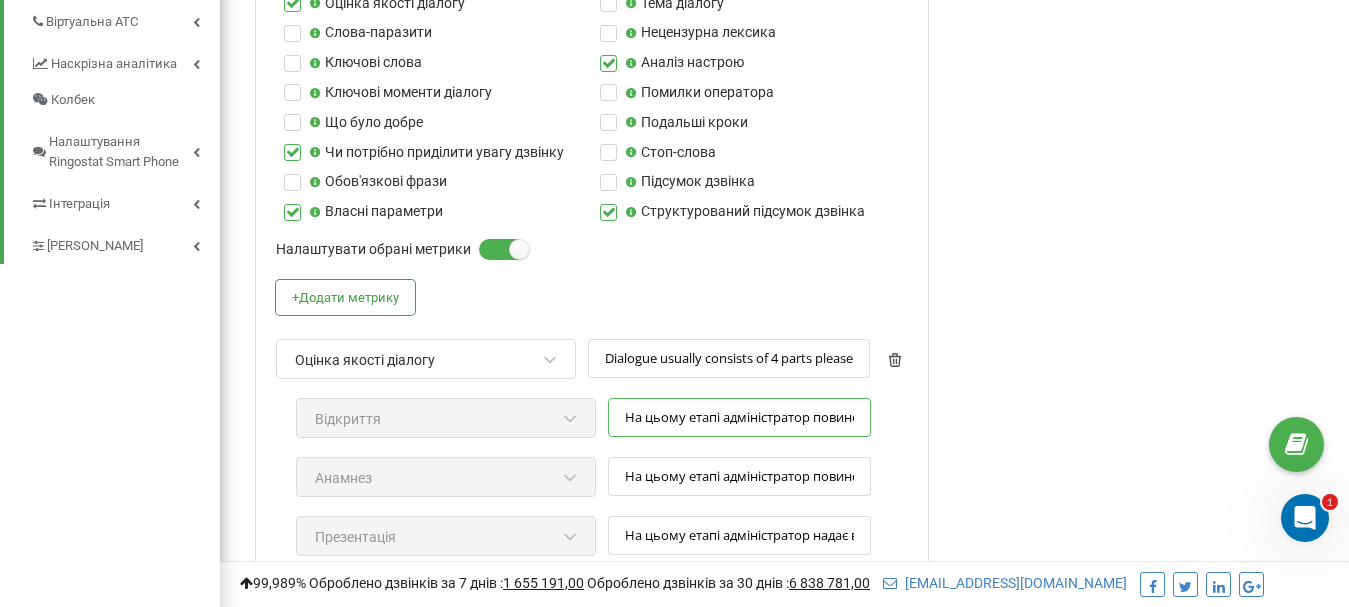 click on "На цьому етапі адміністратор повинен привітатися з клієнтом, назвати своє ім'я  назвати клієнта по імені або запитати його ім'я. Якщо представник є ініціатором дзвінка: запитати, чи зручно клієнту говорити зараз. Перевірте, чи все це відбулося і чи був представник ввічливим." at bounding box center [739, 417] 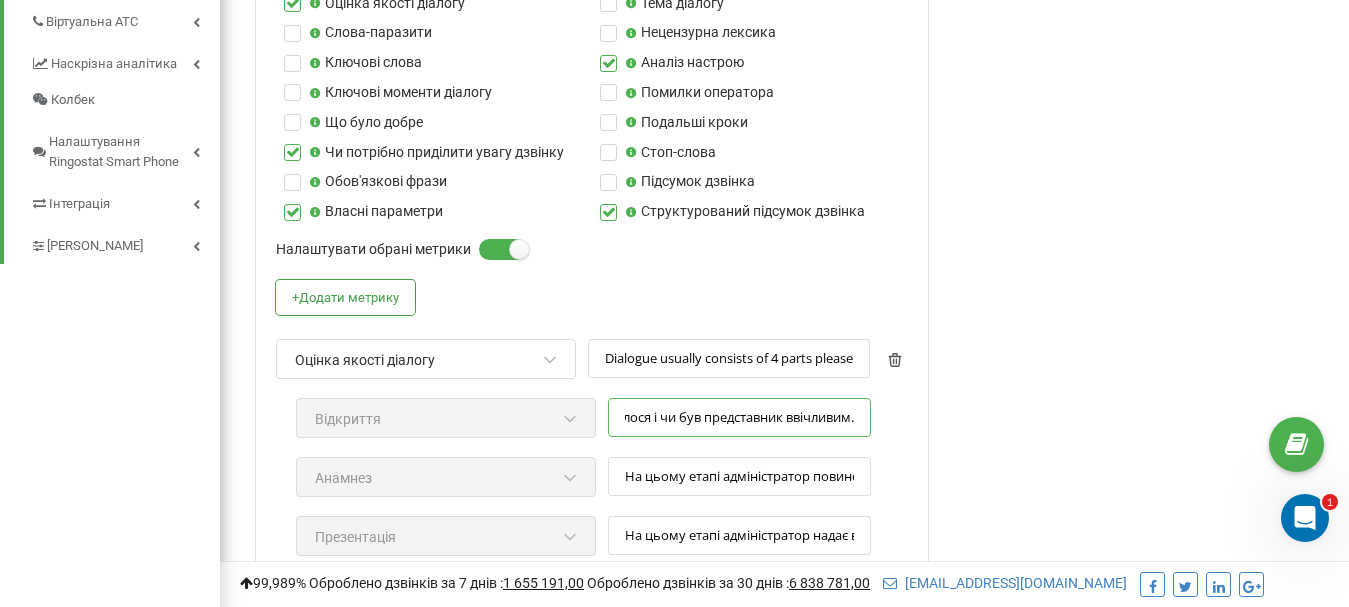 scroll, scrollTop: 0, scrollLeft: 1544, axis: horizontal 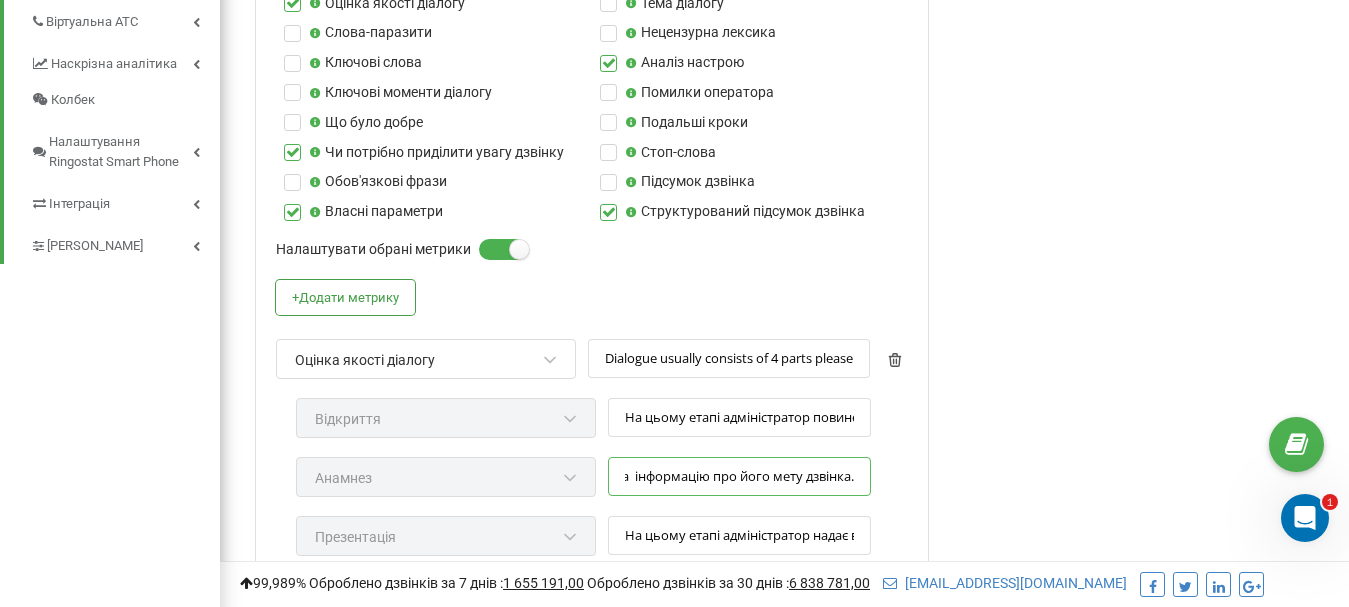 drag, startPoint x: 620, startPoint y: 475, endPoint x: 862, endPoint y: 471, distance: 242.03305 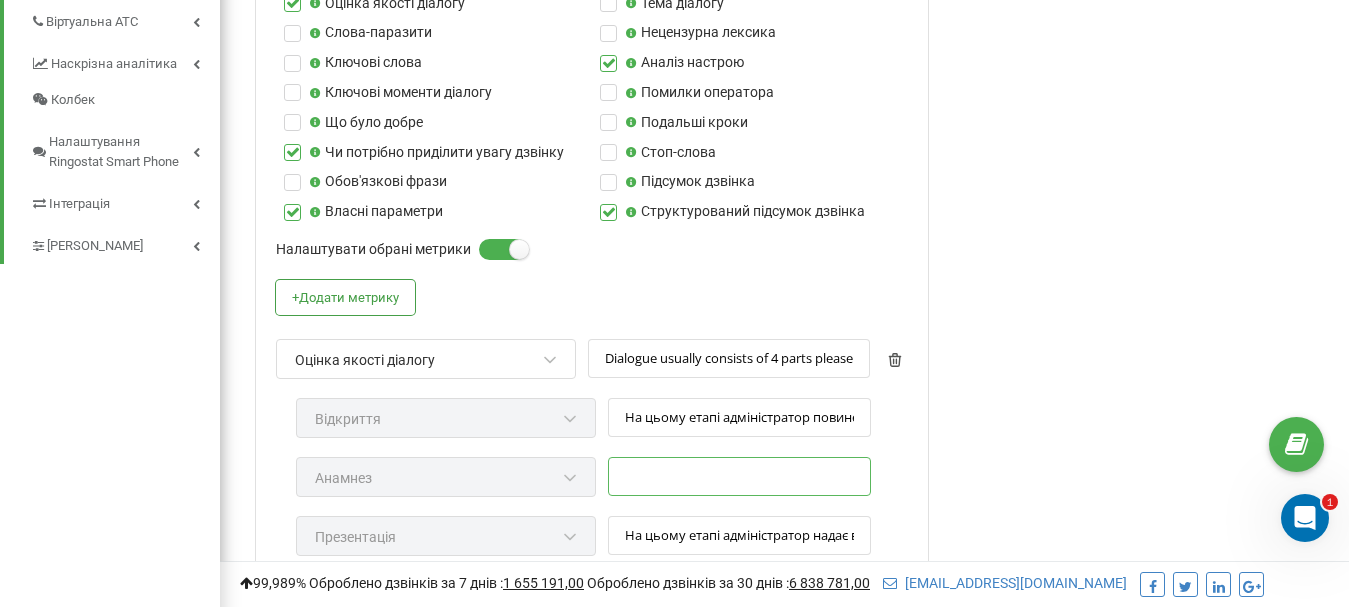 scroll, scrollTop: 0, scrollLeft: 0, axis: both 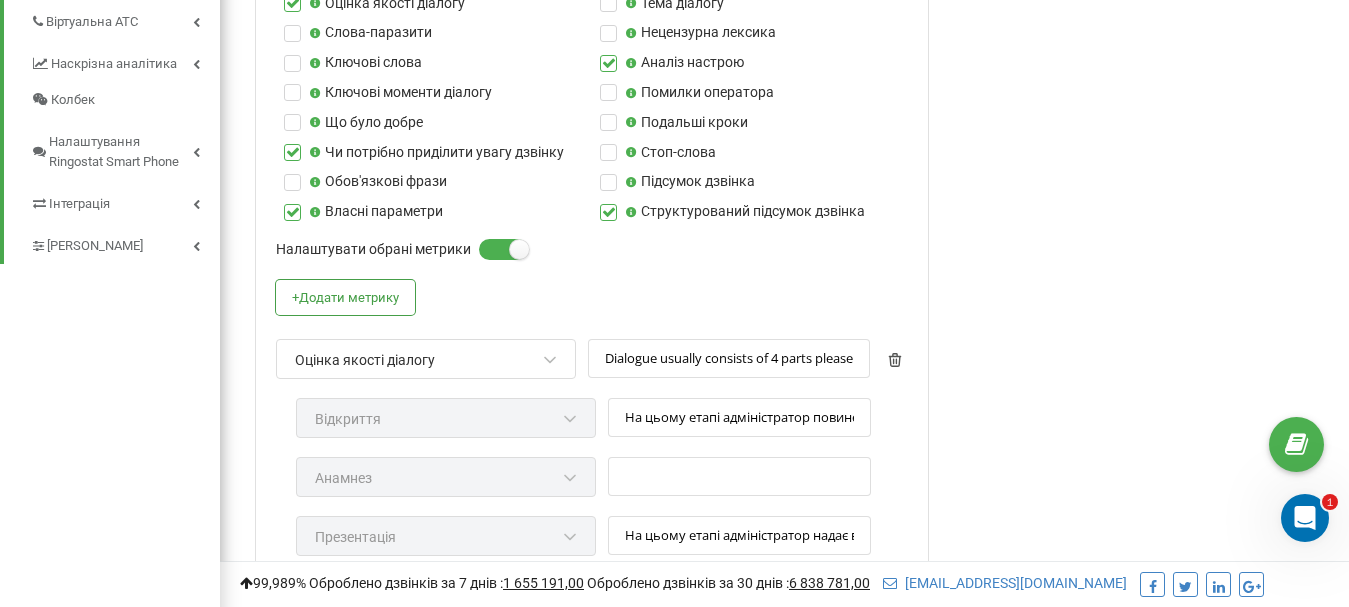 click on "Аналіз дзвінків за допомогою AI У цьому розділі у вас є можливість налаштовувати: Тип AI-аналітики: транскрибацію мовою оригіналу або переклад на англійську мову Мову аналізу дзвінка, якою відображатиметься AI-звіт за дзвінком Час відправки дзвінка на аналіз штучному інтелекту Мову, якою очікується розмова для опрацювання в межах цього профілю Для отримання інструкції щодо інтеграції перейдіть до  бази знань" at bounding box center (1141, 509) 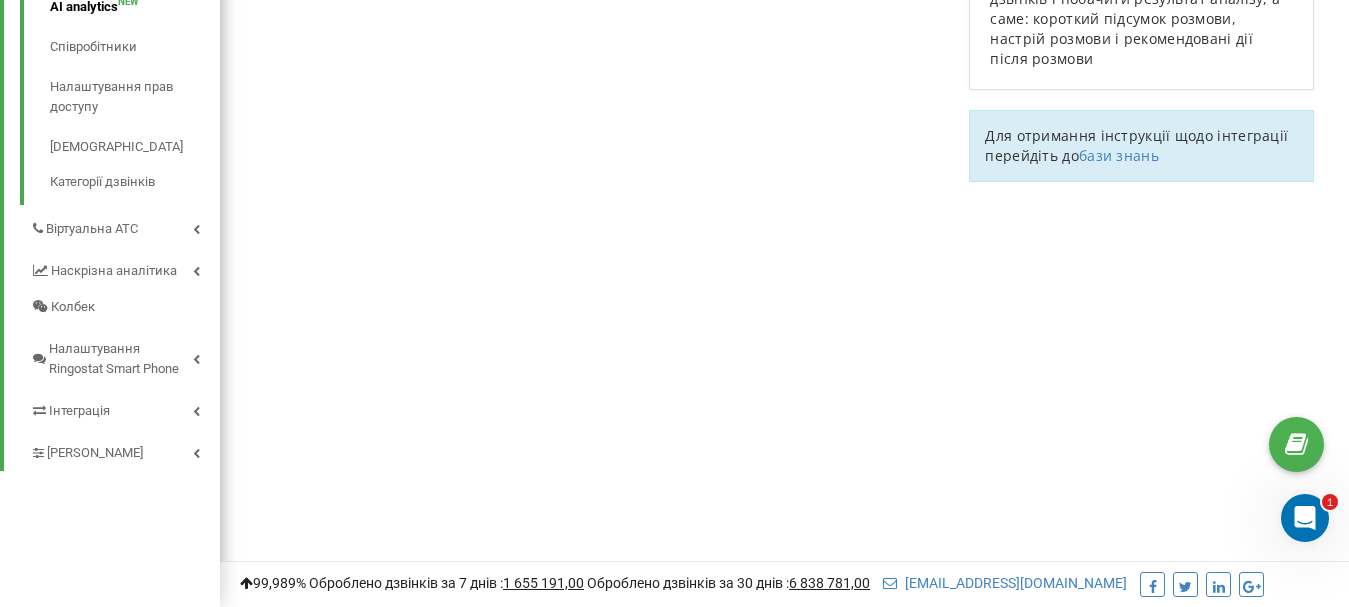scroll, scrollTop: 0, scrollLeft: 0, axis: both 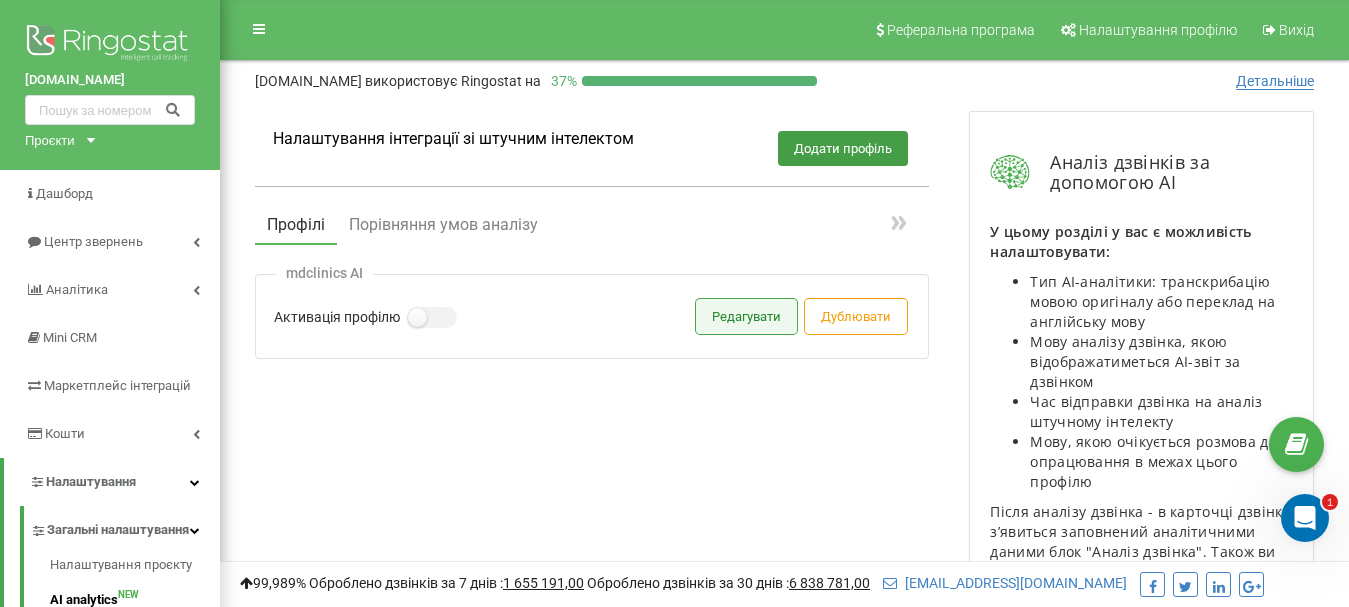 click on "Редагувати" at bounding box center [746, 316] 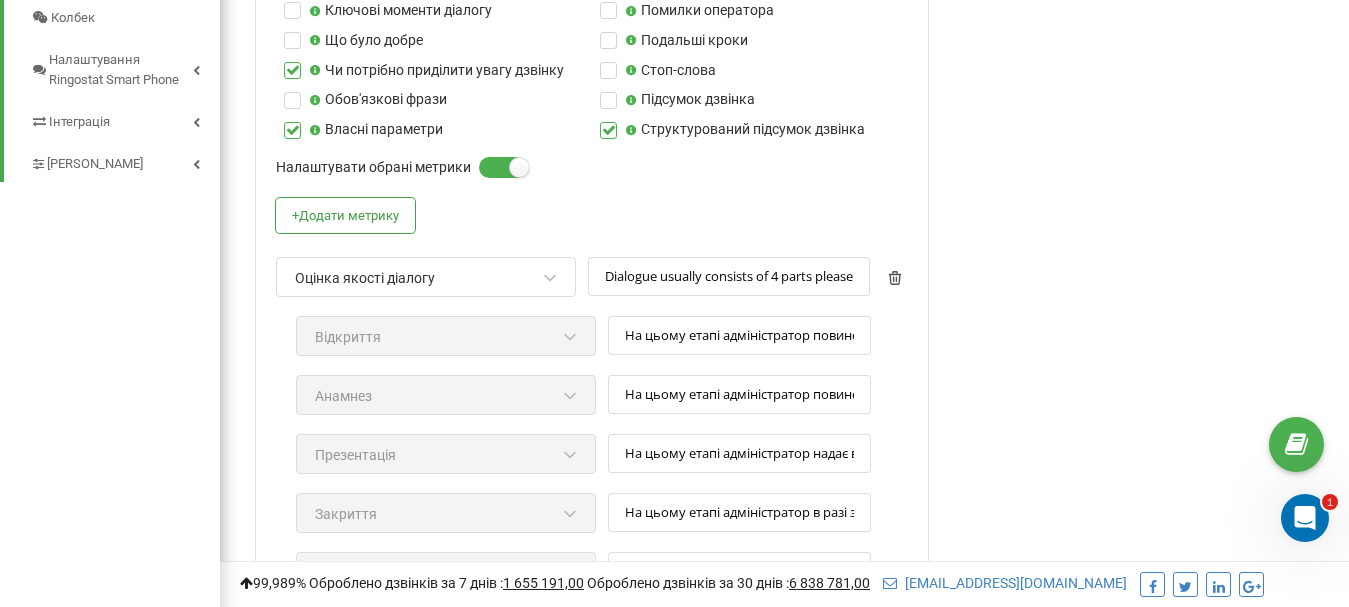 scroll, scrollTop: 900, scrollLeft: 0, axis: vertical 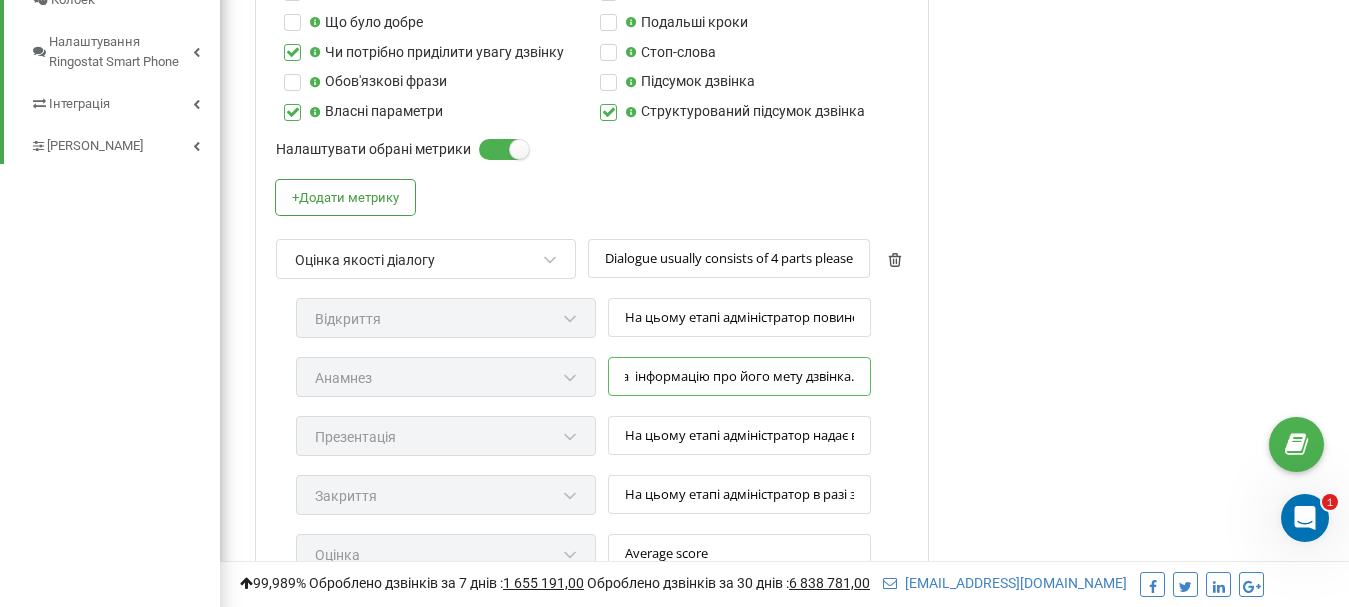 drag, startPoint x: 622, startPoint y: 374, endPoint x: 892, endPoint y: 376, distance: 270.00742 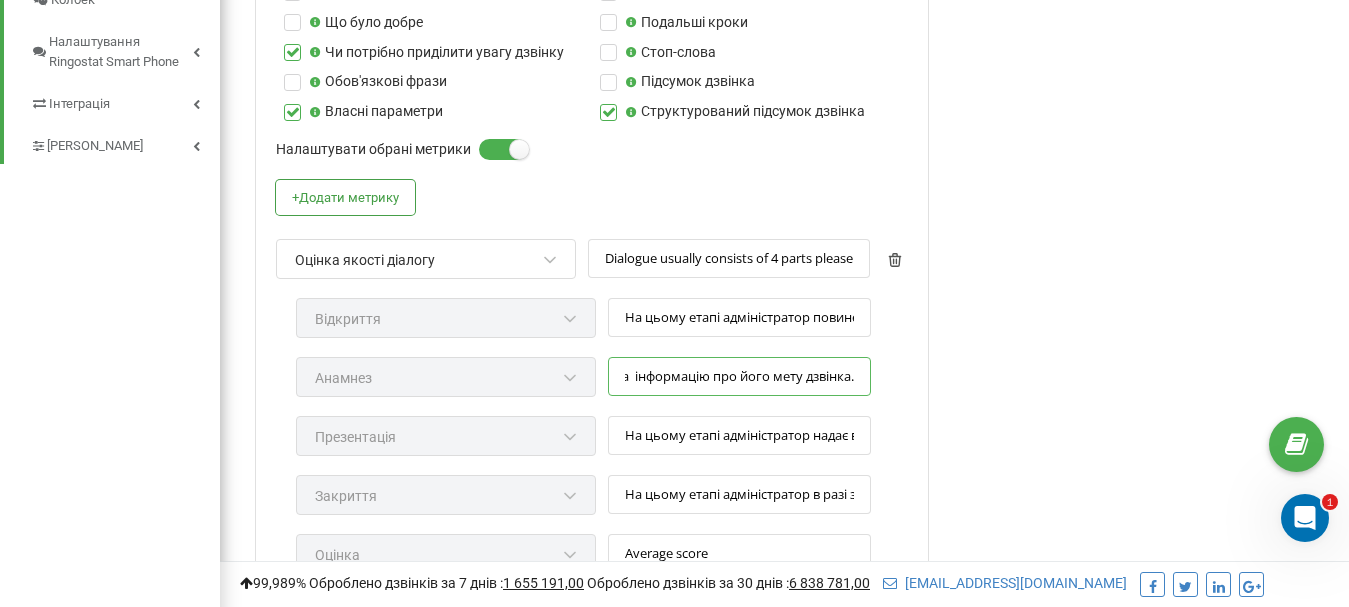 scroll, scrollTop: 0, scrollLeft: 0, axis: both 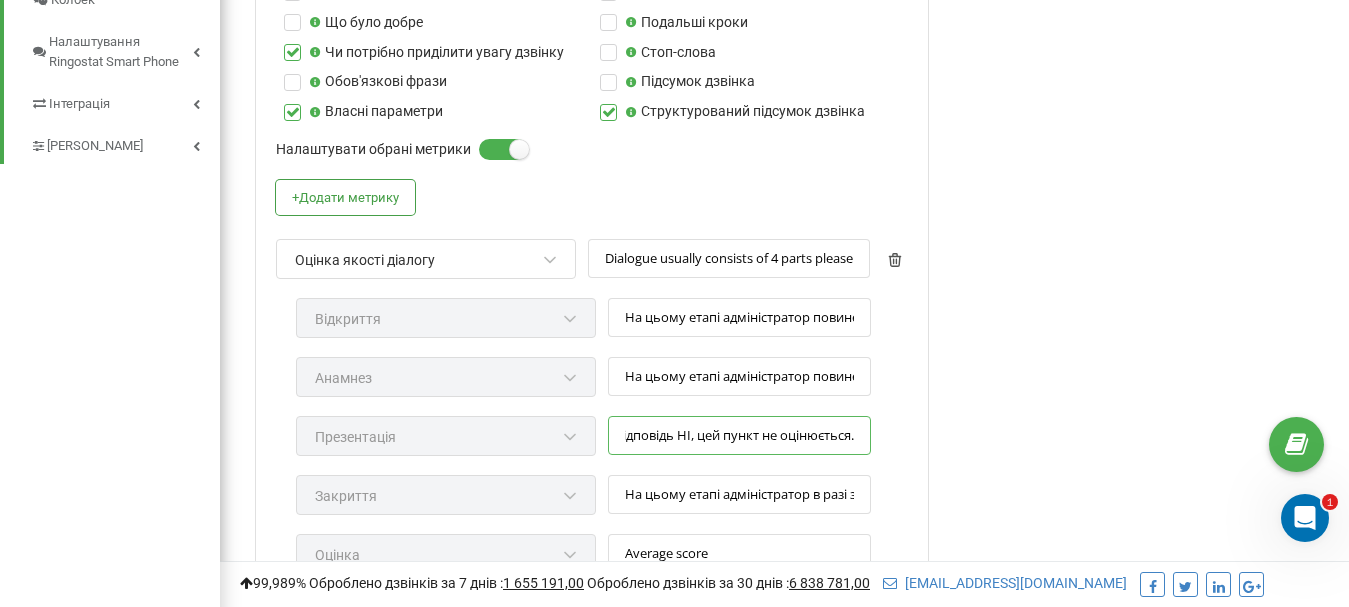 drag, startPoint x: 623, startPoint y: 437, endPoint x: 877, endPoint y: 445, distance: 254.12595 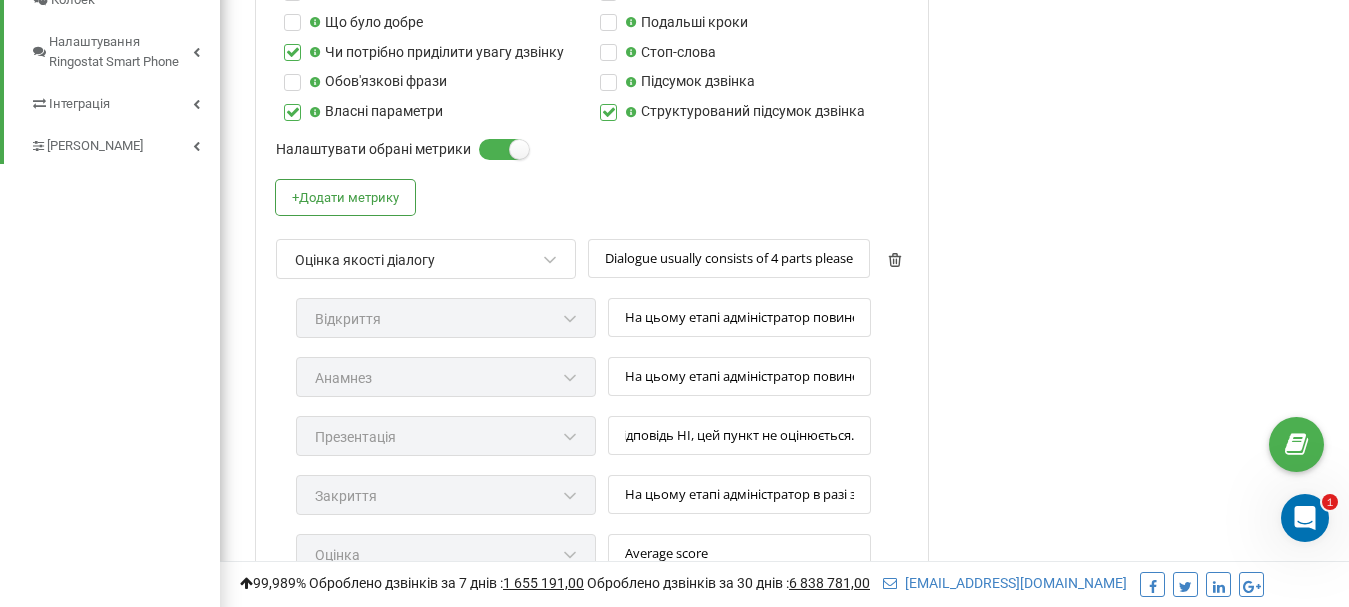scroll, scrollTop: 0, scrollLeft: 0, axis: both 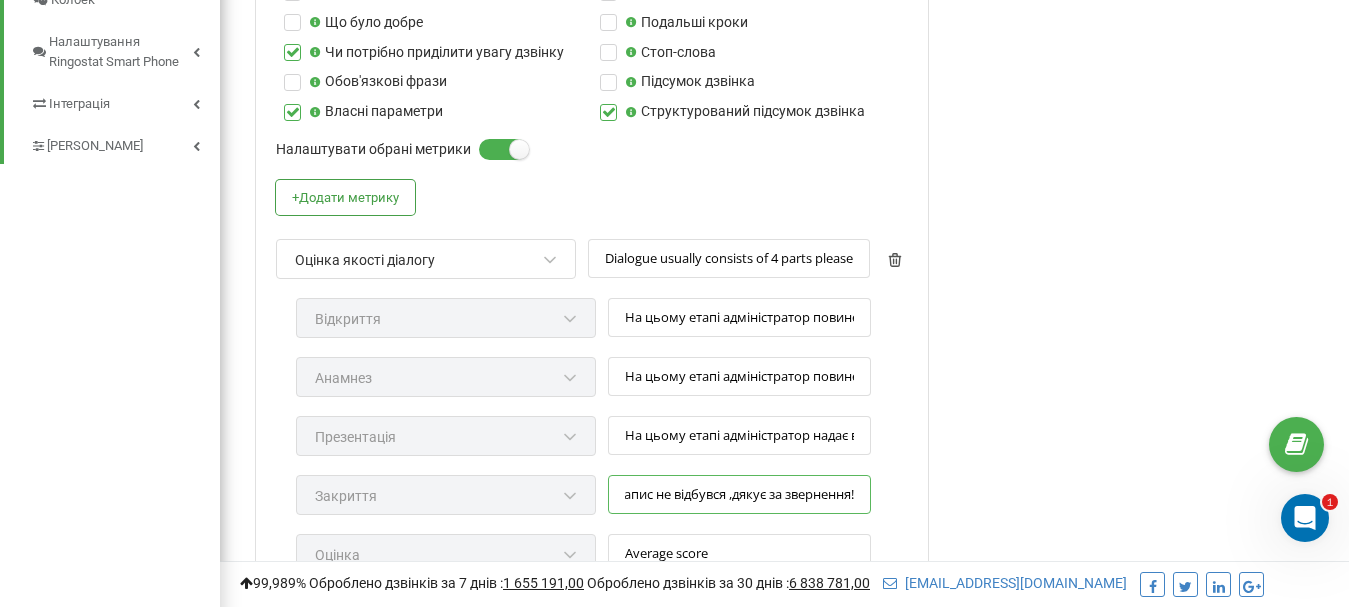 drag, startPoint x: 625, startPoint y: 493, endPoint x: 886, endPoint y: 491, distance: 261.00766 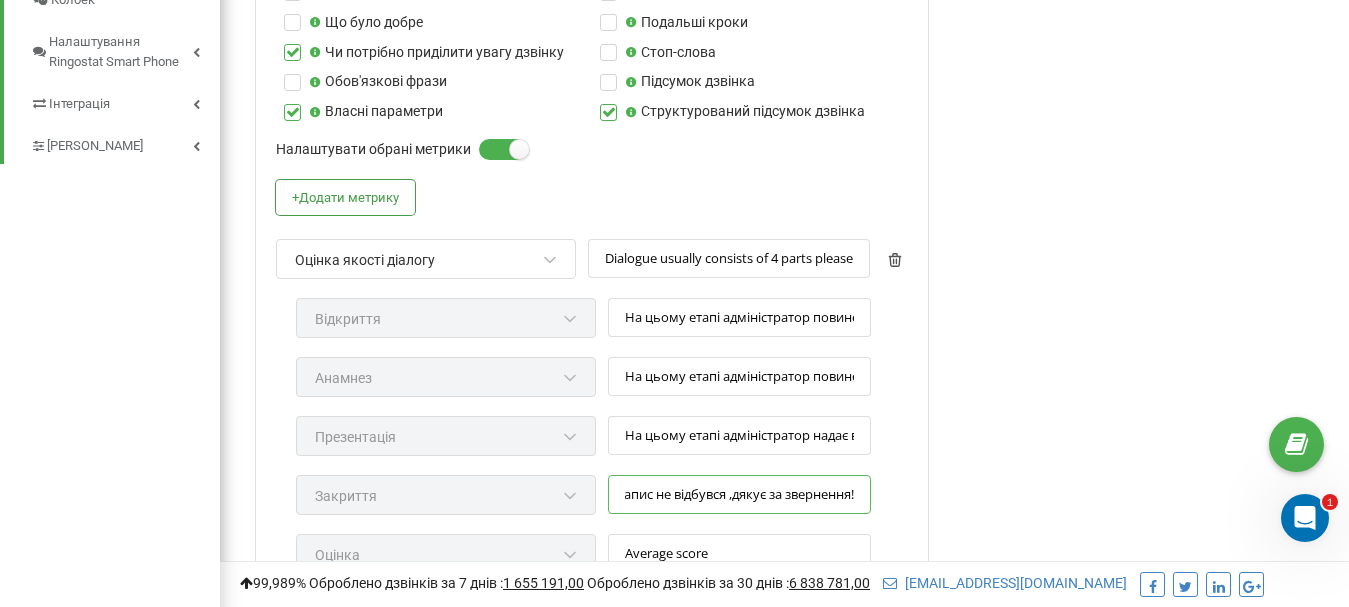 scroll, scrollTop: 0, scrollLeft: 0, axis: both 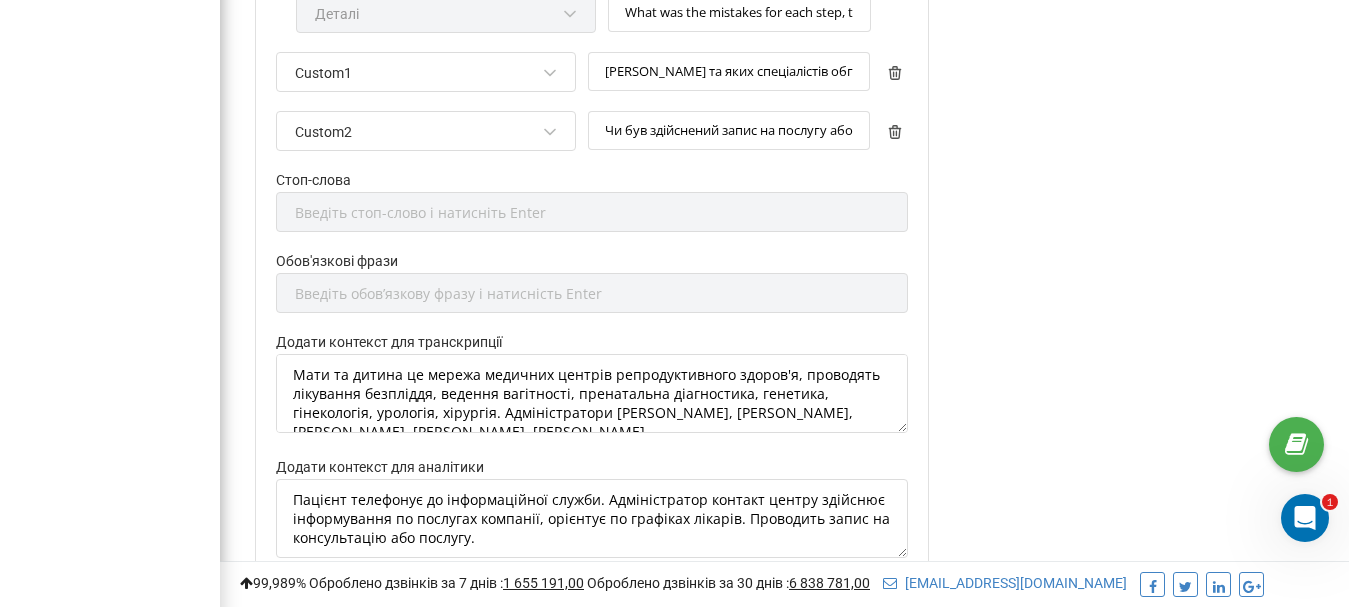 click on "Стоп-слова Введіть стоп-слово і натисніть Enter" at bounding box center (592, 210) 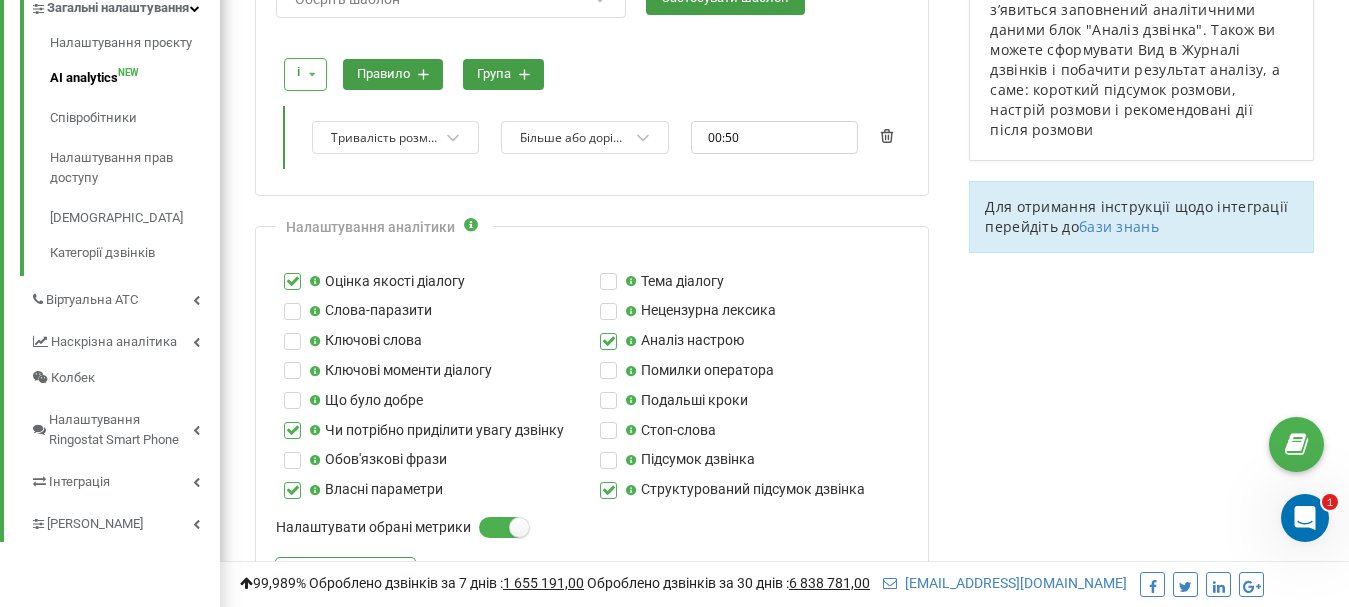 scroll, scrollTop: 622, scrollLeft: 0, axis: vertical 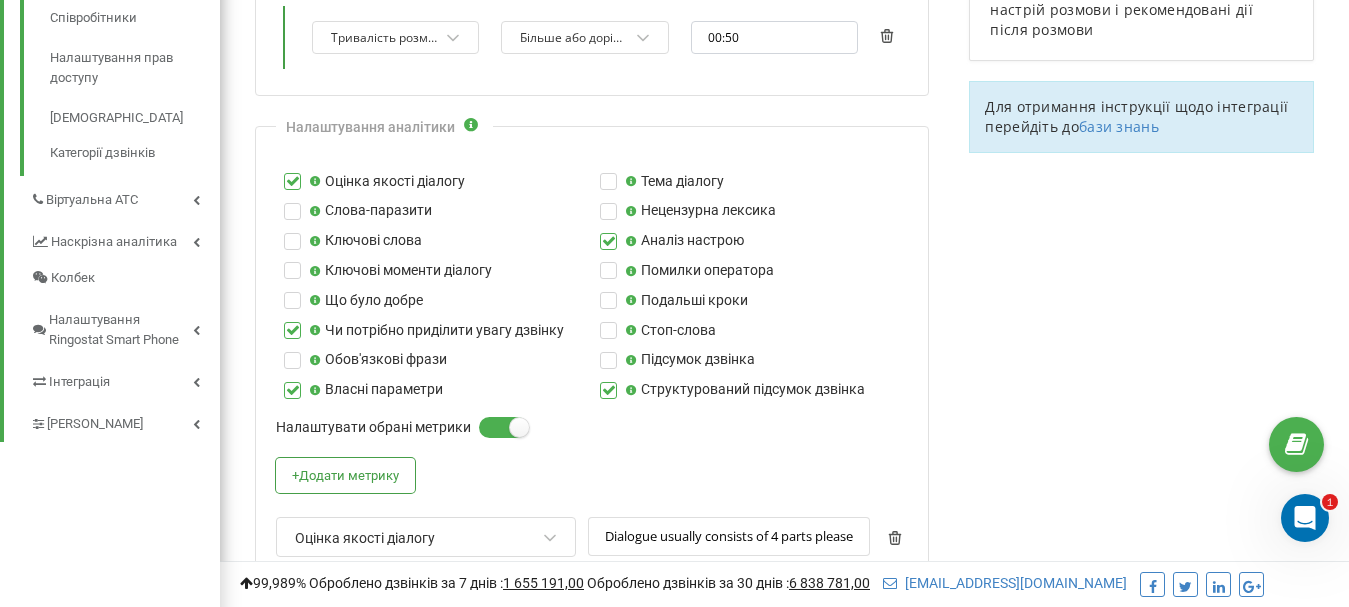 click at bounding box center [608, 382] 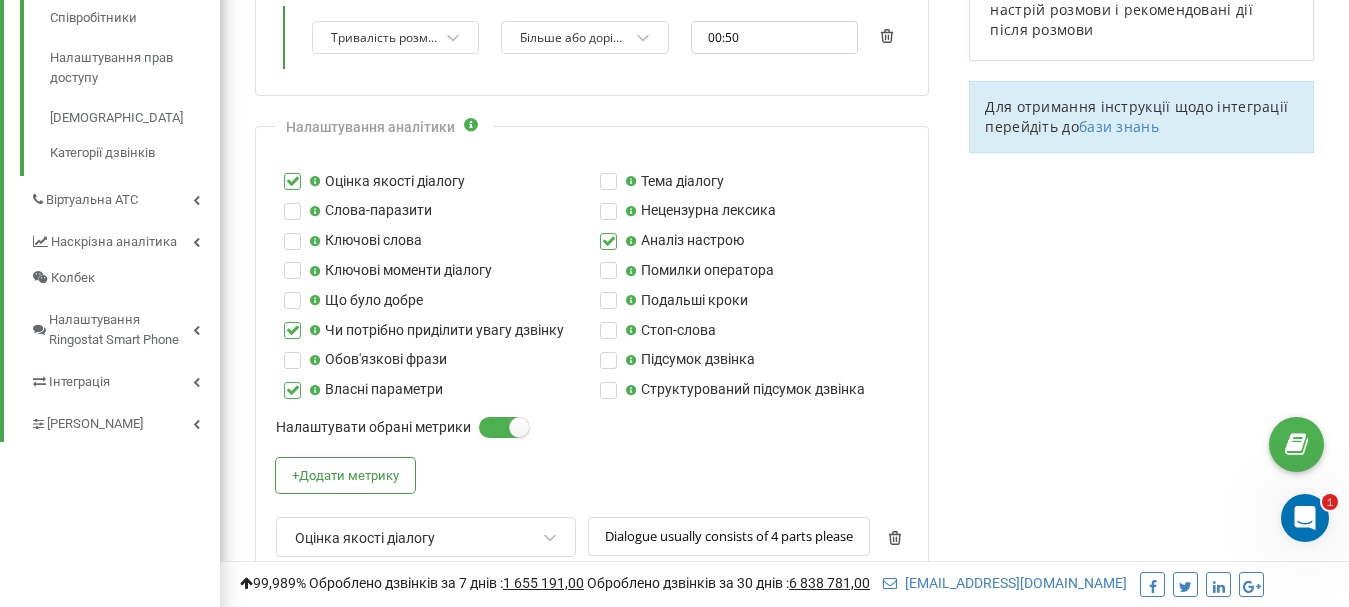 click on "Структурований підсумок дзвінка" at bounding box center (745, 390) 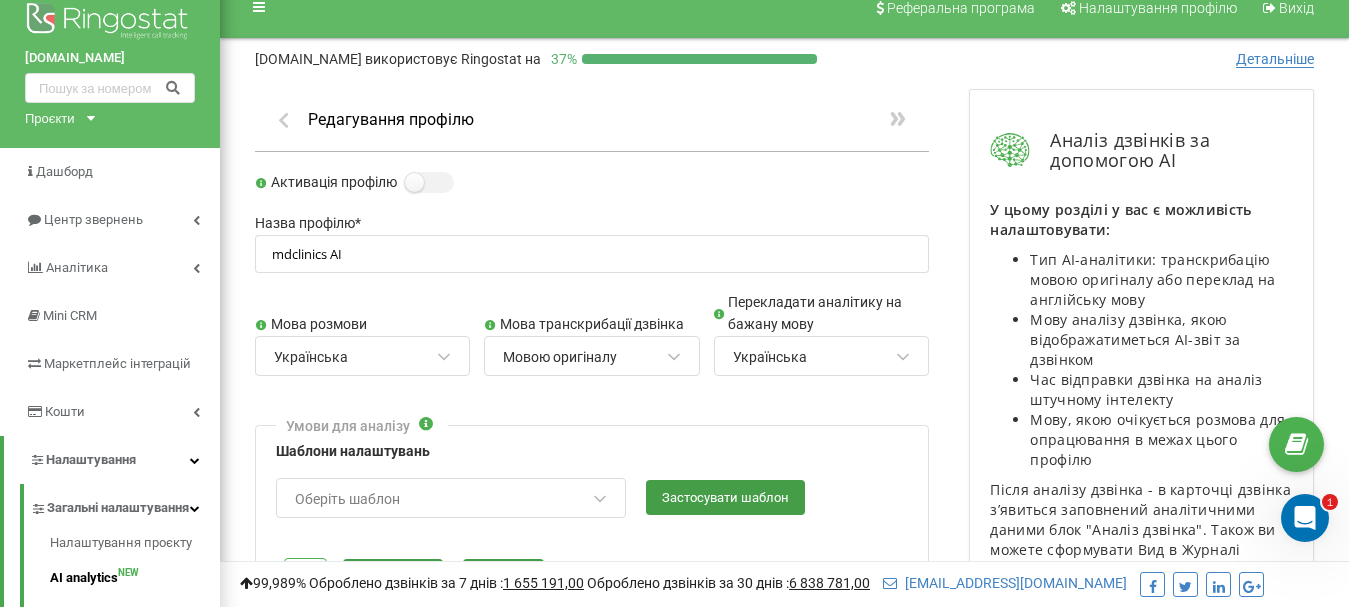 scroll, scrollTop: 222, scrollLeft: 0, axis: vertical 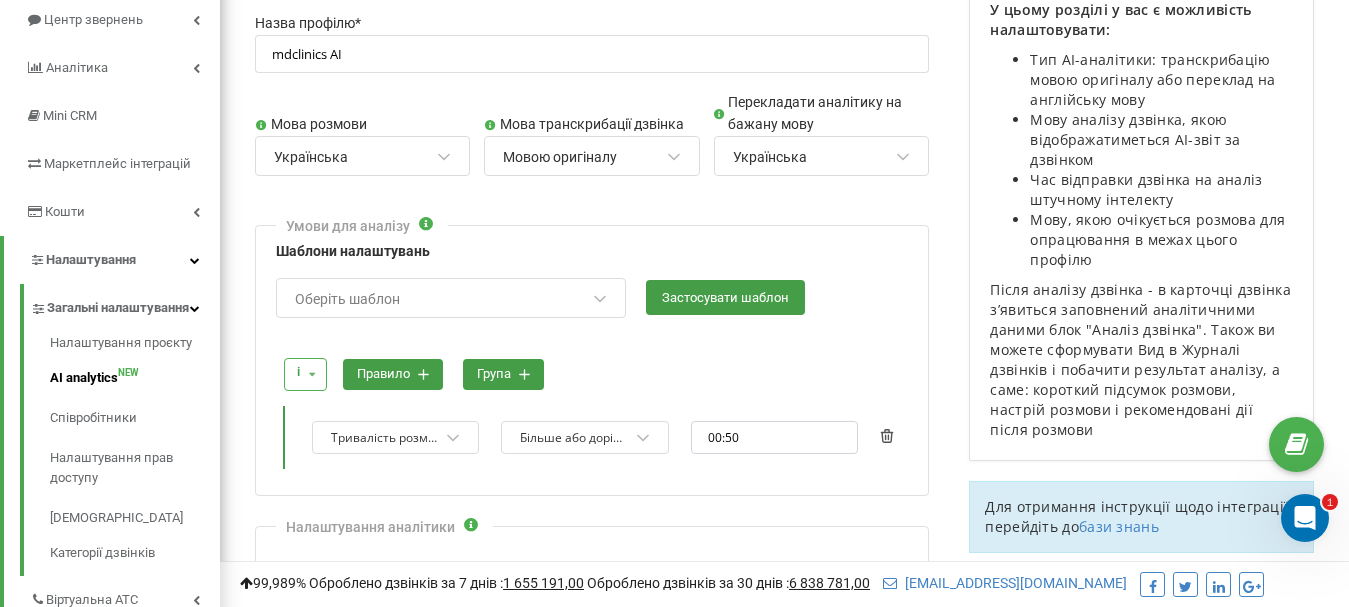 click 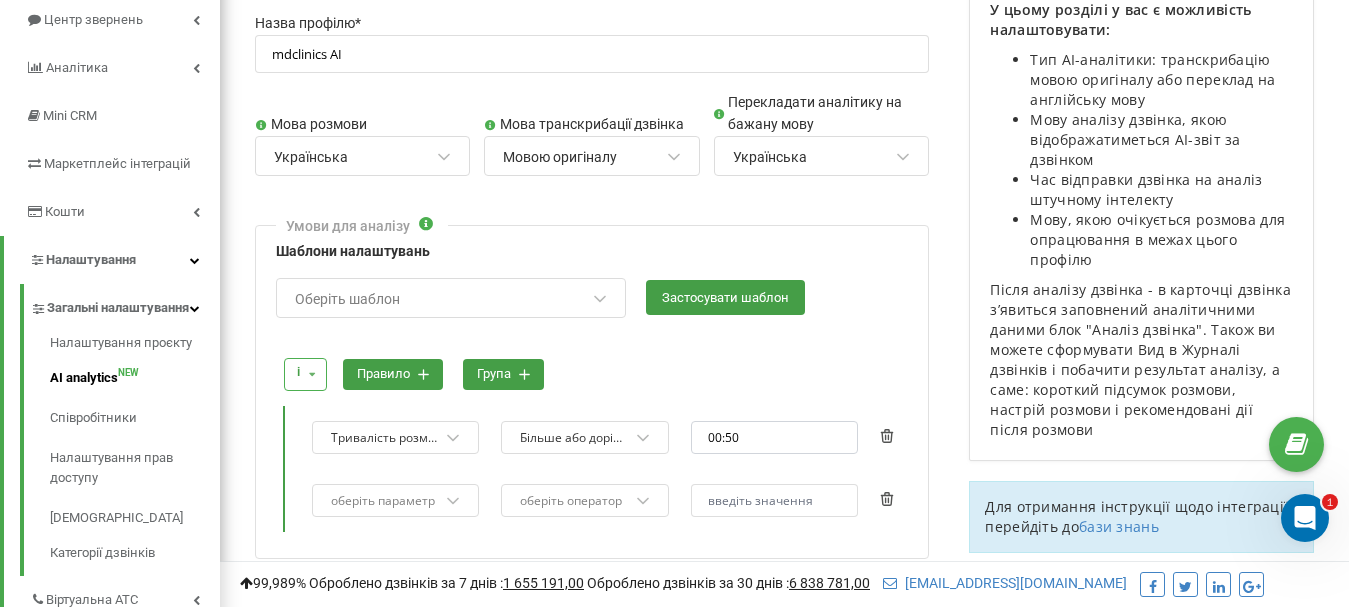 click on "оберіть параметр" at bounding box center (395, 500) 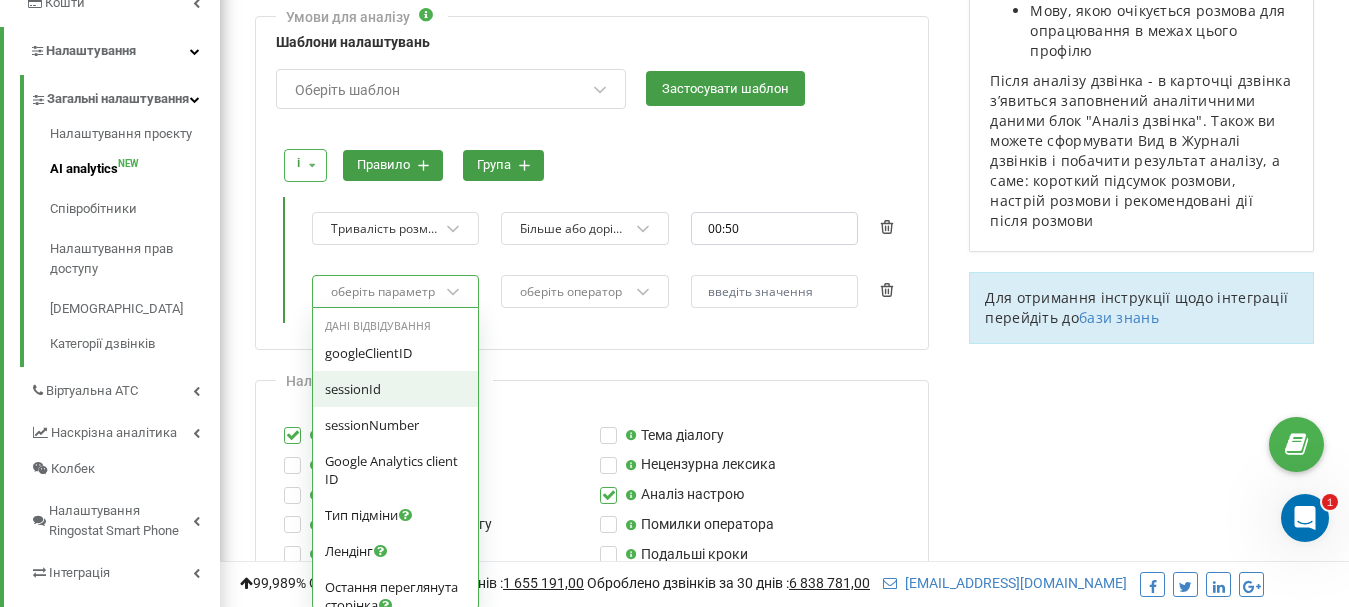 scroll, scrollTop: 432, scrollLeft: 0, axis: vertical 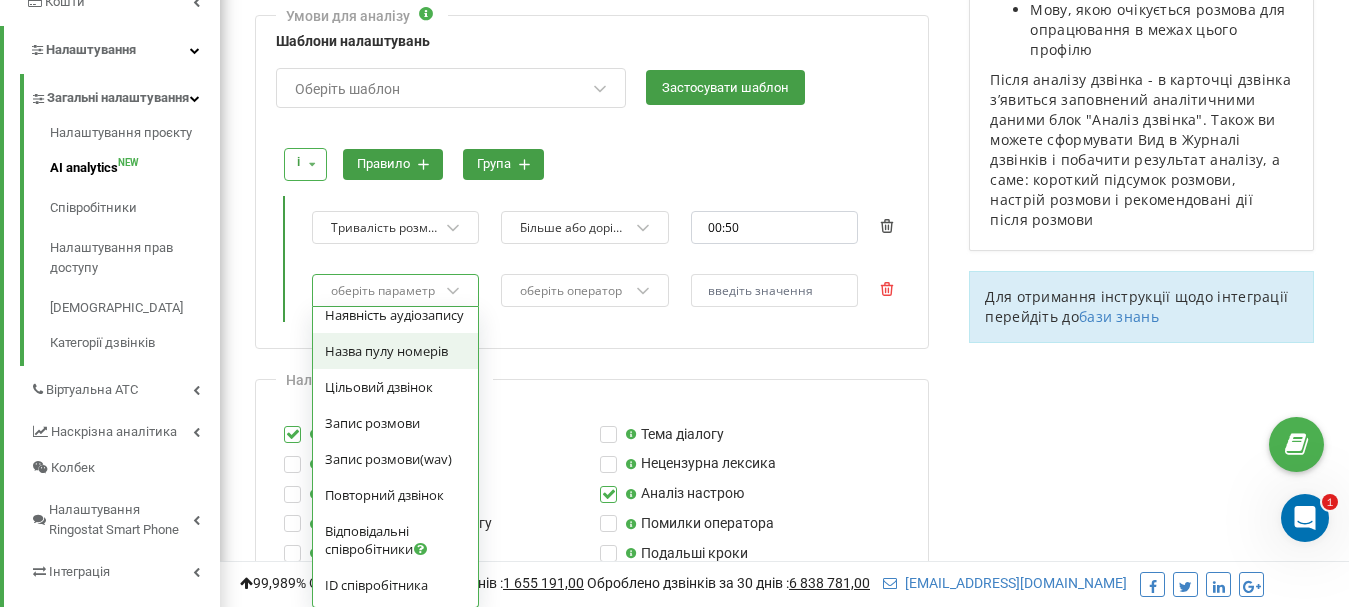 click 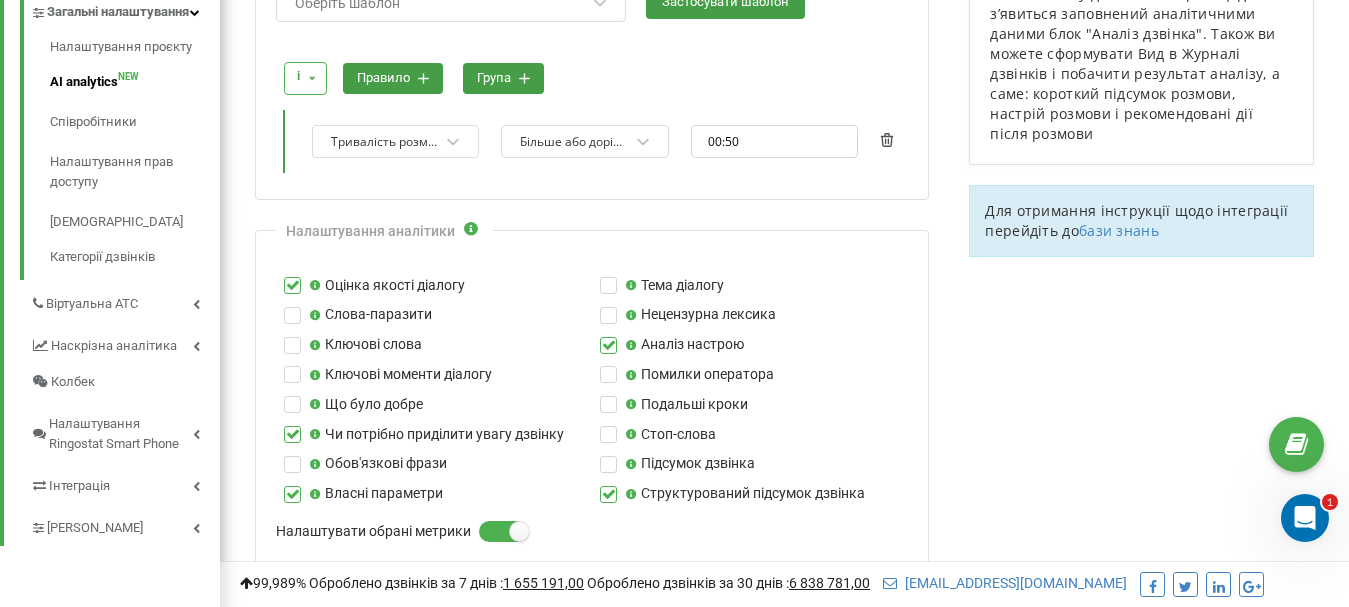 scroll, scrollTop: 632, scrollLeft: 0, axis: vertical 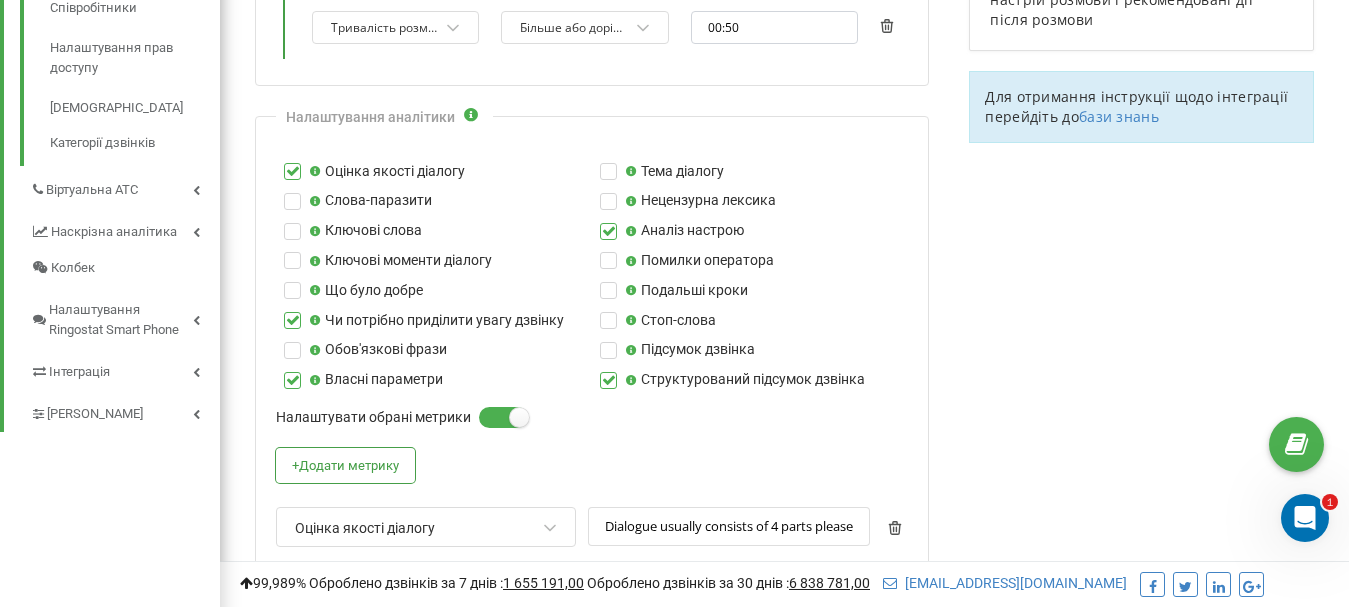 click at bounding box center (292, 312) 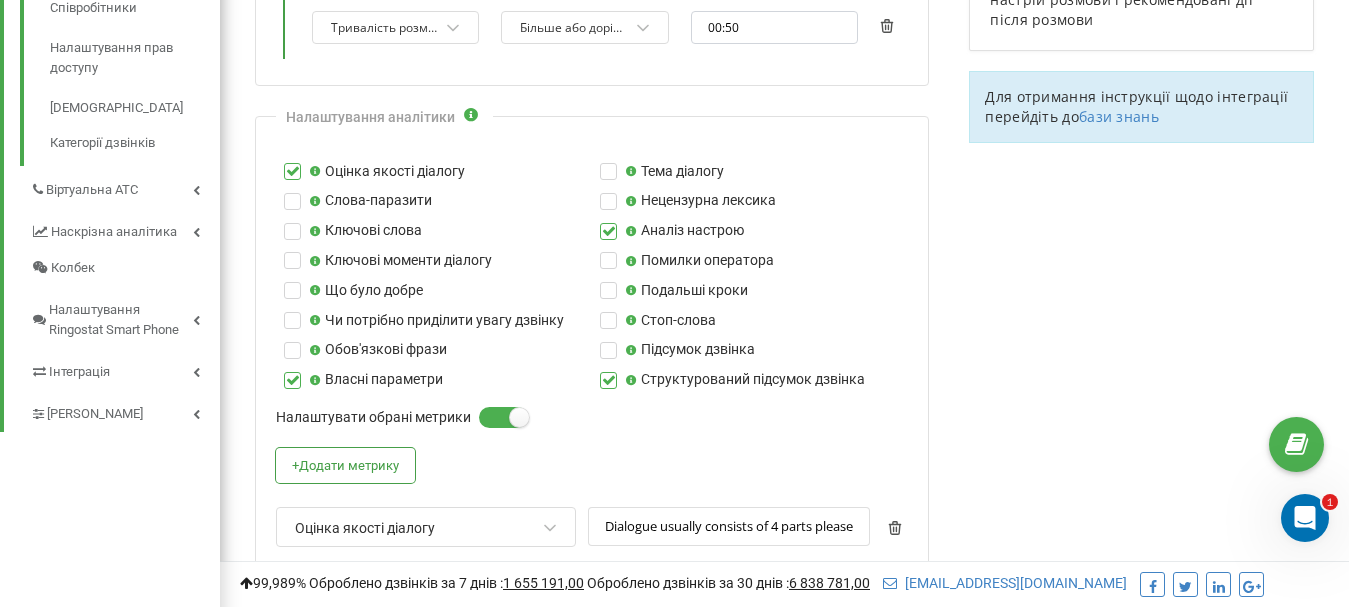 click at bounding box center (608, 223) 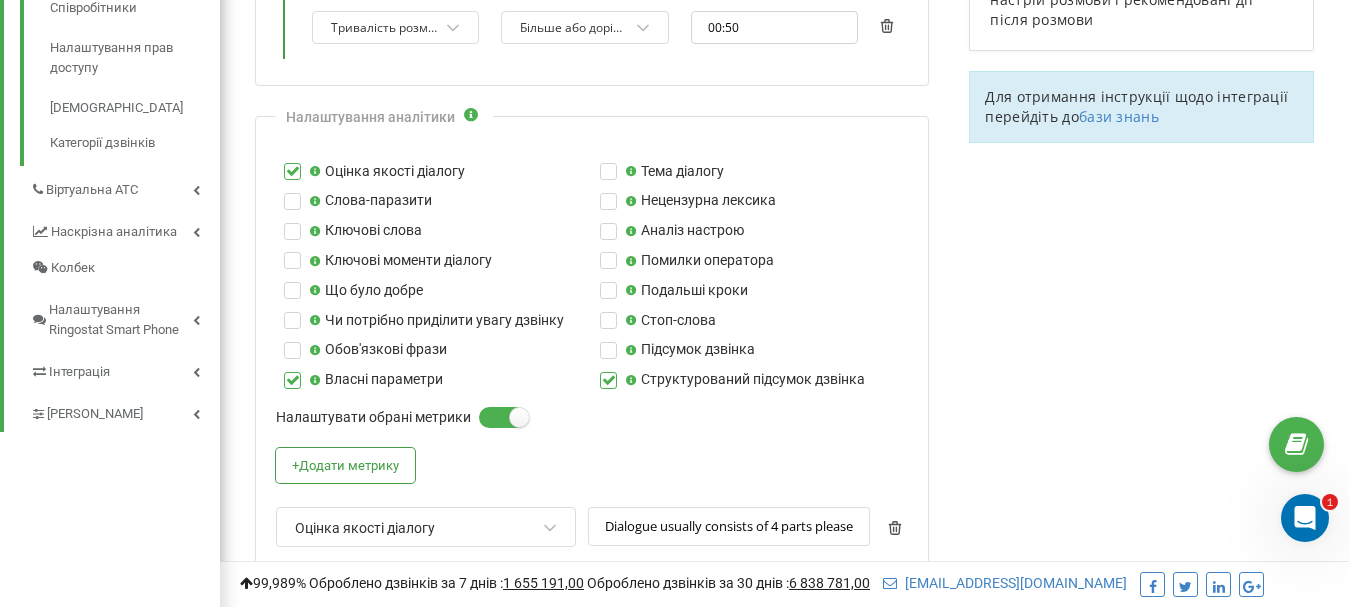click at bounding box center [608, 372] 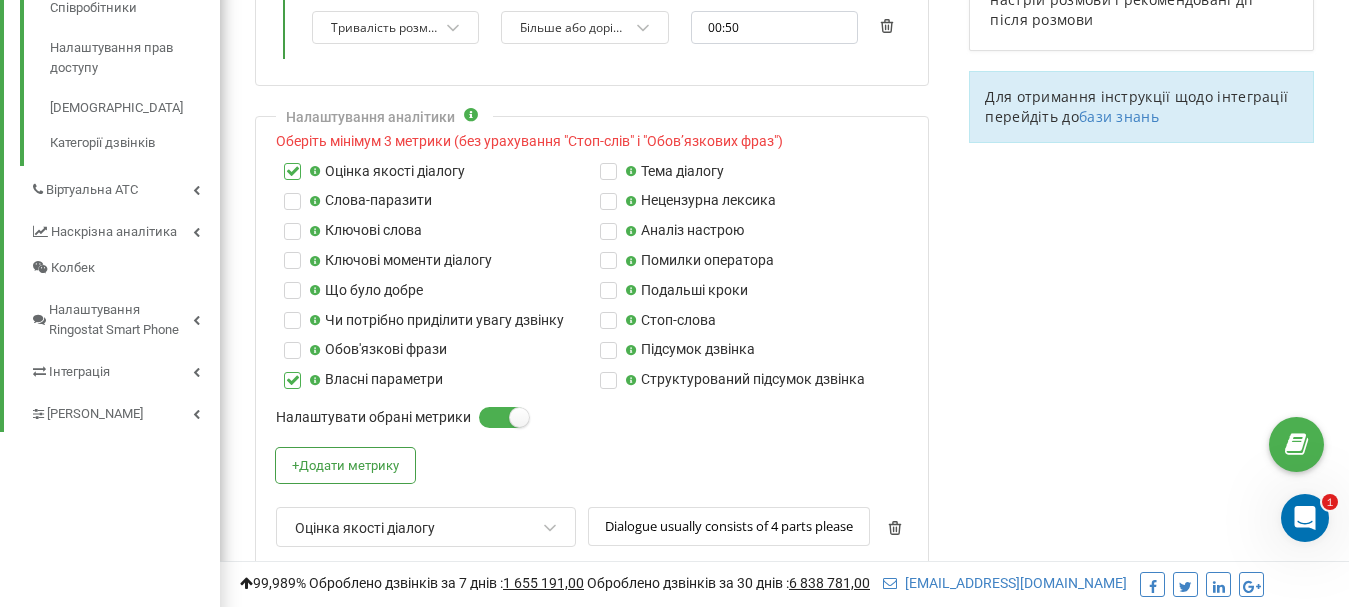 click at bounding box center (608, 223) 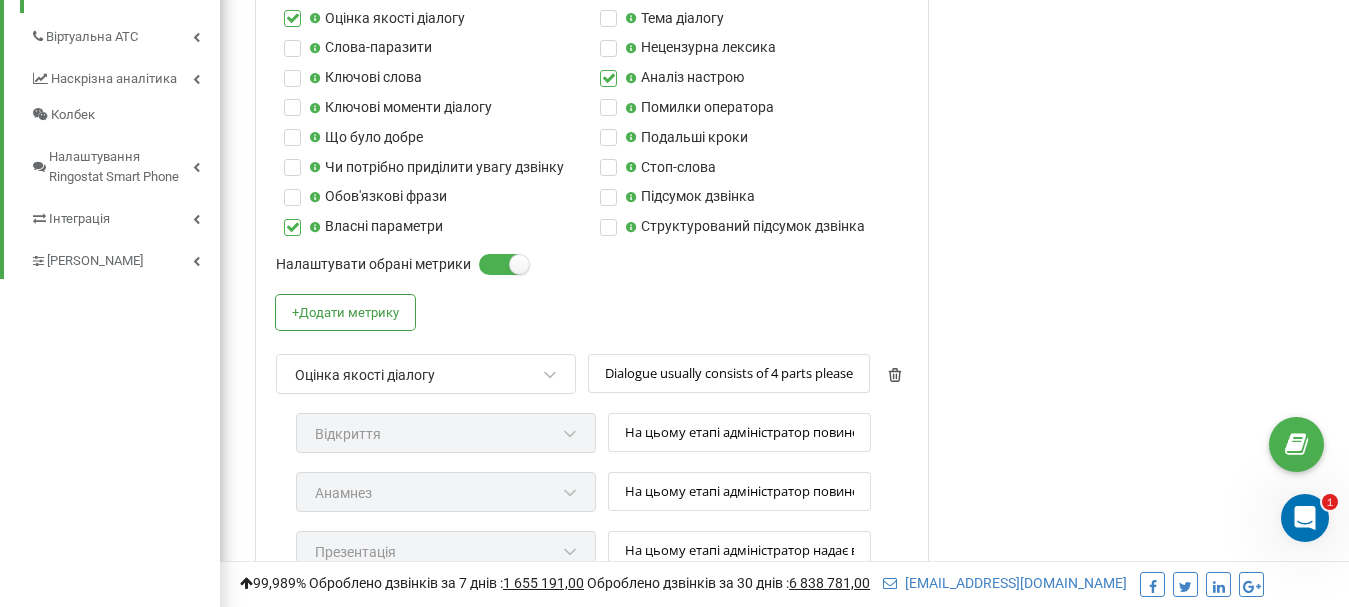 scroll, scrollTop: 632, scrollLeft: 0, axis: vertical 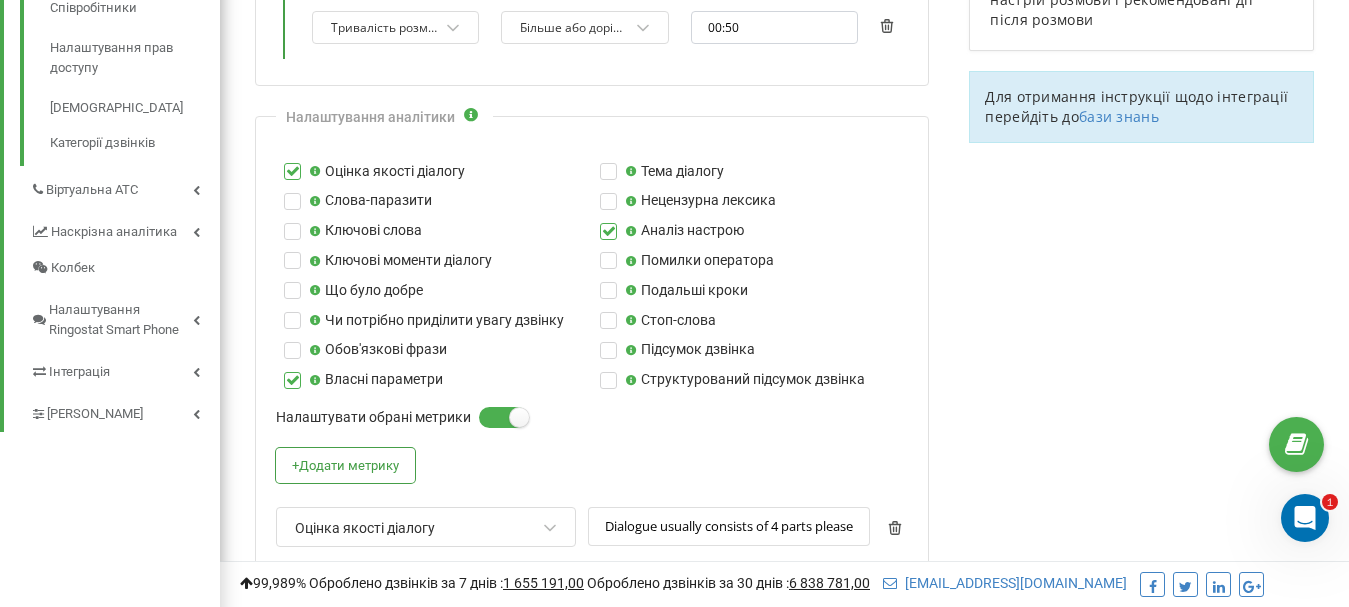 drag, startPoint x: 610, startPoint y: 382, endPoint x: 625, endPoint y: 397, distance: 21.213203 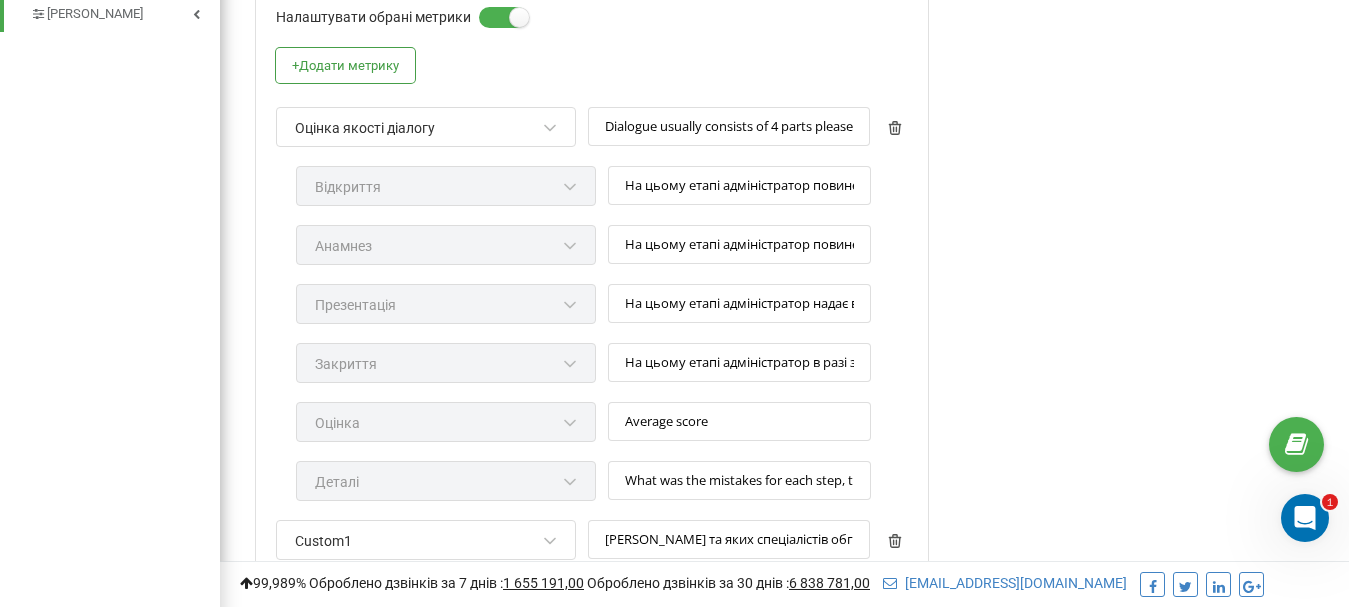 scroll, scrollTop: 1132, scrollLeft: 0, axis: vertical 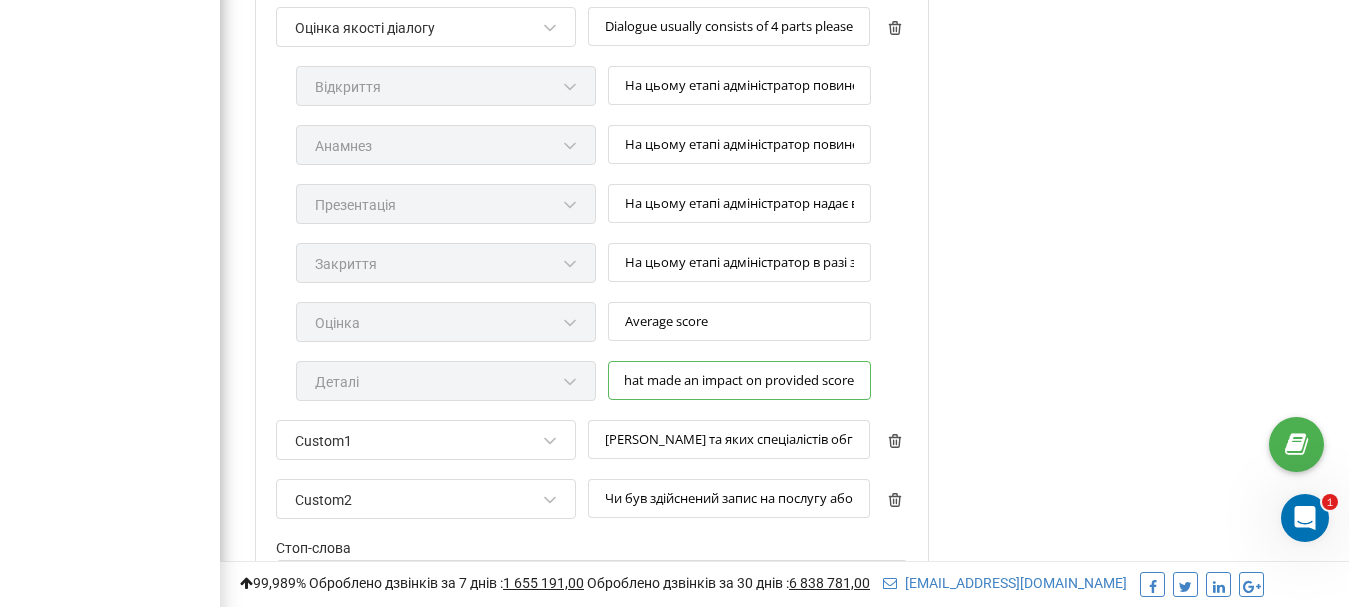 drag, startPoint x: 615, startPoint y: 381, endPoint x: 861, endPoint y: 371, distance: 246.20317 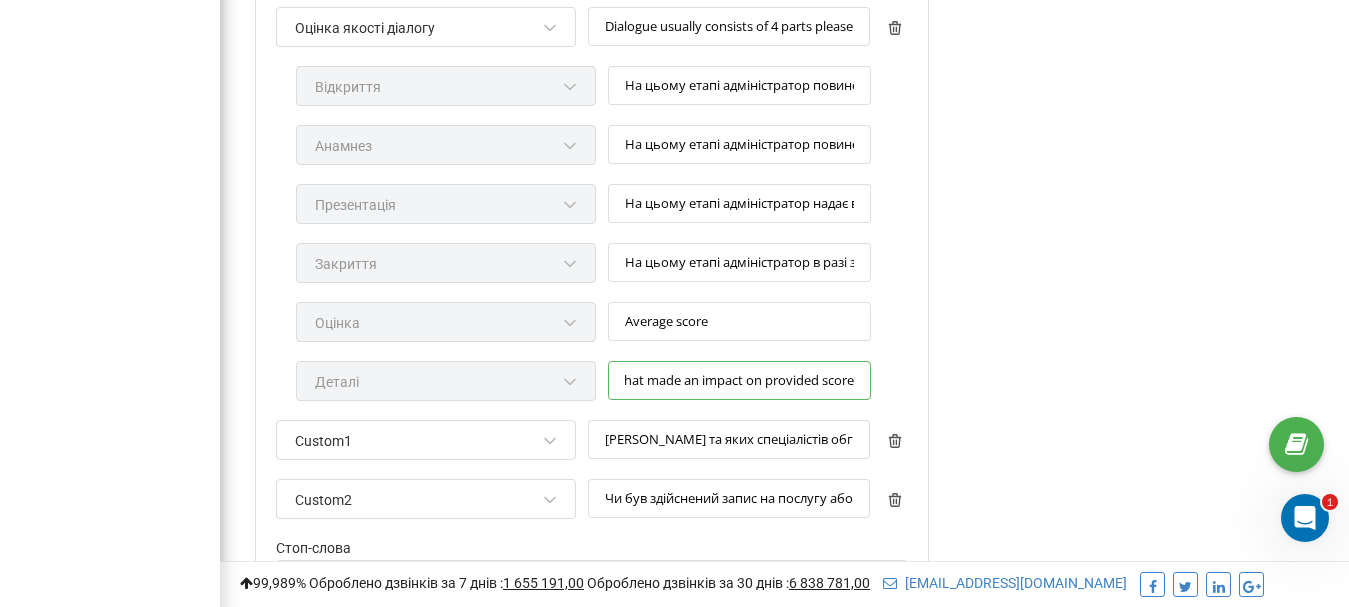scroll, scrollTop: 0, scrollLeft: 0, axis: both 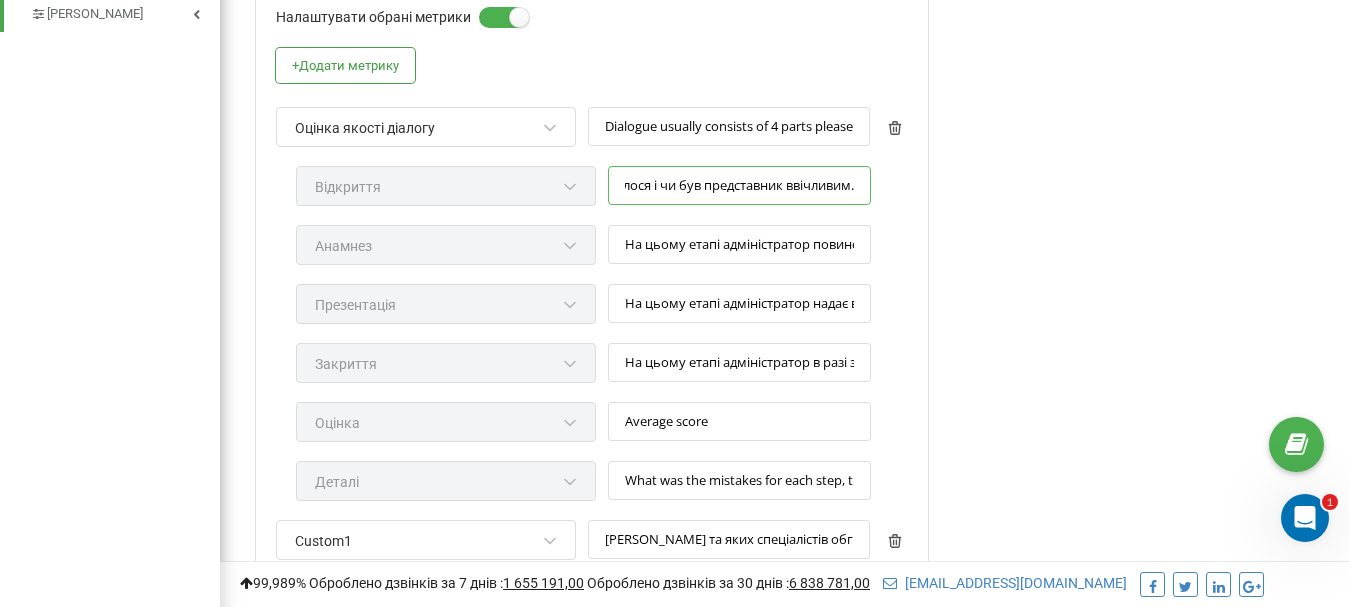drag, startPoint x: 624, startPoint y: 185, endPoint x: 870, endPoint y: 180, distance: 246.05081 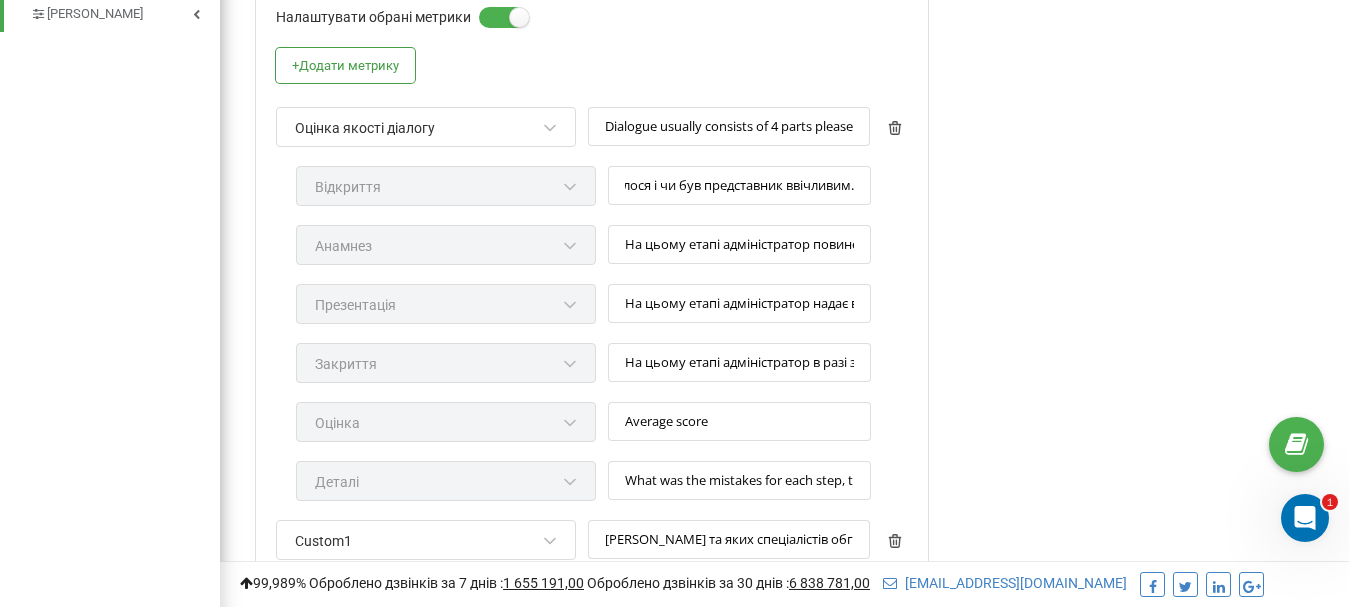 click on "Аналіз дзвінків за допомогою AI У цьому розділі у вас є можливість налаштовувати: Тип AI-аналітики: транскрибацію мовою оригіналу або переклад на англійську мову Мову аналізу дзвінка, якою відображатиметься AI-звіт за дзвінком Час відправки дзвінка на аналіз штучному інтелекту Мову, якою очікується розмова для опрацювання в межах цього профілю Для отримання інструкції щодо інтеграції перейдіть до  бази знань" at bounding box center (1141, 277) 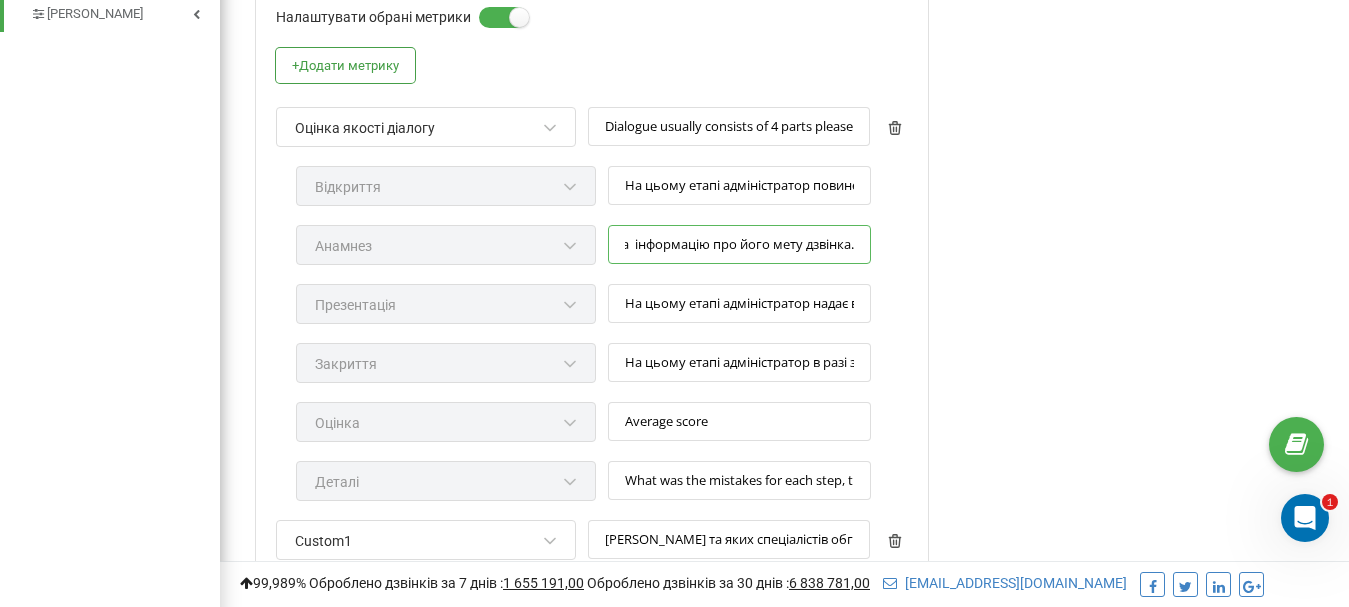 scroll, scrollTop: 0, scrollLeft: 381, axis: horizontal 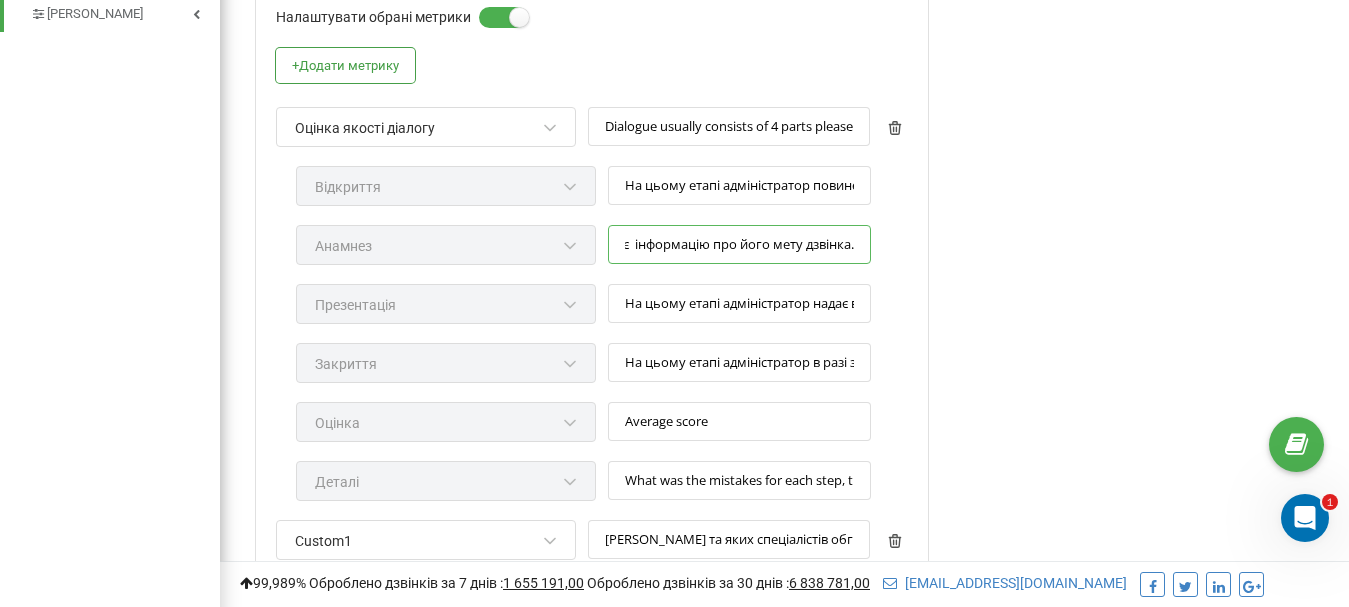 type on "На цьому етапі  клієнт озвучує  інформацію про його мету дзвінка." 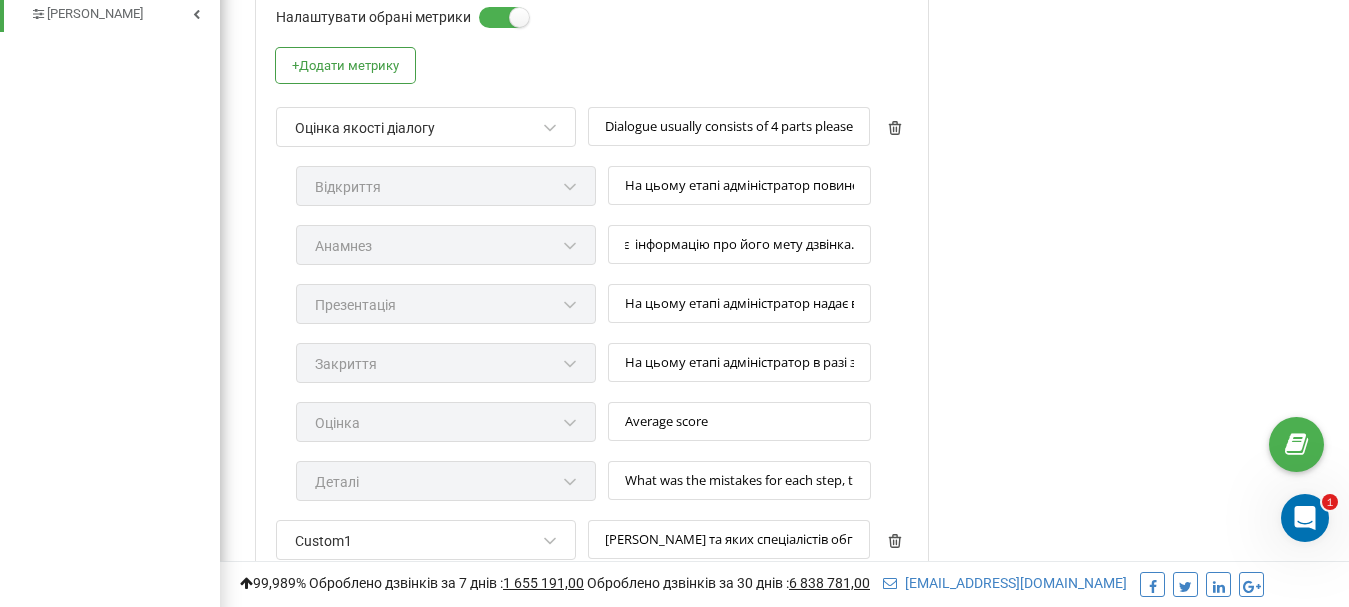 click on "Аналіз дзвінків за допомогою AI У цьому розділі у вас є можливість налаштовувати: Тип AI-аналітики: транскрибацію мовою оригіналу або переклад на англійську мову Мову аналізу дзвінка, якою відображатиметься AI-звіт за дзвінком Час відправки дзвінка на аналіз штучному інтелекту Мову, якою очікується розмова для опрацювання в межах цього профілю Для отримання інструкції щодо інтеграції перейдіть до  бази знань" at bounding box center [1141, 277] 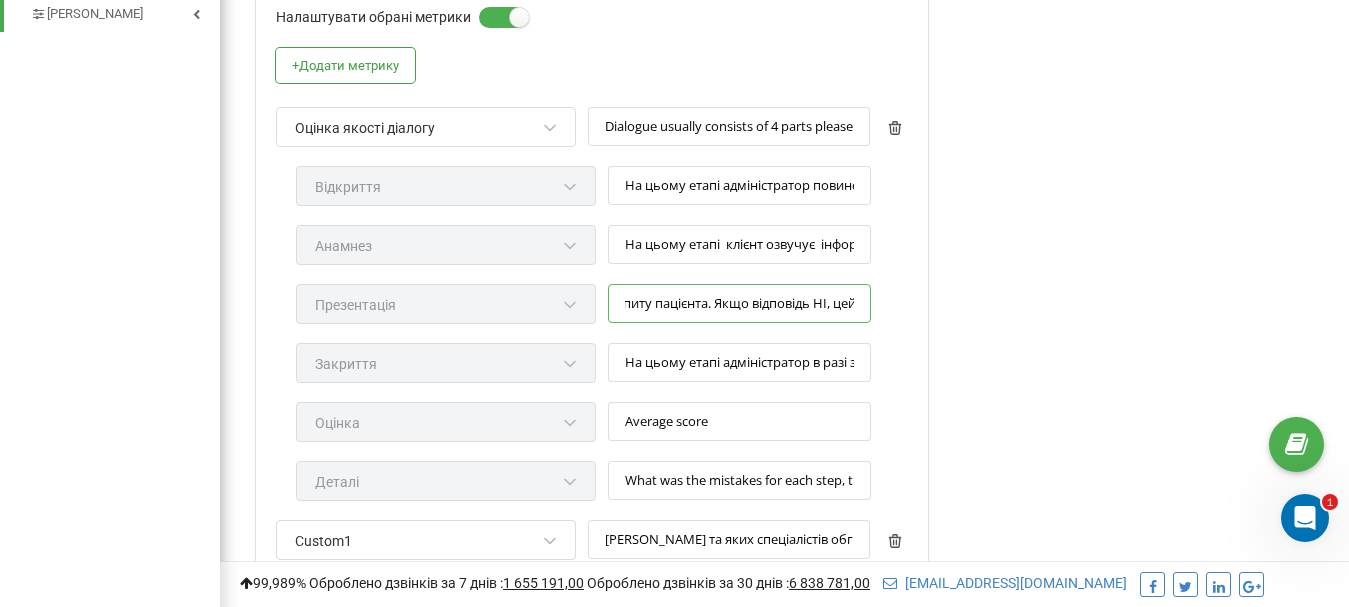 scroll, scrollTop: 0, scrollLeft: 1376, axis: horizontal 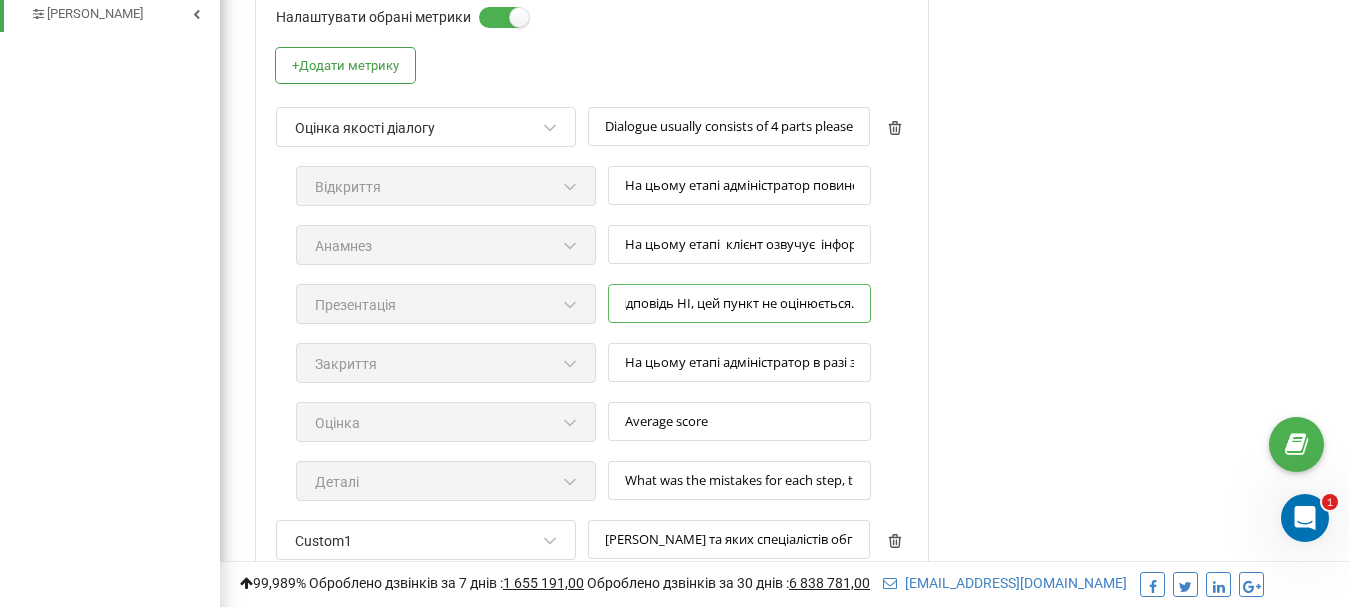drag, startPoint x: 621, startPoint y: 302, endPoint x: 884, endPoint y: 286, distance: 263.48624 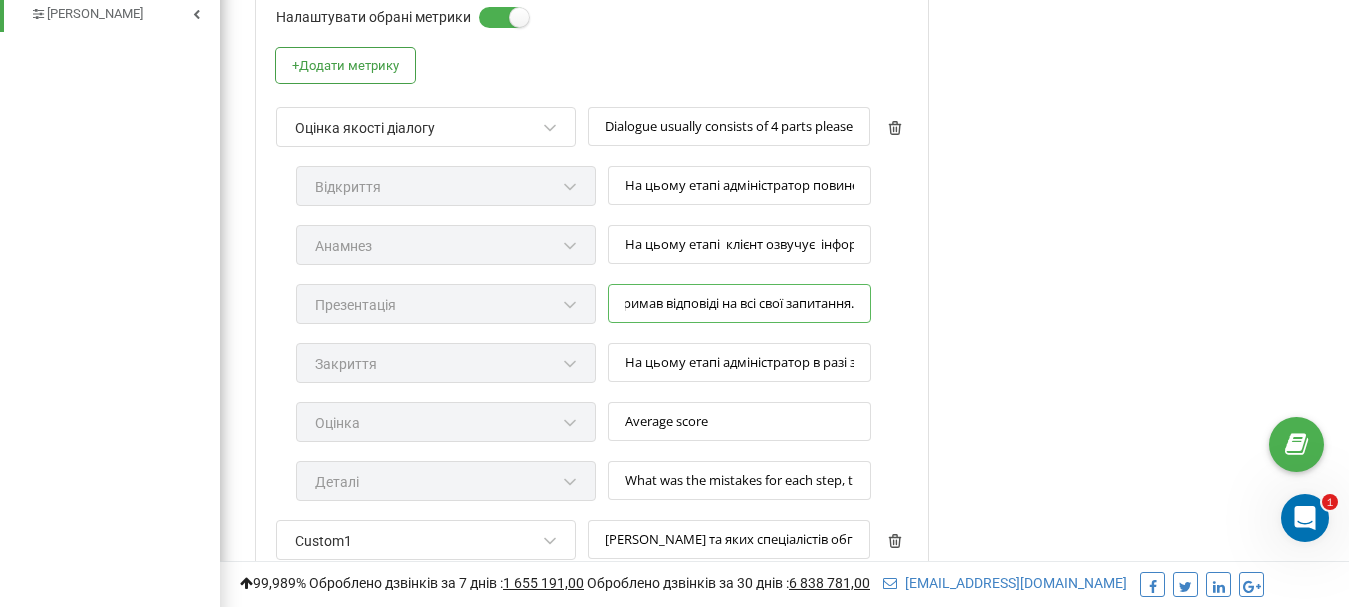 scroll, scrollTop: 0, scrollLeft: 593, axis: horizontal 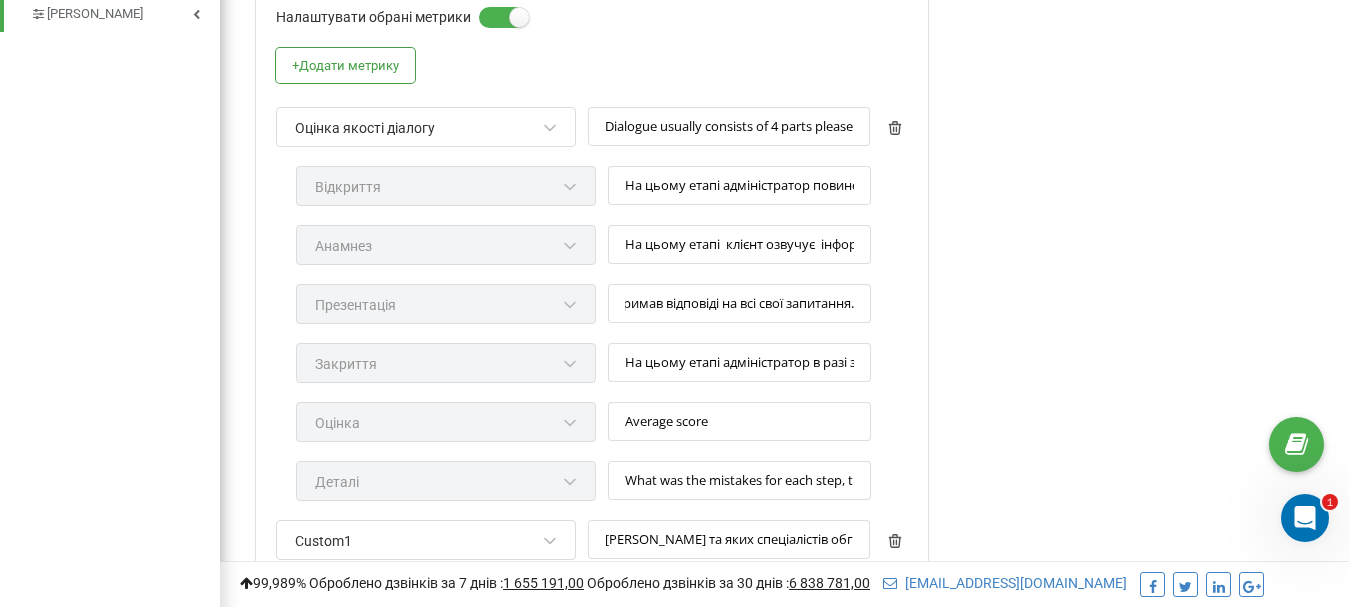 click on "Аналіз дзвінків за допомогою AI У цьому розділі у вас є можливість налаштовувати: Тип AI-аналітики: транскрибацію мовою оригіналу або переклад на англійську мову Мову аналізу дзвінка, якою відображатиметься AI-звіт за дзвінком Час відправки дзвінка на аналіз штучному інтелекту Мову, якою очікується розмова для опрацювання в межах цього профілю Для отримання інструкції щодо інтеграції перейдіть до  бази знань" at bounding box center (1141, 277) 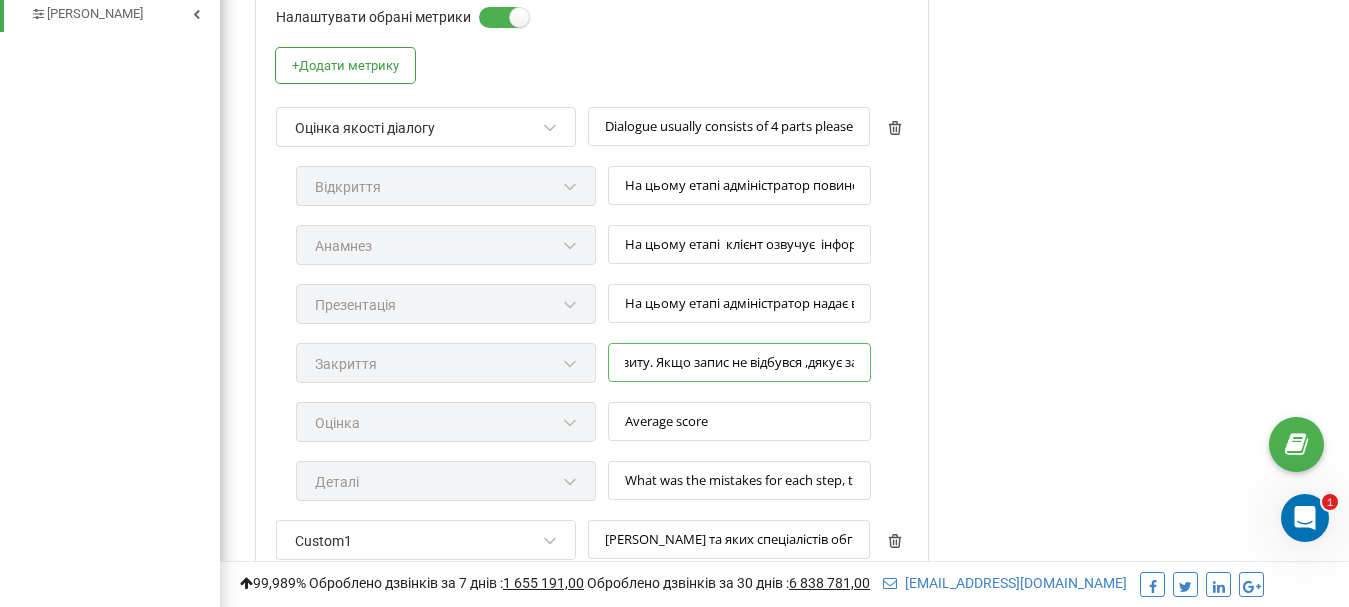 scroll, scrollTop: 0, scrollLeft: 787, axis: horizontal 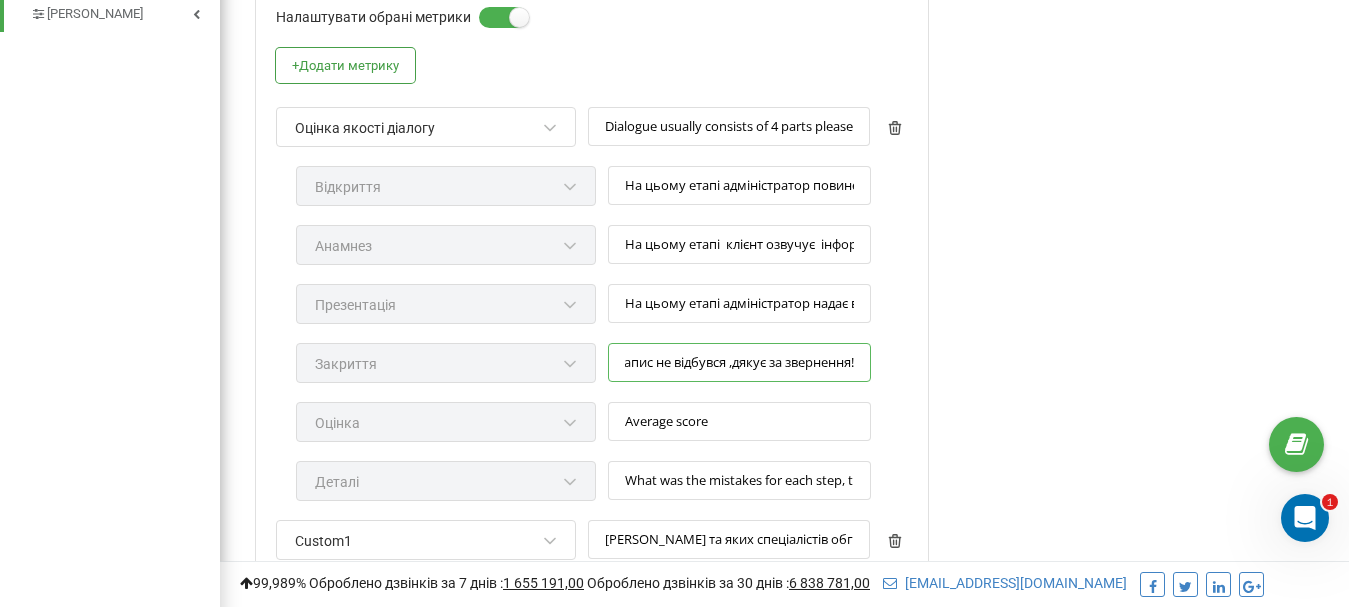 drag, startPoint x: 663, startPoint y: 359, endPoint x: 885, endPoint y: 352, distance: 222.11034 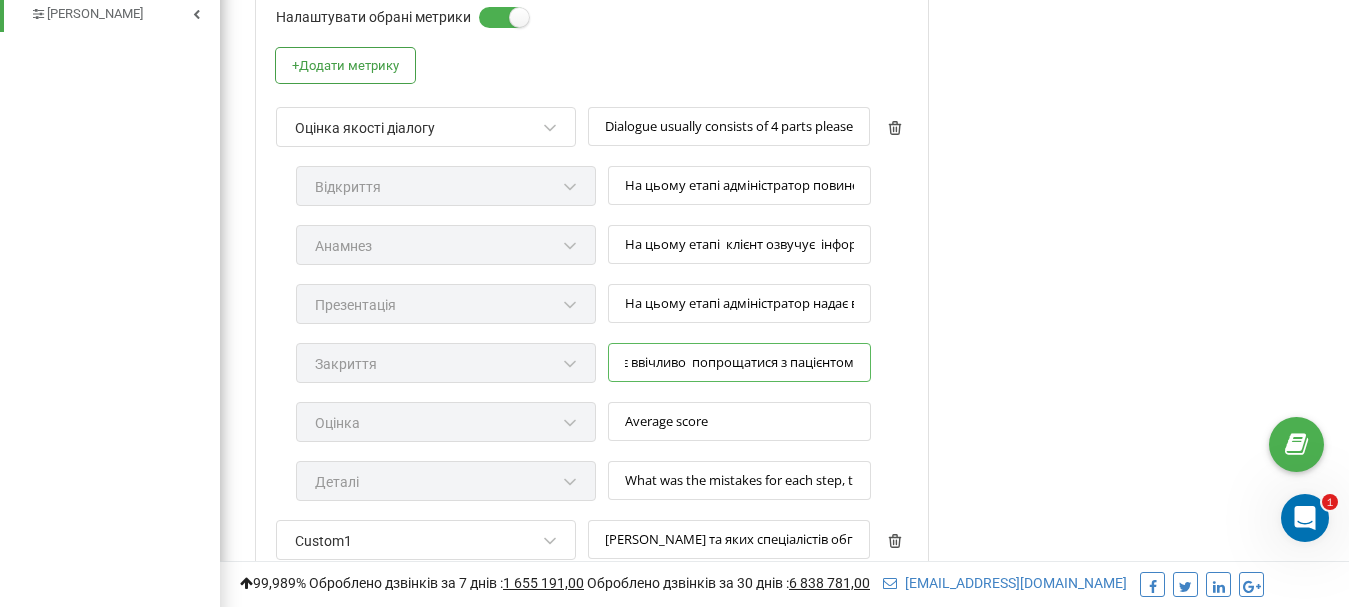 scroll, scrollTop: 0, scrollLeft: 215, axis: horizontal 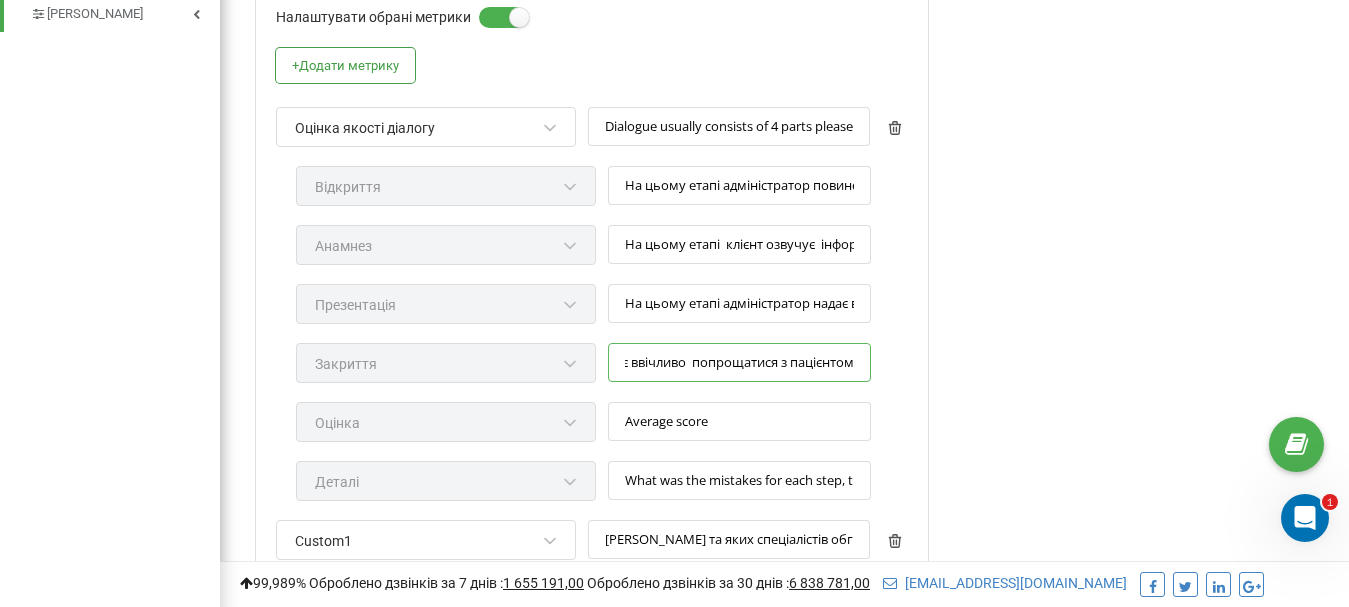 type on "На цьому єтапі адміністратор має ввічливо  попрощатися з пацієнтом" 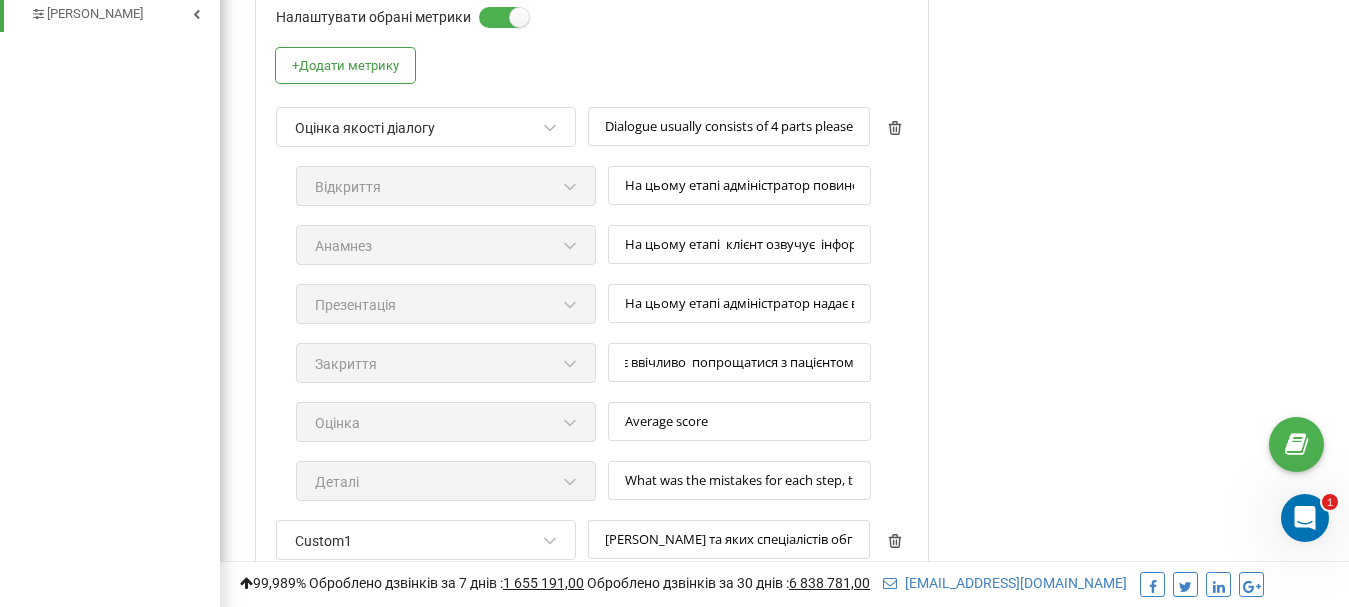 click on "Аналіз дзвінків за допомогою AI У цьому розділі у вас є можливість налаштовувати: Тип AI-аналітики: транскрибацію мовою оригіналу або переклад на англійську мову Мову аналізу дзвінка, якою відображатиметься AI-звіт за дзвінком Час відправки дзвінка на аналіз штучному інтелекту Мову, якою очікується розмова для опрацювання в межах цього профілю Для отримання інструкції щодо інтеграції перейдіть до  бази знань" at bounding box center (1141, 277) 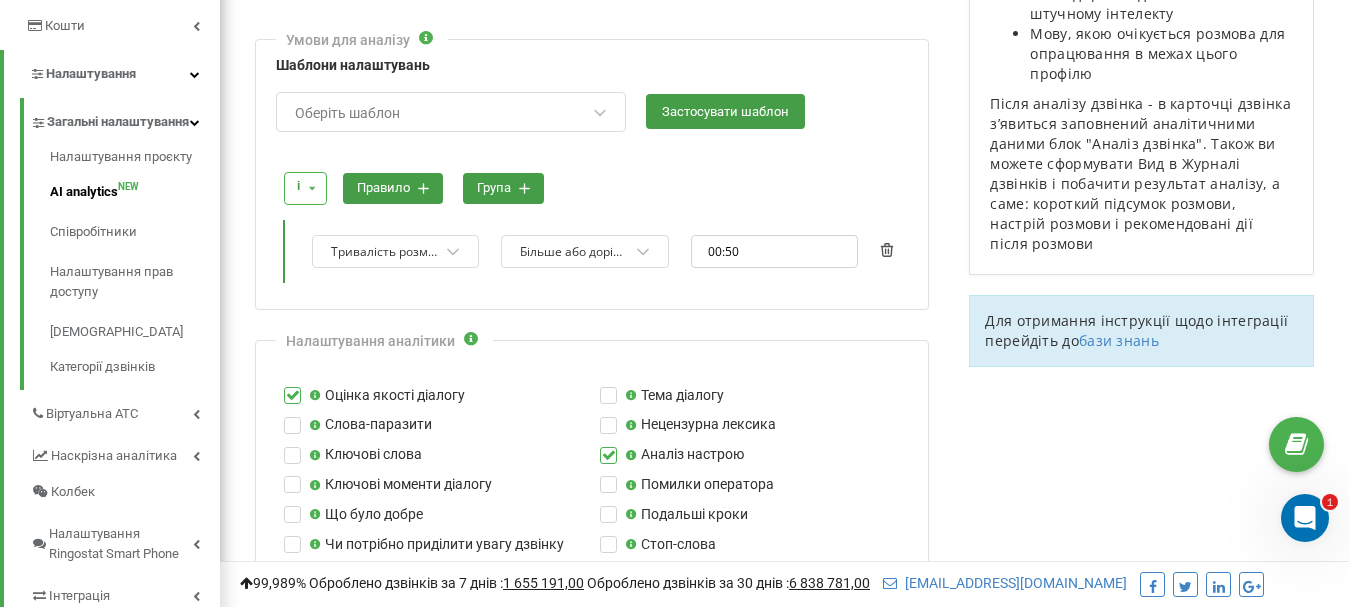 scroll, scrollTop: 422, scrollLeft: 0, axis: vertical 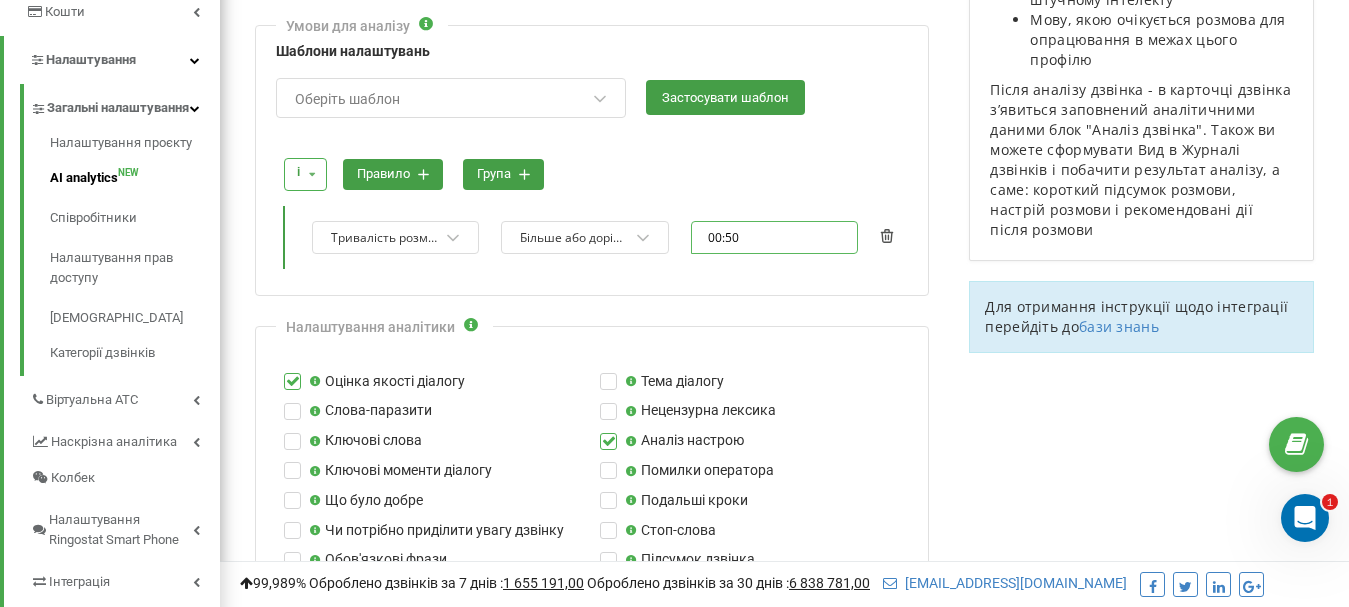 click on "00:50" at bounding box center (774, 237) 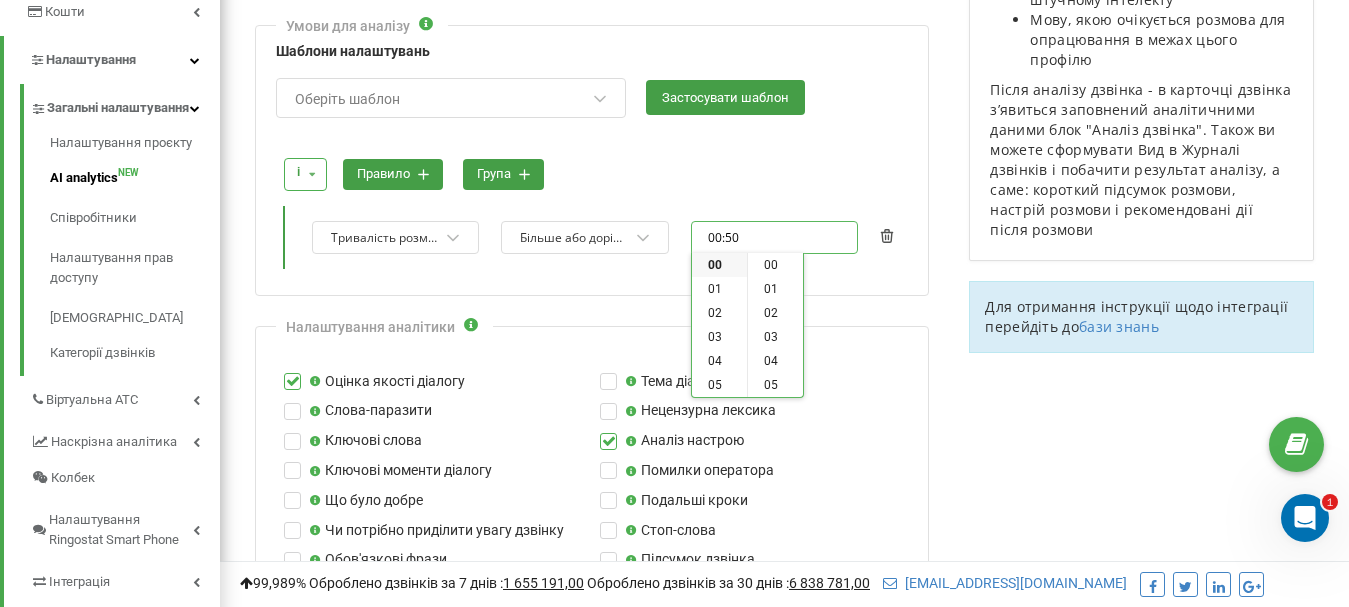 scroll, scrollTop: 1200, scrollLeft: 0, axis: vertical 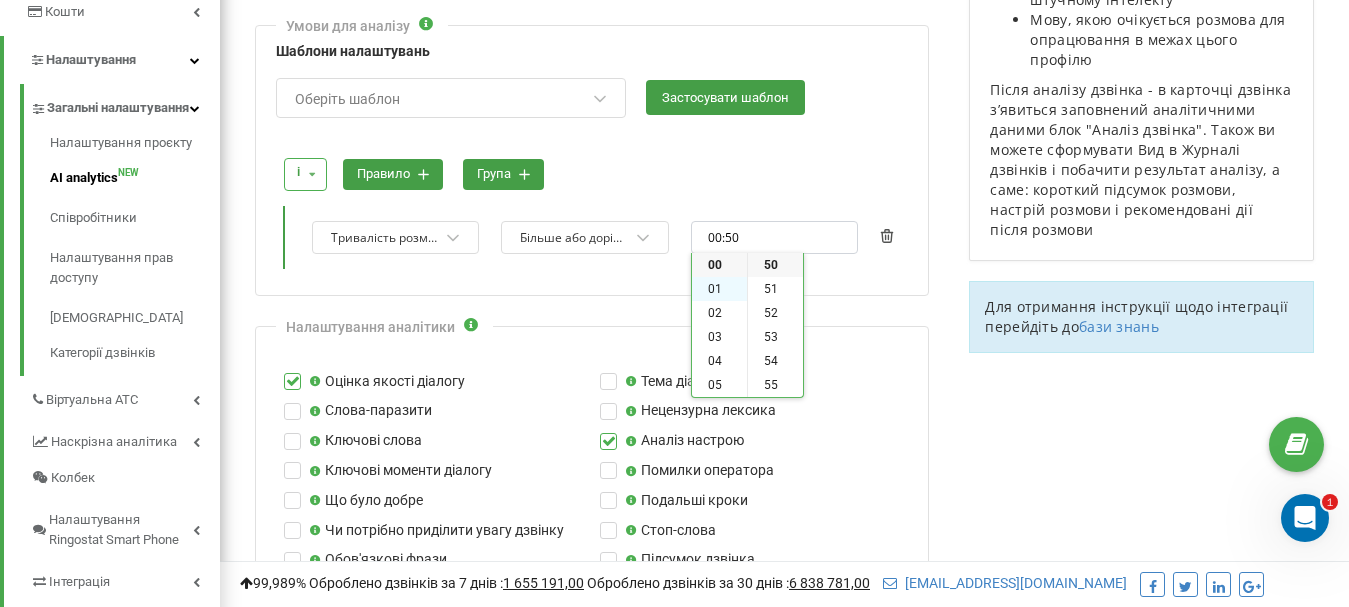 click on "01" at bounding box center (719, 289) 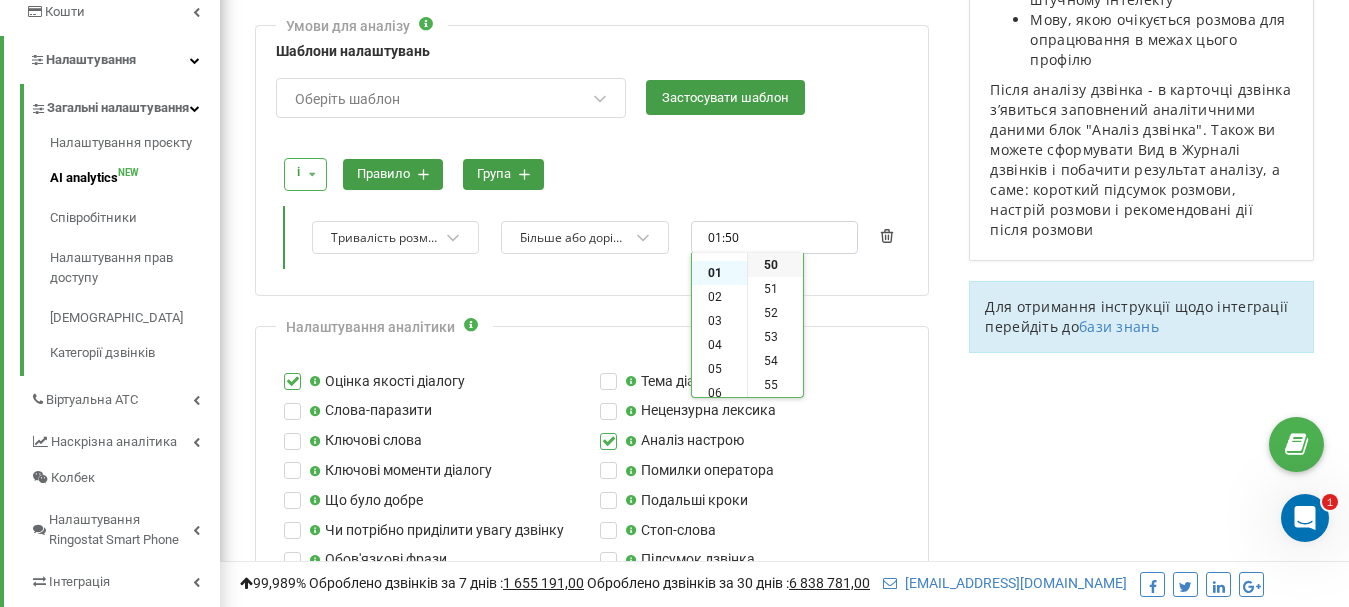 scroll, scrollTop: 24, scrollLeft: 0, axis: vertical 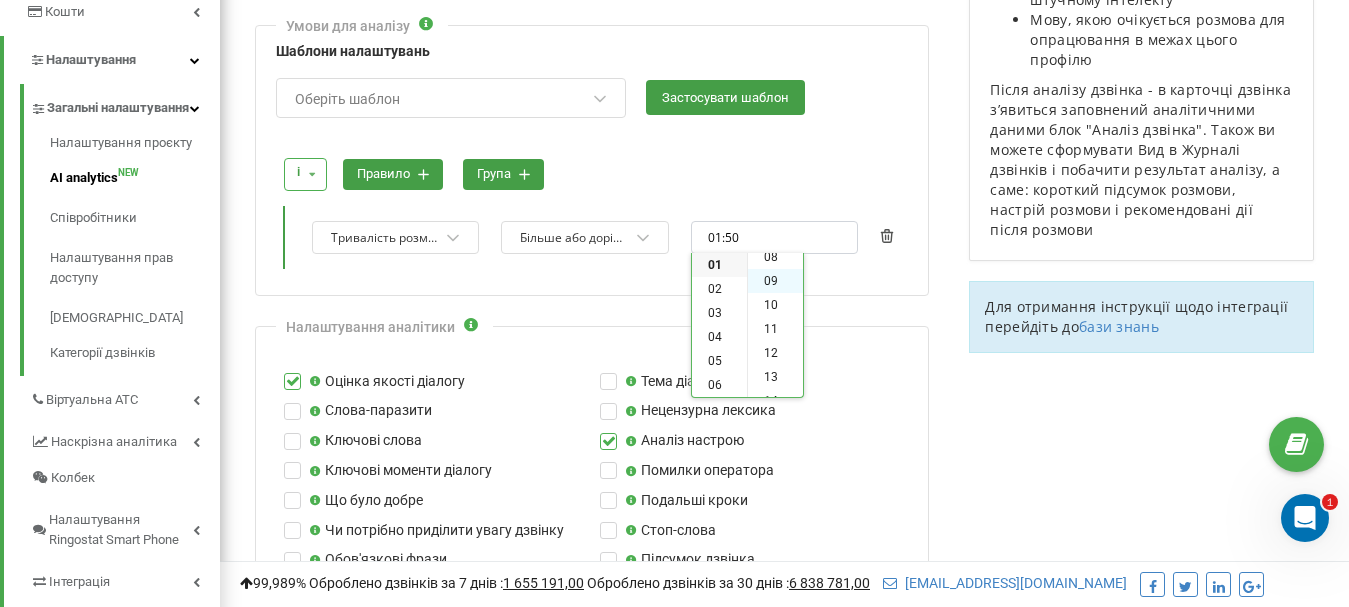 click on "09" at bounding box center (775, 281) 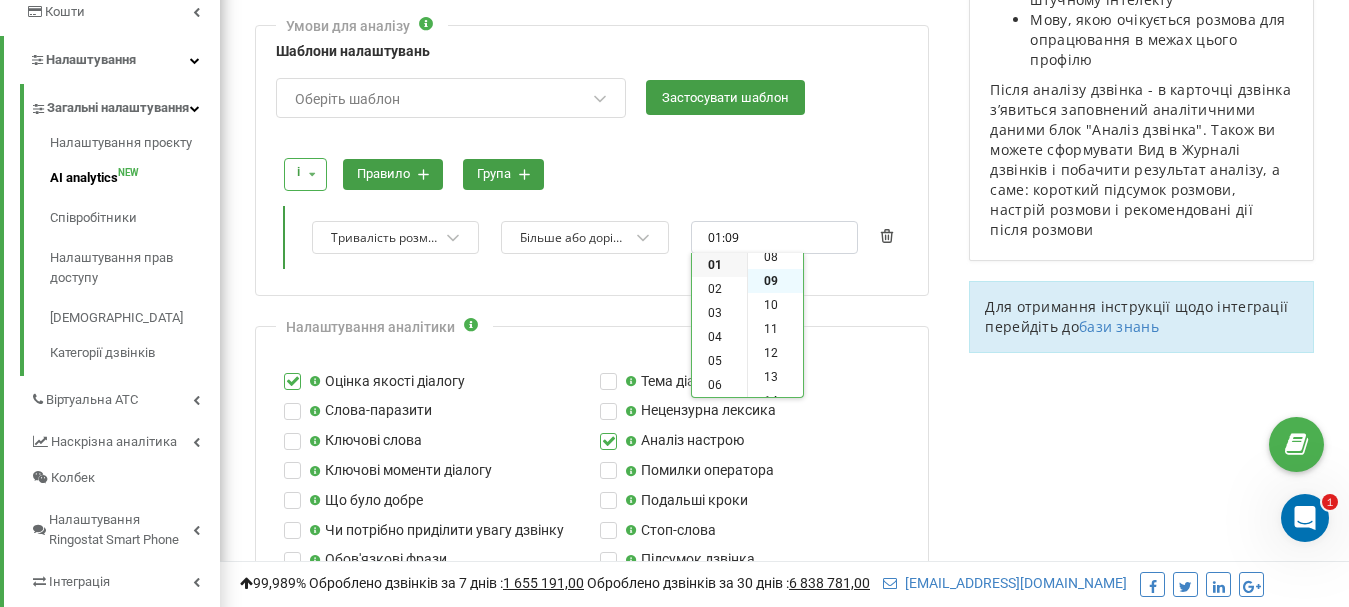 scroll, scrollTop: 216, scrollLeft: 0, axis: vertical 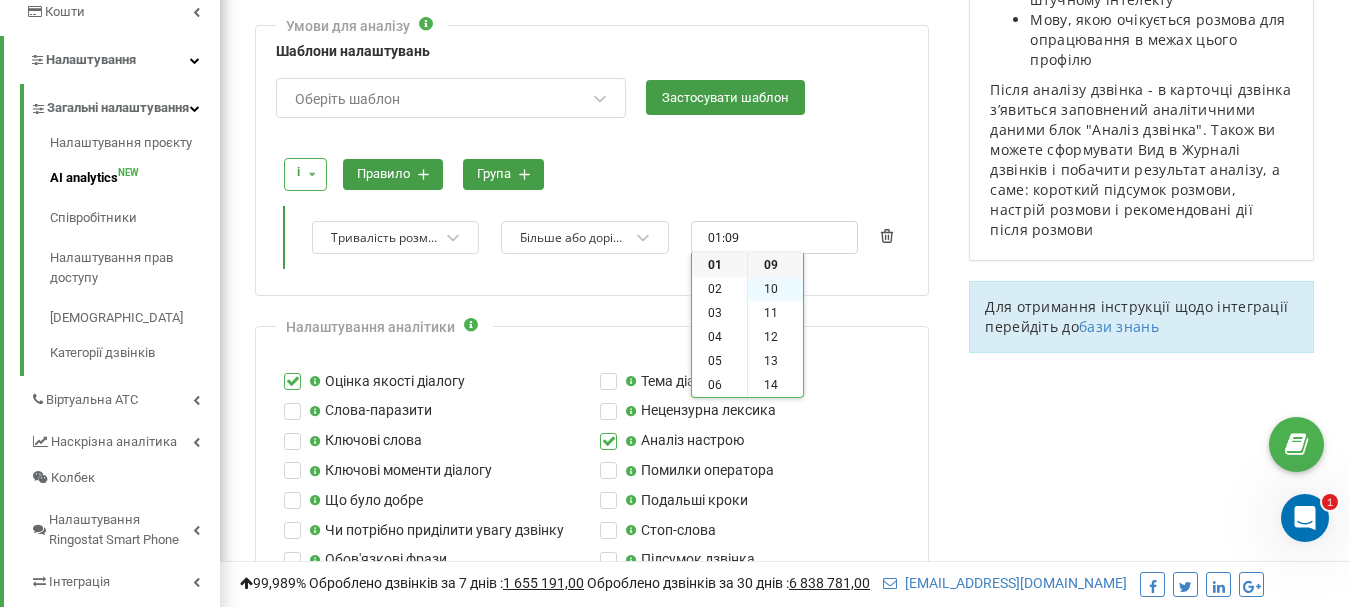 click on "10" at bounding box center (775, 289) 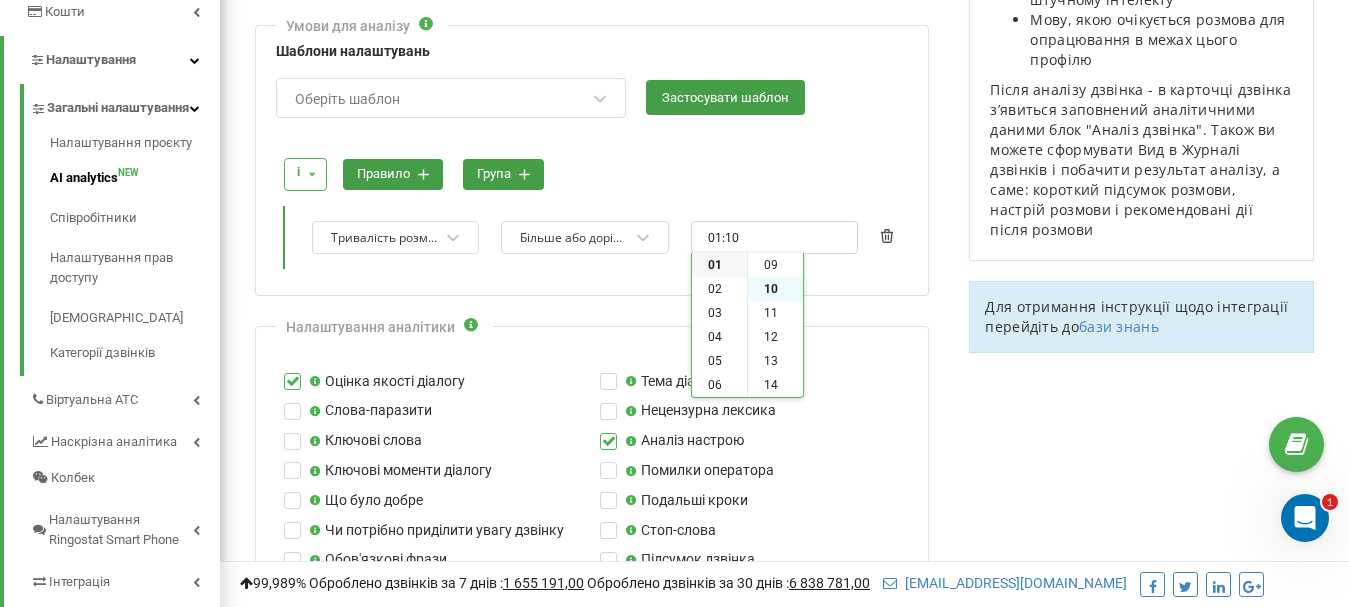 scroll, scrollTop: 240, scrollLeft: 0, axis: vertical 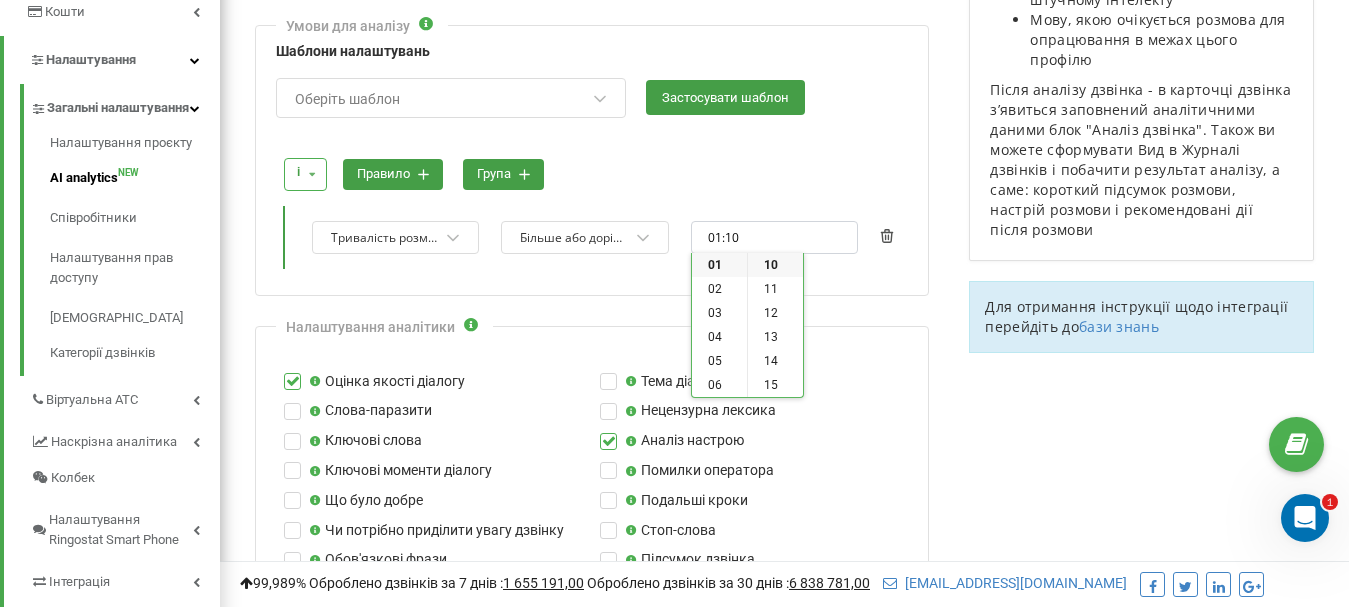 click on "і і або правило група" at bounding box center [592, 174] 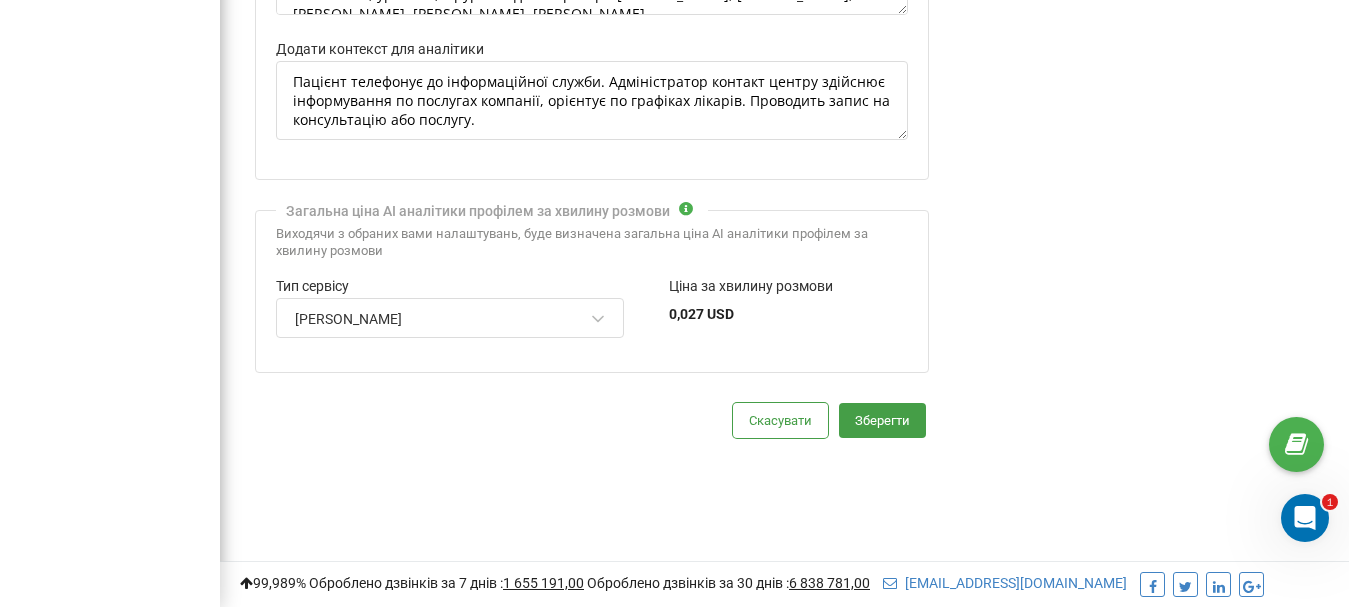 scroll, scrollTop: 1922, scrollLeft: 0, axis: vertical 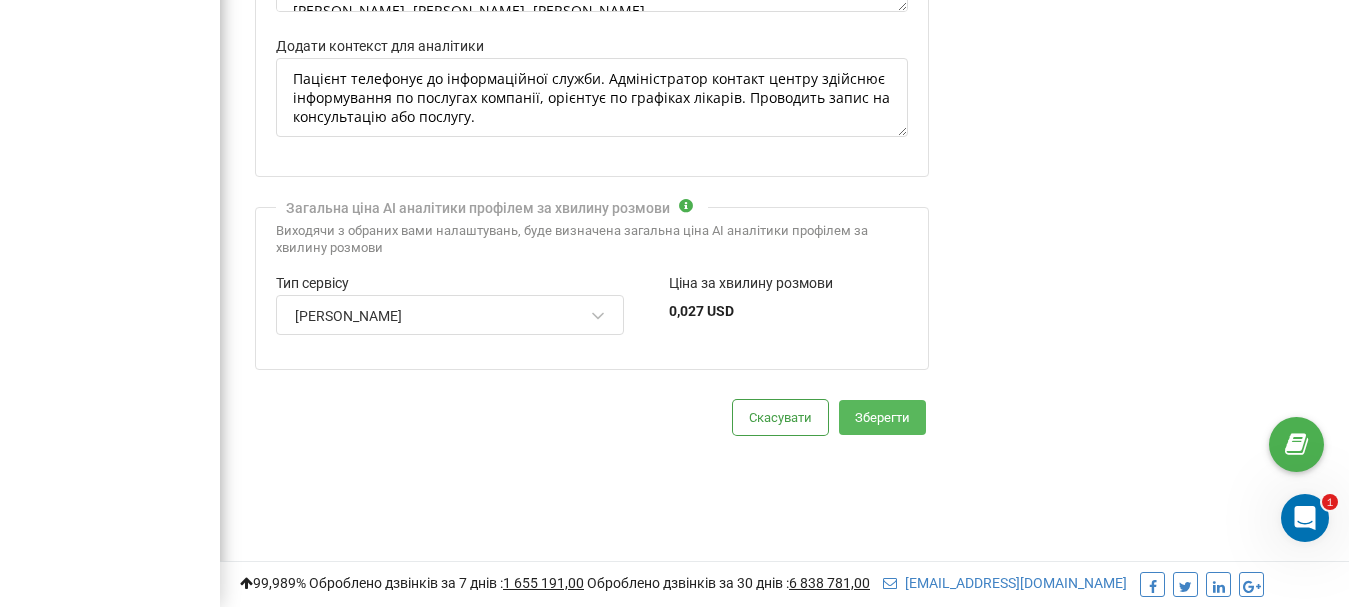 click on "Зберегти" at bounding box center [882, 417] 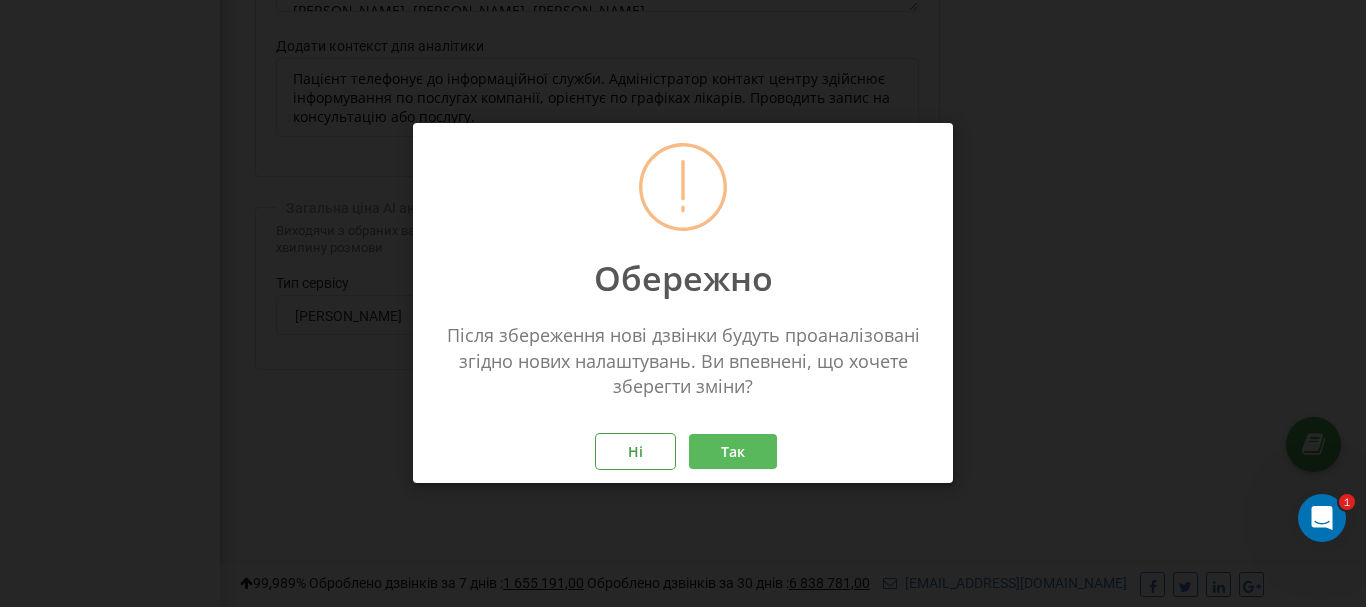 click on "Так" at bounding box center (733, 452) 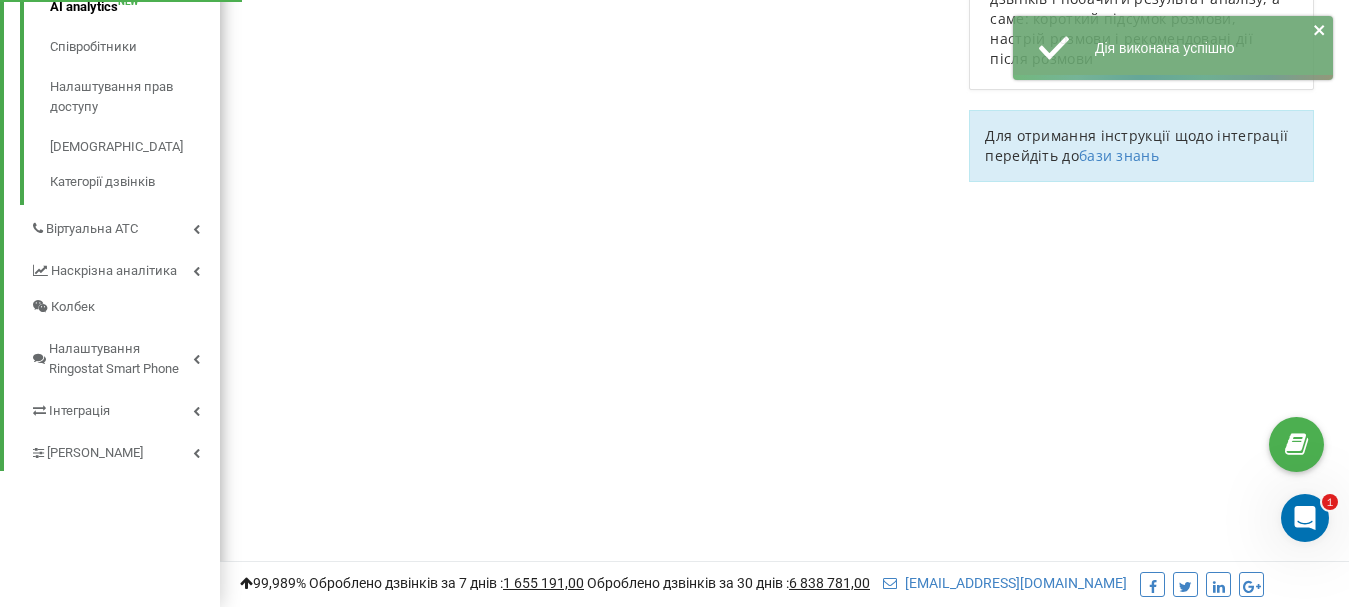 scroll, scrollTop: 0, scrollLeft: 0, axis: both 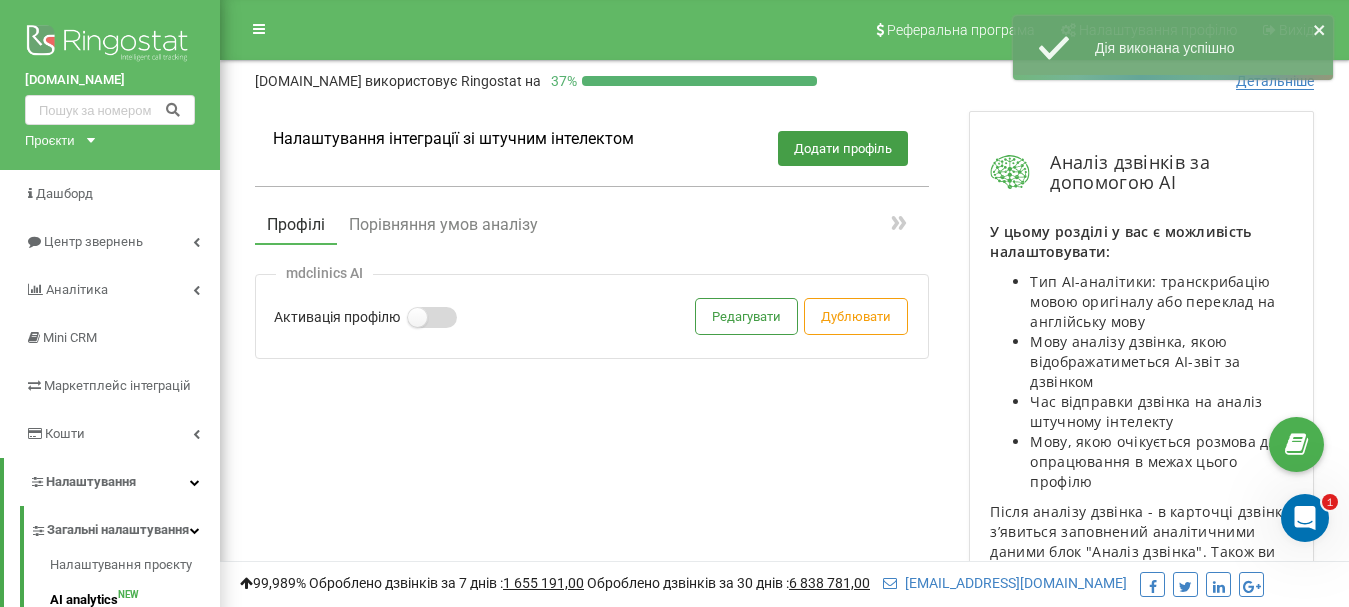 click at bounding box center (416, 308) 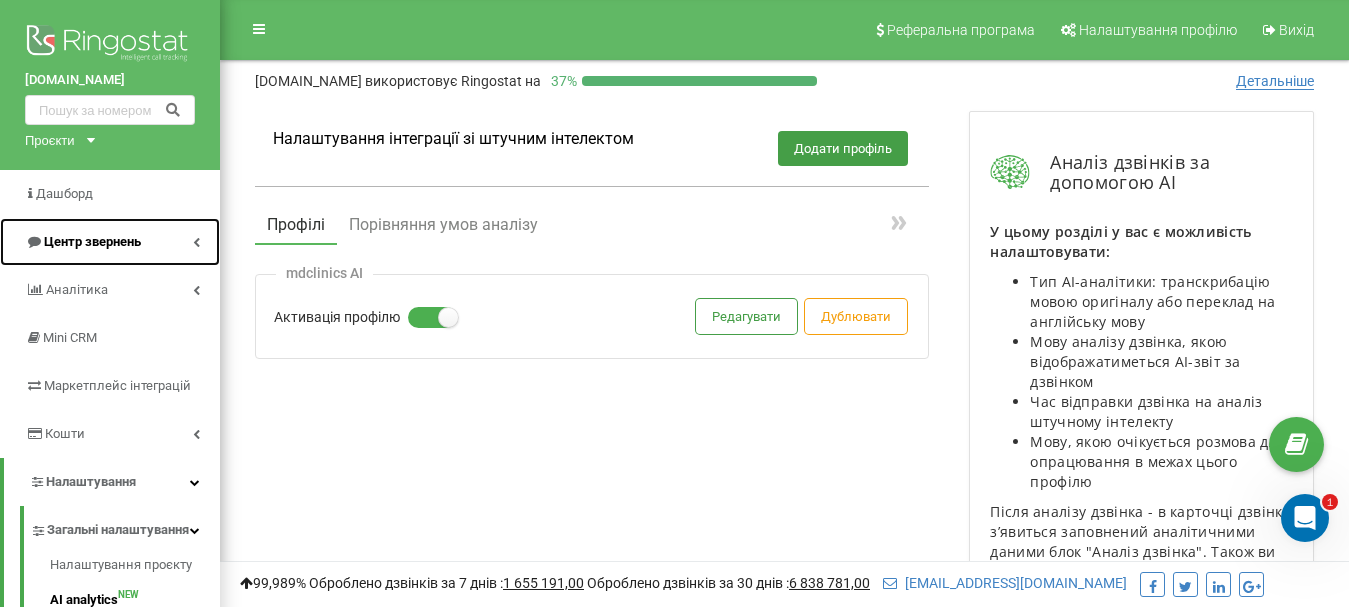click on "Центр звернень" at bounding box center [92, 241] 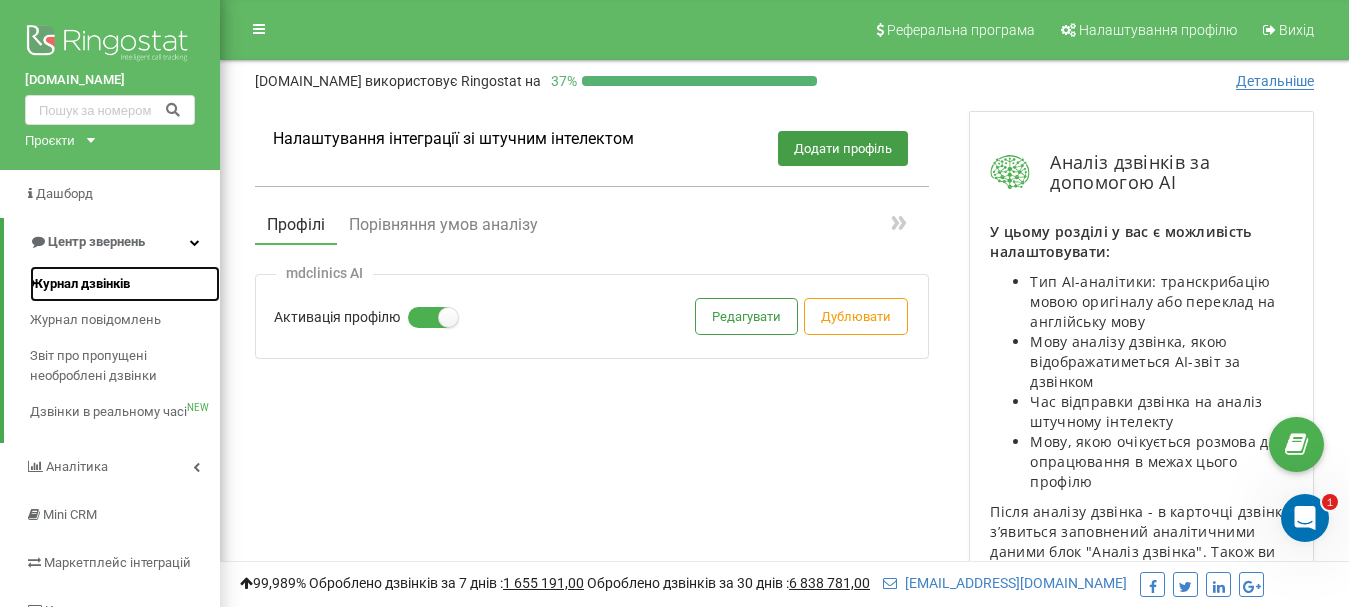 click on "Журнал дзвінків" at bounding box center (80, 284) 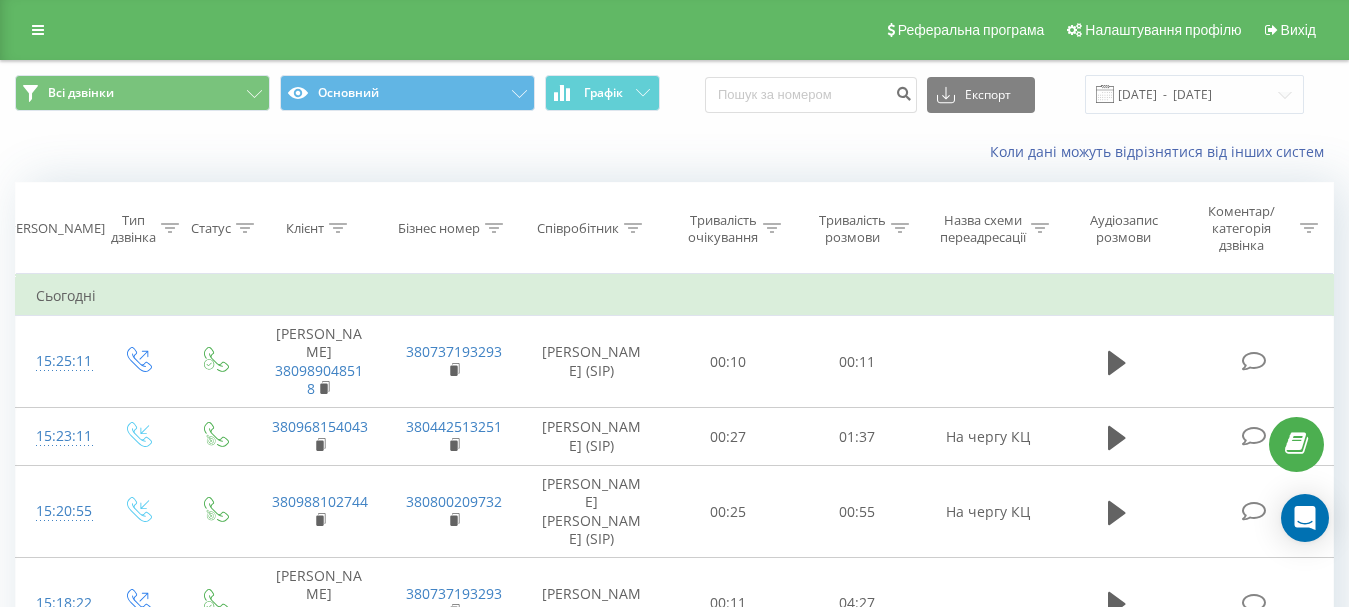 scroll, scrollTop: 0, scrollLeft: 0, axis: both 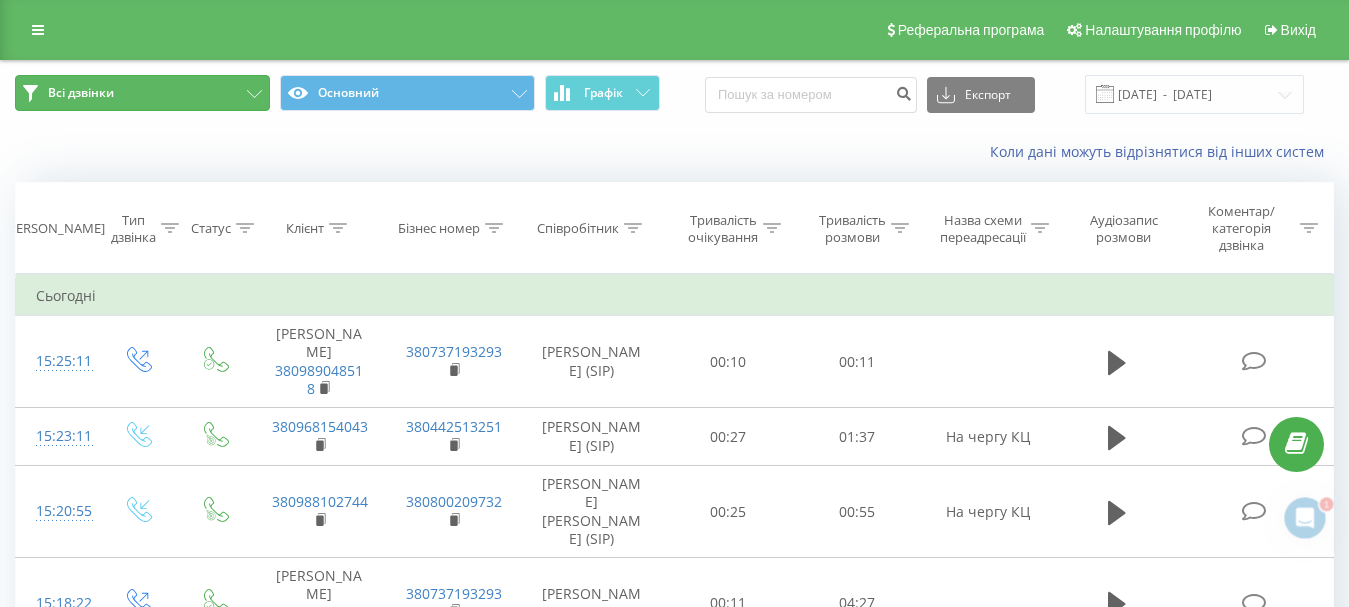click on "Всі дзвінки" at bounding box center [142, 93] 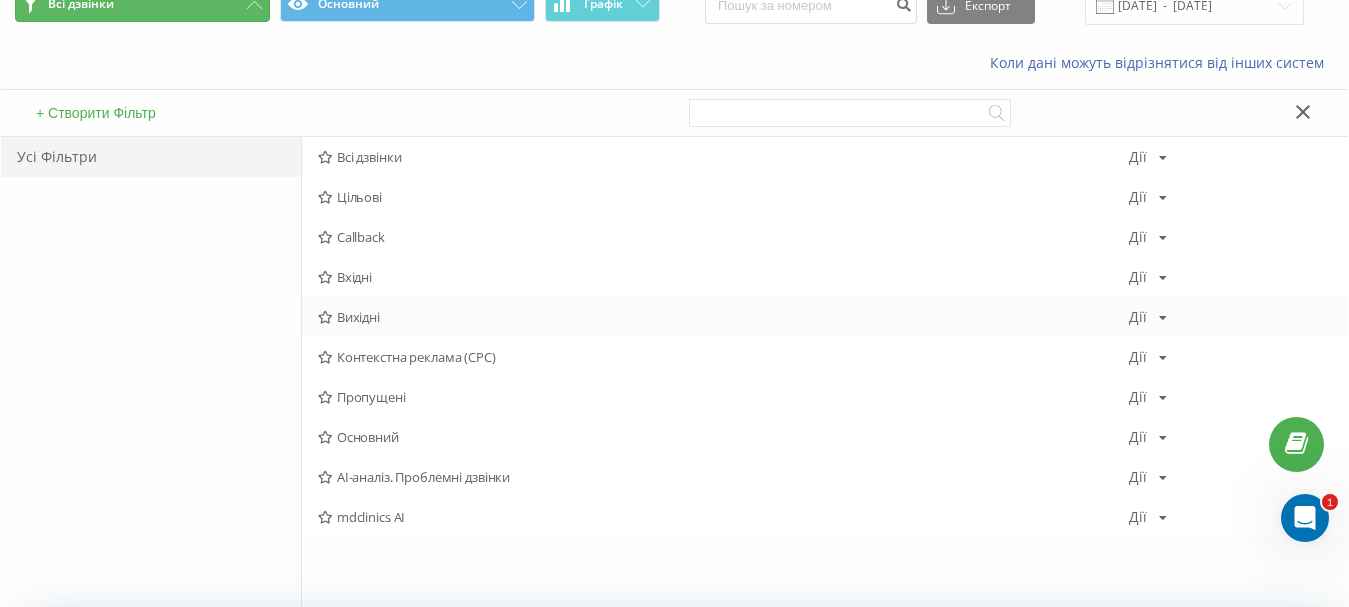 scroll, scrollTop: 200, scrollLeft: 0, axis: vertical 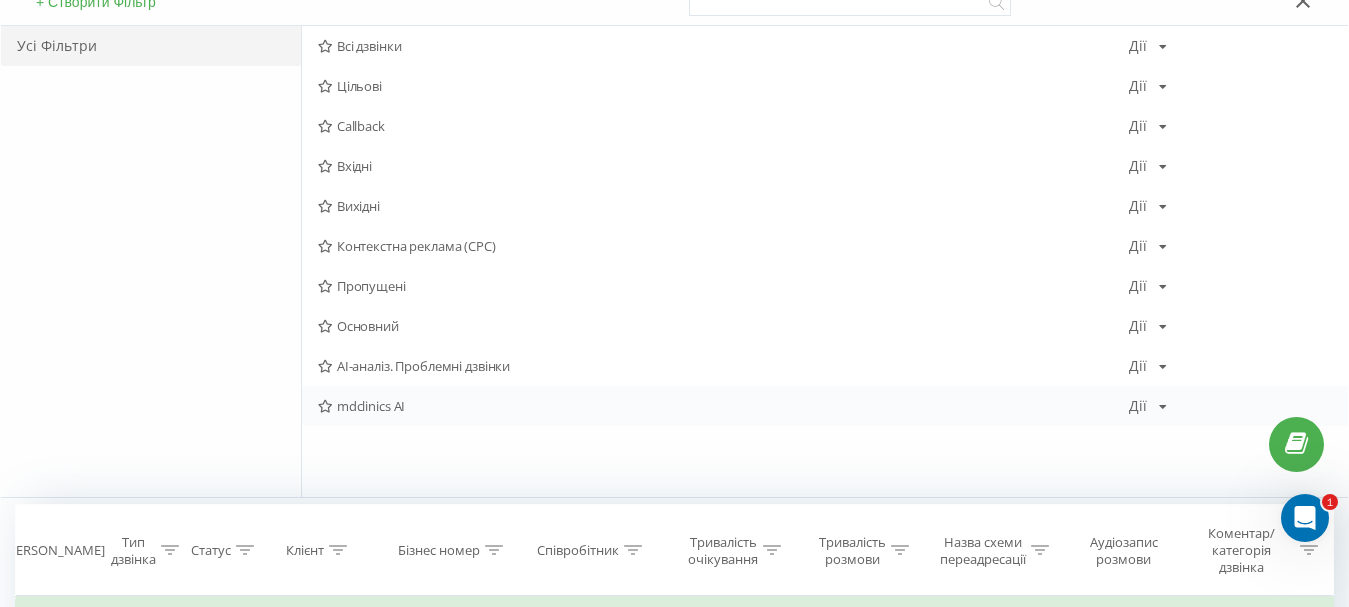 click at bounding box center (325, 406) 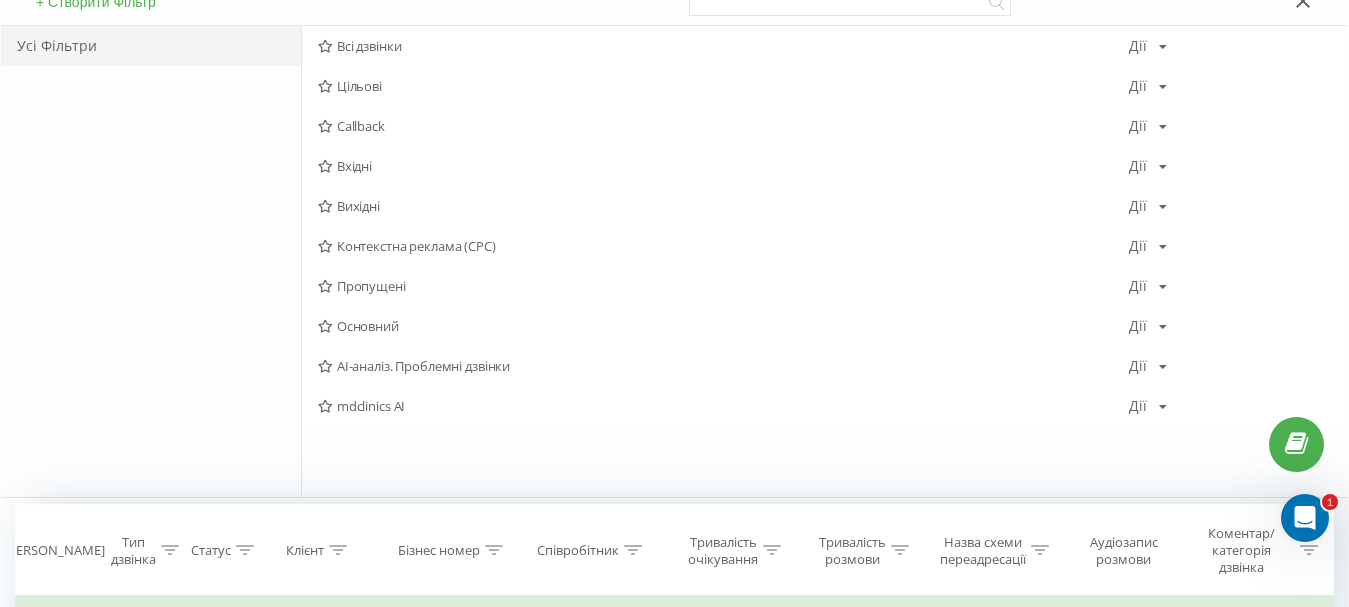 scroll, scrollTop: 0, scrollLeft: 0, axis: both 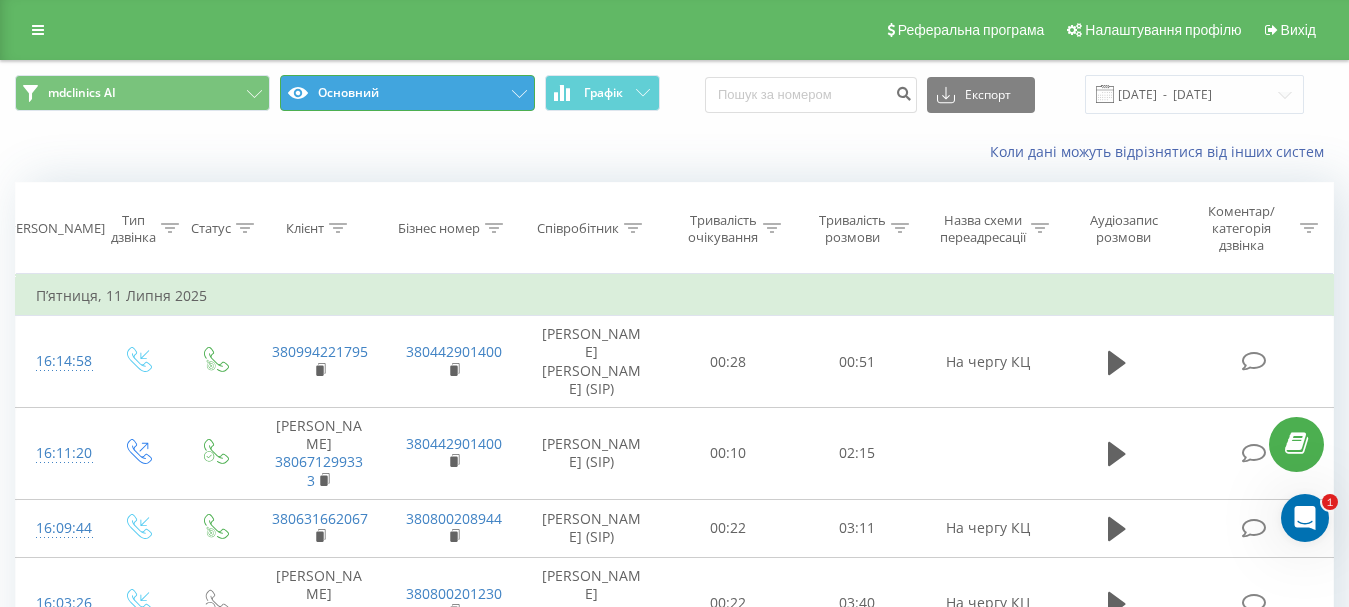 click 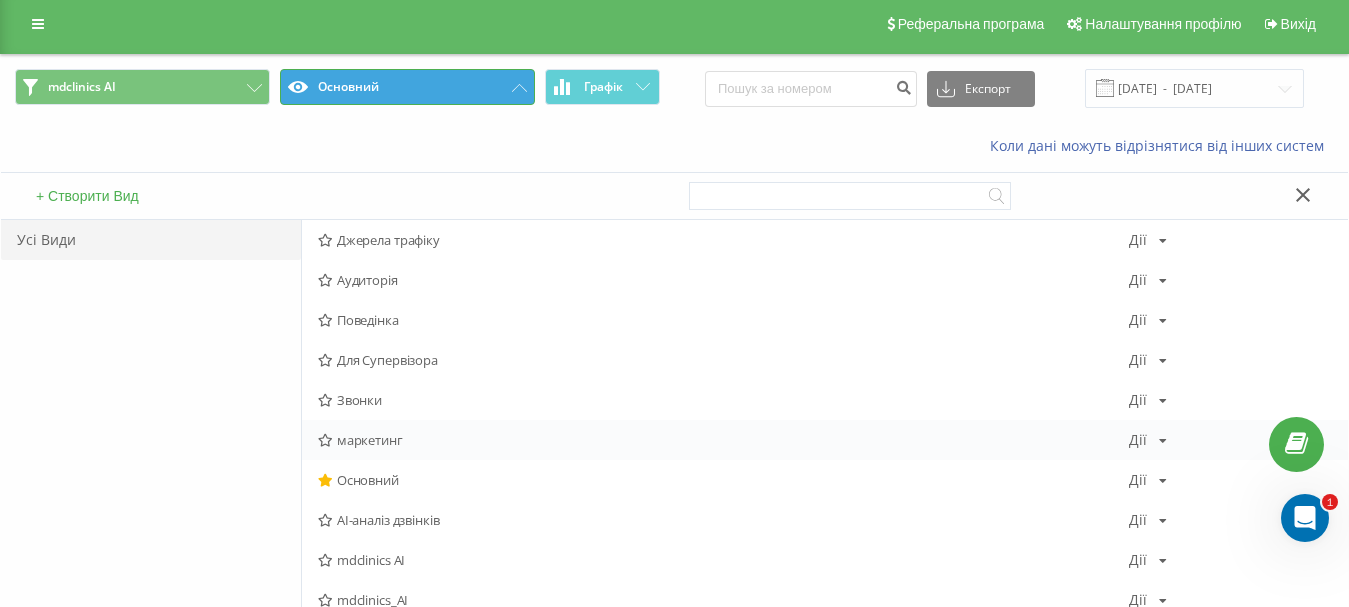 scroll, scrollTop: 200, scrollLeft: 0, axis: vertical 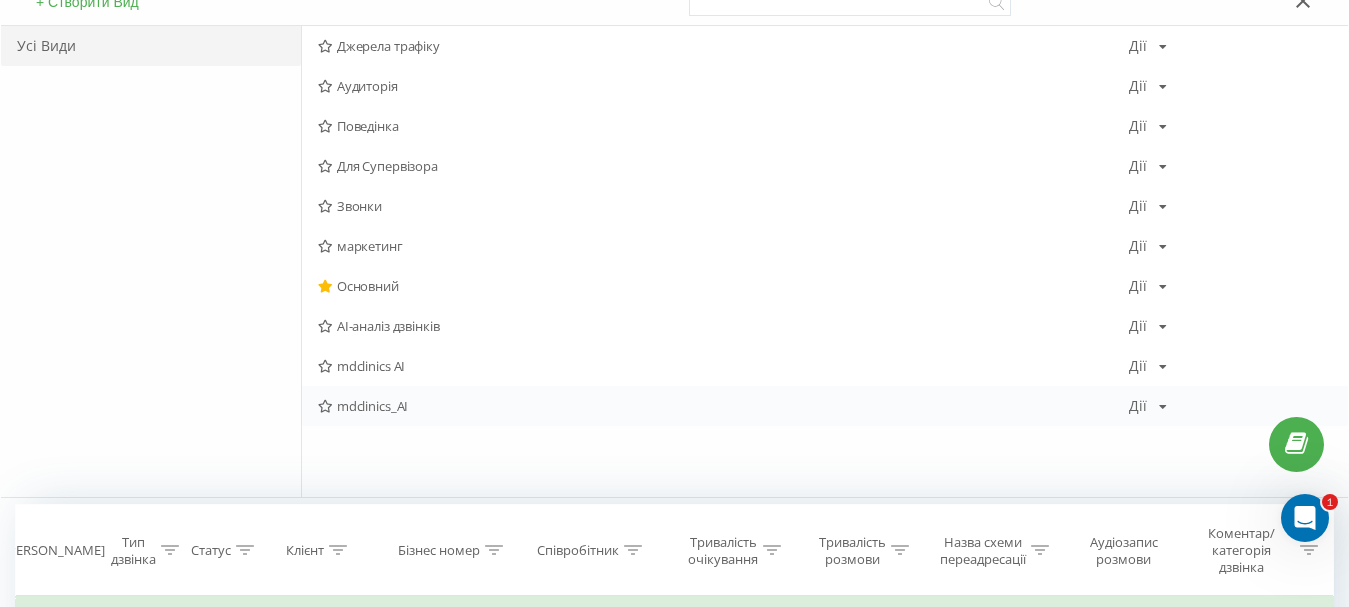 click at bounding box center [325, 406] 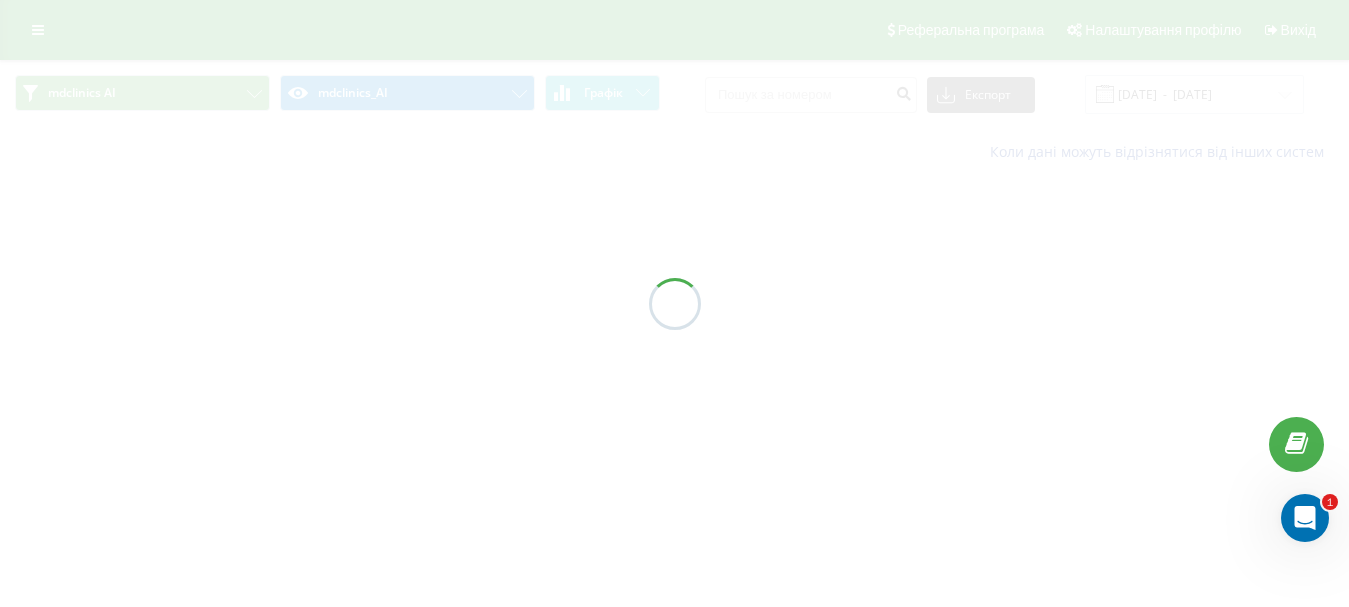 scroll, scrollTop: 0, scrollLeft: 0, axis: both 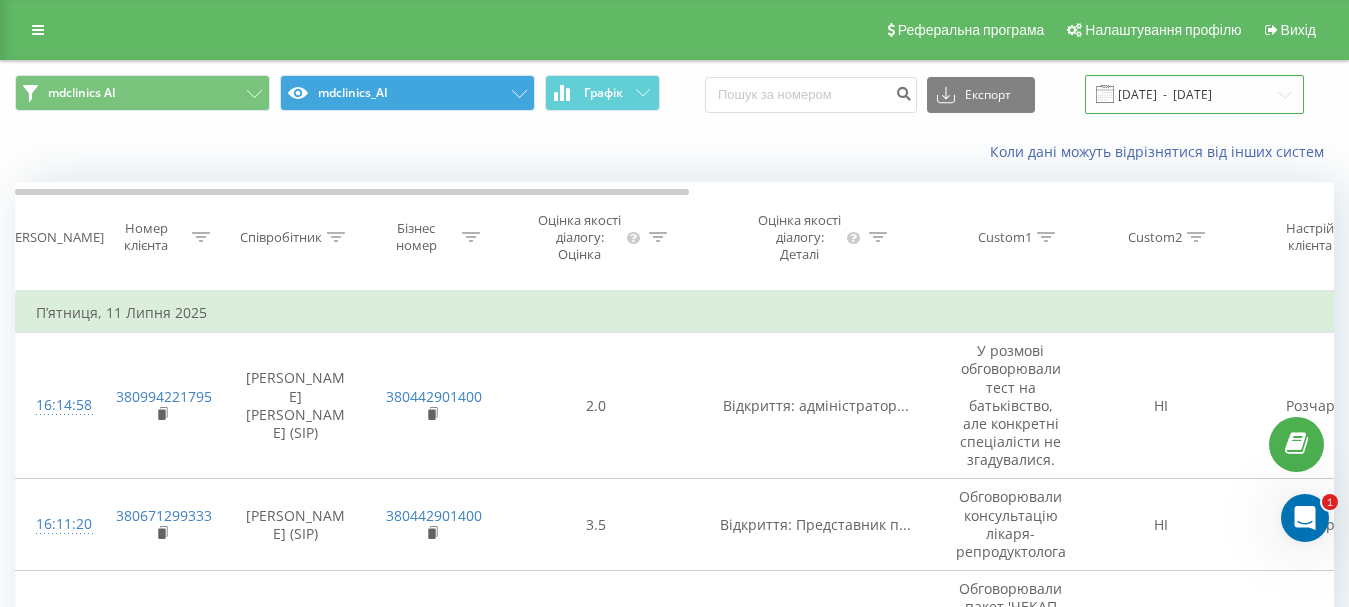 click on "[DATE]  -  [DATE]" at bounding box center (1194, 94) 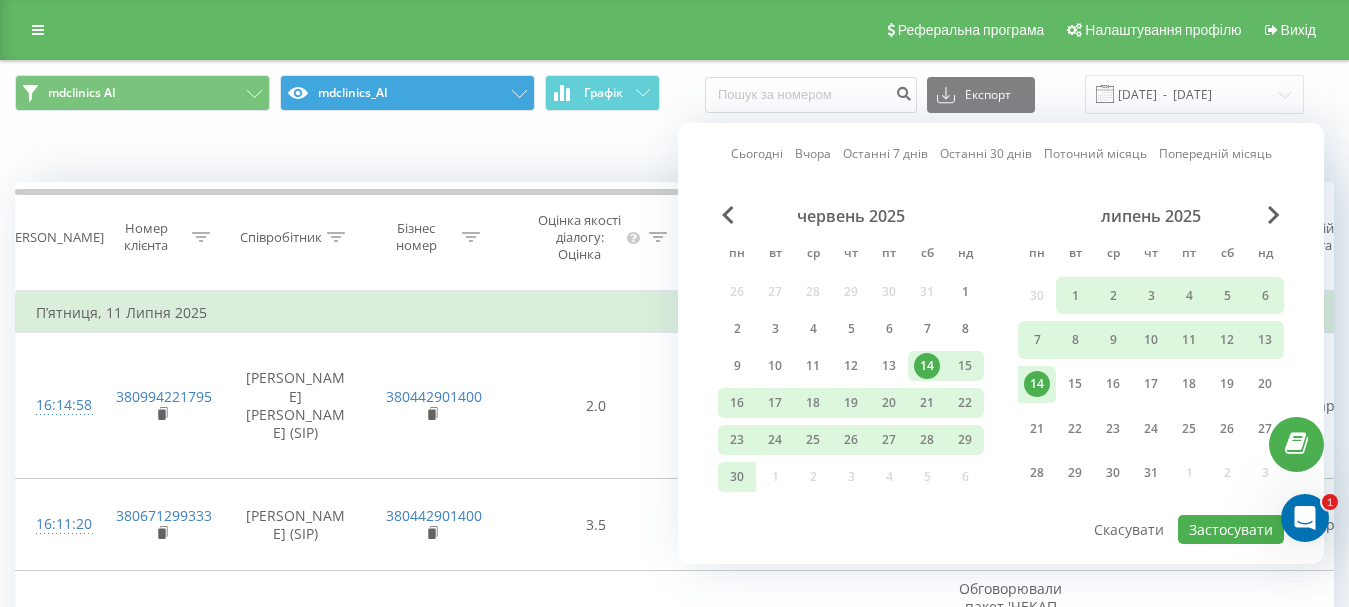 click on "14" at bounding box center [1037, 384] 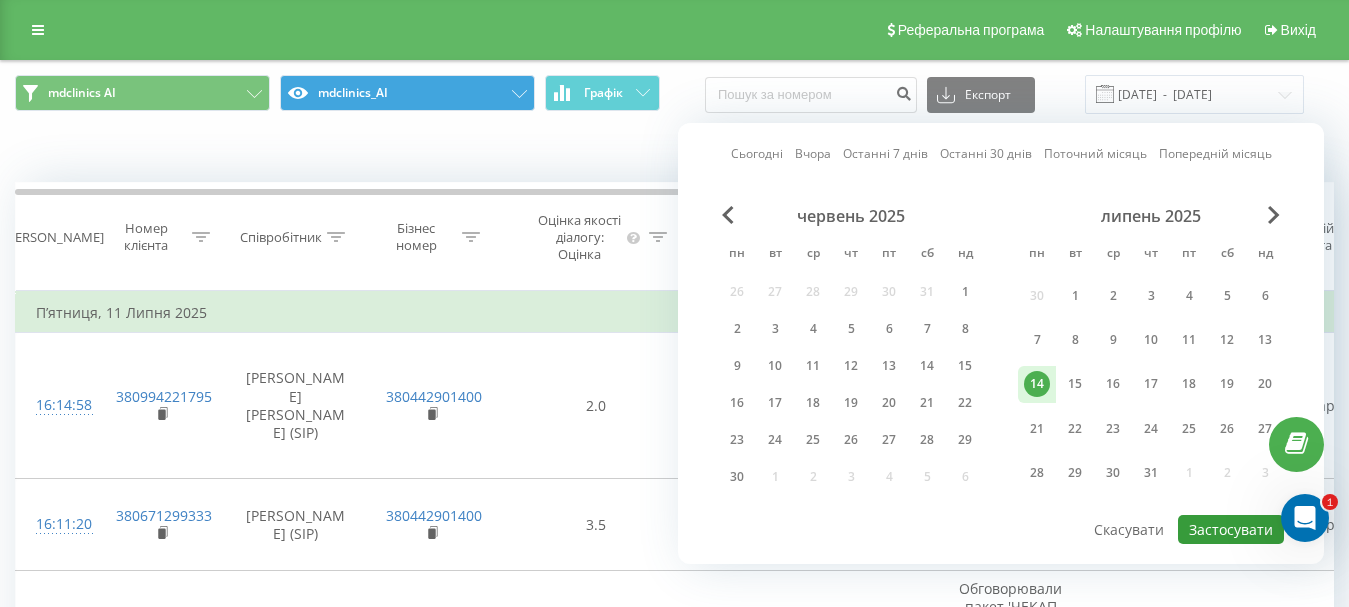 click on "Застосувати" at bounding box center (1231, 529) 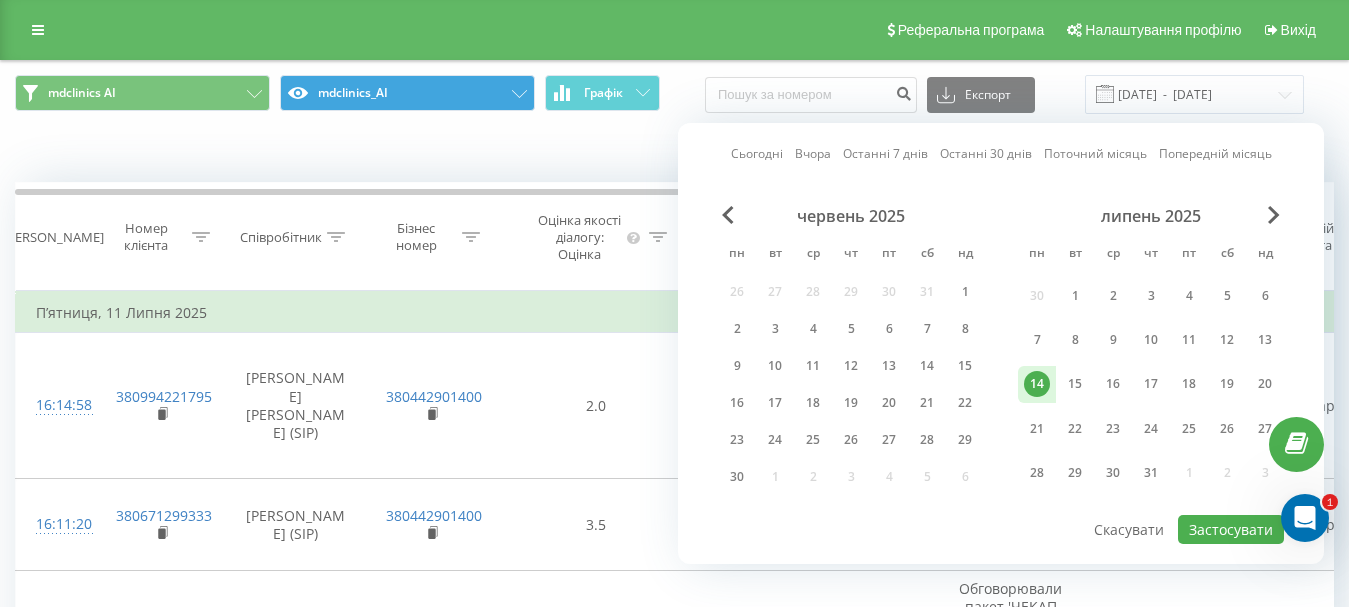 type on "[DATE]  -  [DATE]" 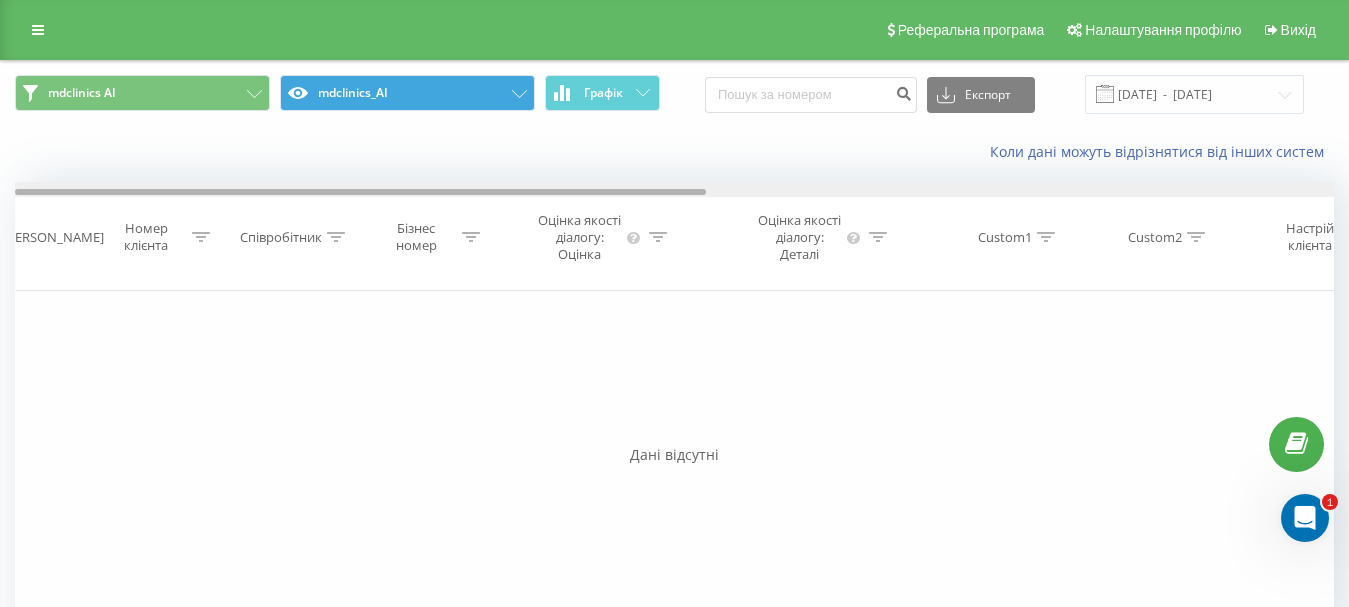 scroll, scrollTop: 0, scrollLeft: 36, axis: horizontal 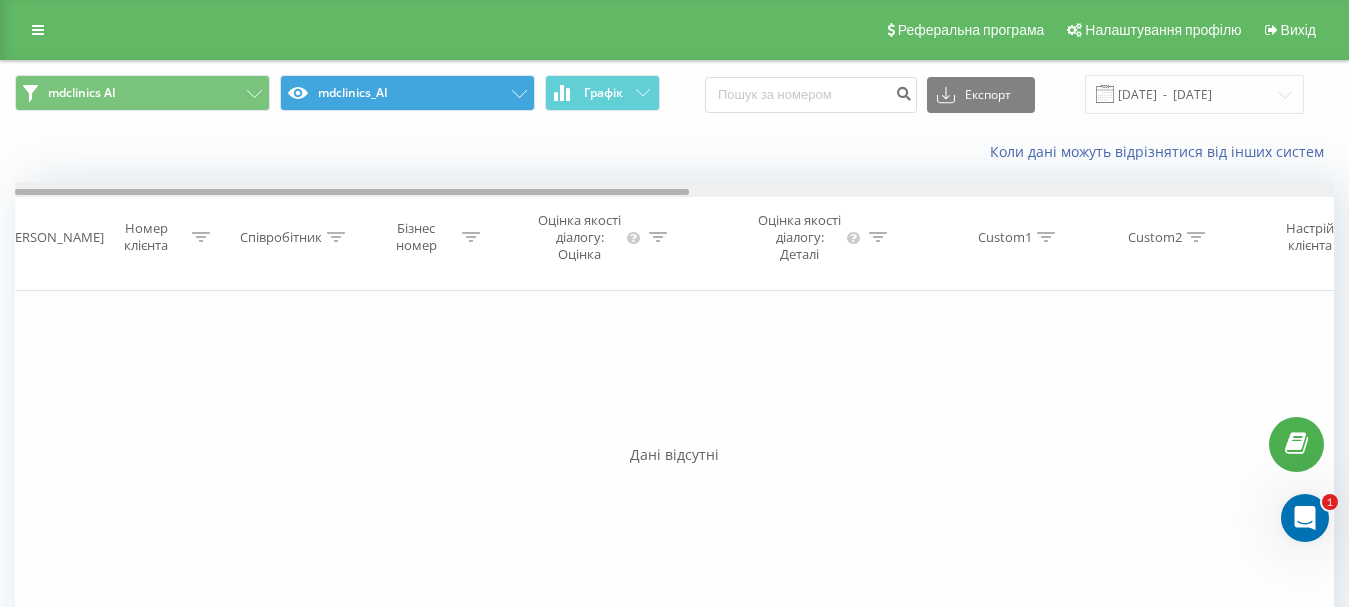 drag, startPoint x: 682, startPoint y: 192, endPoint x: 519, endPoint y: 178, distance: 163.60013 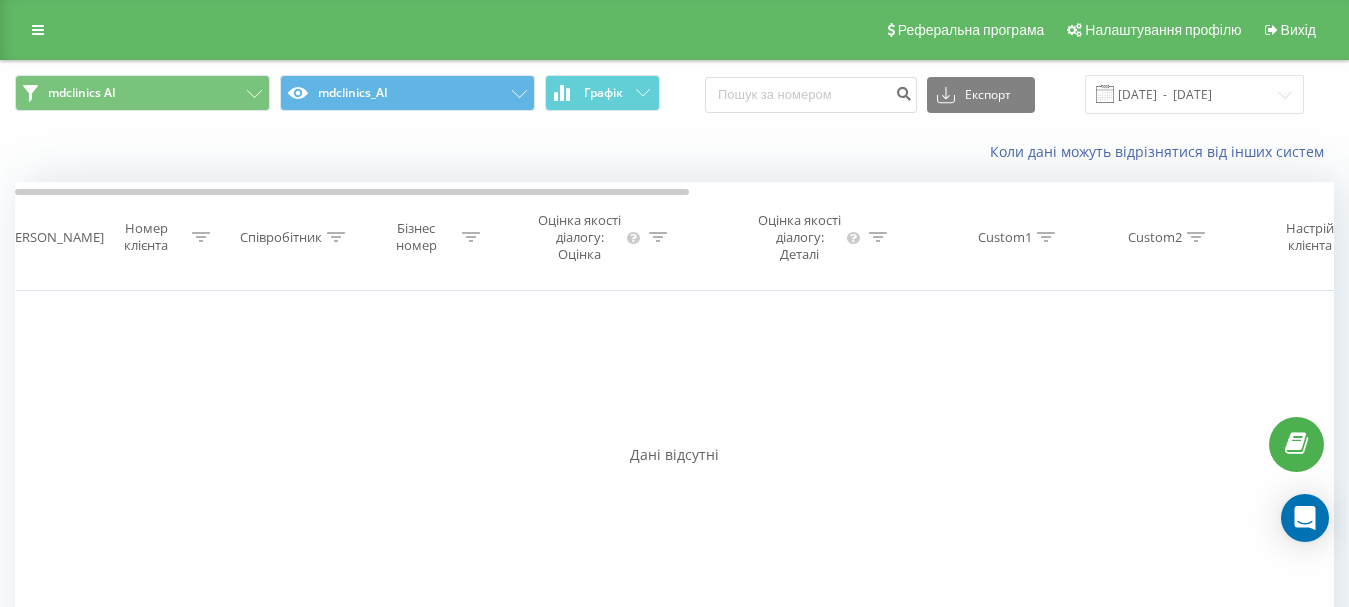scroll, scrollTop: 0, scrollLeft: 0, axis: both 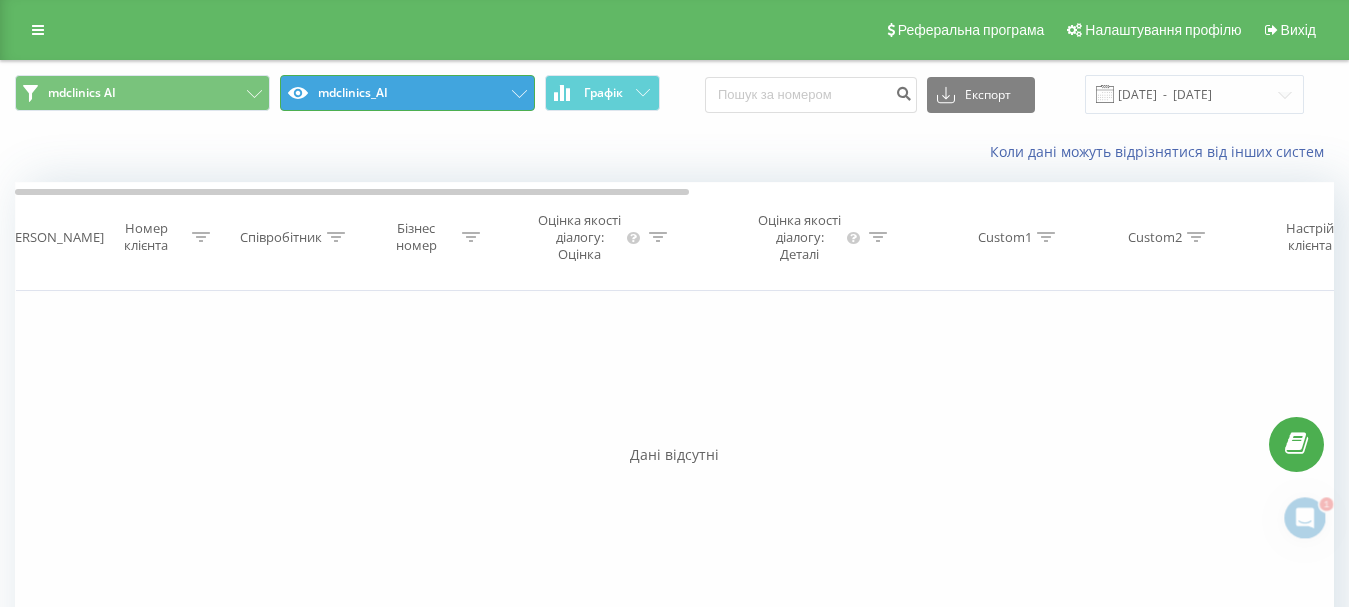 click 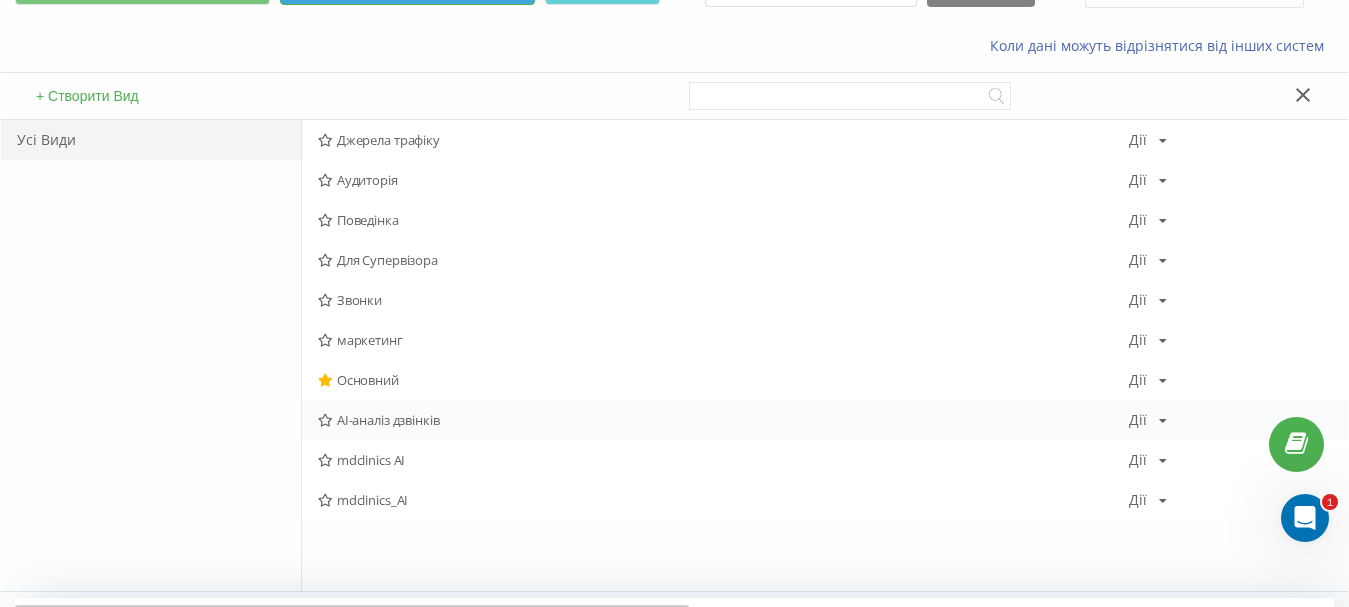scroll, scrollTop: 200, scrollLeft: 0, axis: vertical 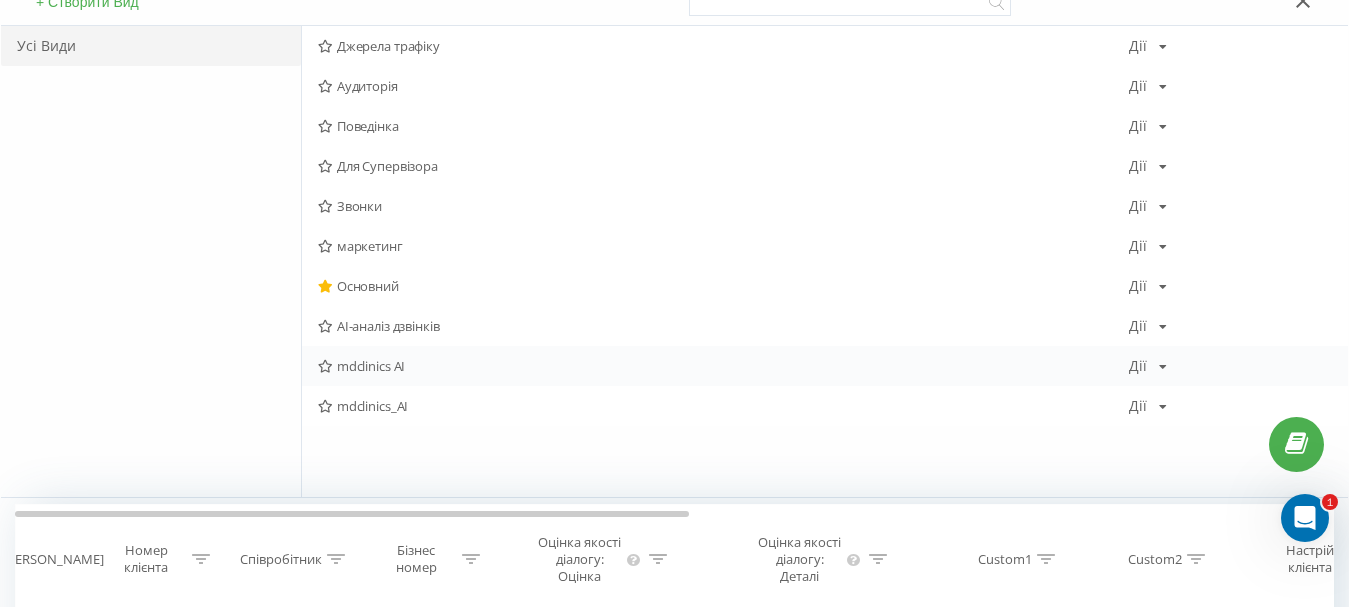 click on "mdclinics AI" at bounding box center [723, 366] 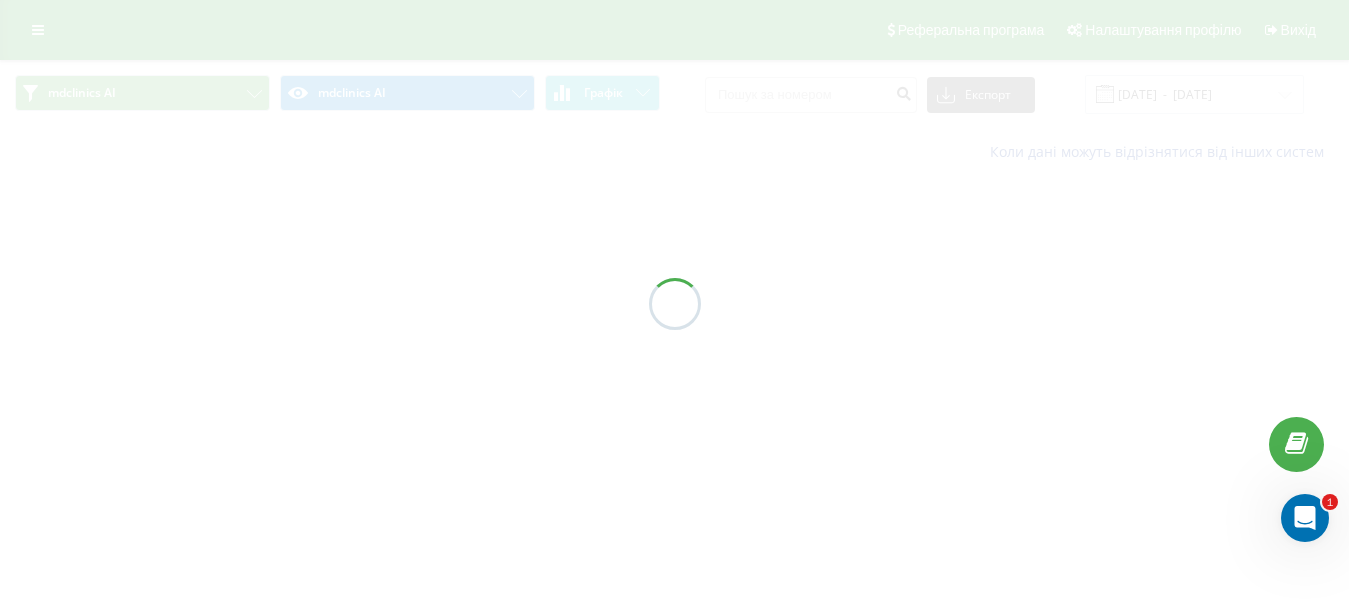 scroll, scrollTop: 0, scrollLeft: 0, axis: both 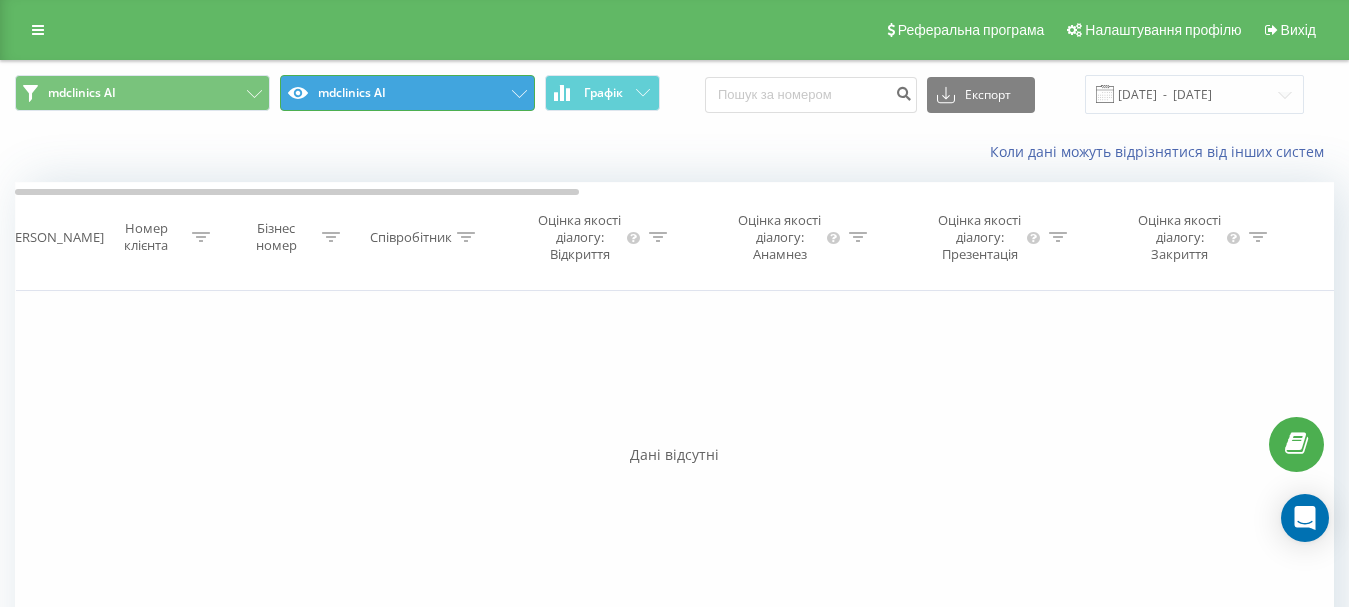 click 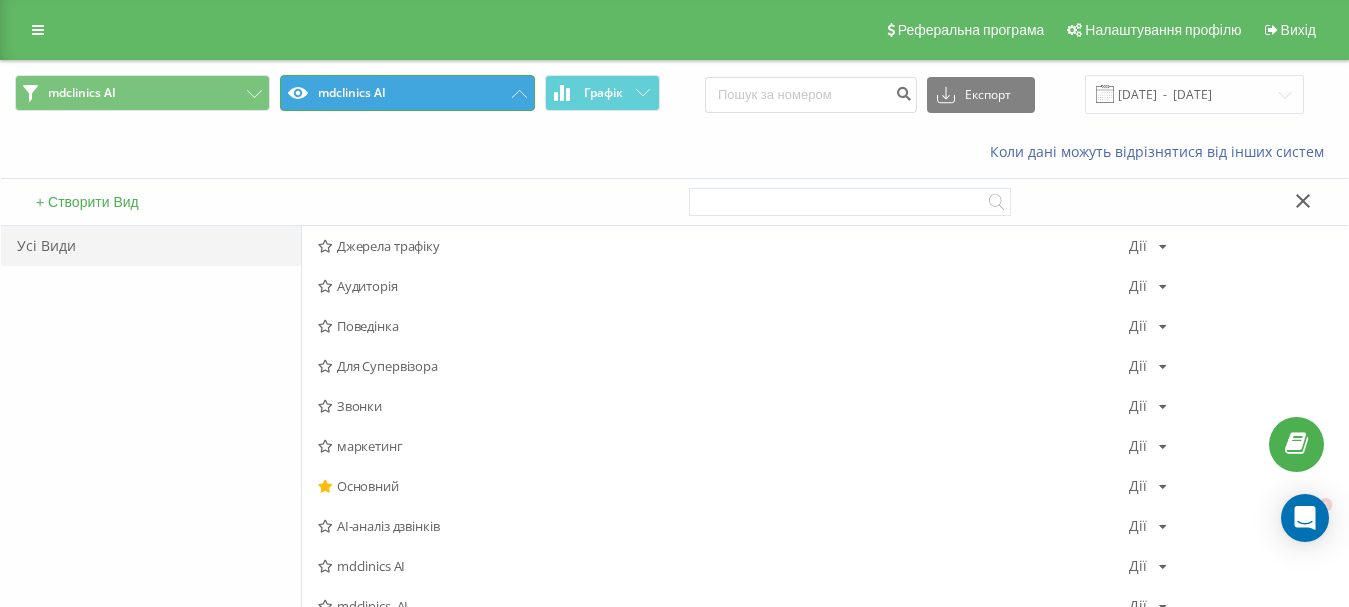 scroll, scrollTop: 0, scrollLeft: 0, axis: both 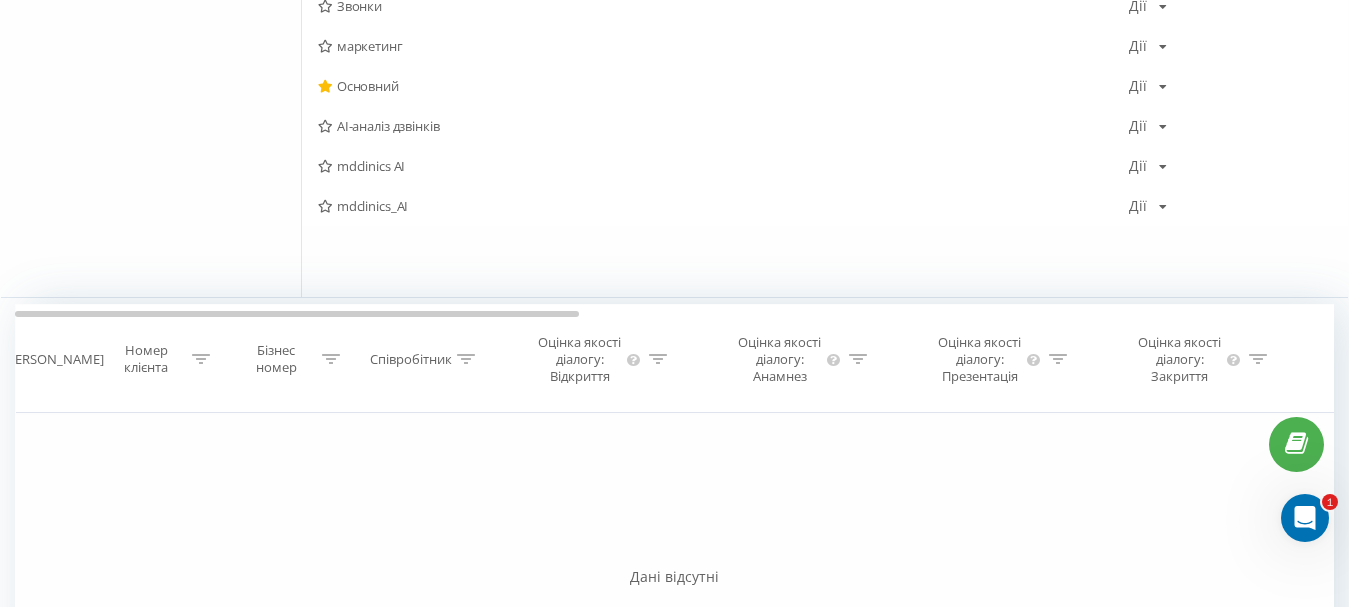 click on "mdclinics_AI" at bounding box center [723, 206] 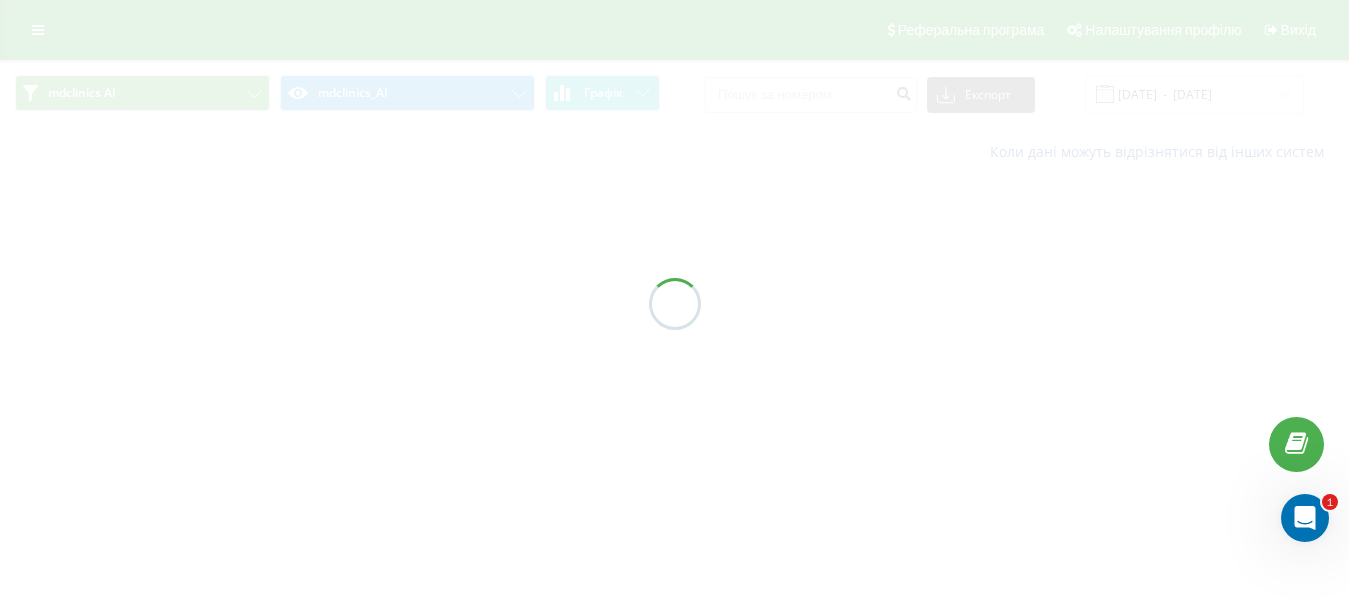 scroll, scrollTop: 0, scrollLeft: 0, axis: both 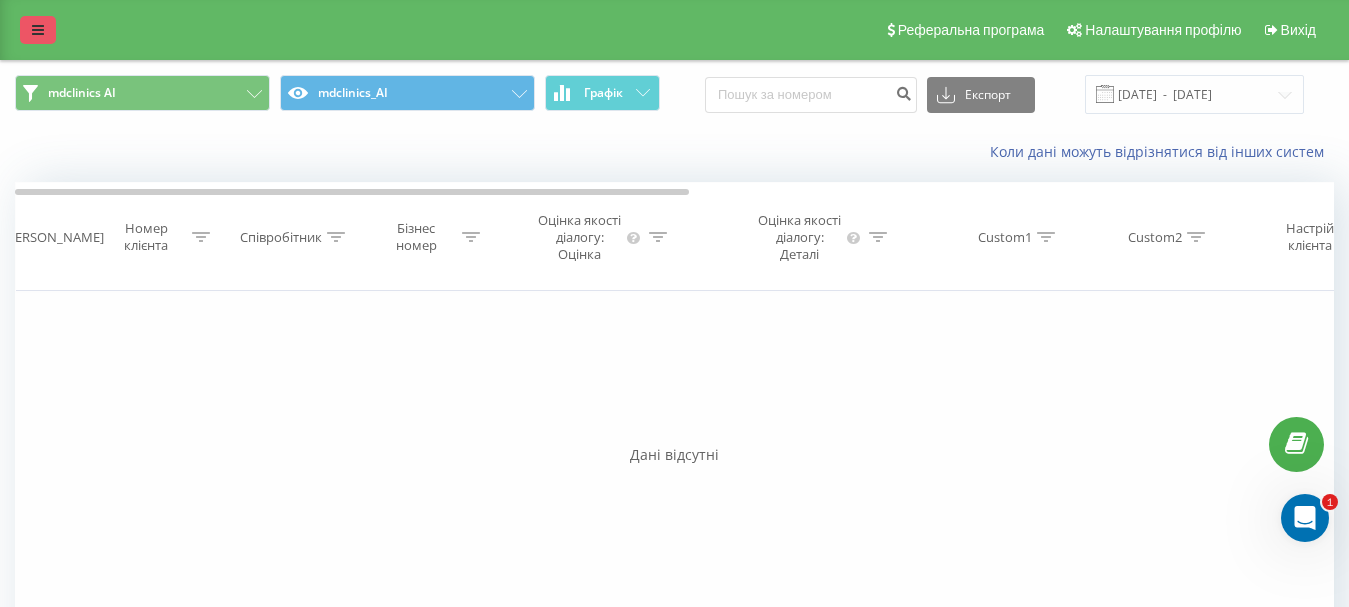 click at bounding box center (38, 30) 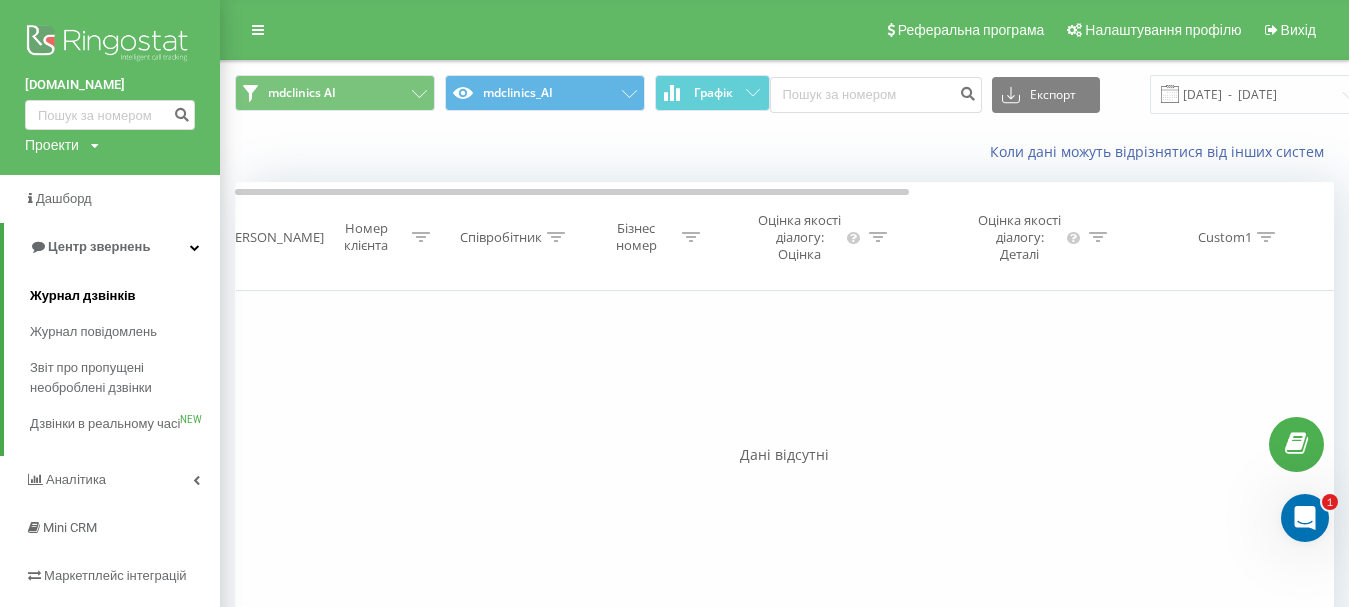 click on "Журнал дзвінків" at bounding box center (83, 296) 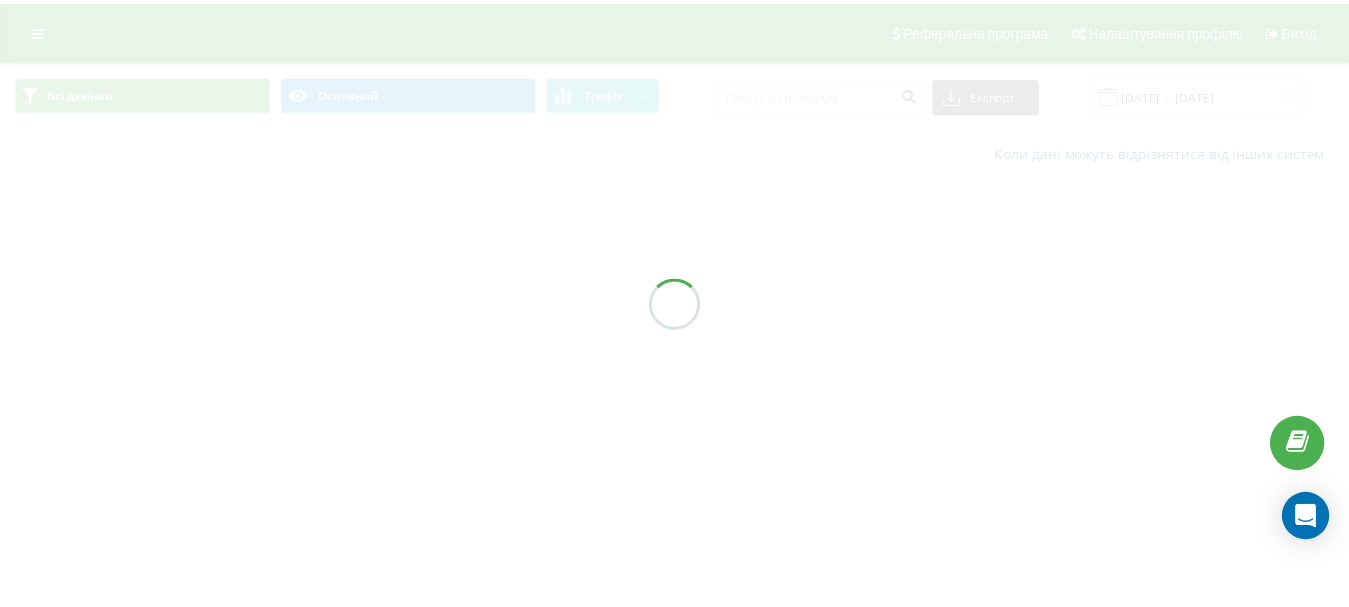 scroll, scrollTop: 0, scrollLeft: 0, axis: both 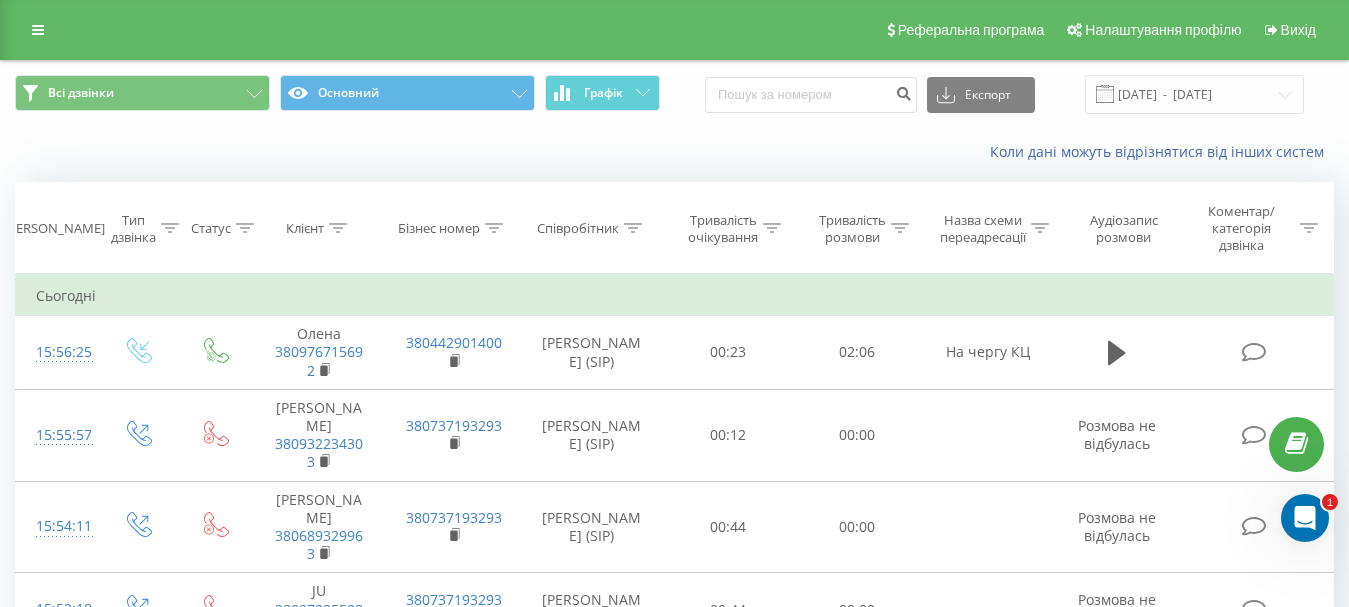 click 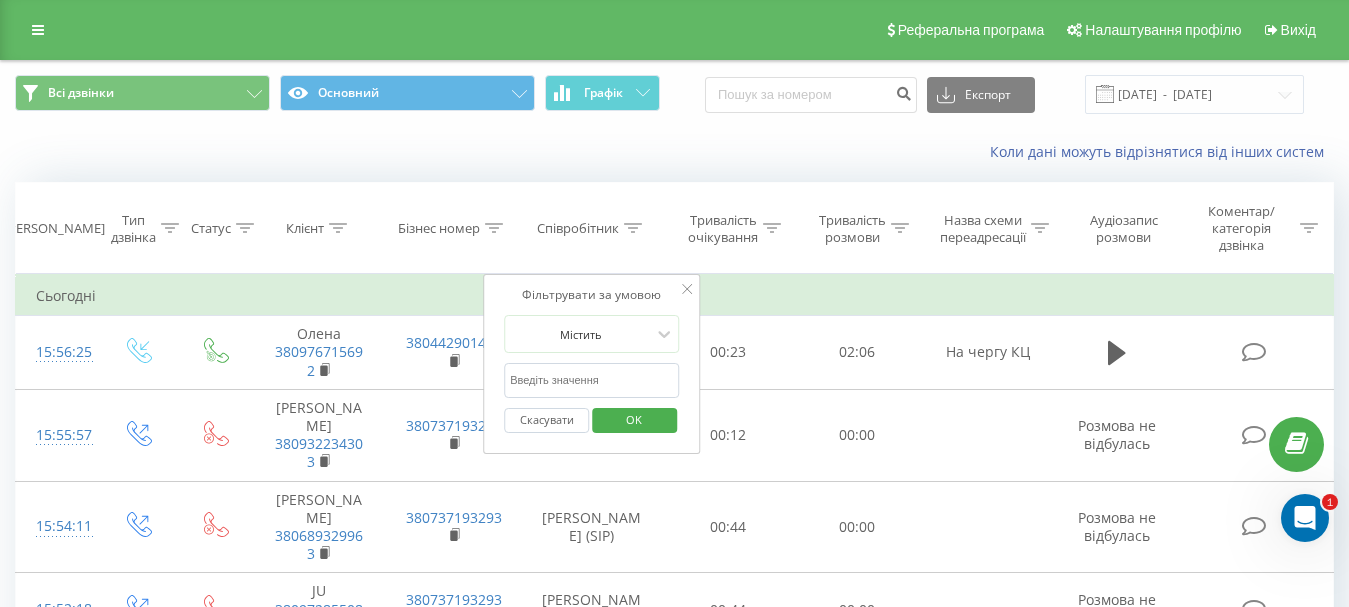 click on "Скасувати" at bounding box center (546, 420) 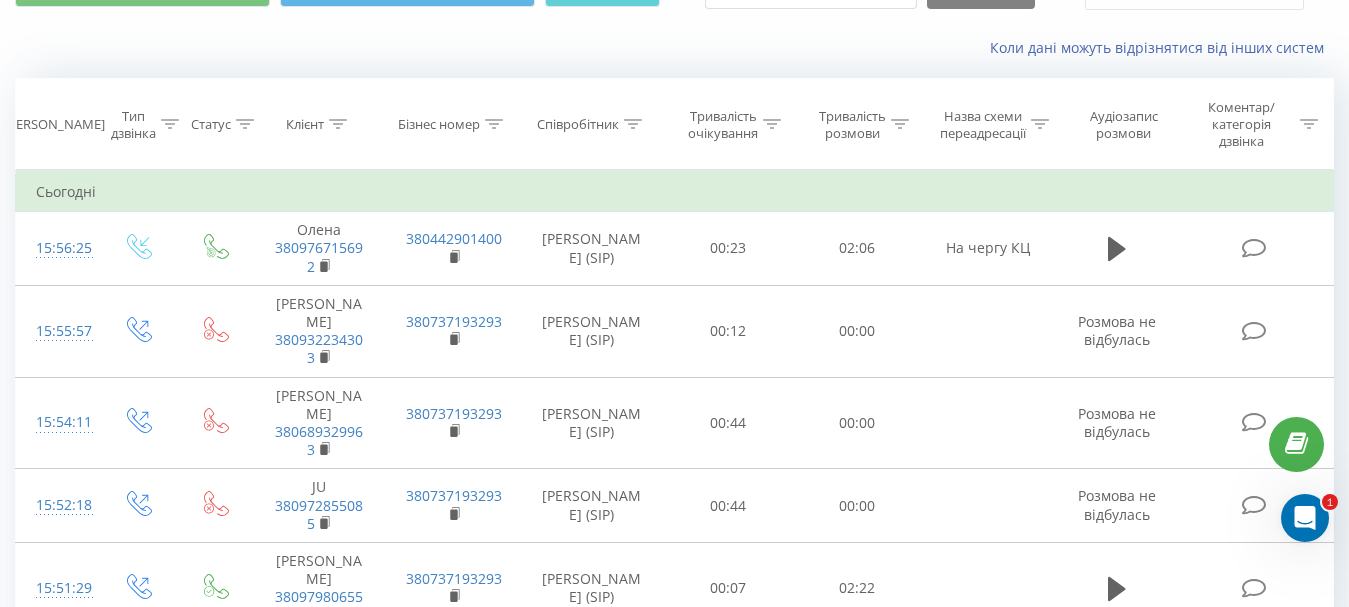 scroll, scrollTop: 0, scrollLeft: 0, axis: both 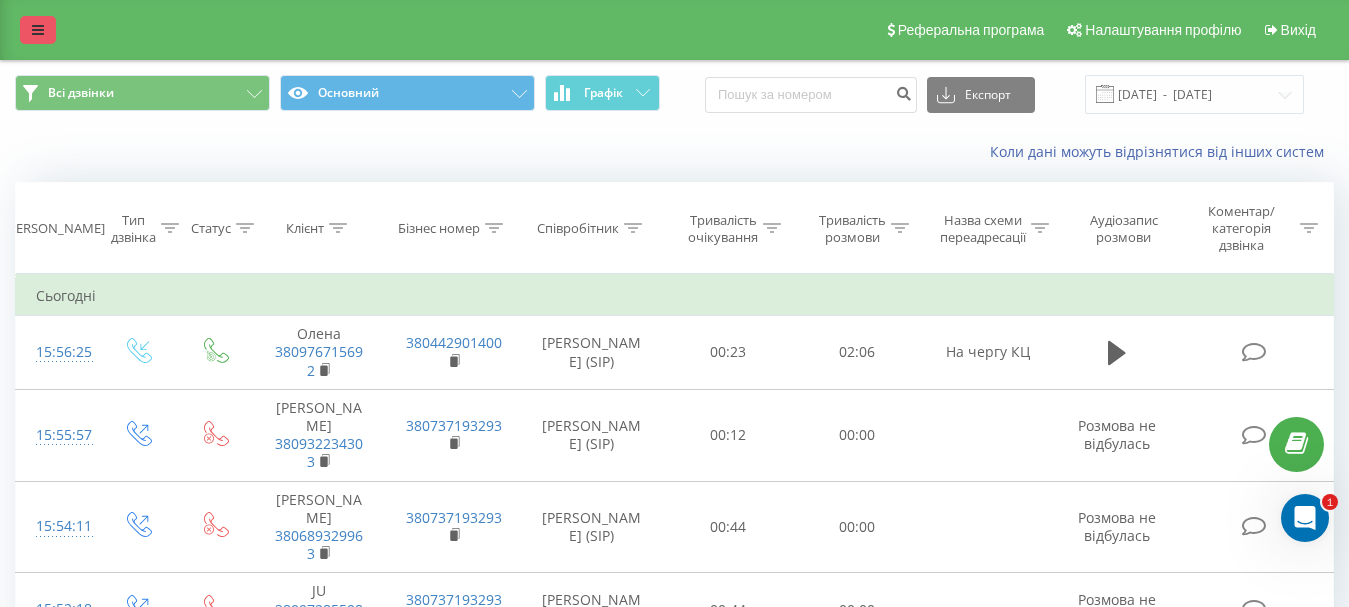 click at bounding box center [38, 30] 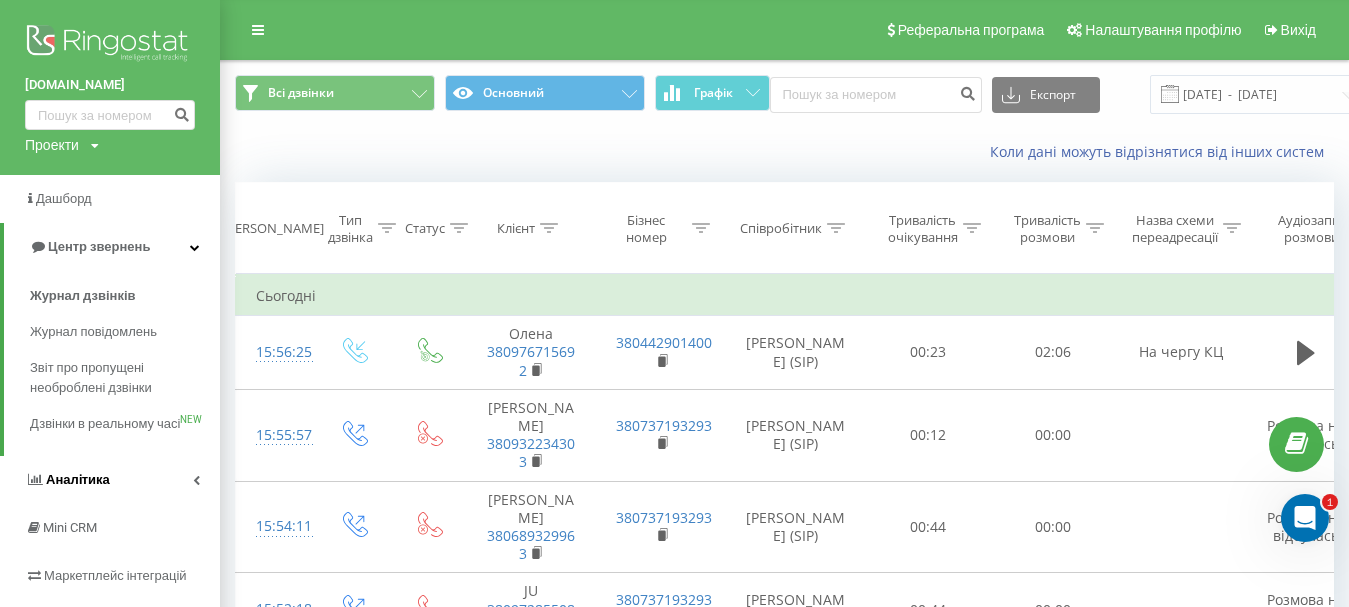 click on "Аналiтика" at bounding box center (78, 479) 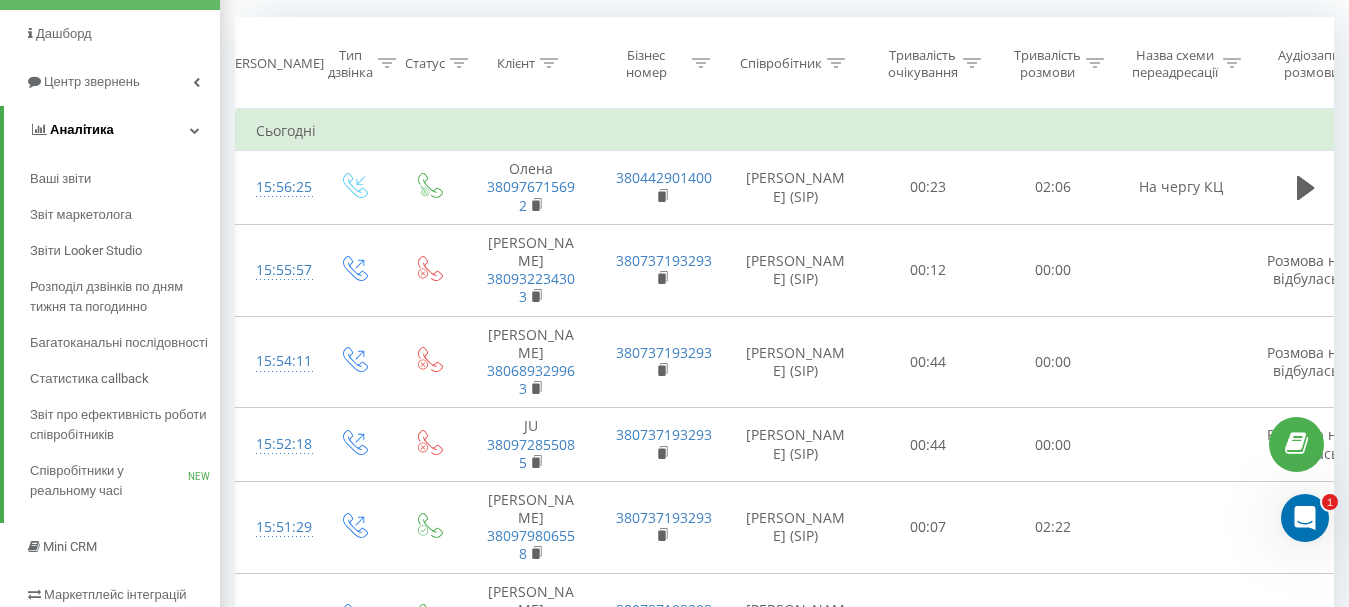 scroll, scrollTop: 200, scrollLeft: 0, axis: vertical 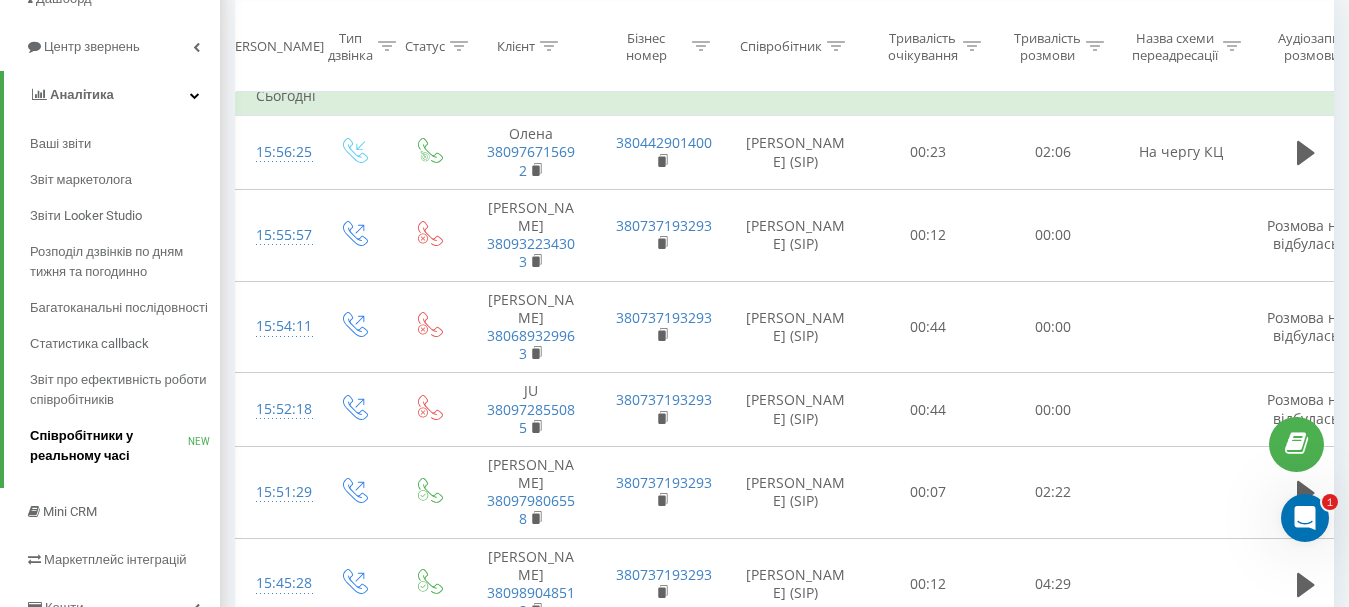 click on "Співробітники у реальному часі" at bounding box center (109, 446) 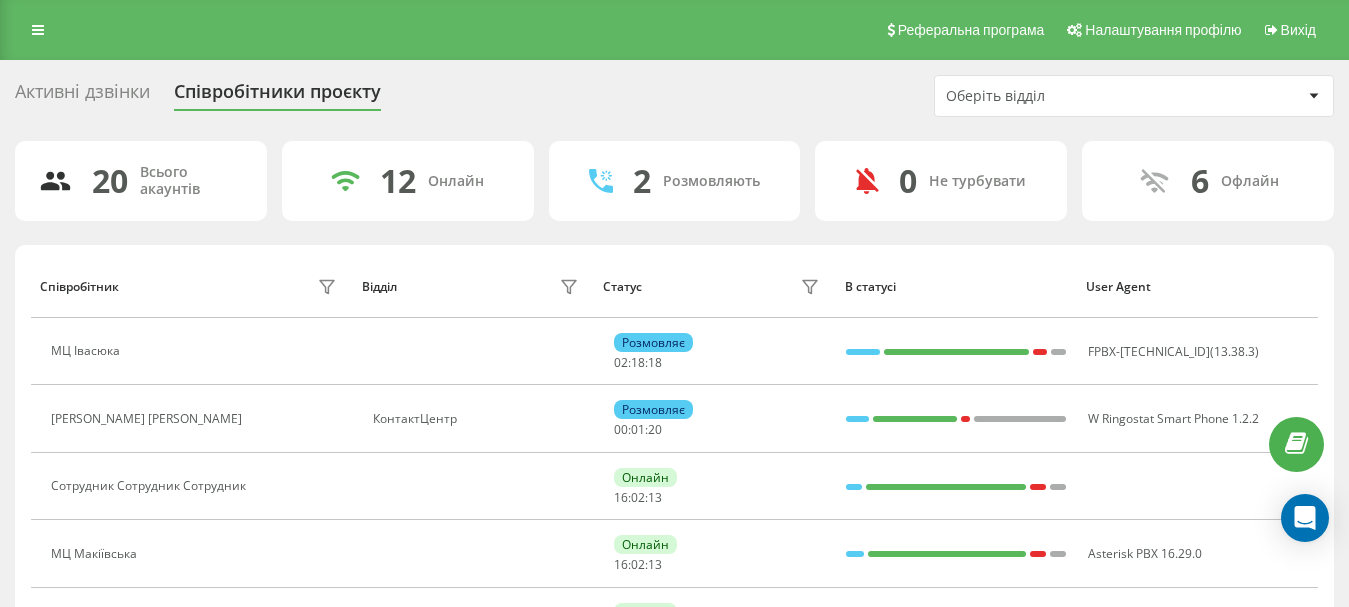 scroll, scrollTop: 0, scrollLeft: 0, axis: both 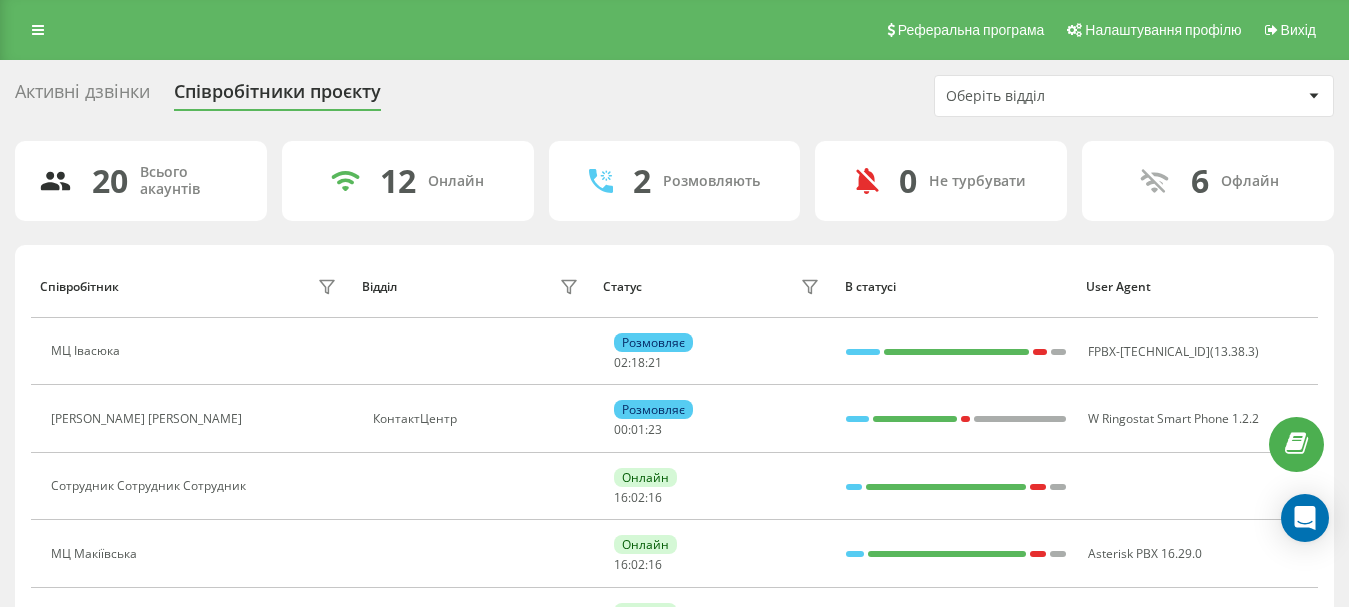 click on "Оберіть відділ" at bounding box center [1124, 96] 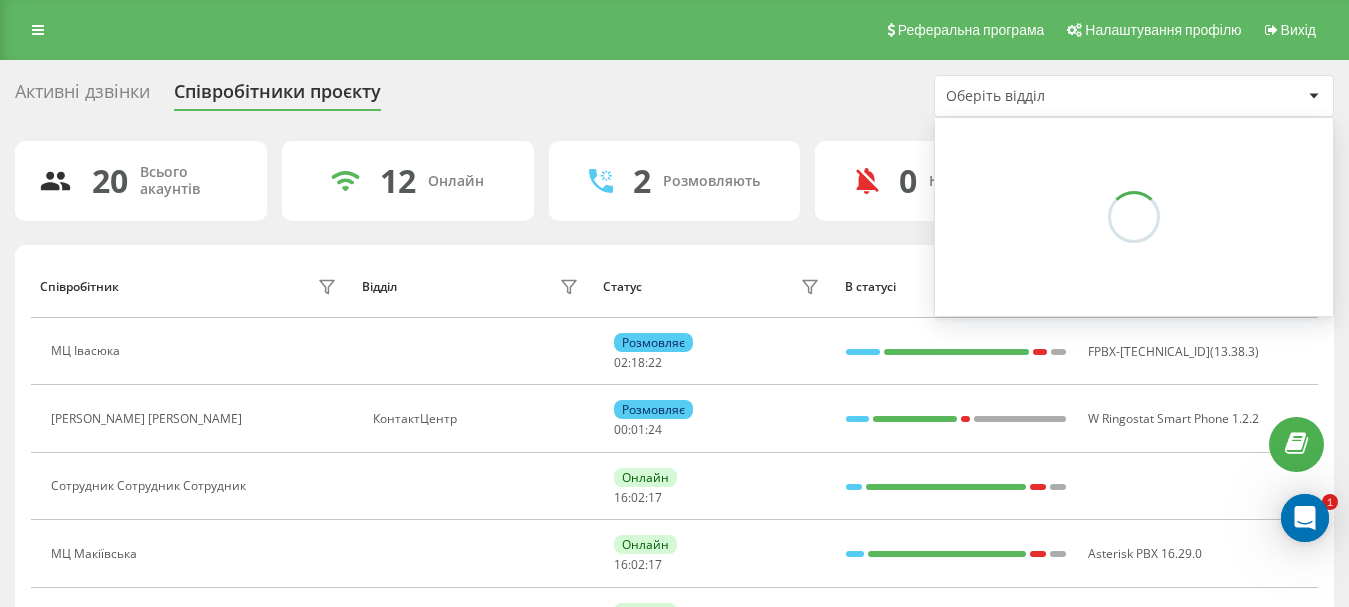 scroll, scrollTop: 0, scrollLeft: 0, axis: both 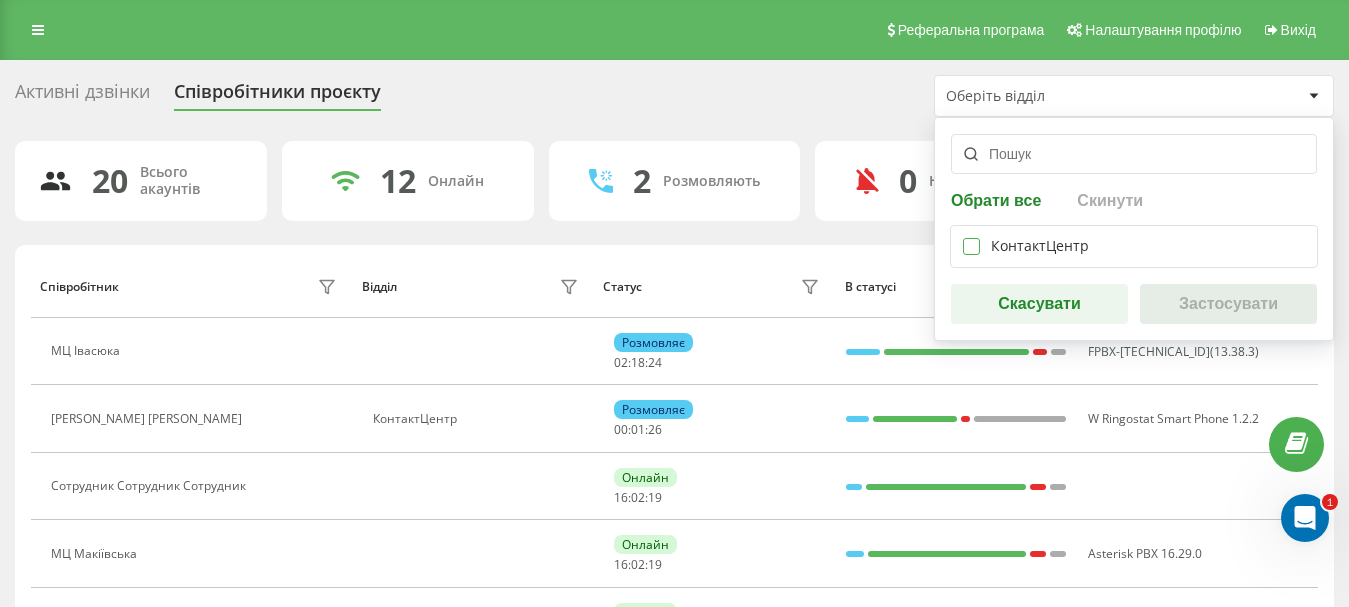click at bounding box center [971, 238] 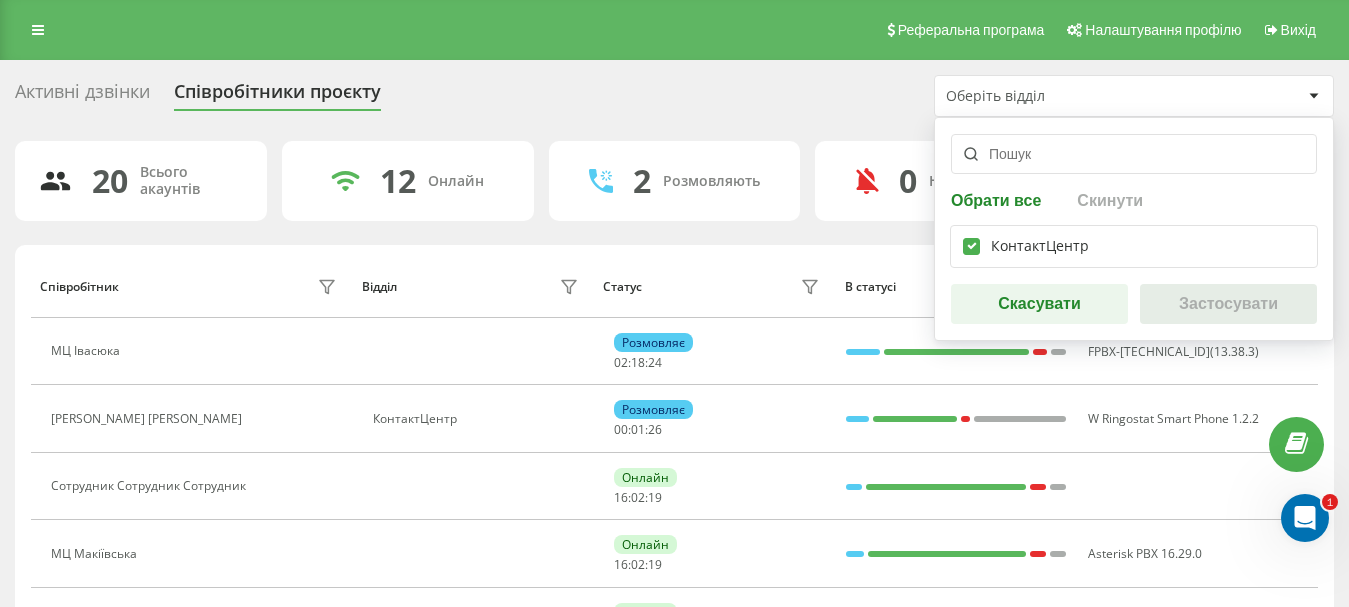 checkbox on "true" 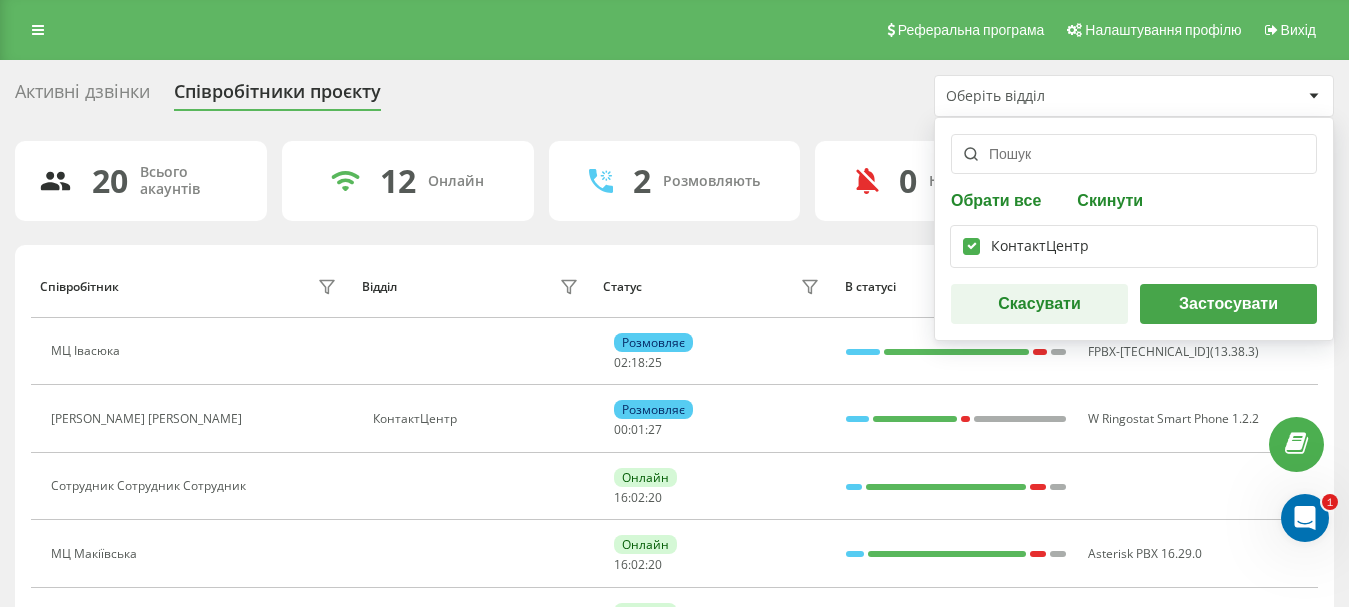 click on "Застосувати" at bounding box center (1228, 304) 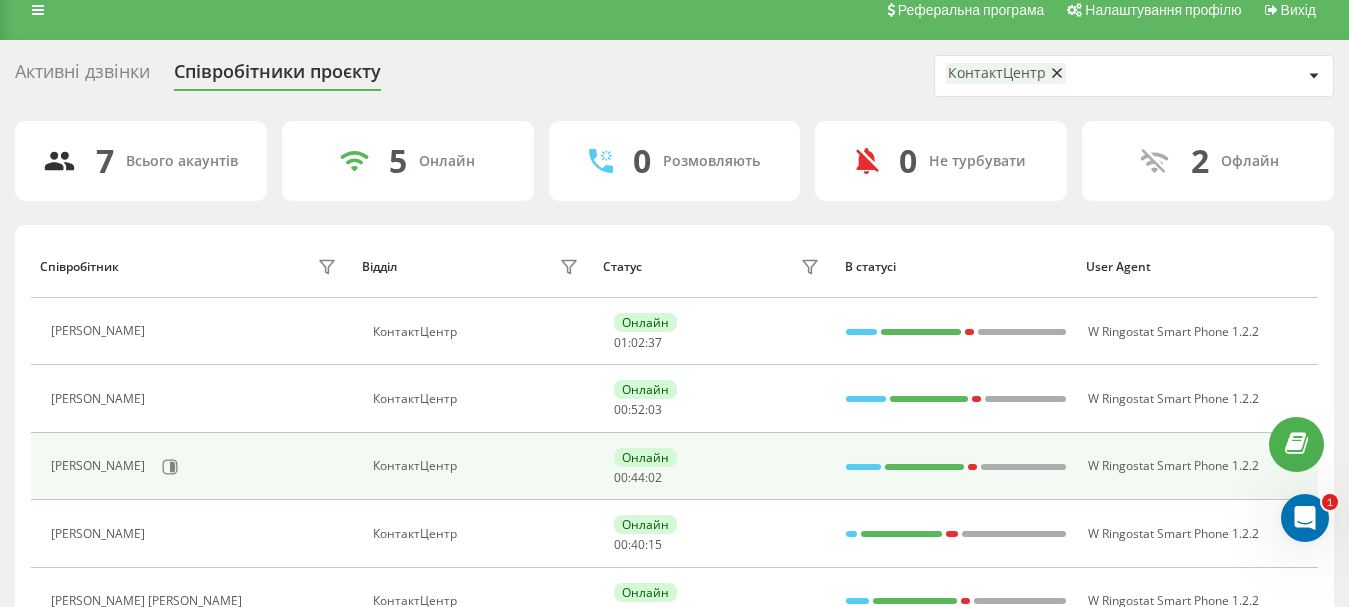 scroll, scrollTop: 0, scrollLeft: 0, axis: both 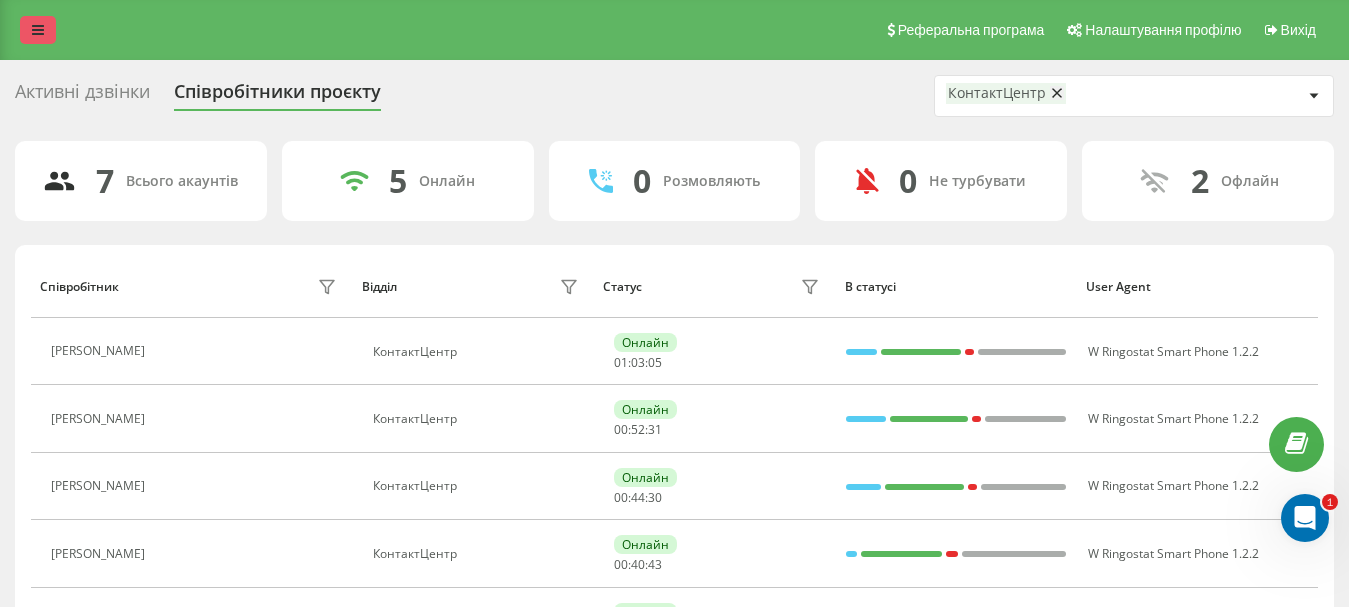 click at bounding box center [38, 30] 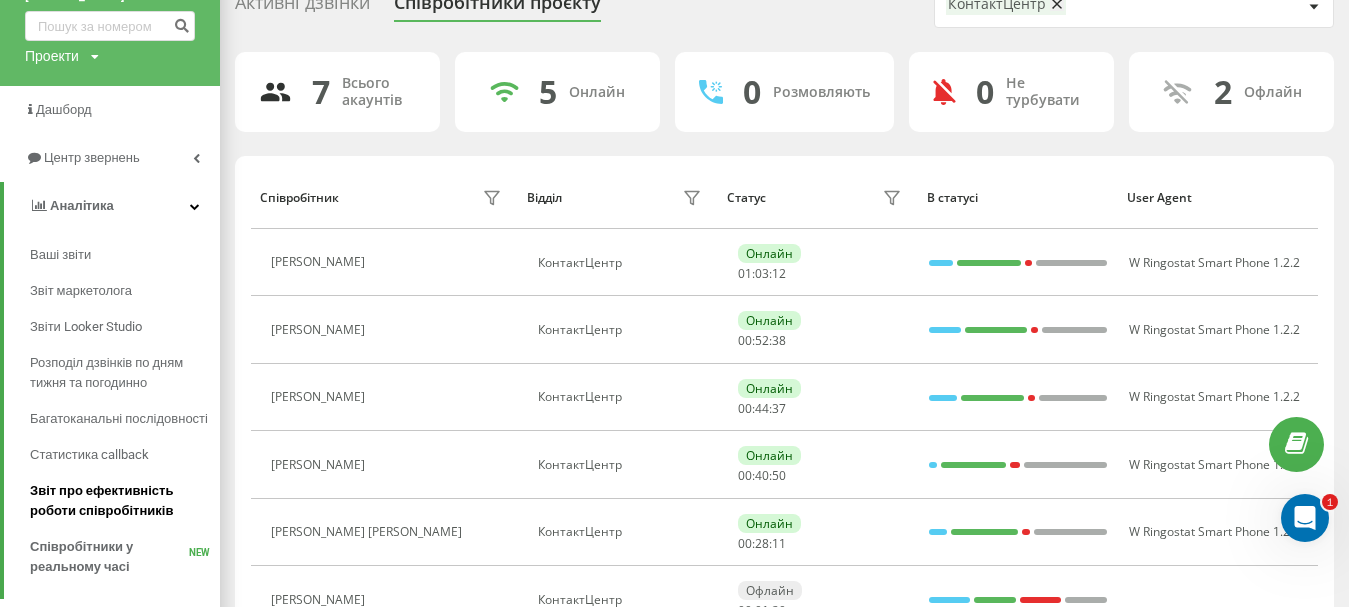 scroll, scrollTop: 0, scrollLeft: 0, axis: both 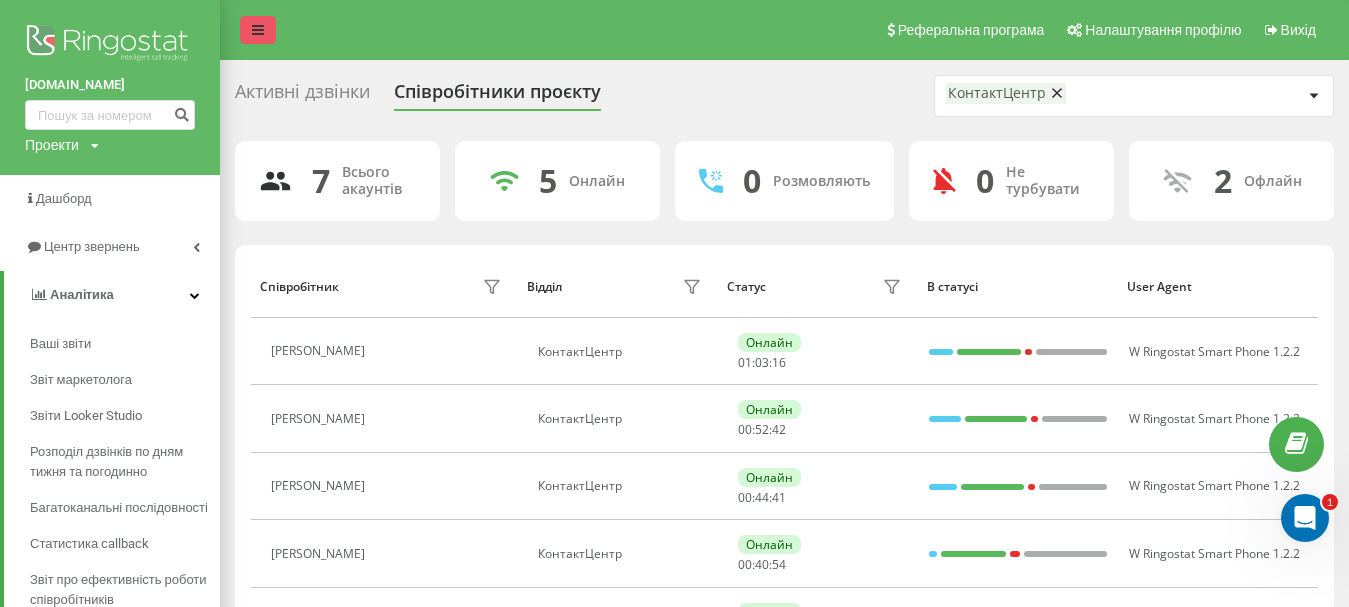click at bounding box center [258, 30] 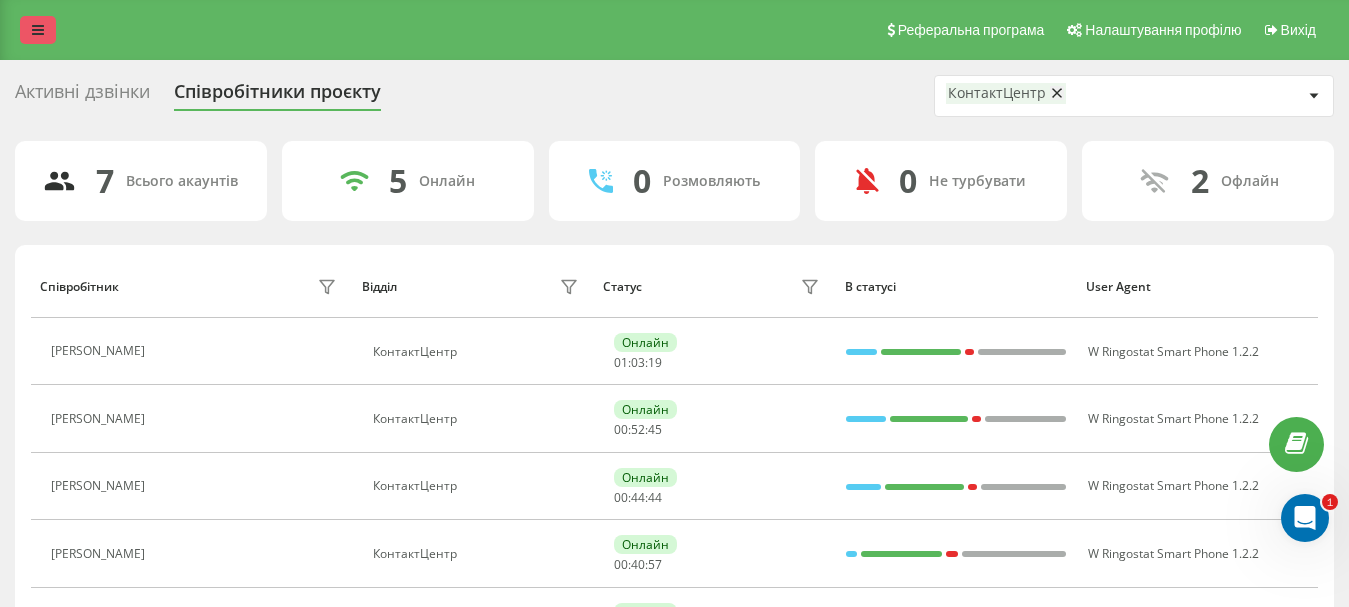 click at bounding box center (38, 30) 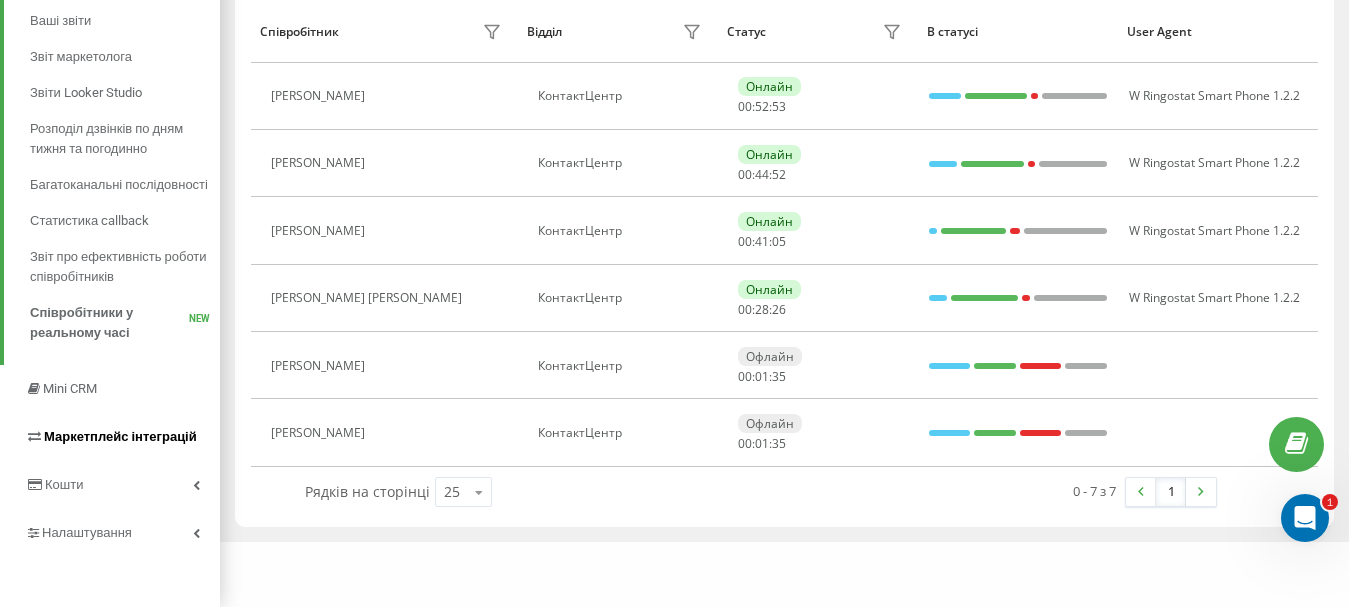 scroll, scrollTop: 344, scrollLeft: 0, axis: vertical 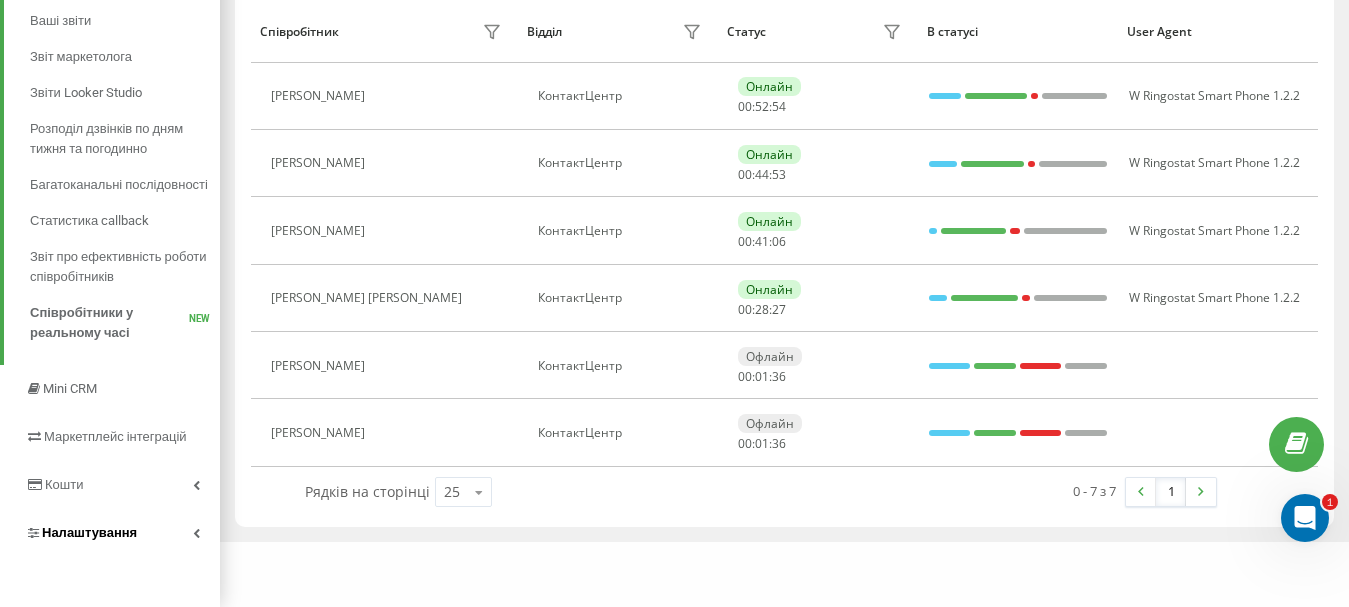 click on "Налаштування" at bounding box center [89, 532] 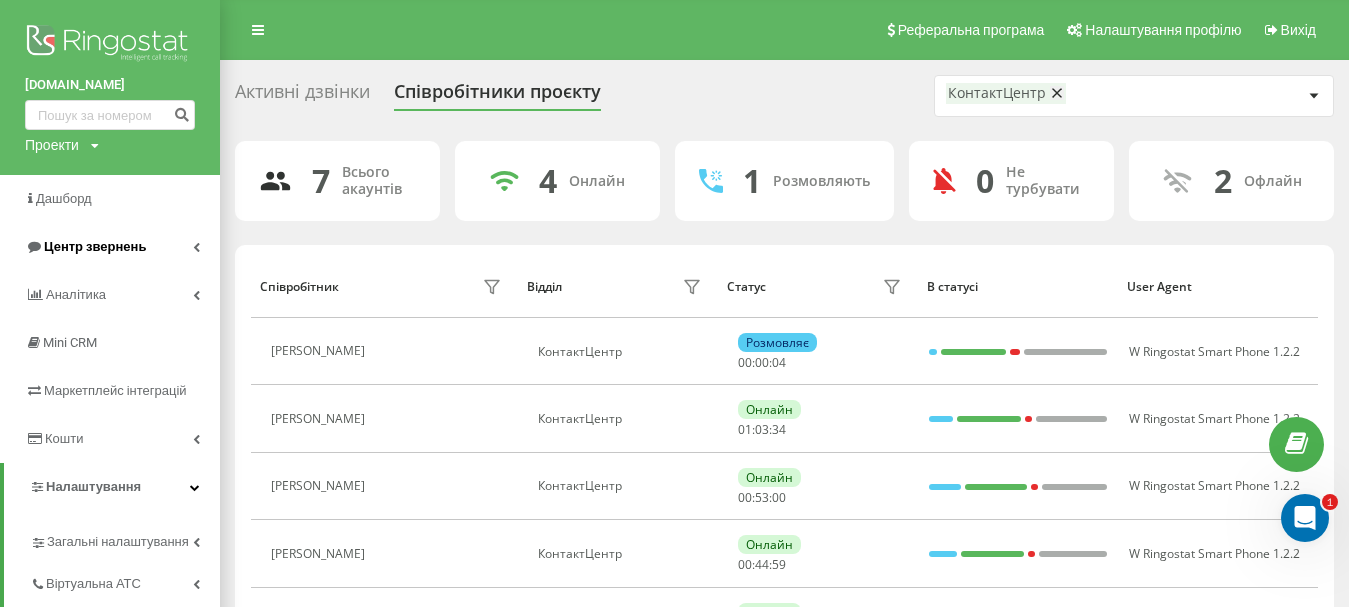 click on "Центр звернень" at bounding box center [95, 246] 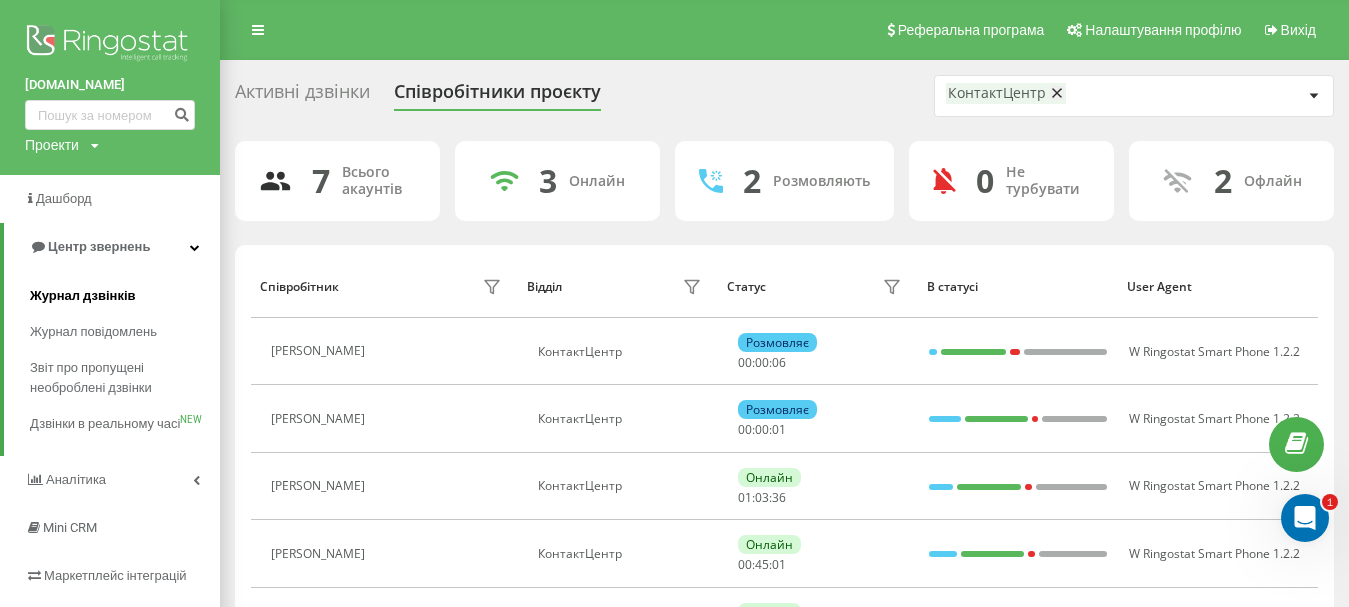 click on "Журнал дзвінків" at bounding box center [83, 296] 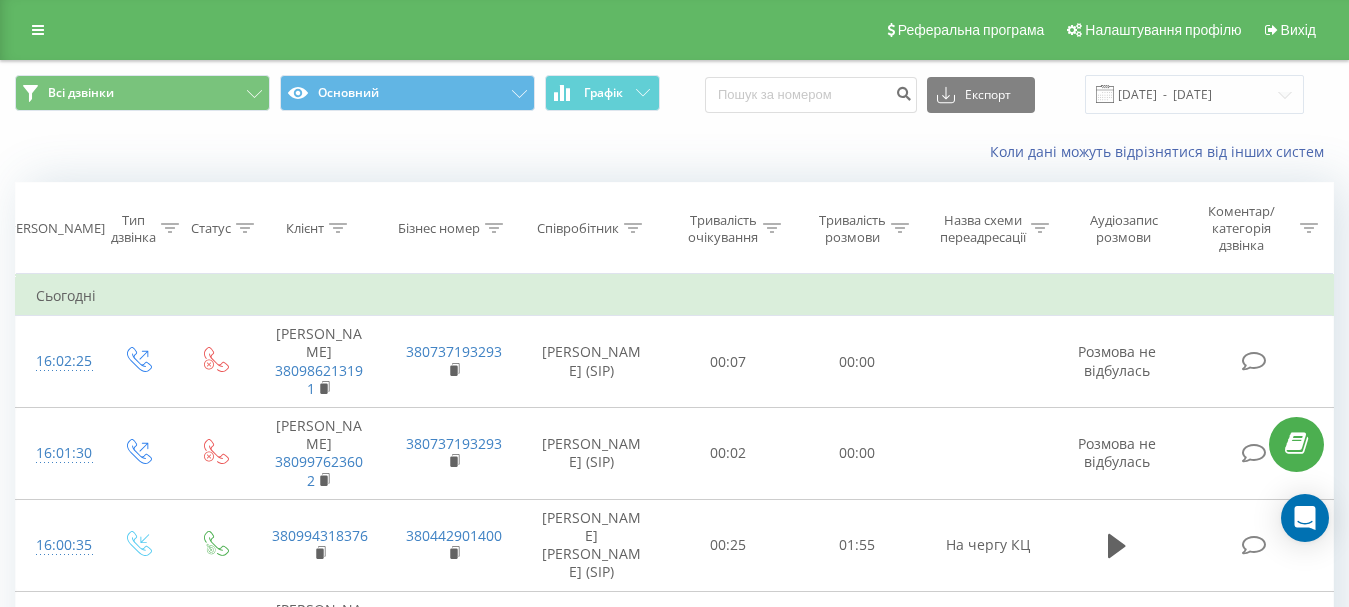scroll, scrollTop: 0, scrollLeft: 0, axis: both 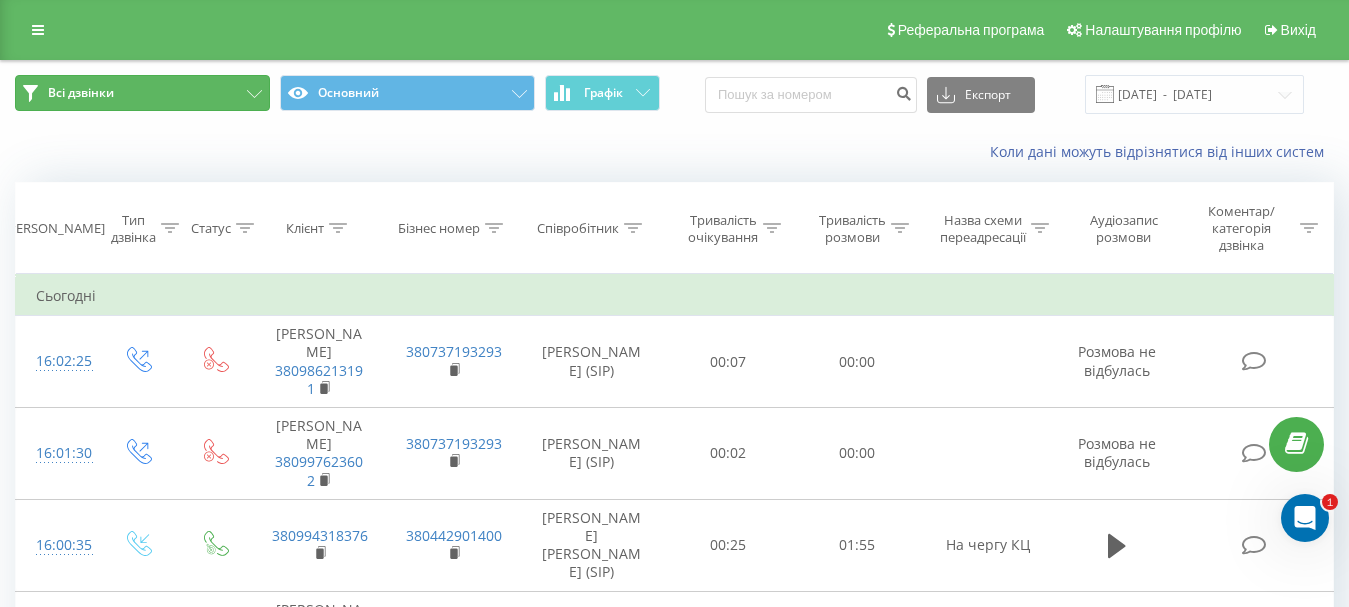 click 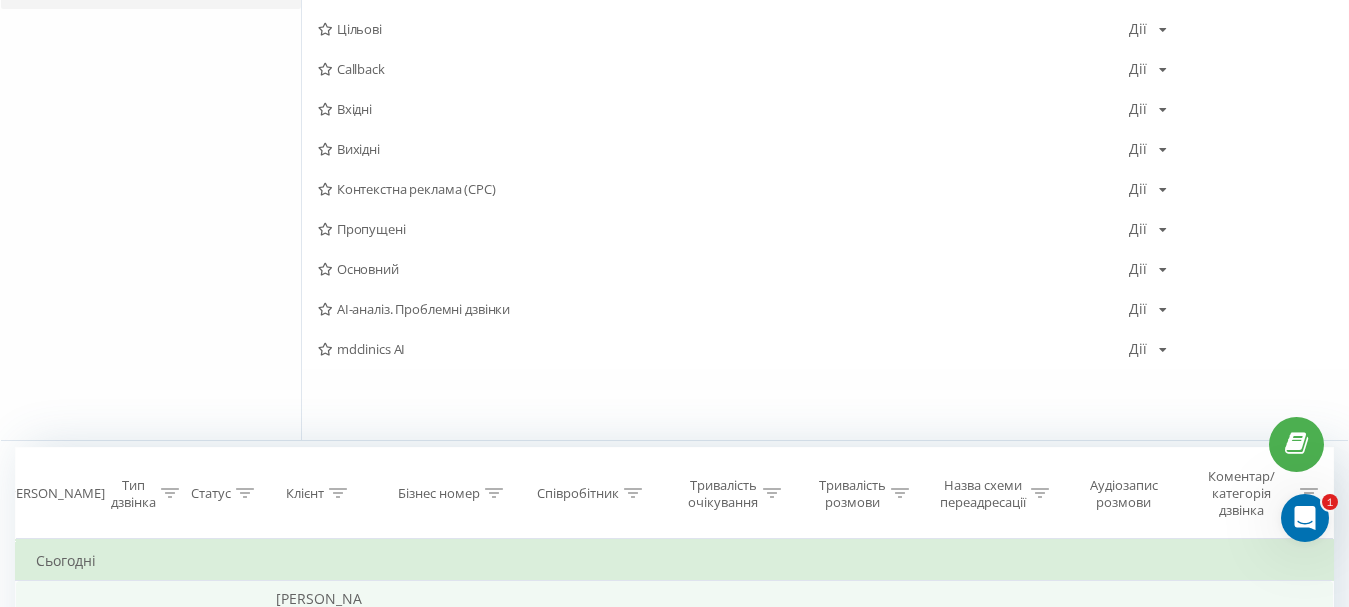 scroll, scrollTop: 400, scrollLeft: 0, axis: vertical 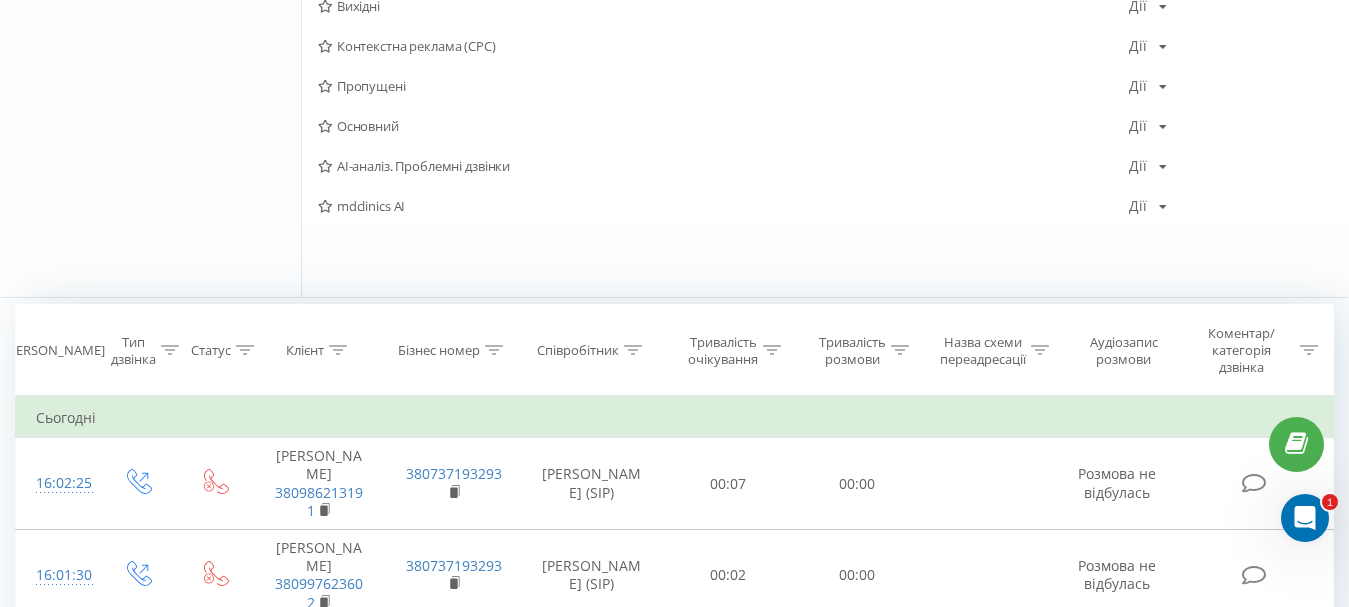 click at bounding box center [325, 206] 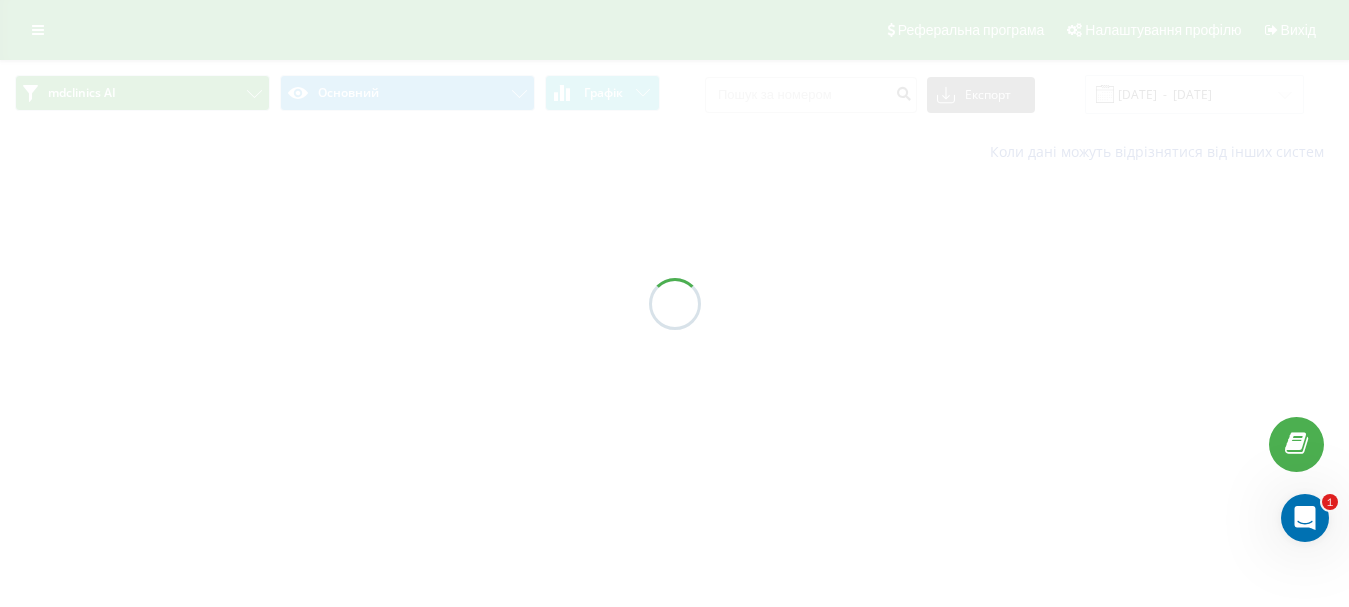 scroll, scrollTop: 0, scrollLeft: 0, axis: both 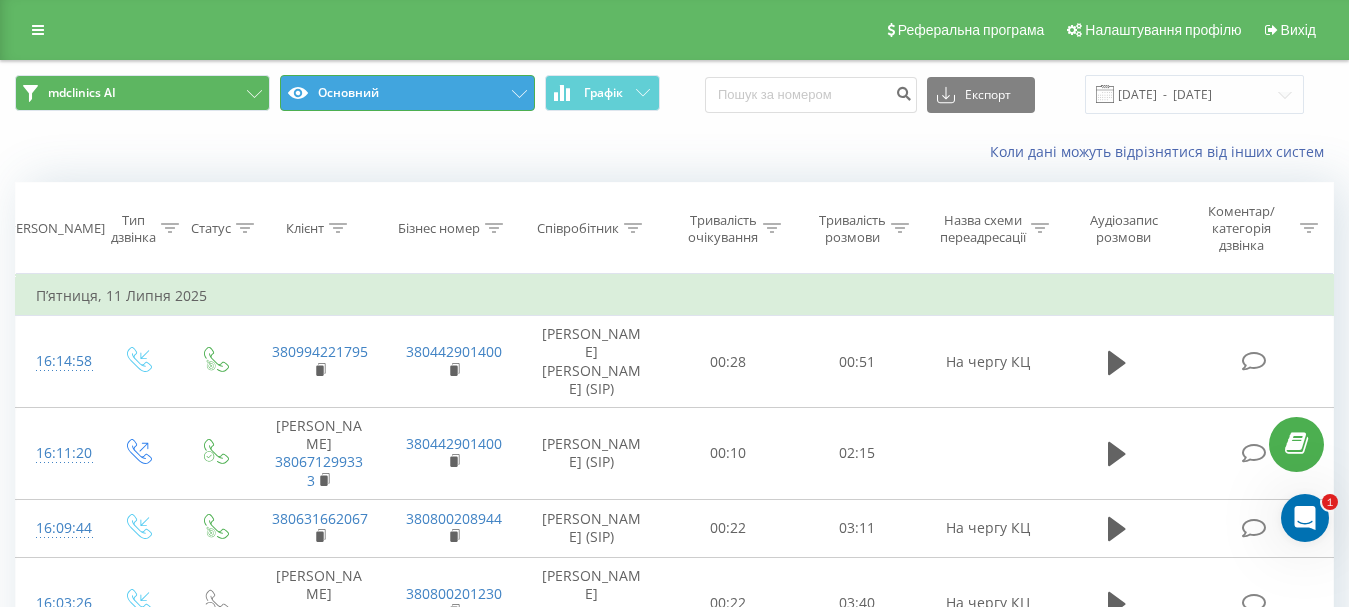 click on "Основний" at bounding box center (407, 93) 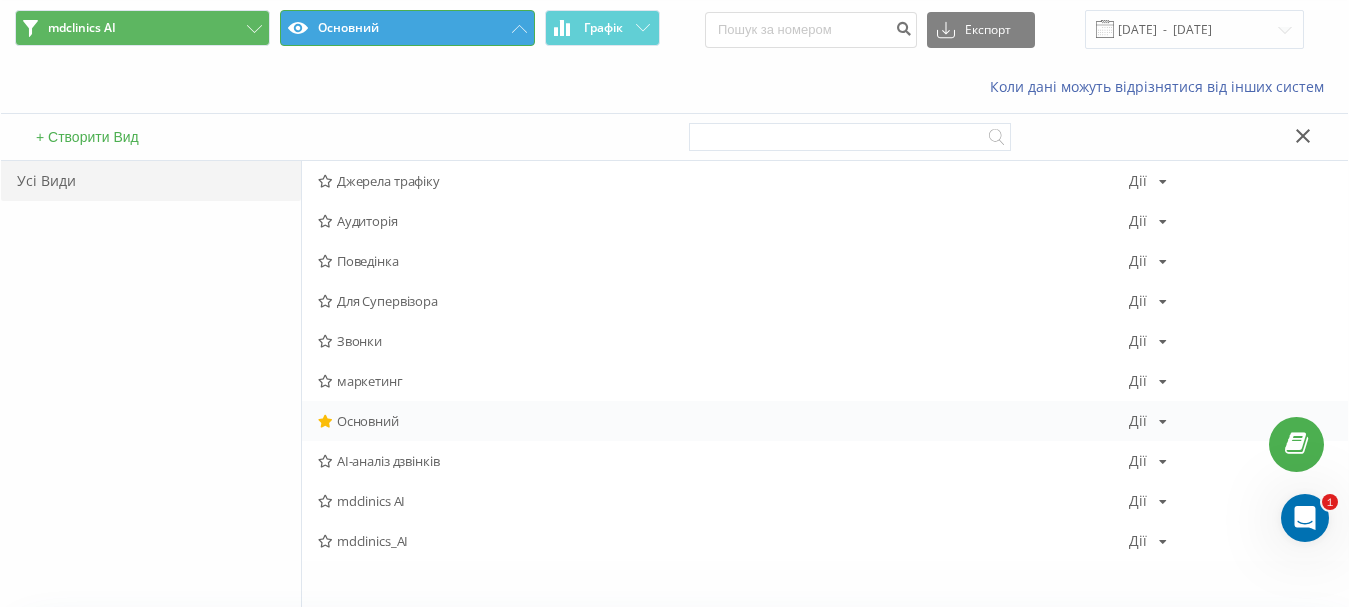 scroll, scrollTop: 100, scrollLeft: 0, axis: vertical 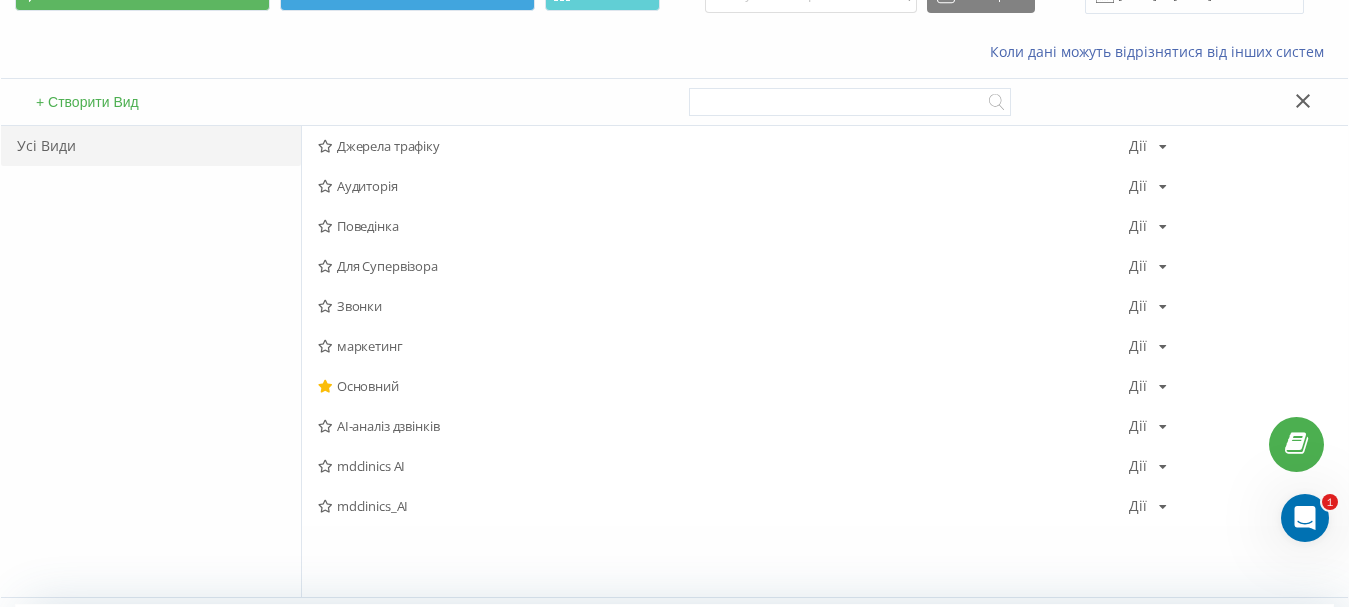 click at bounding box center (325, 506) 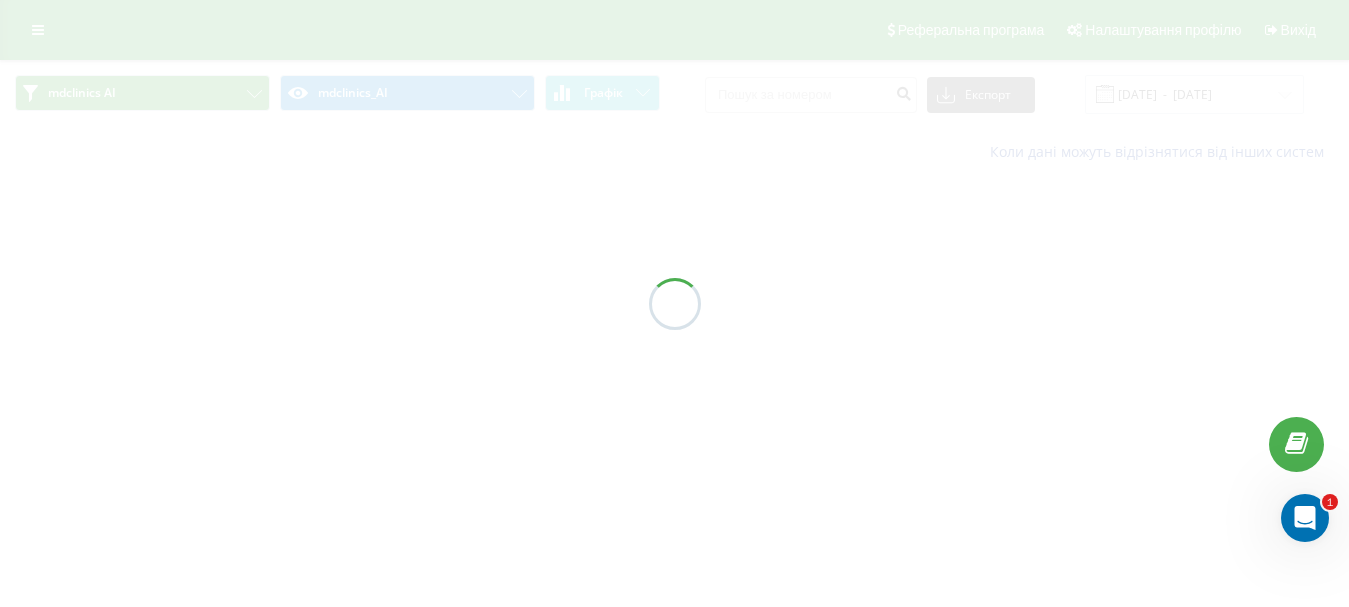 scroll, scrollTop: 0, scrollLeft: 0, axis: both 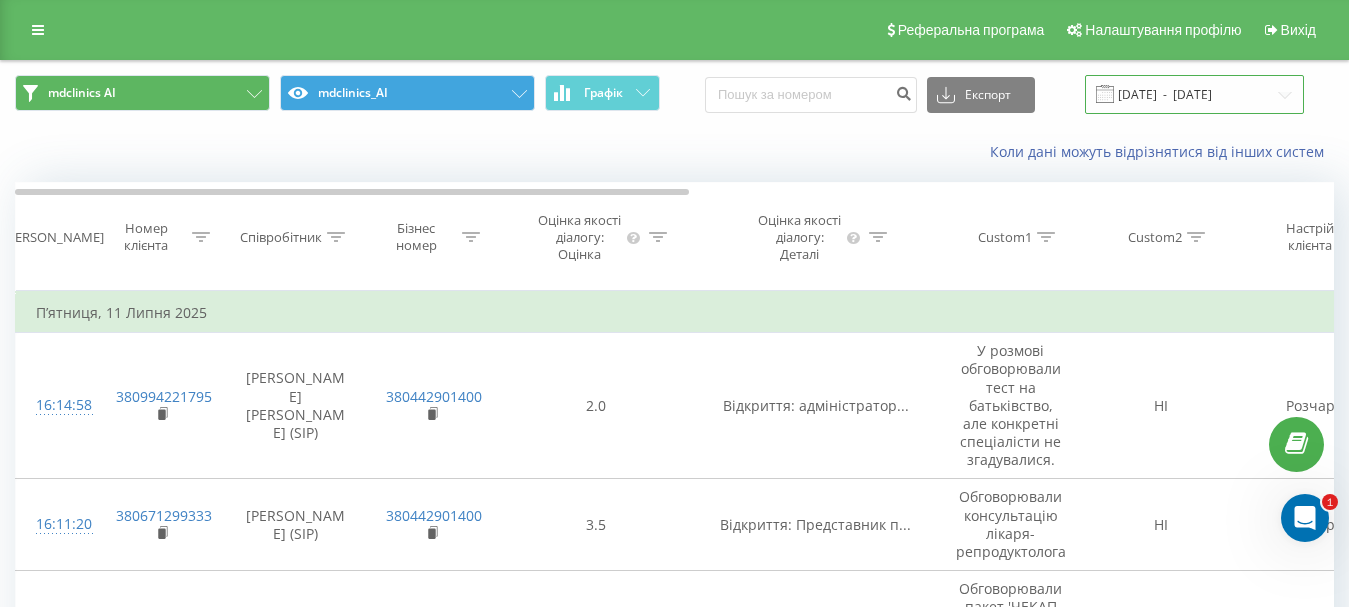 click on "14.06.2025  -  14.07.2025" at bounding box center [1194, 94] 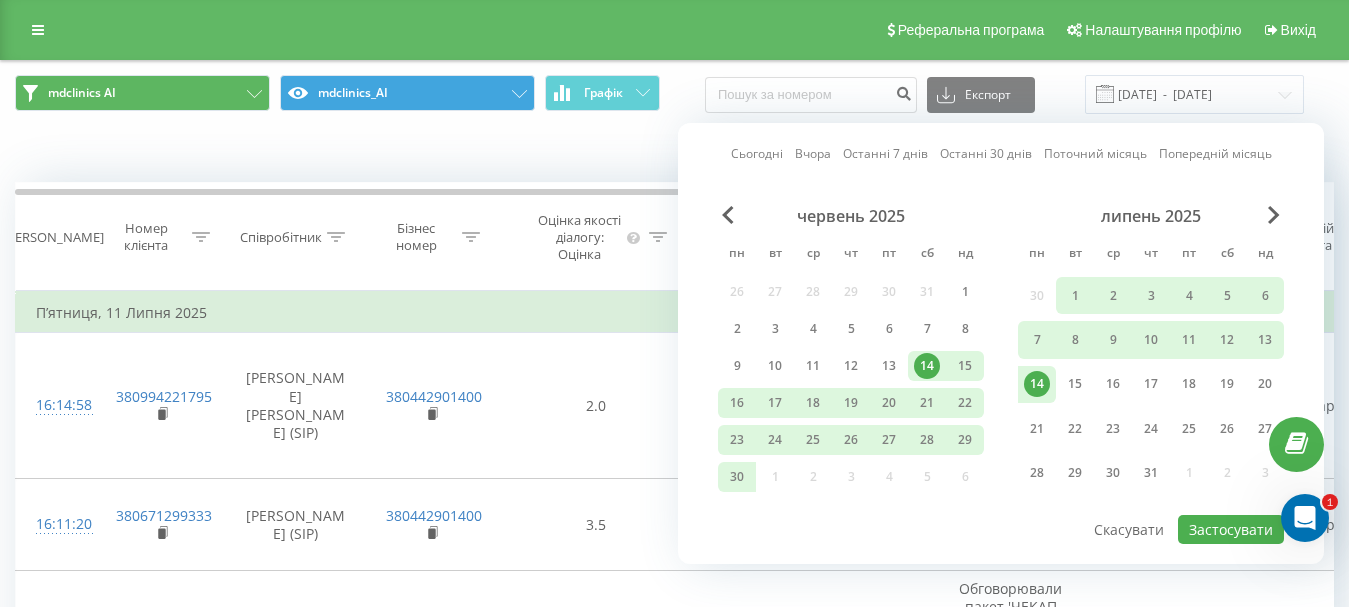 click on "14" at bounding box center (1037, 384) 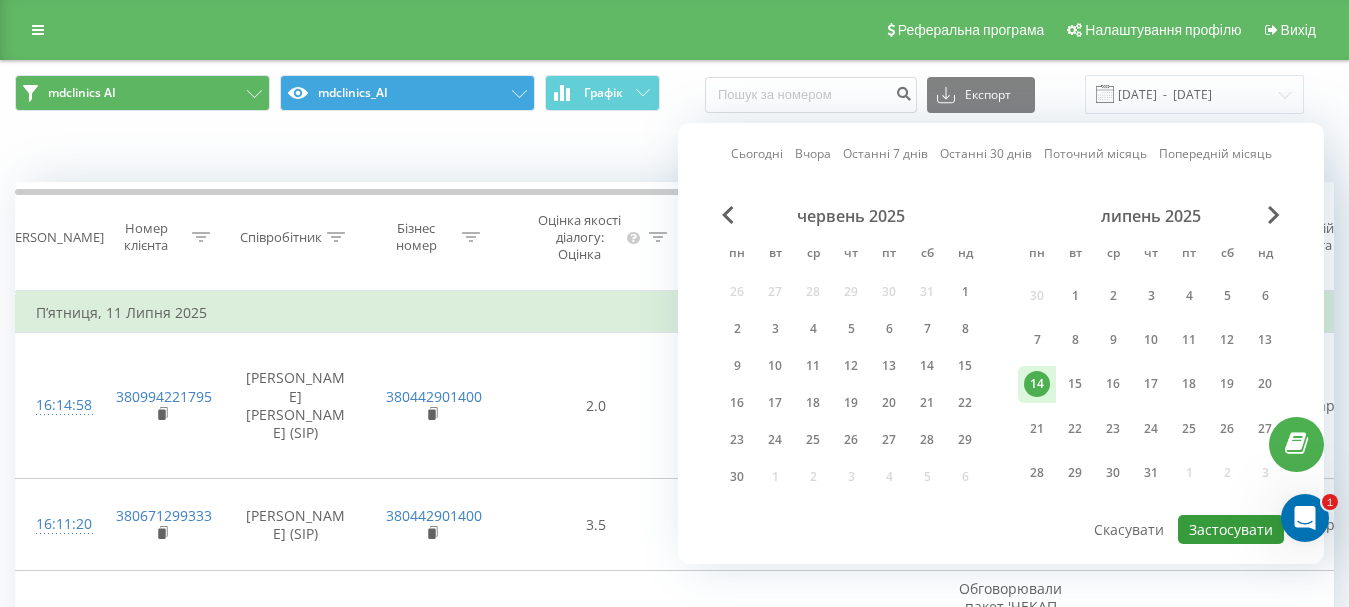 click on "Застосувати" at bounding box center (1231, 529) 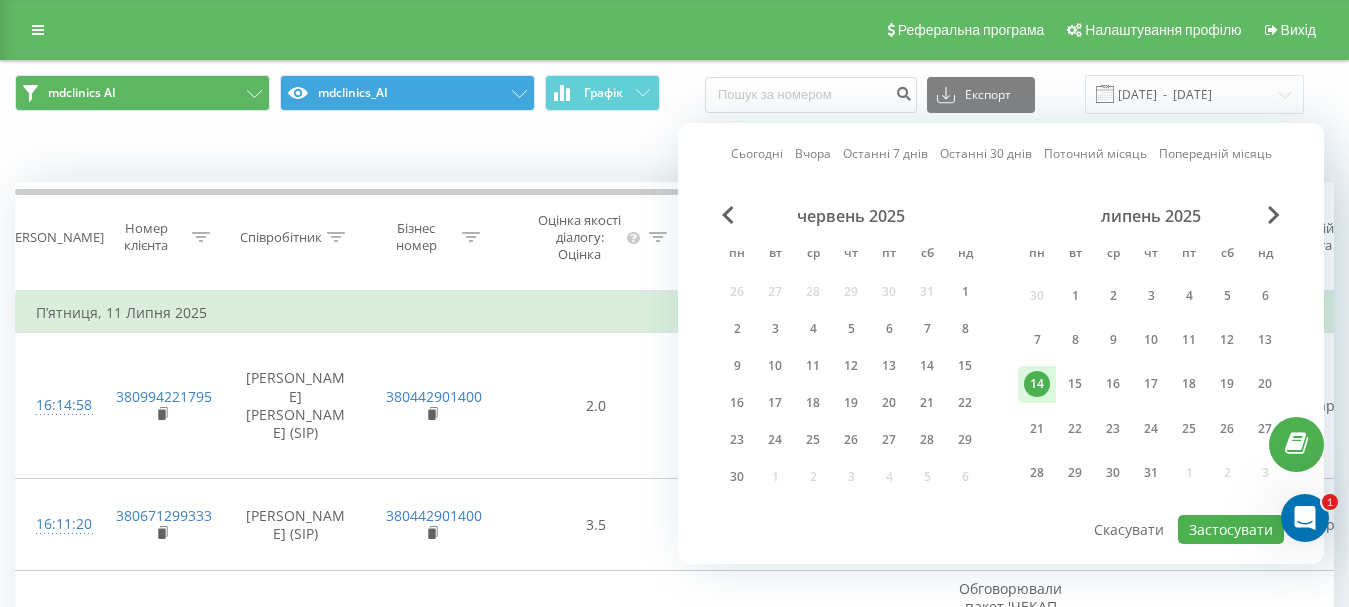 type on "[DATE]  -  [DATE]" 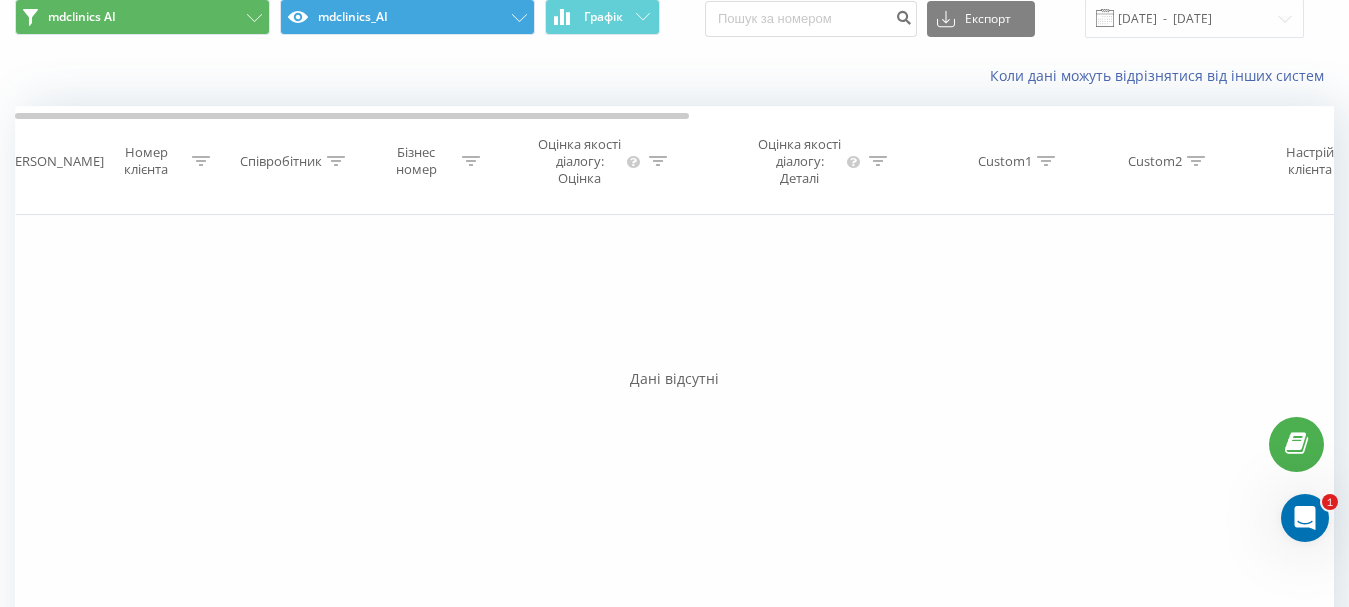 scroll, scrollTop: 0, scrollLeft: 0, axis: both 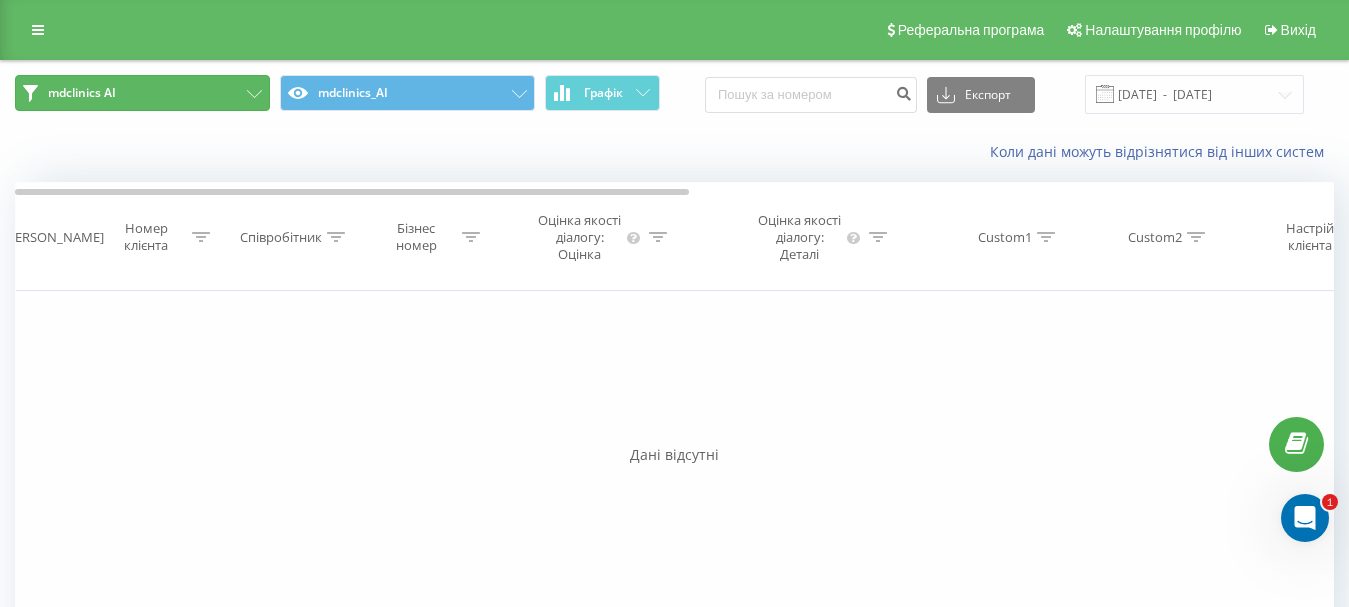 click 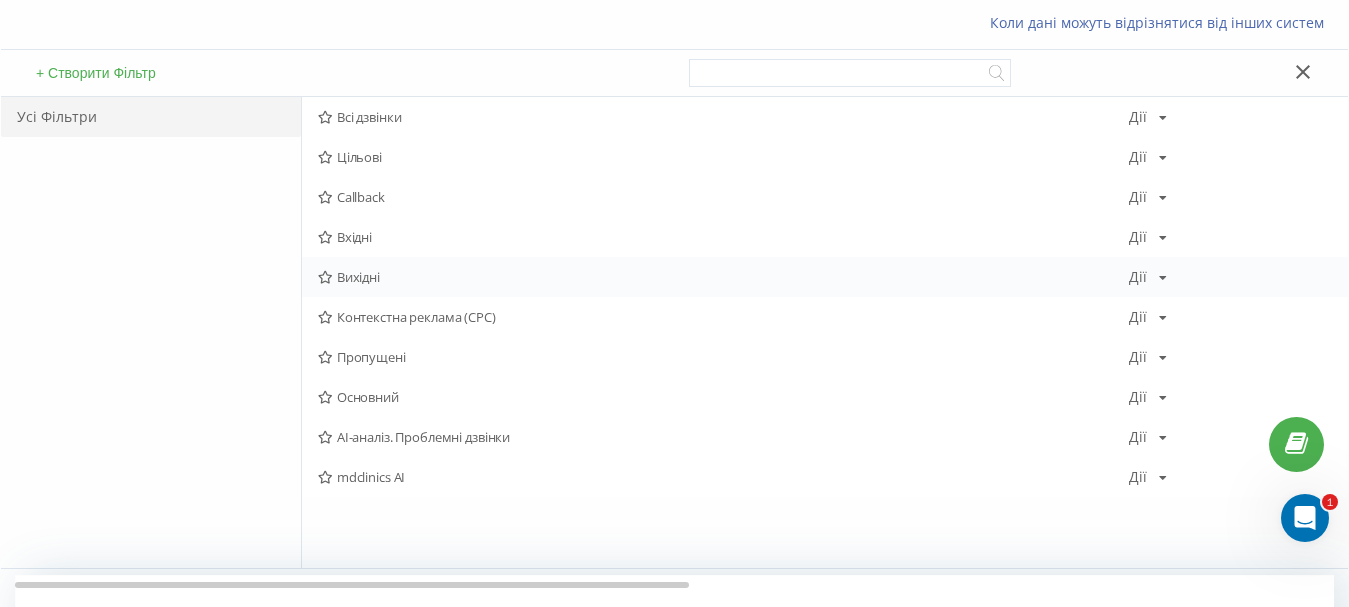 scroll, scrollTop: 300, scrollLeft: 0, axis: vertical 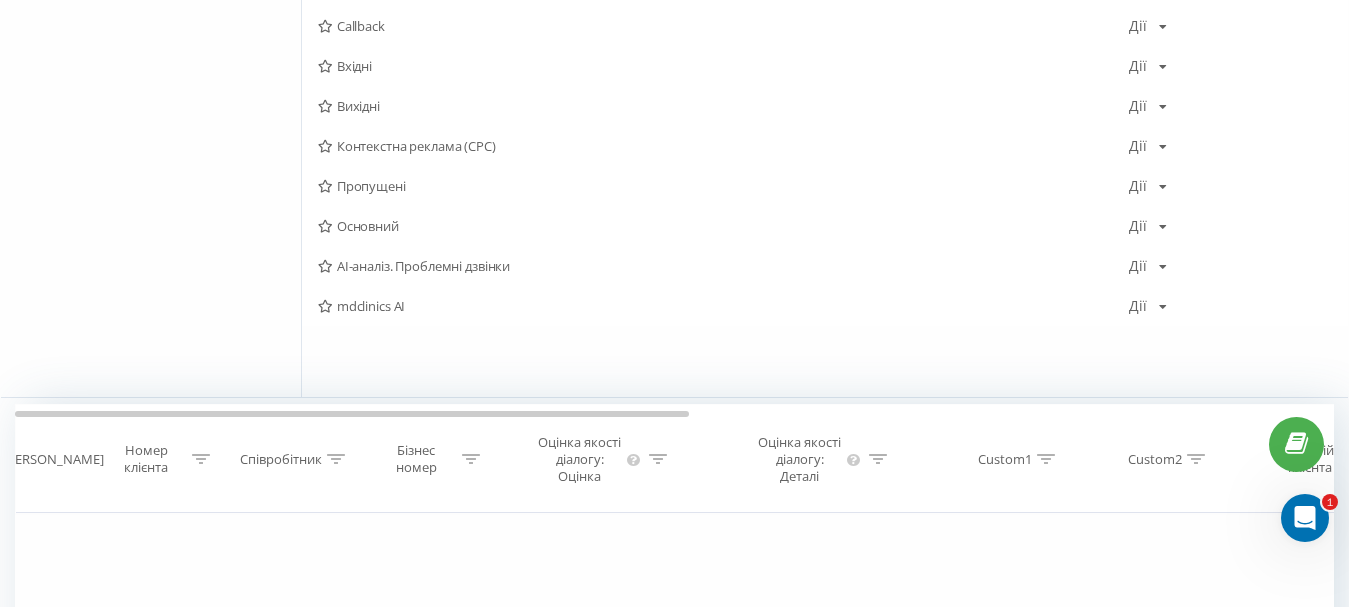 click at bounding box center (325, 306) 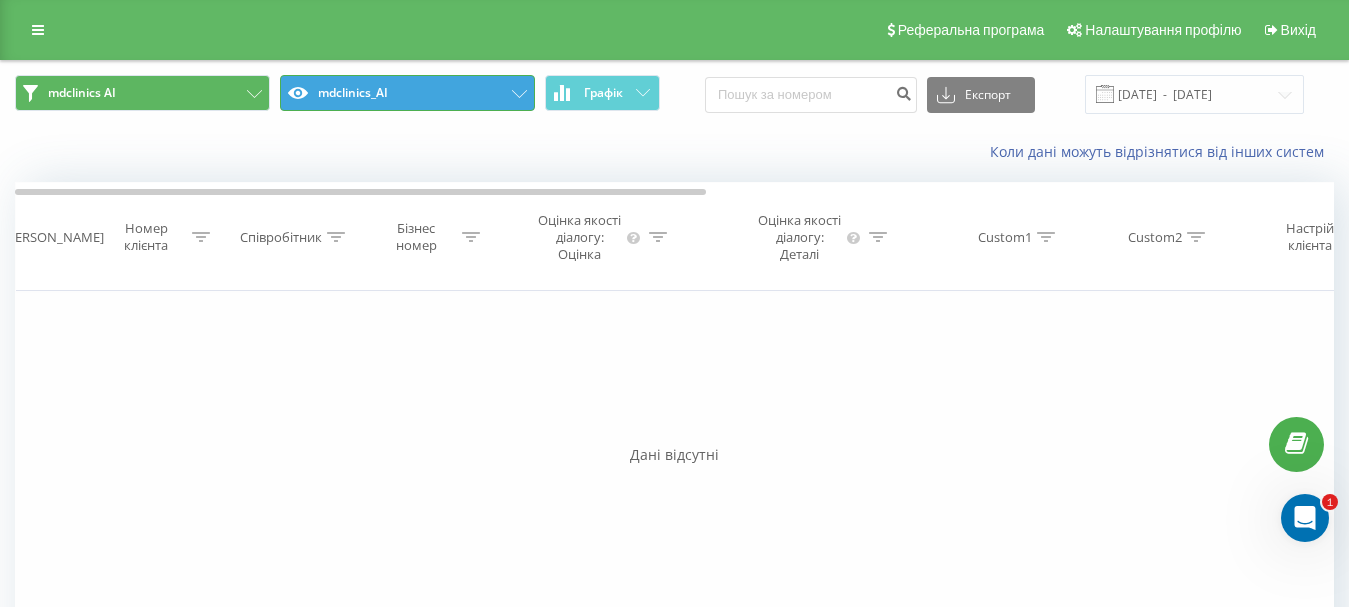 click 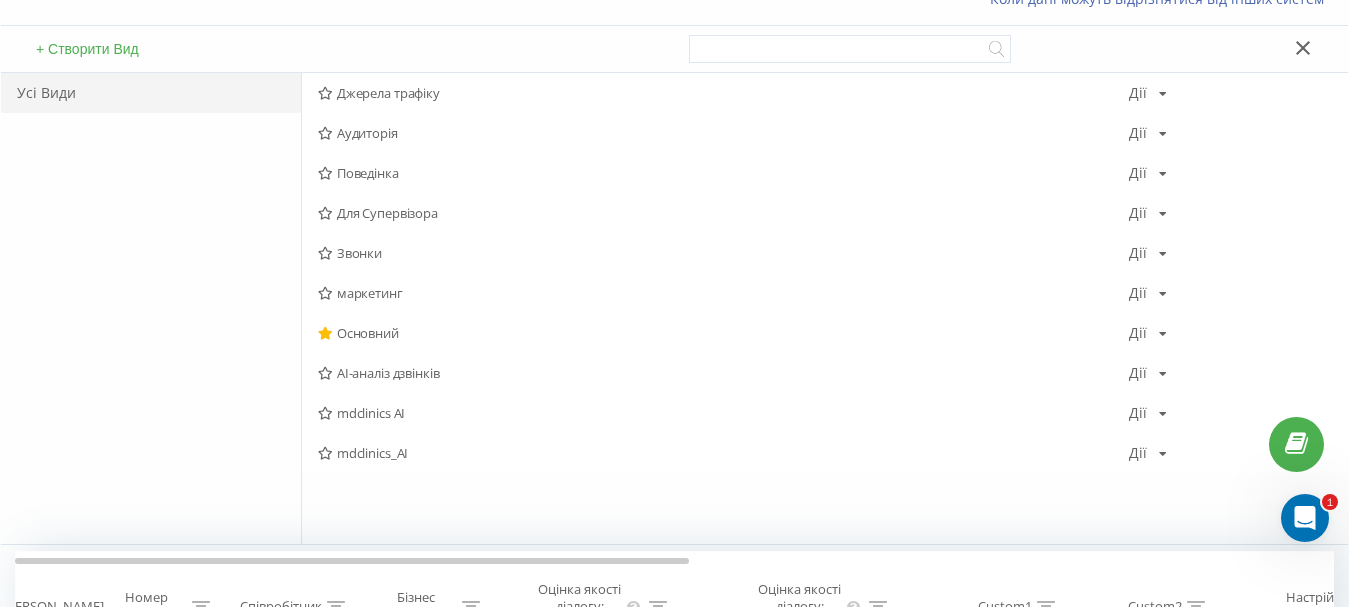 scroll, scrollTop: 300, scrollLeft: 0, axis: vertical 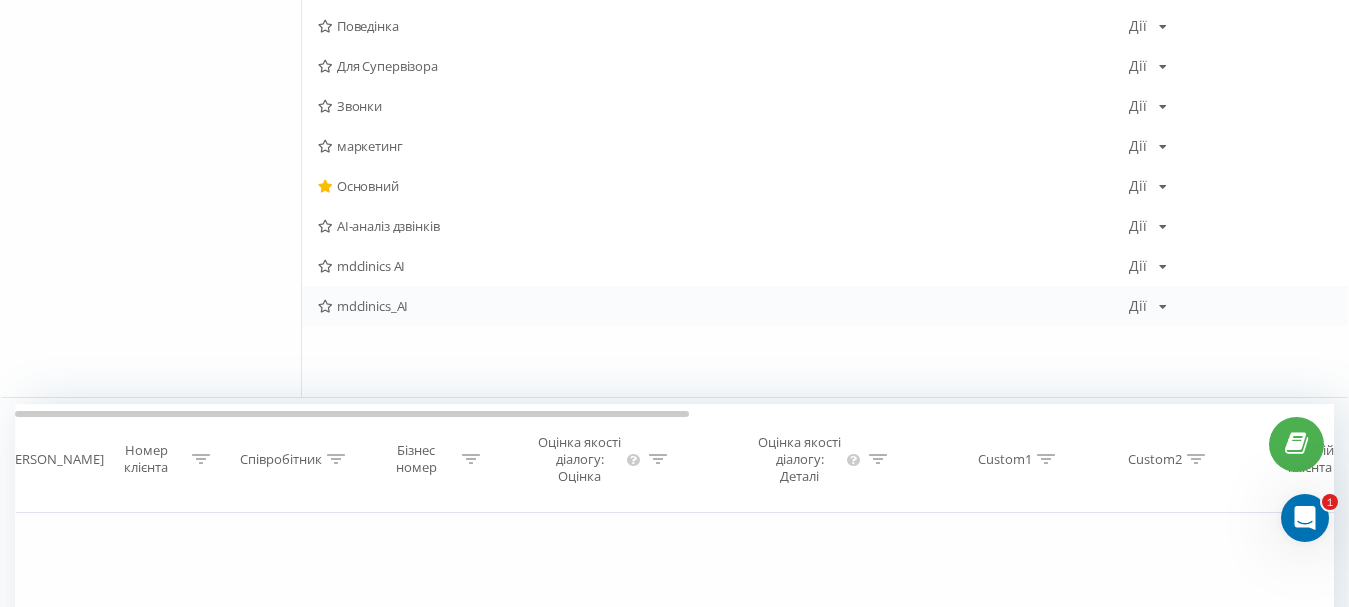 click at bounding box center [325, 306] 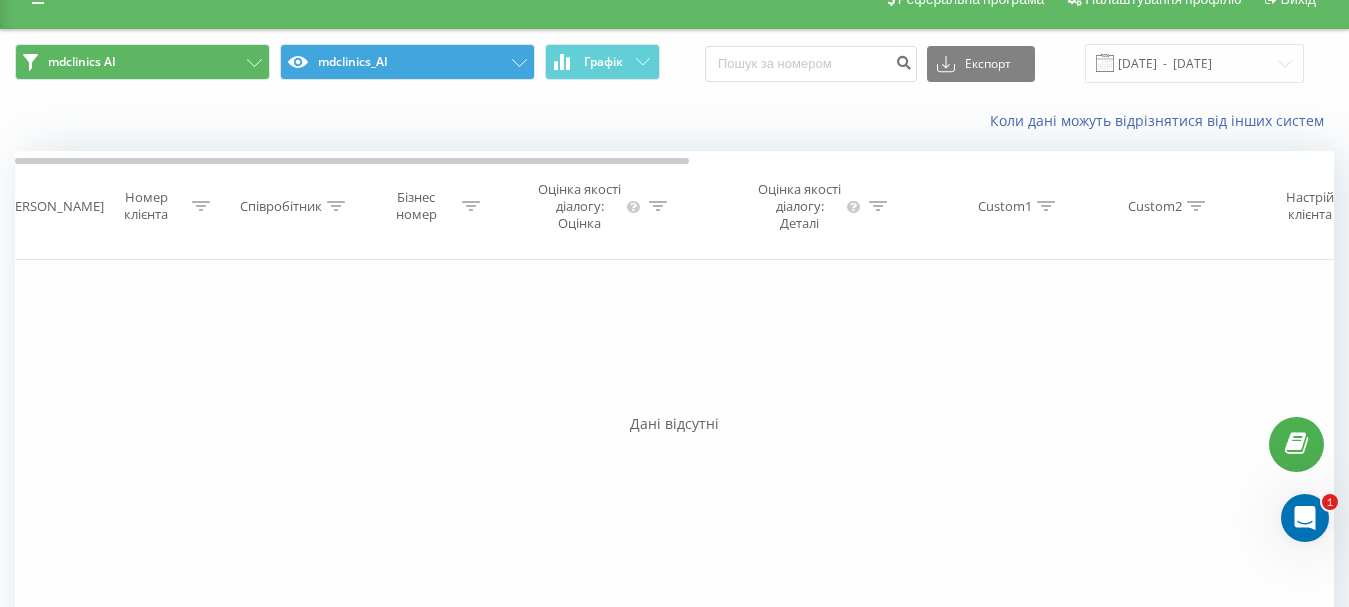 scroll, scrollTop: 0, scrollLeft: 0, axis: both 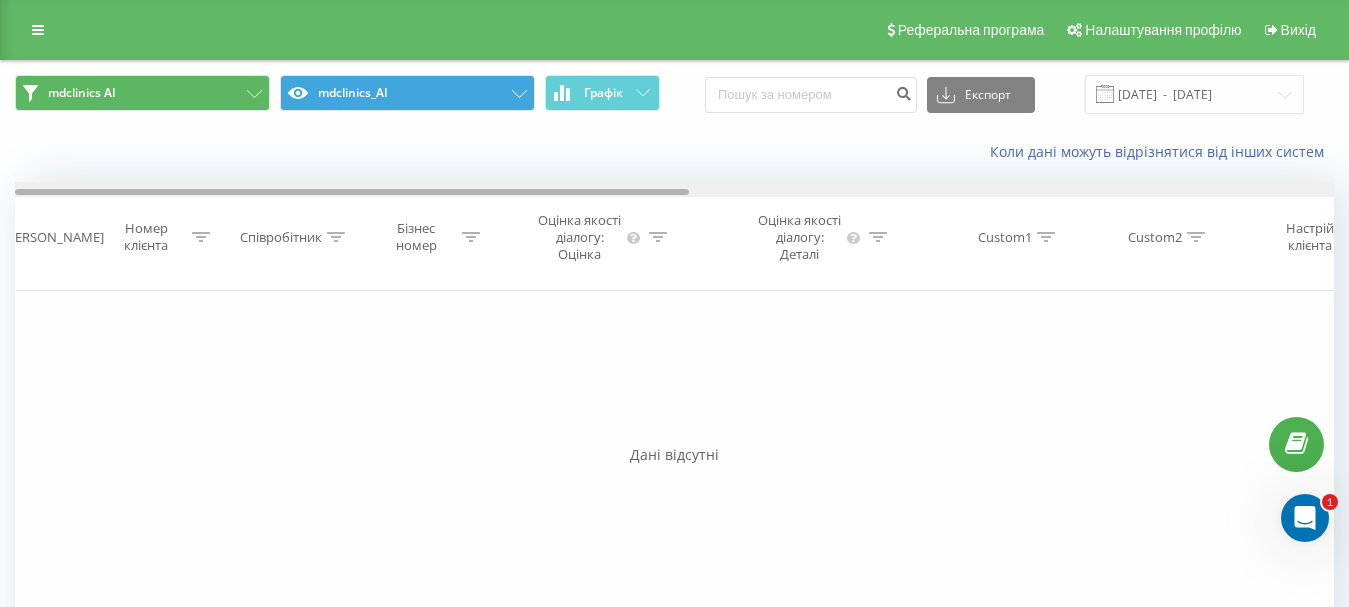 drag, startPoint x: 618, startPoint y: 189, endPoint x: 370, endPoint y: 185, distance: 248.03226 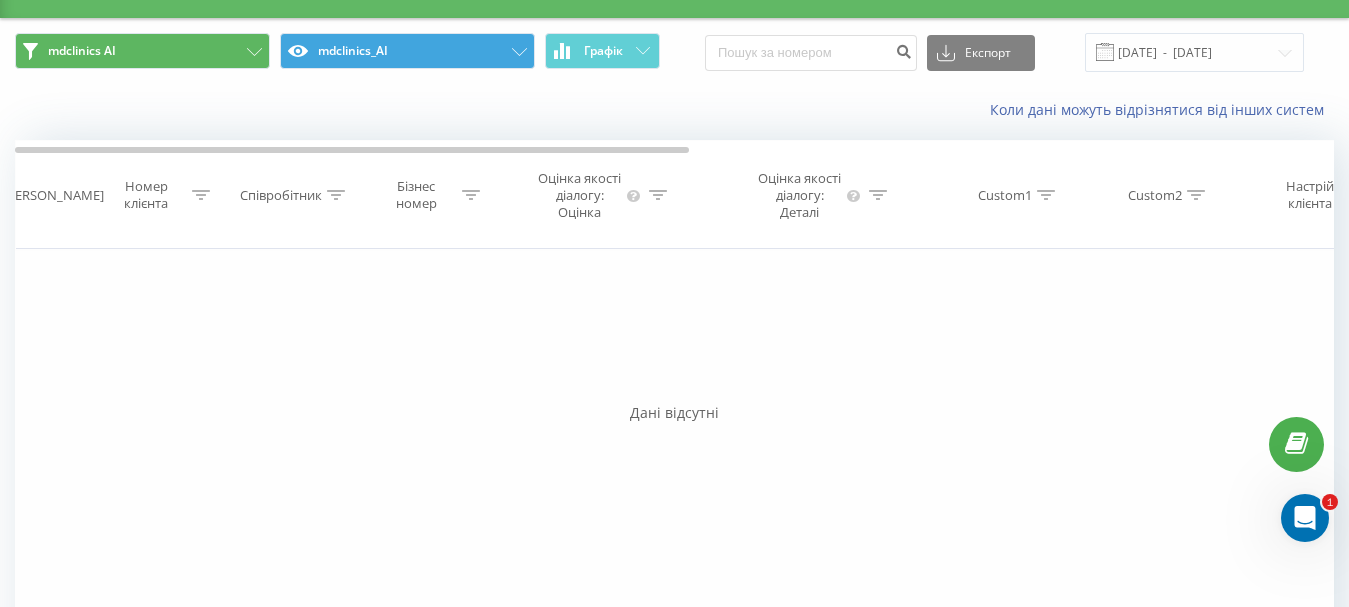 scroll, scrollTop: 0, scrollLeft: 0, axis: both 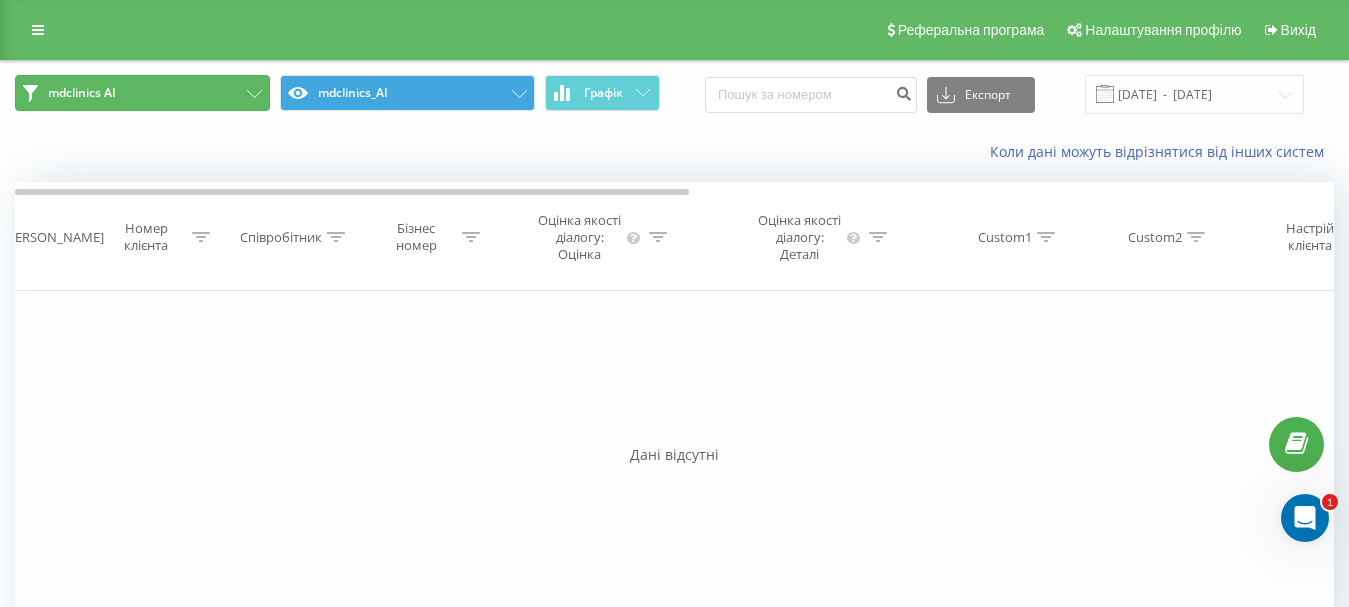 click 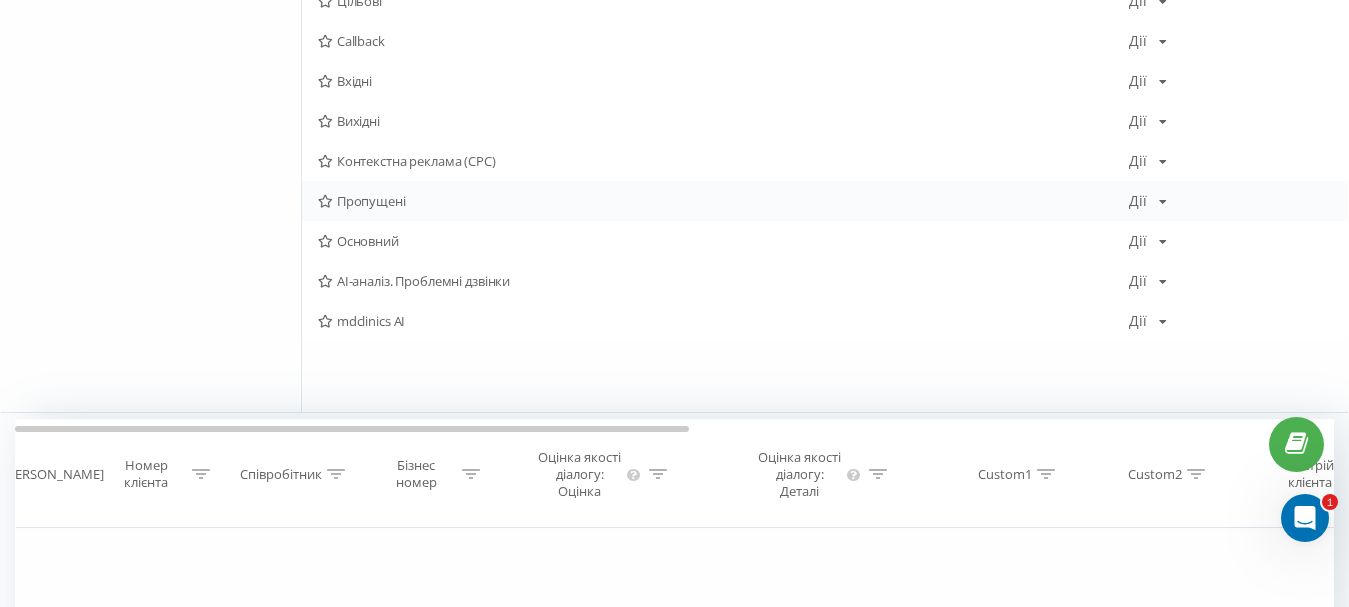 scroll, scrollTop: 300, scrollLeft: 0, axis: vertical 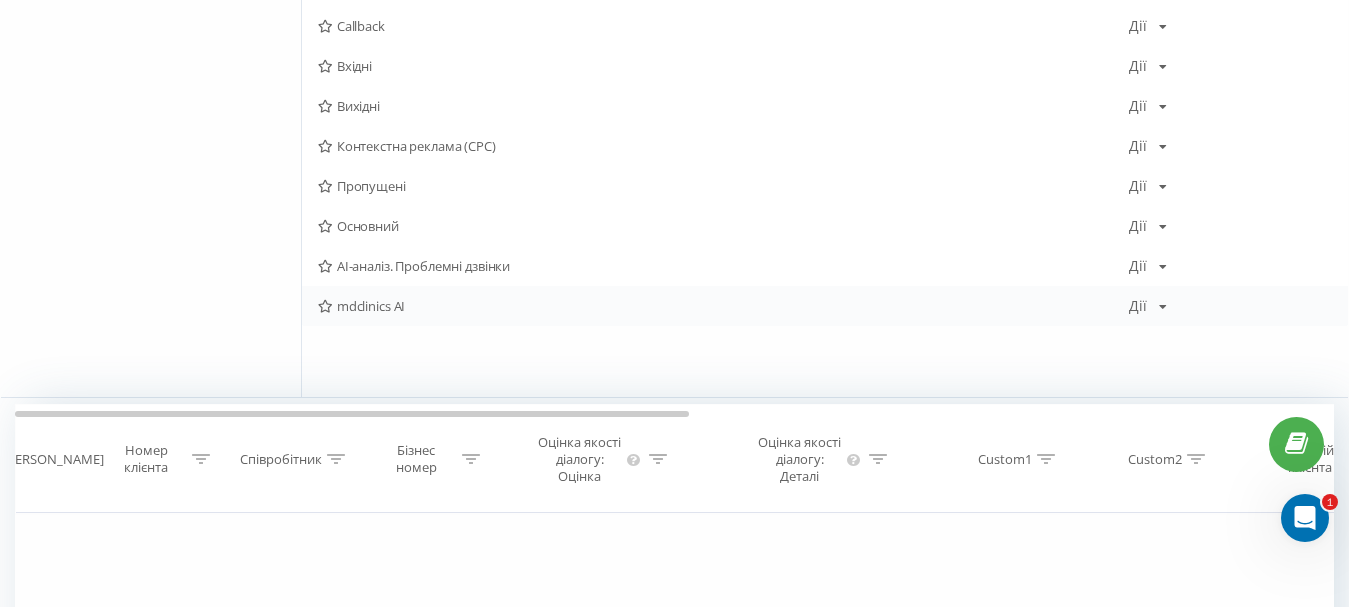 click at bounding box center (325, 306) 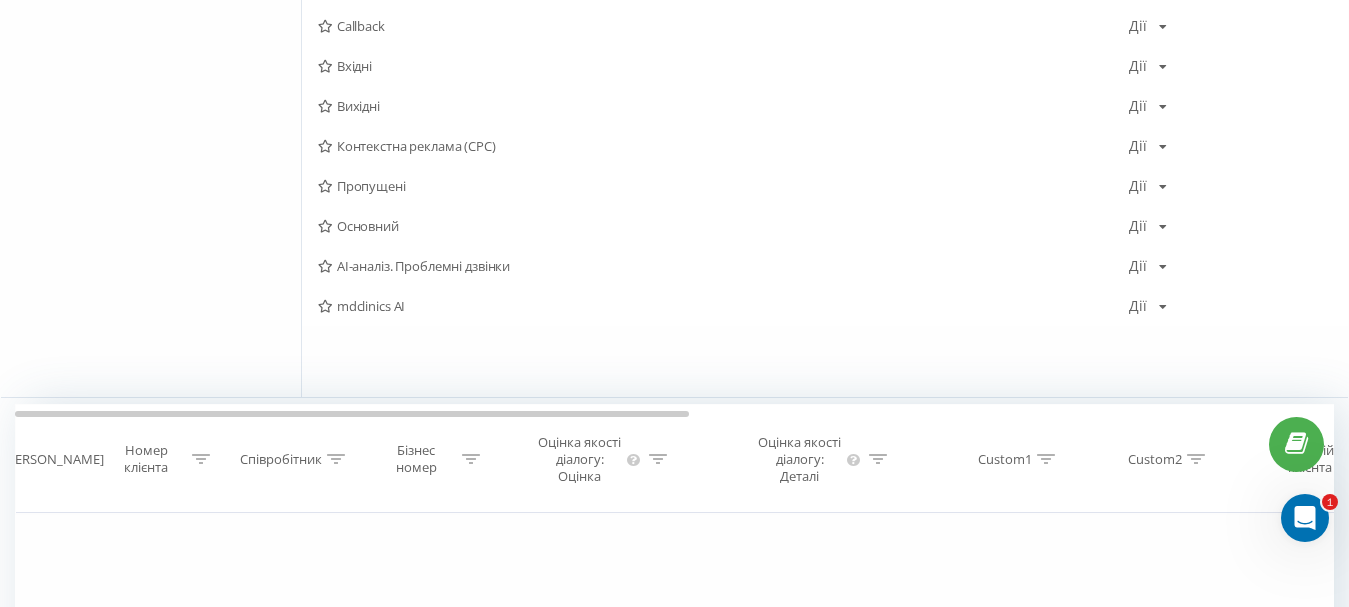 scroll, scrollTop: 0, scrollLeft: 0, axis: both 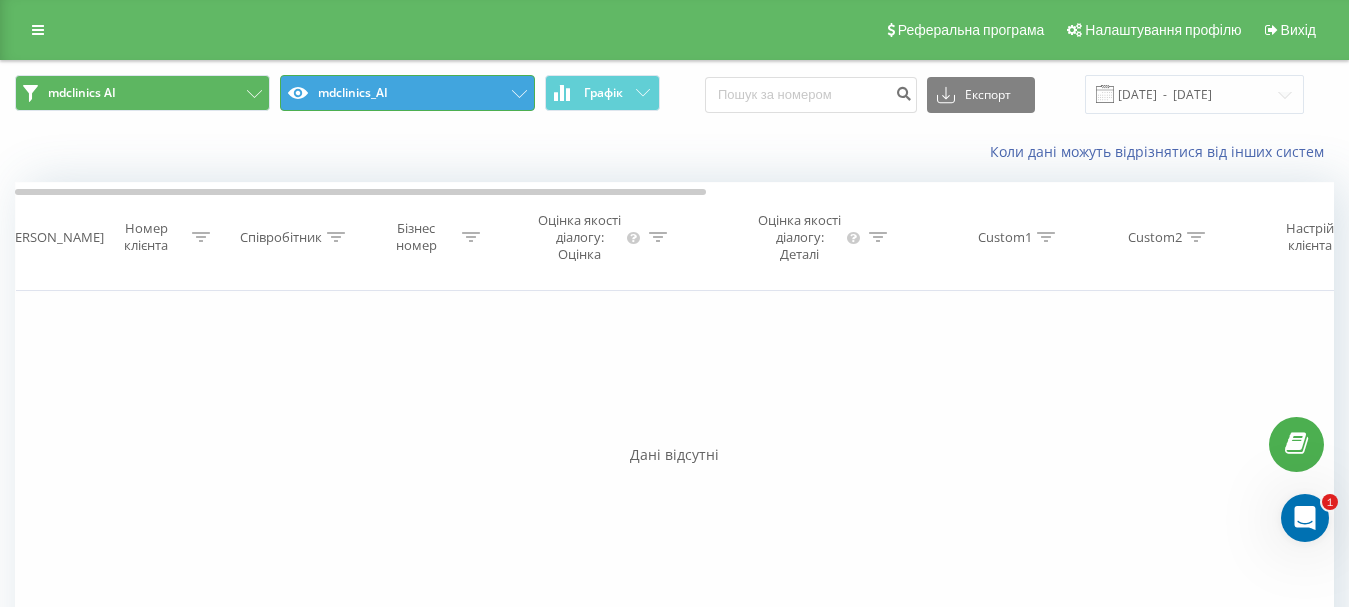 click 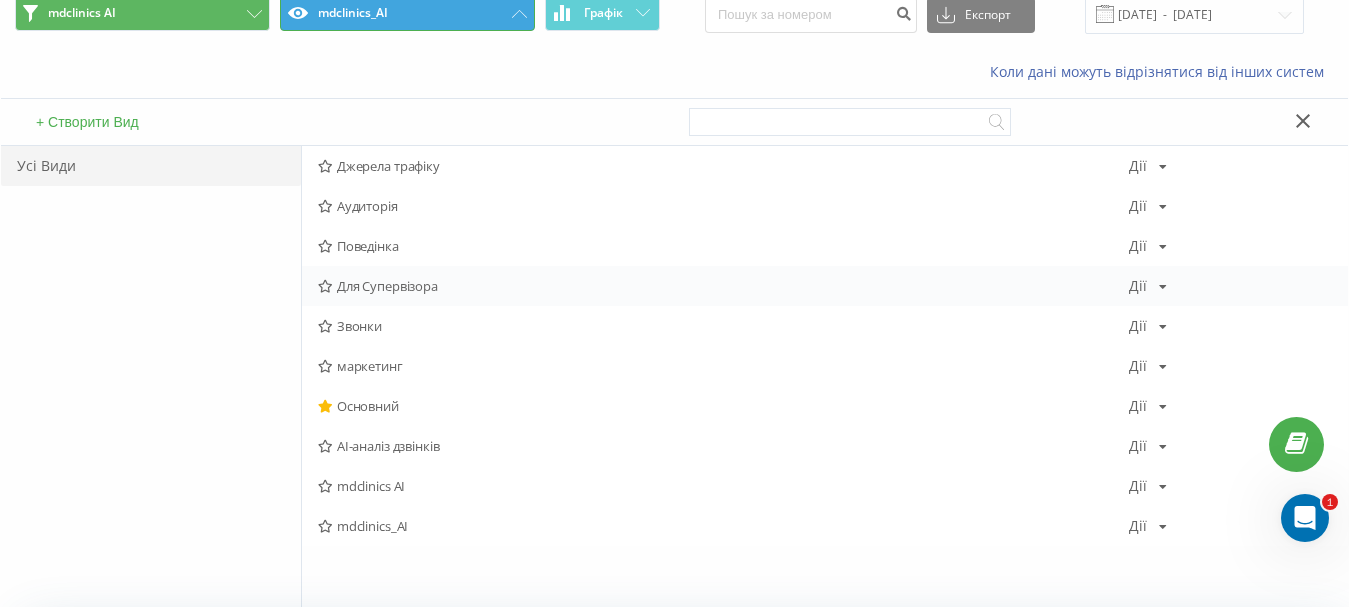 scroll, scrollTop: 200, scrollLeft: 0, axis: vertical 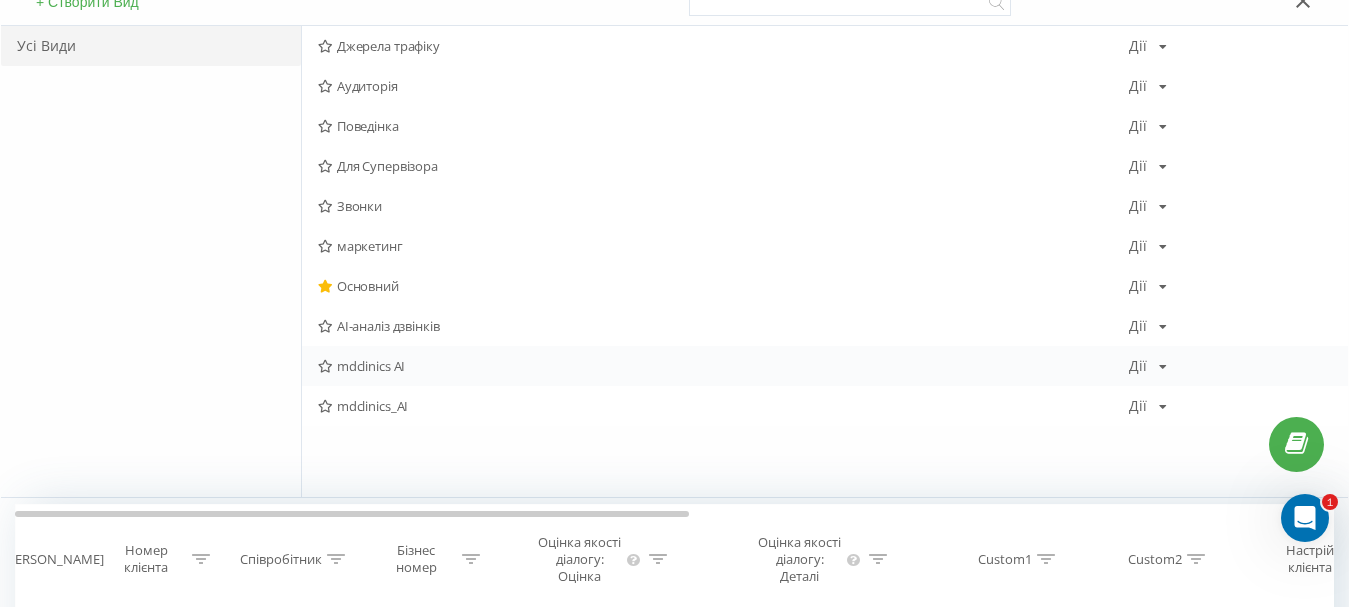 click at bounding box center [325, 366] 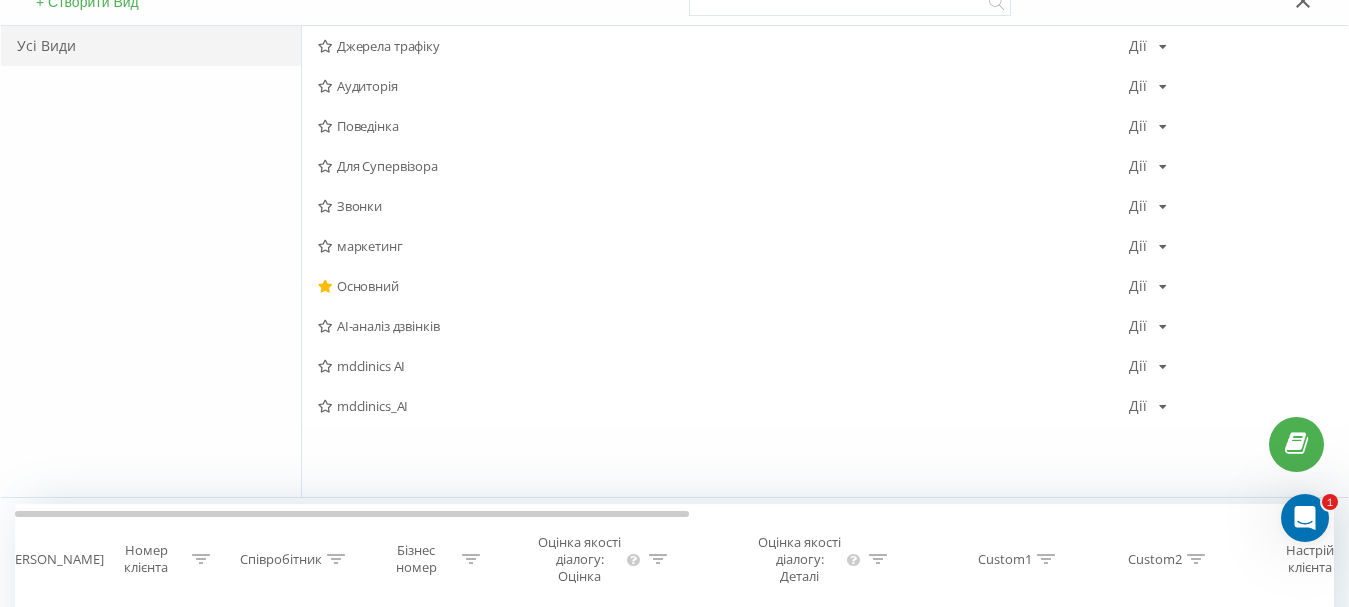 scroll, scrollTop: 0, scrollLeft: 0, axis: both 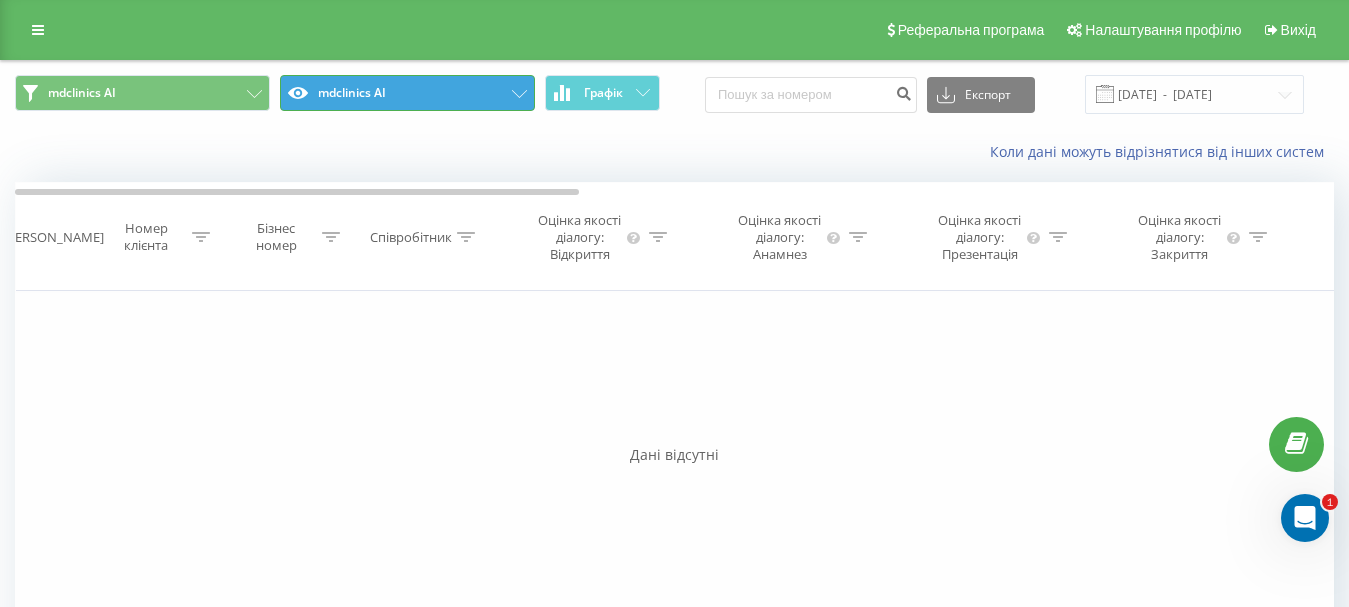 click 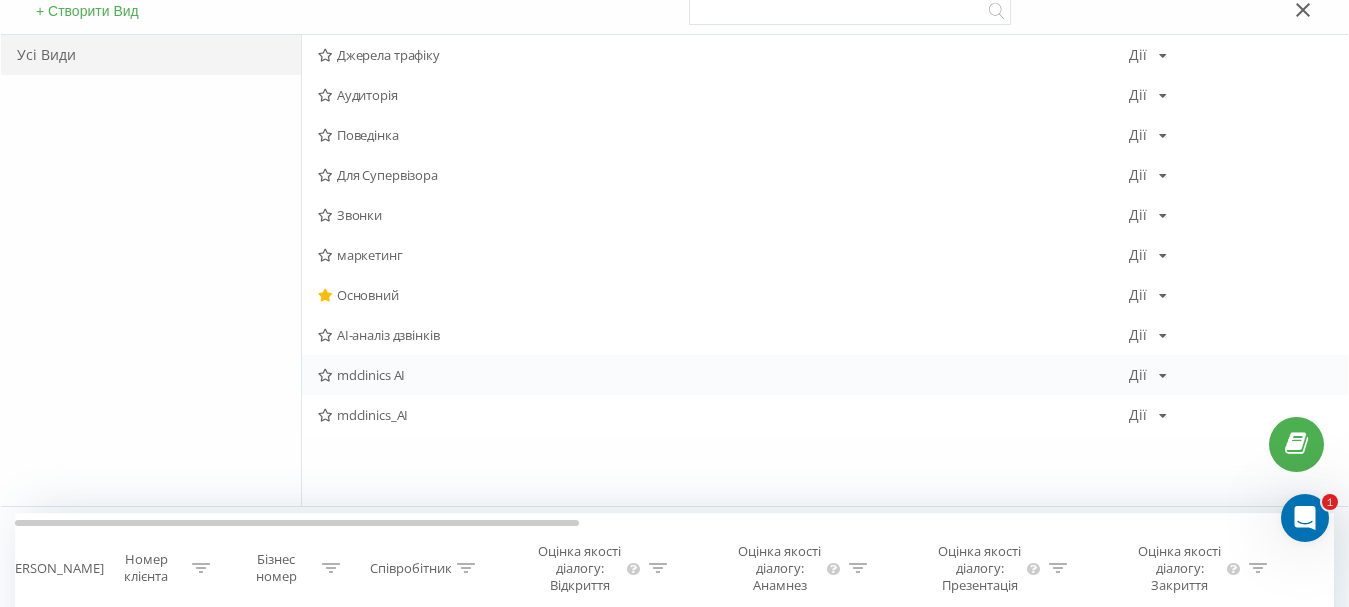 scroll, scrollTop: 200, scrollLeft: 0, axis: vertical 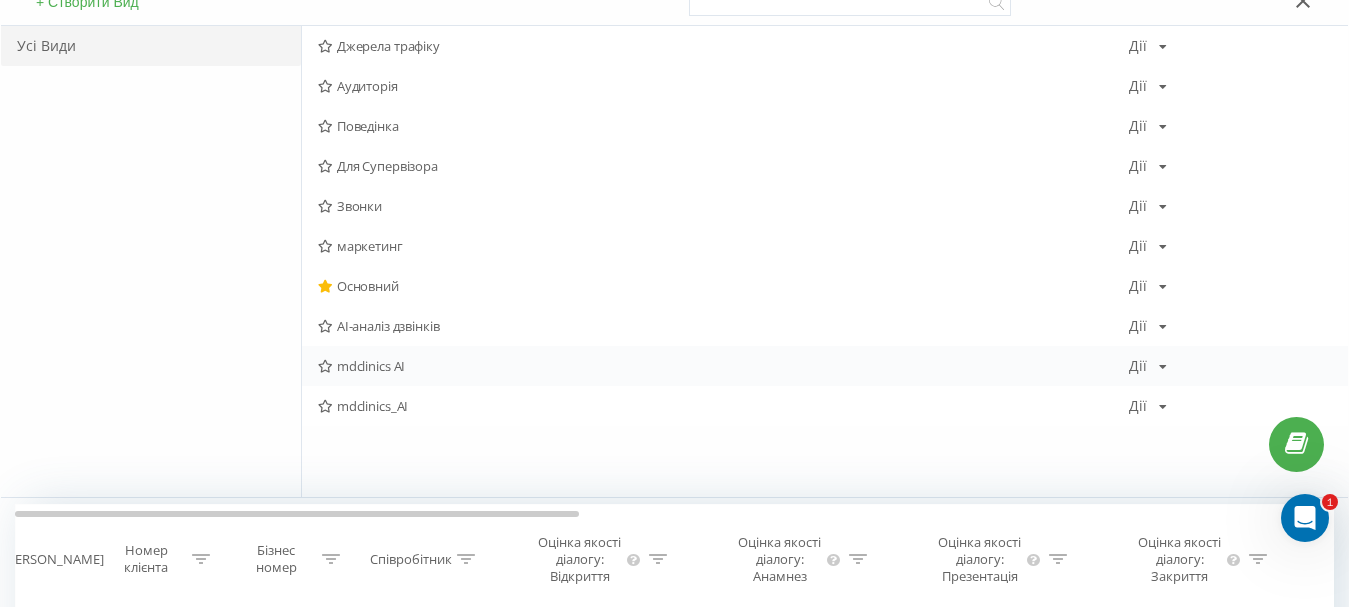 click at bounding box center (1163, 367) 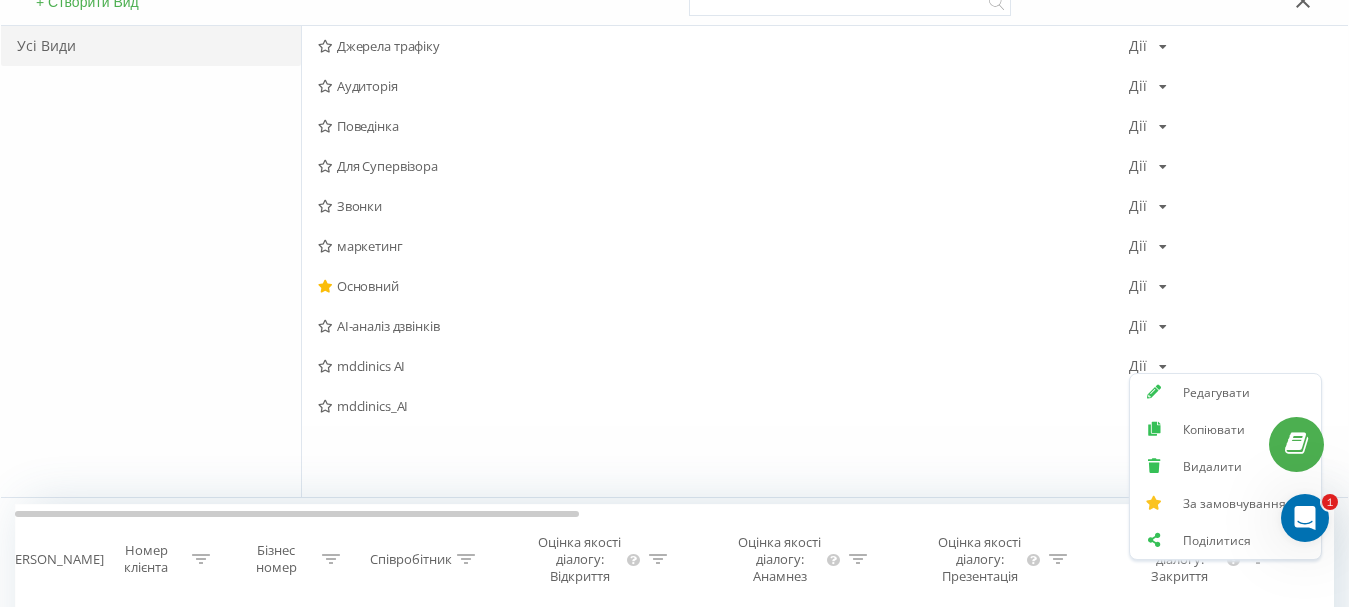 click on "Усі Види" at bounding box center [151, 261] 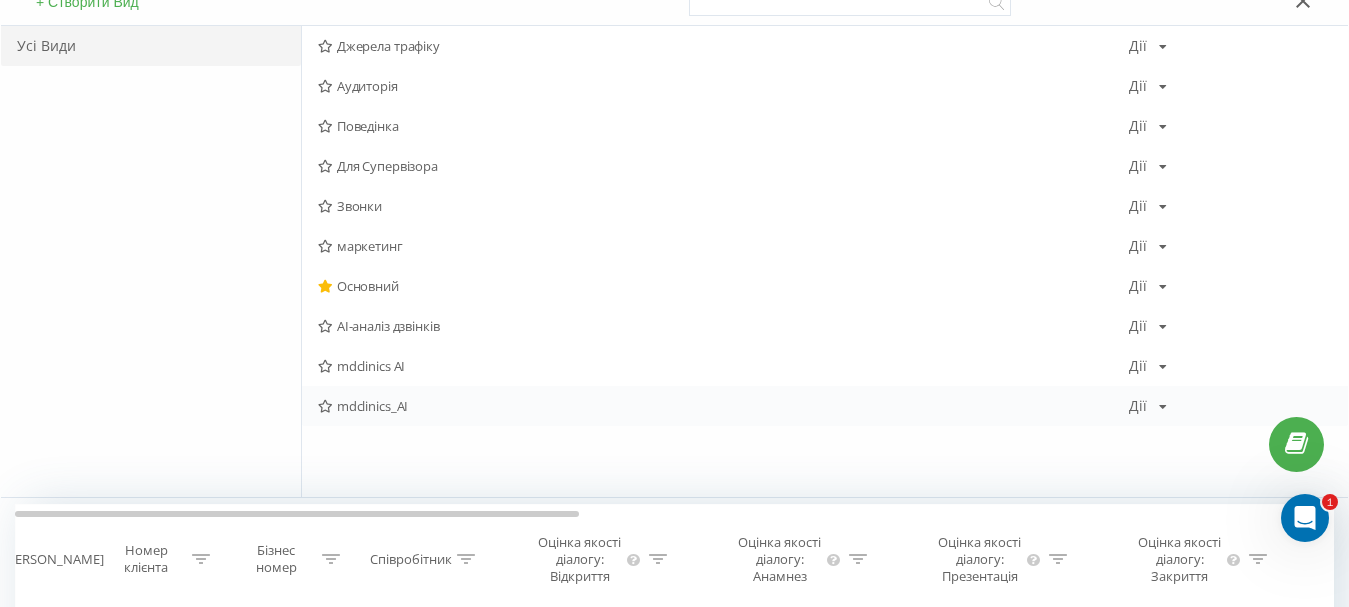 click at bounding box center [1163, 407] 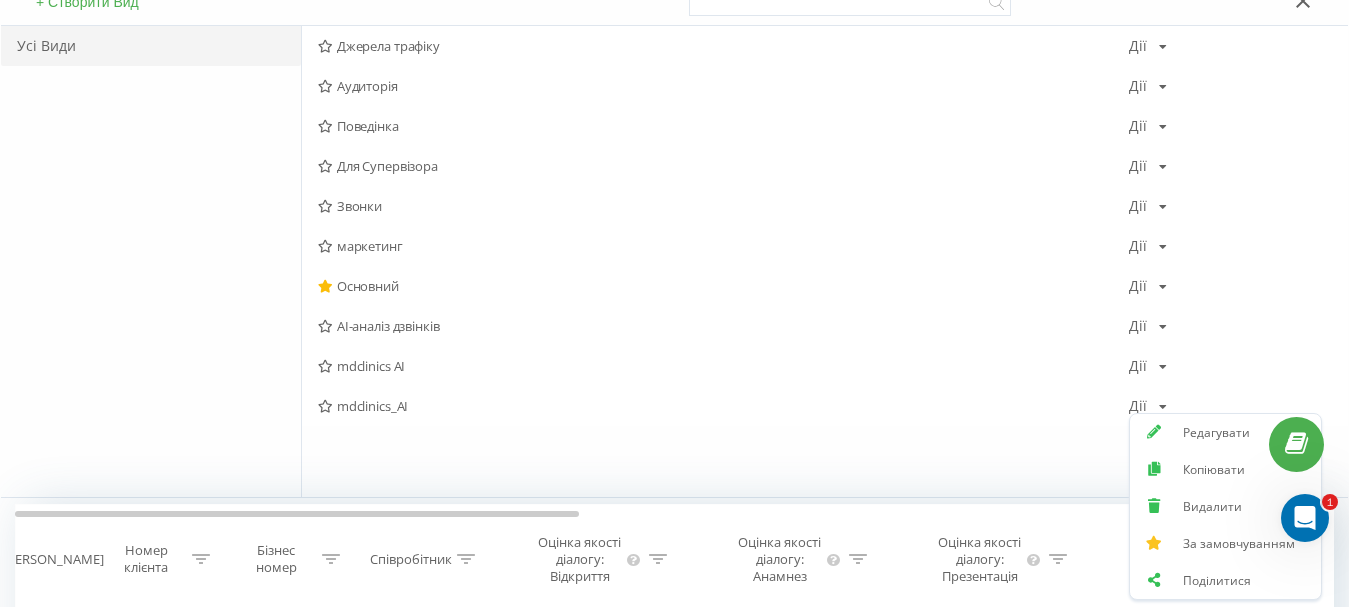 click on "Усі Види" at bounding box center (151, 261) 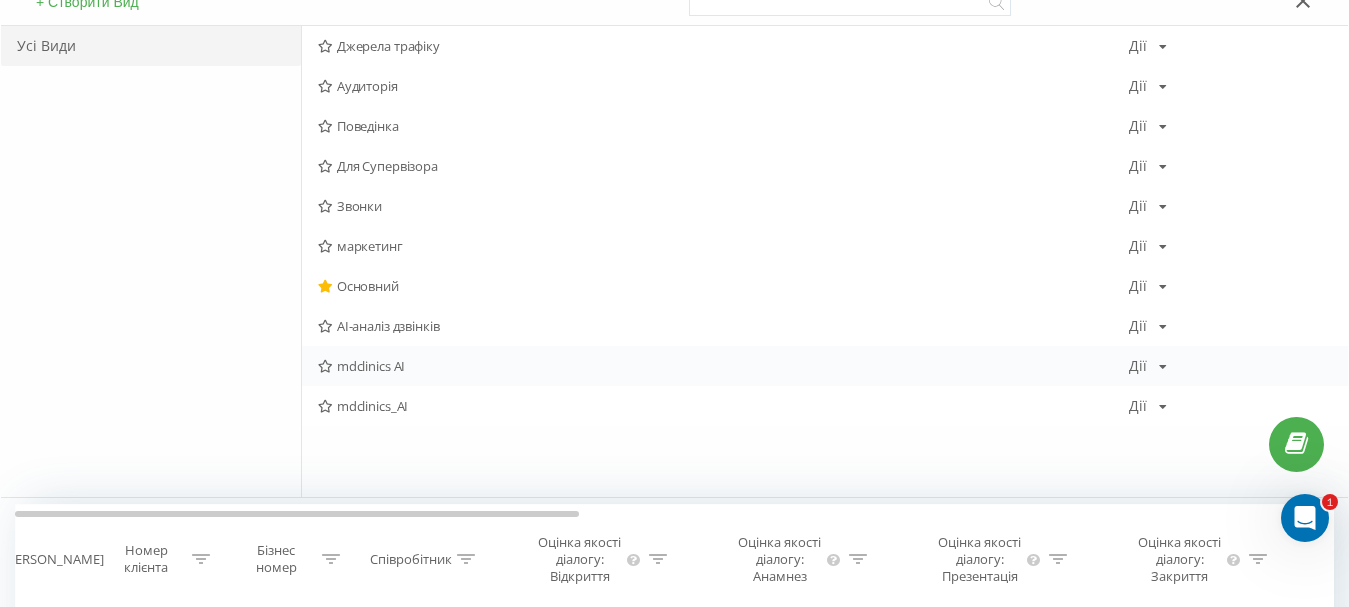 click at bounding box center (1163, 367) 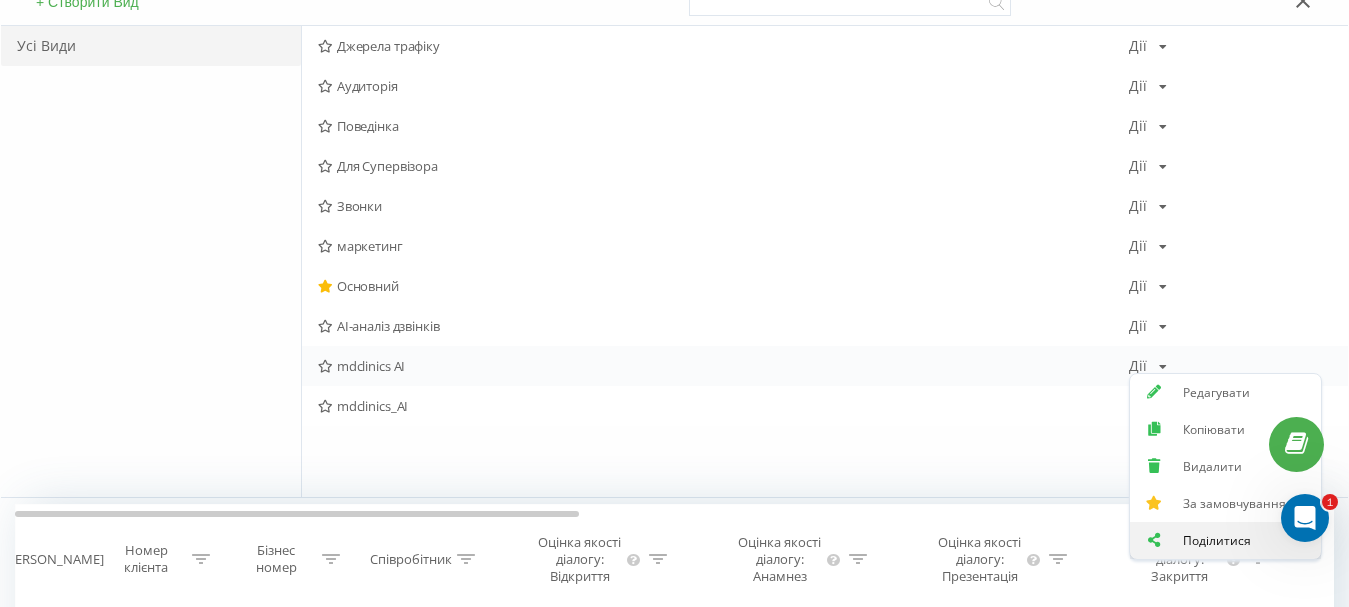 click on "Поділитися" at bounding box center (1217, 540) 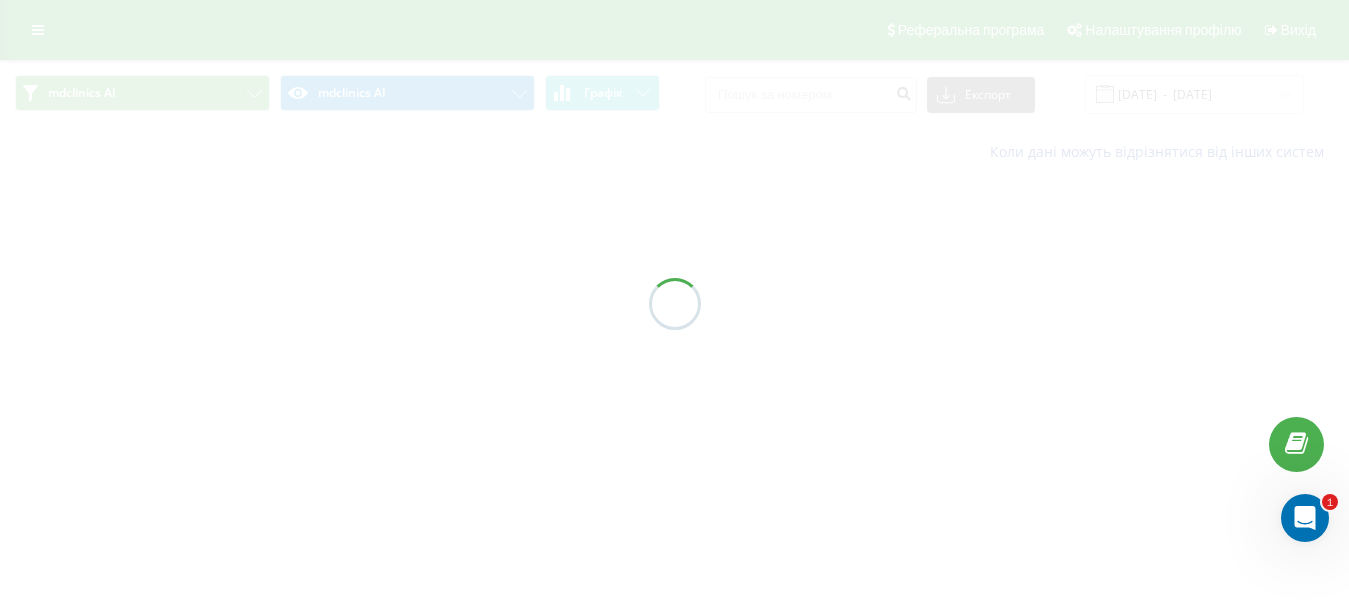 scroll, scrollTop: 0, scrollLeft: 0, axis: both 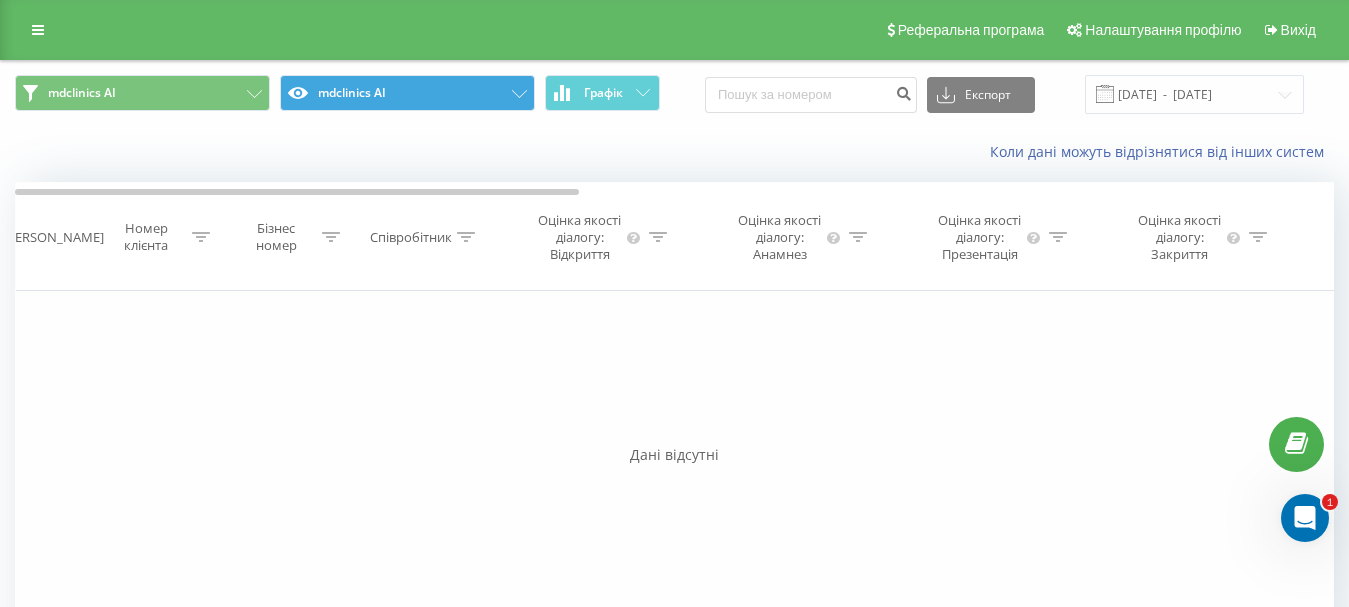 click on "Фільтрувати за умовою Містить Скасувати OK Фільтрувати за умовою Містить Скасувати OK Фільтрувати за умовою Містить Скасувати OK Фільтрувати за умовою Містить Скасувати OK Фільтрувати за умовою Містить Скасувати OK Фільтрувати за умовою Містить Скасувати OK Фільтрувати за умовою Містить Скасувати OK Фільтрувати за умовою Містить Скасувати OK Фільтрувати за умовою Містить Скасувати OK Фільтрувати за умовою Містить Скасувати OK Фільтрувати за умовою Містить Скасувати OK Фільтрувати за умовою Містить Скасувати OK Фільтрувати за умовою Містить Скасувати OK OK OK" at bounding box center [674, 516] 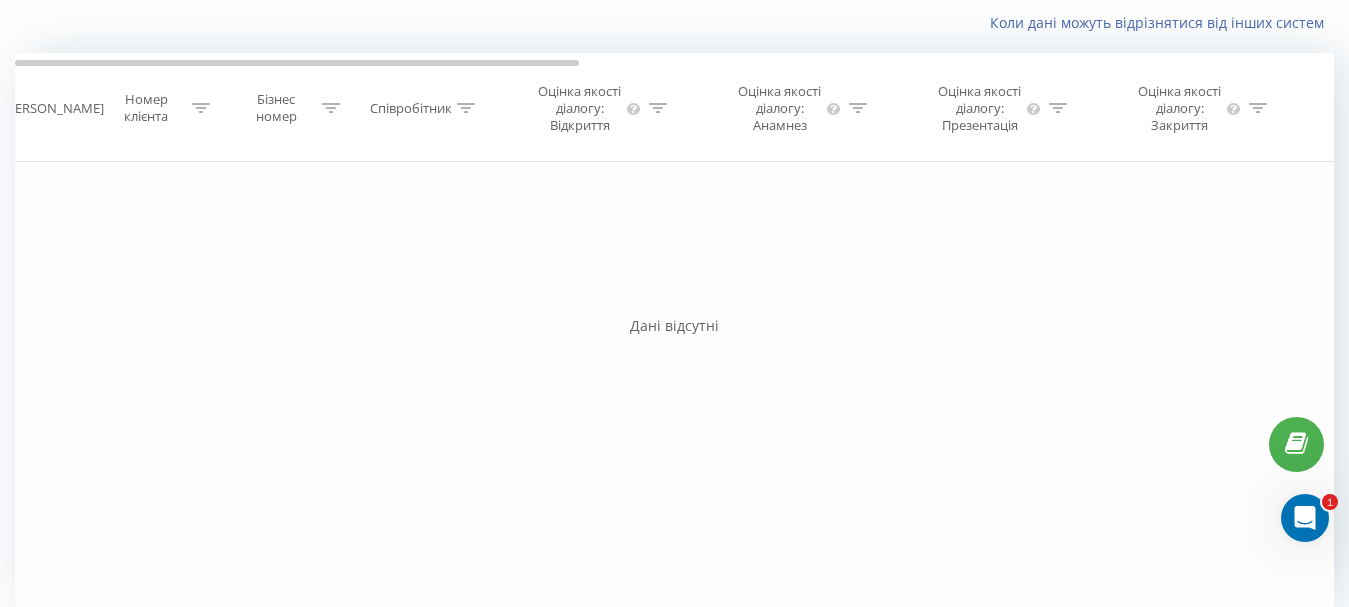 scroll, scrollTop: 168, scrollLeft: 0, axis: vertical 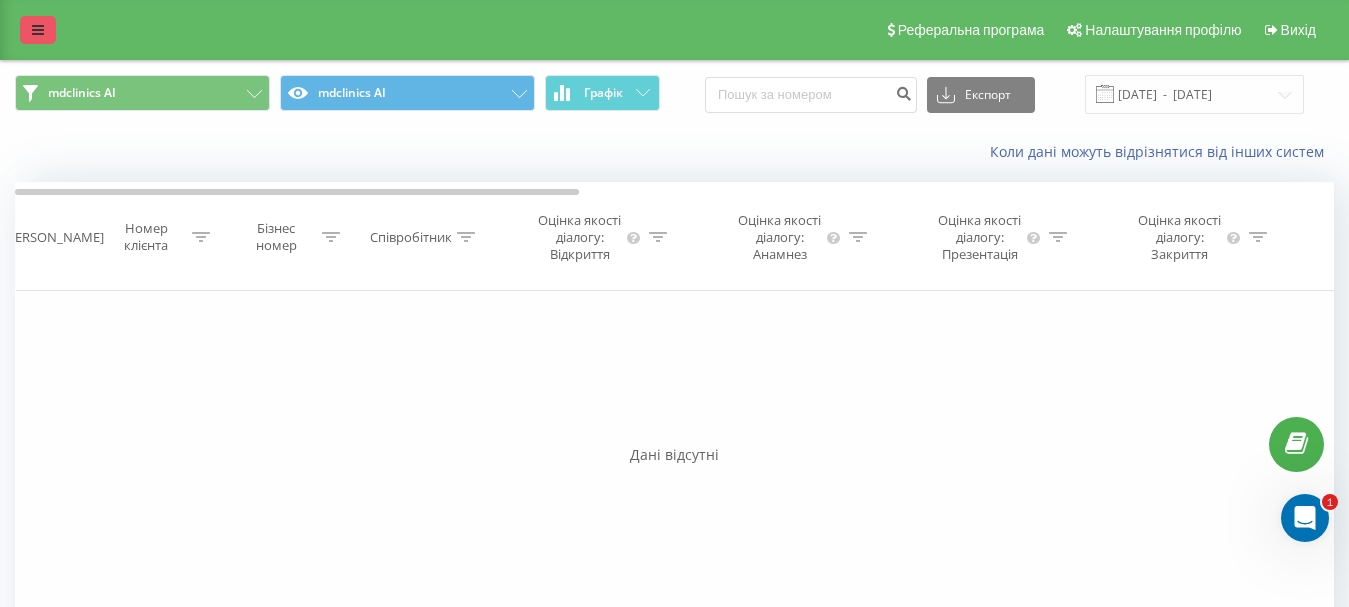 click at bounding box center [38, 30] 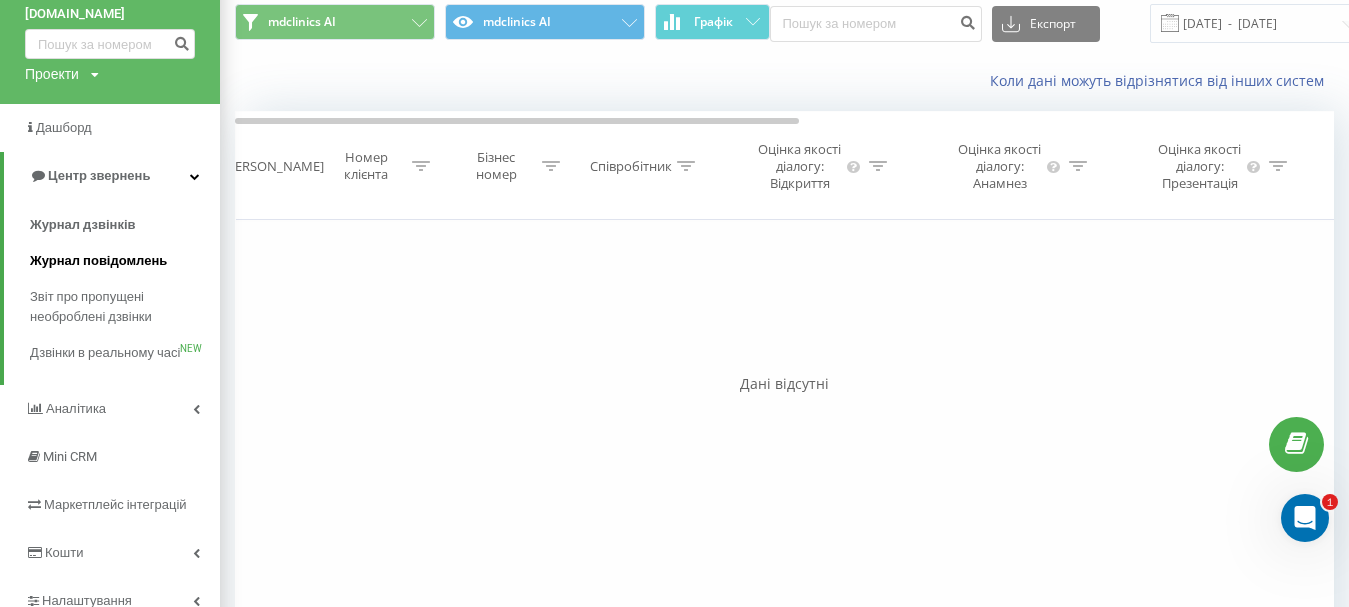 scroll, scrollTop: 168, scrollLeft: 0, axis: vertical 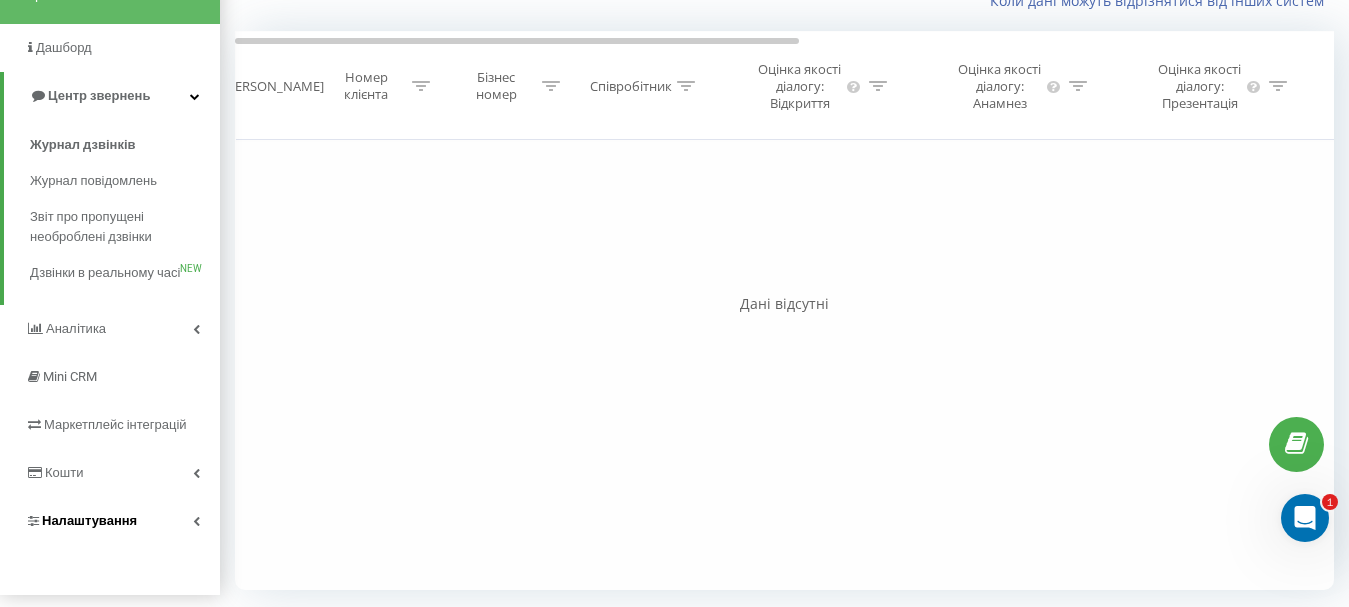 click on "Налаштування" at bounding box center [89, 520] 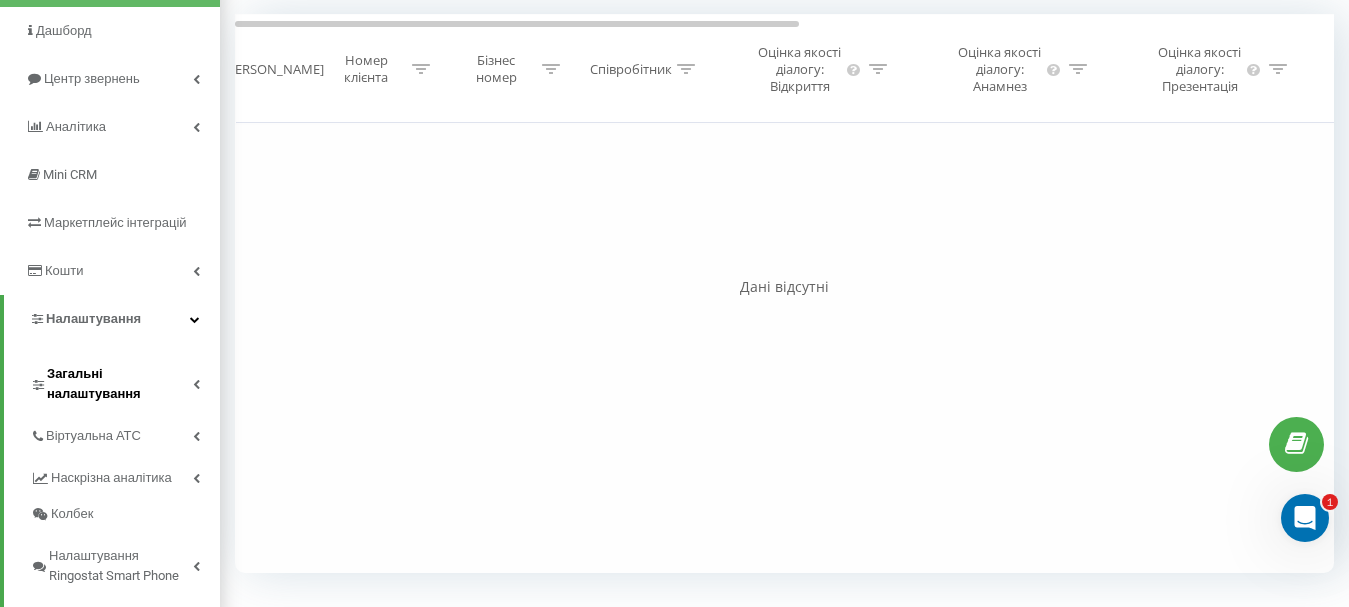 click on "Загальні налаштування" at bounding box center (120, 384) 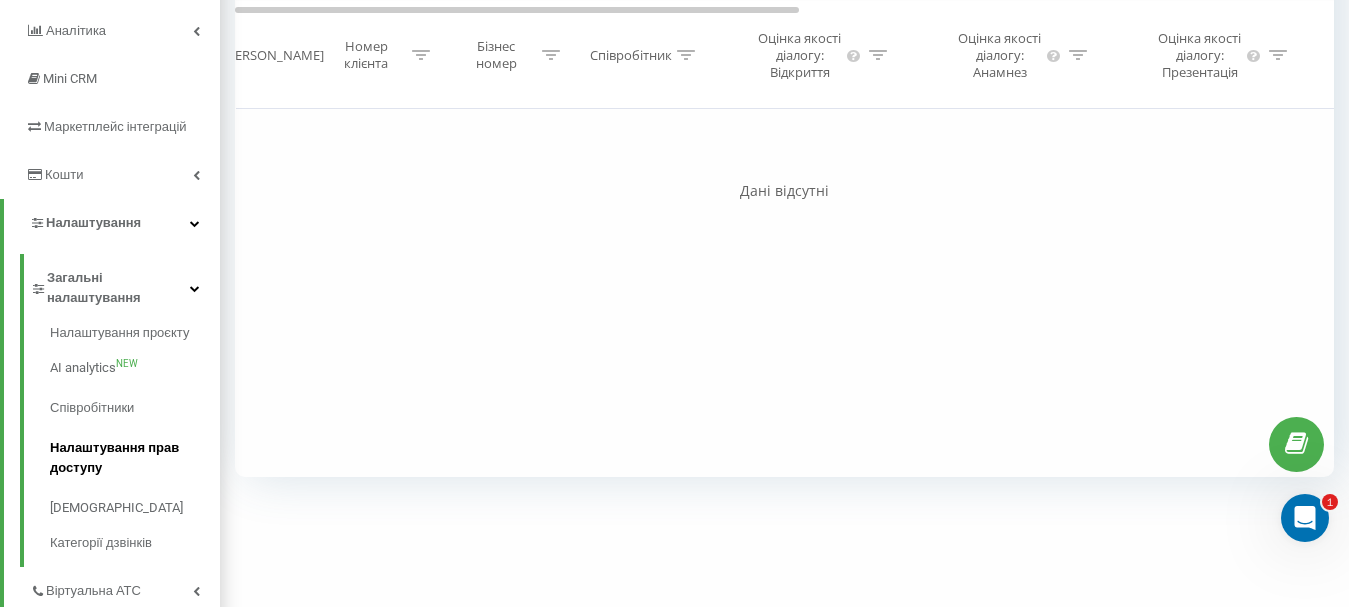 scroll, scrollTop: 368, scrollLeft: 0, axis: vertical 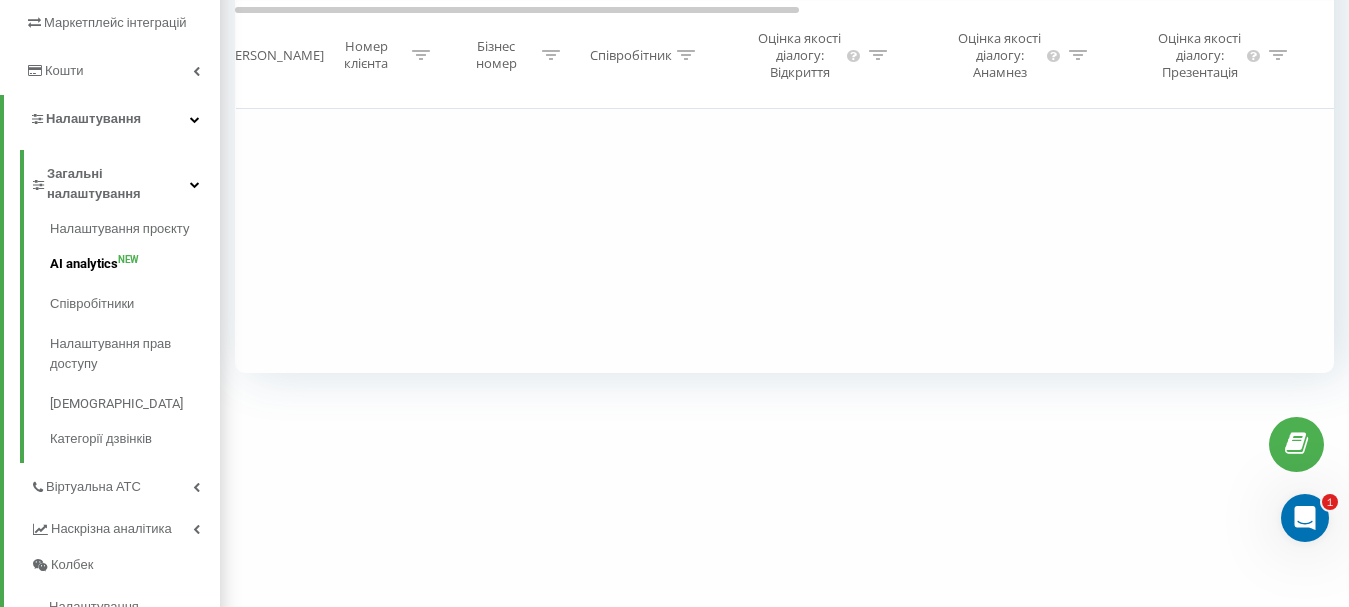 click on "AI analytics NEW" at bounding box center (135, 264) 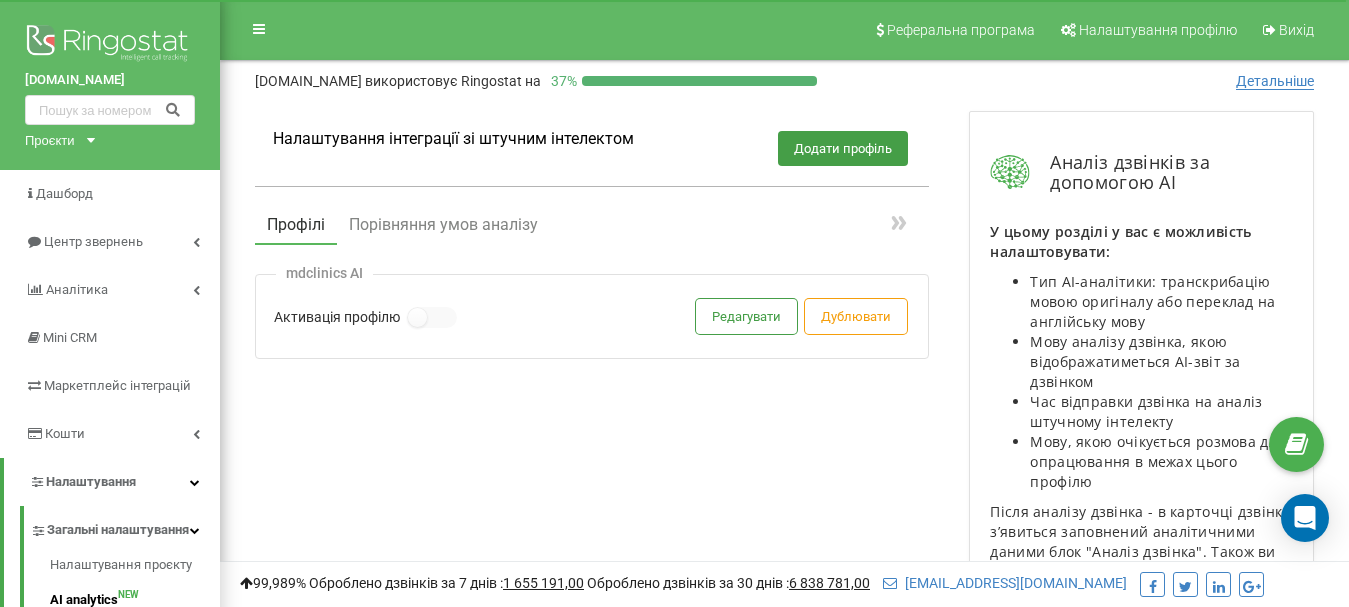 scroll, scrollTop: 0, scrollLeft: 0, axis: both 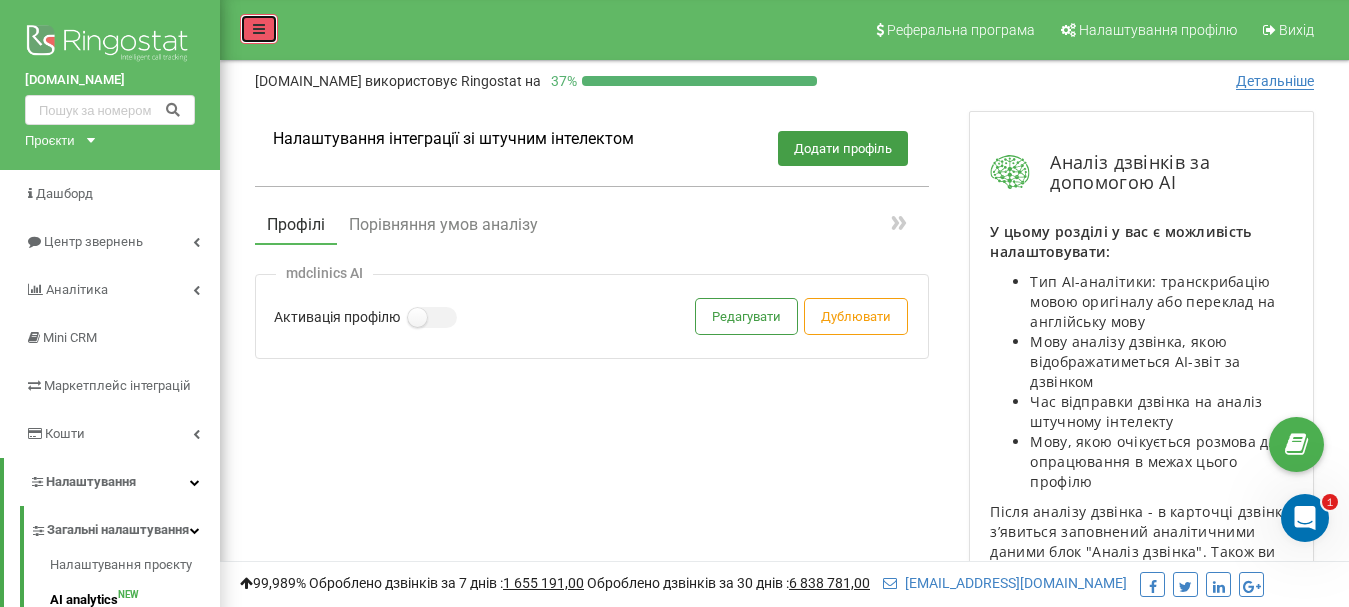 click at bounding box center (259, 29) 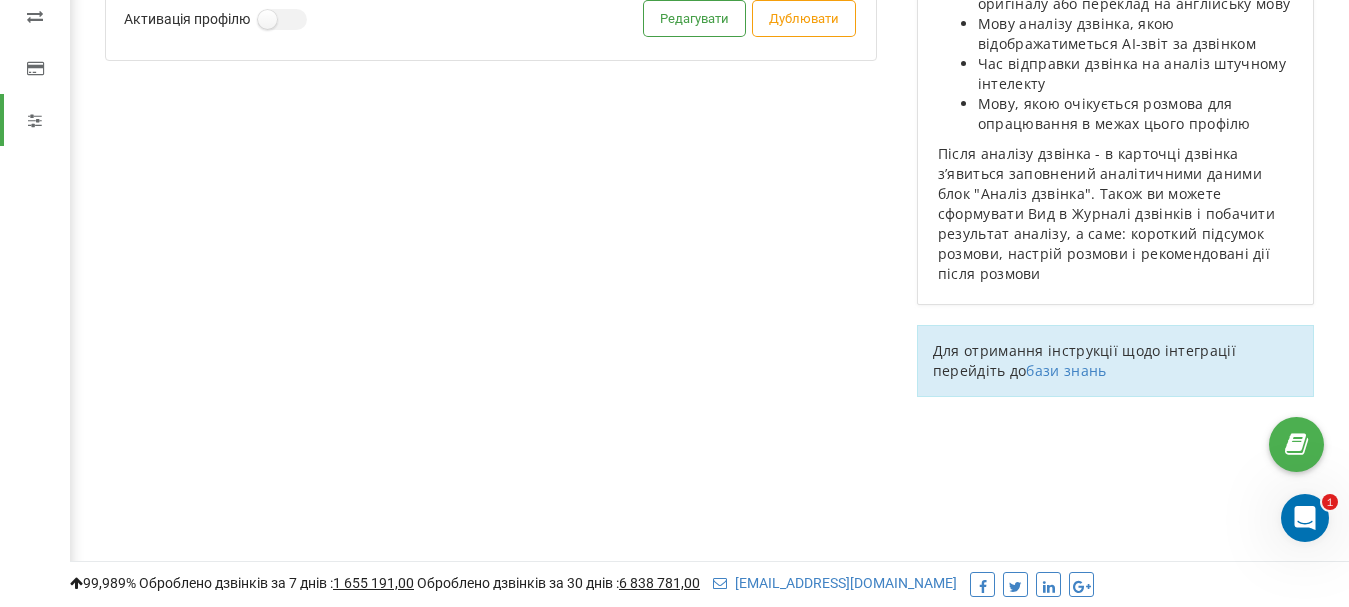 scroll, scrollTop: 400, scrollLeft: 0, axis: vertical 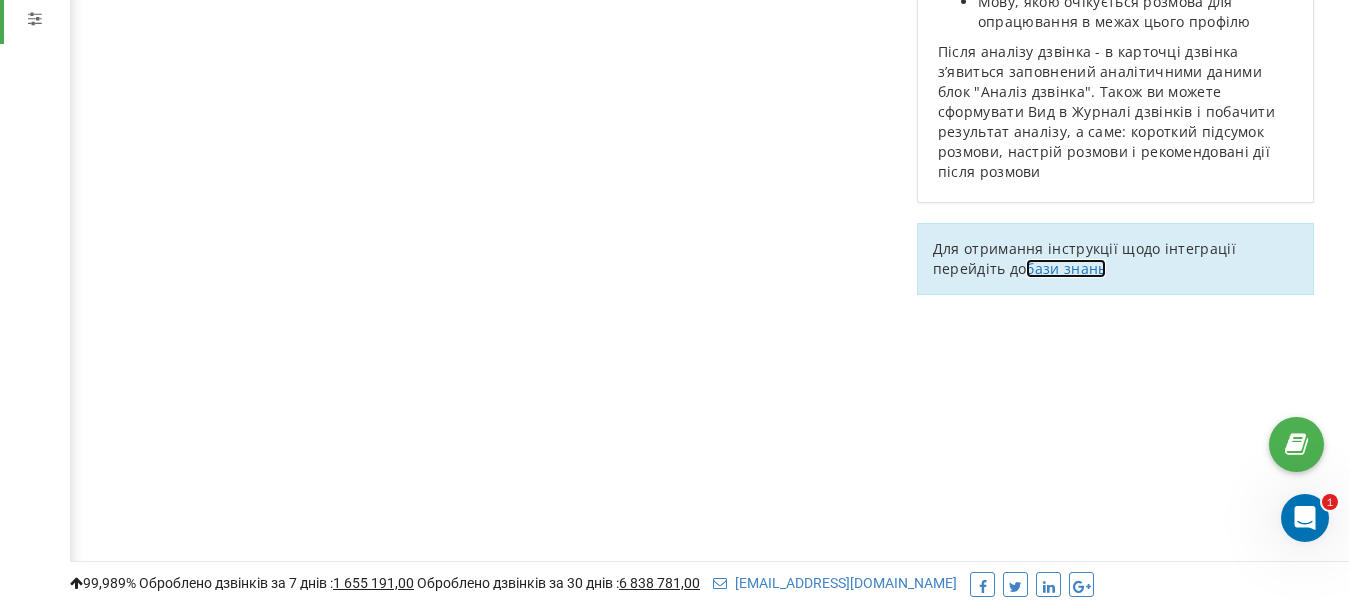 click on "бази знань" at bounding box center [1066, 268] 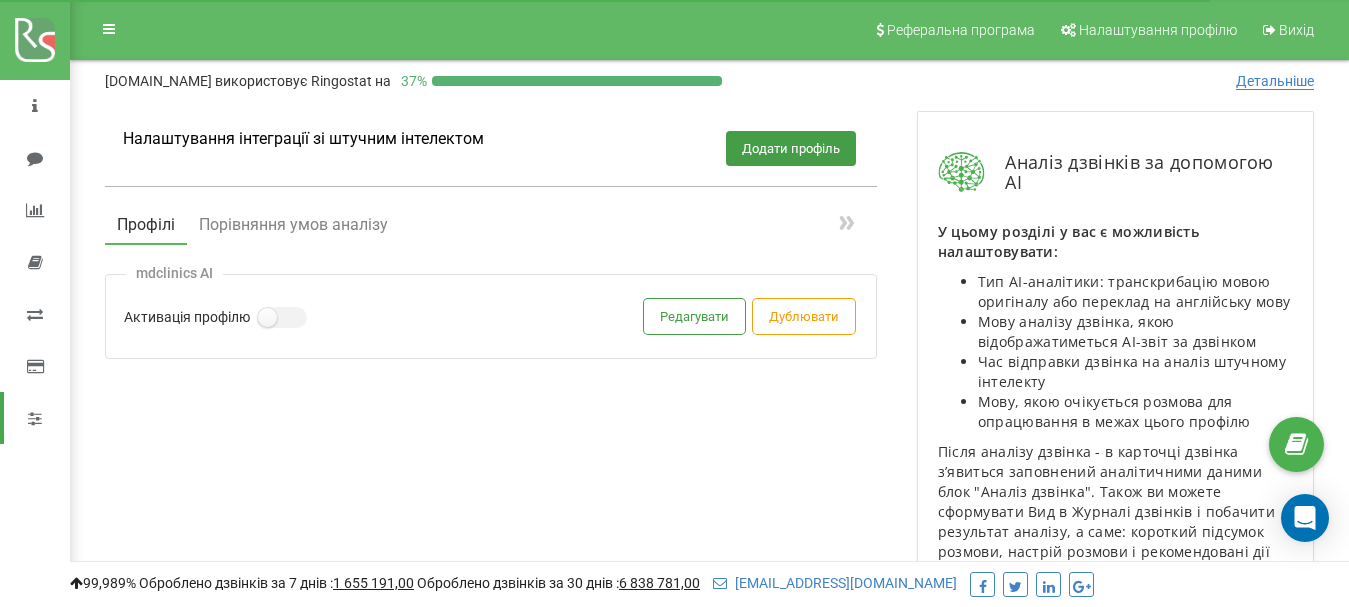 scroll, scrollTop: 400, scrollLeft: 0, axis: vertical 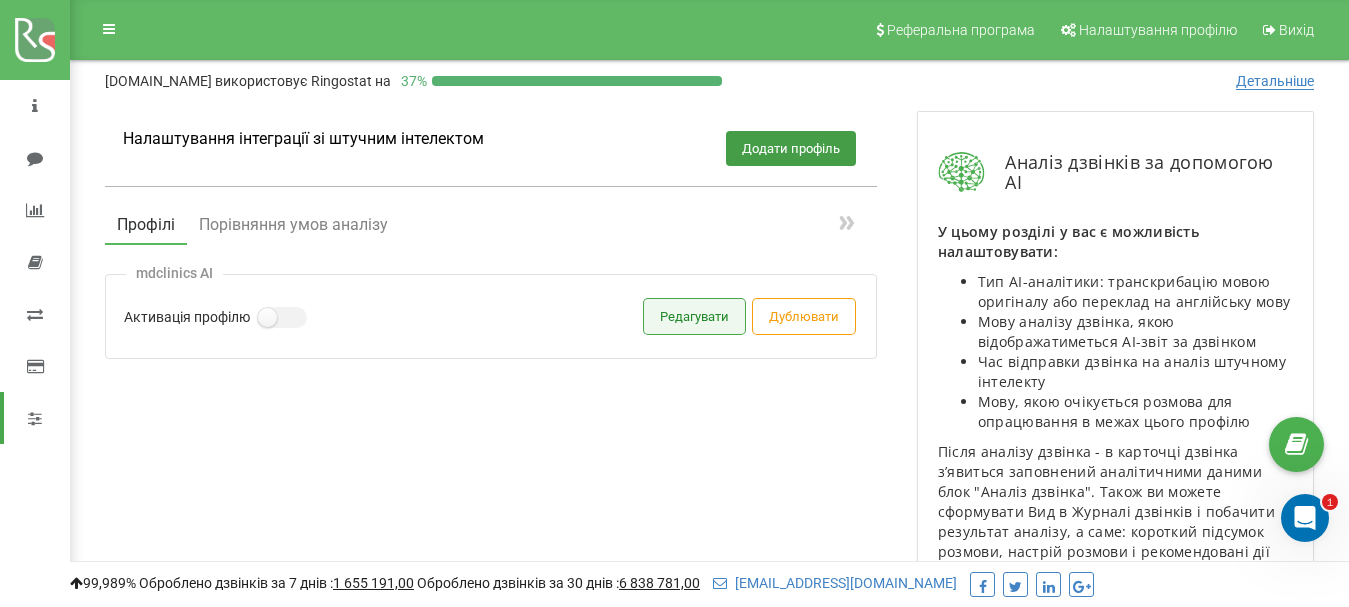 click on "Редагувати" at bounding box center [694, 316] 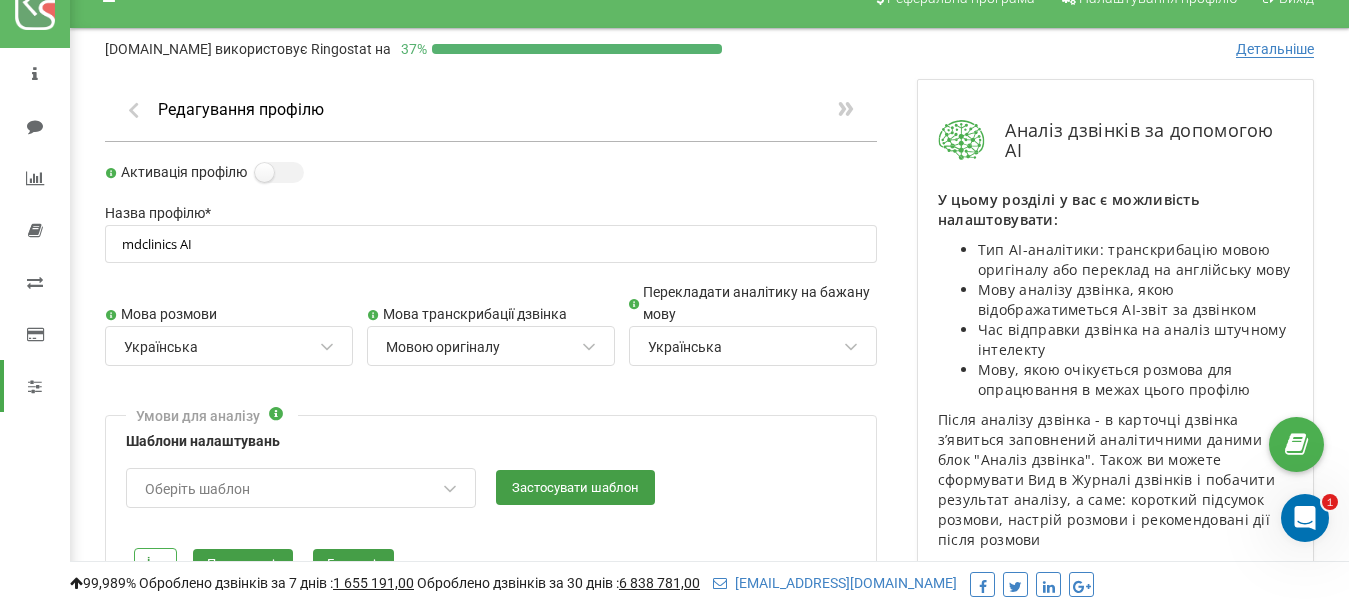 scroll, scrollTop: 0, scrollLeft: 0, axis: both 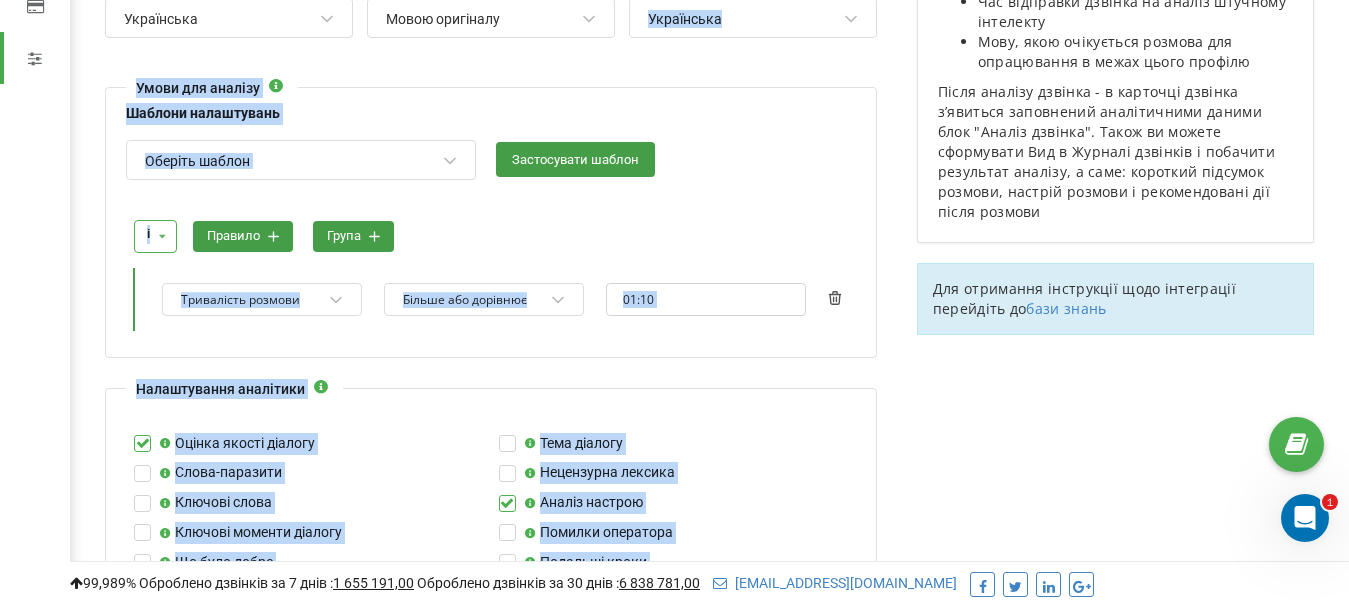 drag, startPoint x: 278, startPoint y: 646, endPoint x: 574, endPoint y: 646, distance: 296 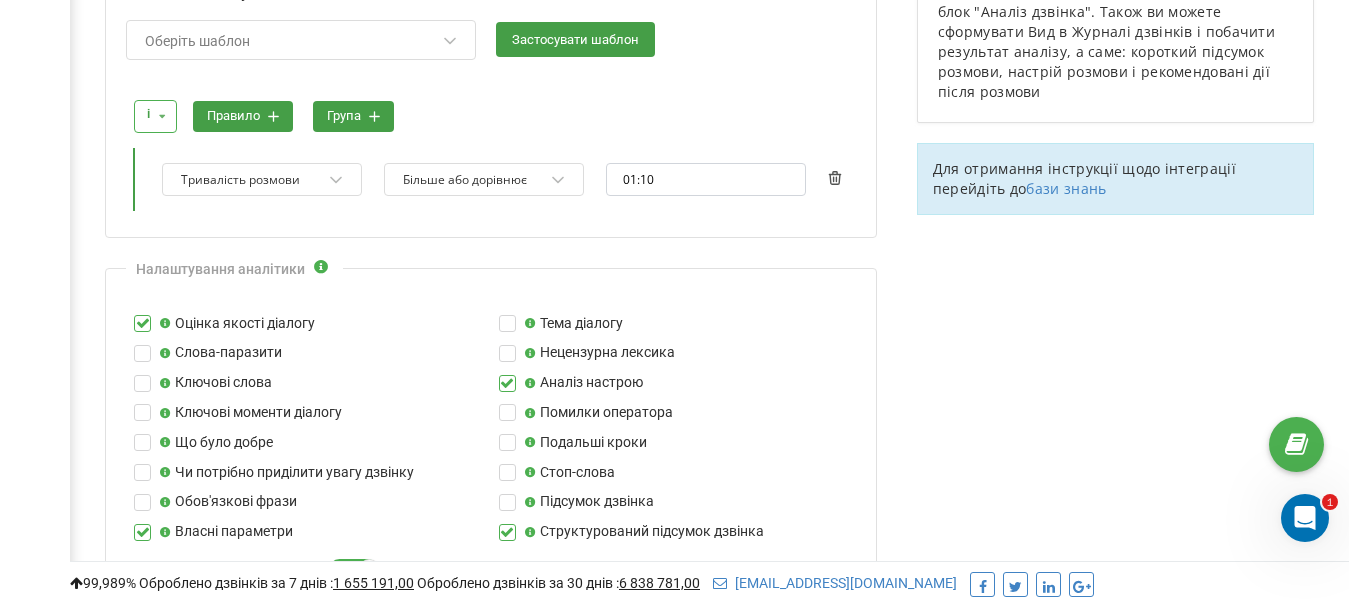 click on "Аналіз дзвінків за допомогою AI У цьому розділі у вас є можливість налаштовувати: Тип AI-аналітики: транскрибацію мовою оригіналу або переклад на англійську мову Мову аналізу дзвінка, якою відображатиметься AI-звіт за дзвінком Час відправки дзвінка на аналіз штучному інтелекту Мову, якою очікується розмова для опрацювання в межах цього профілю Для отримання інструкції щодо інтеграції перейдіть до  бази знань" at bounding box center [1115, 821] 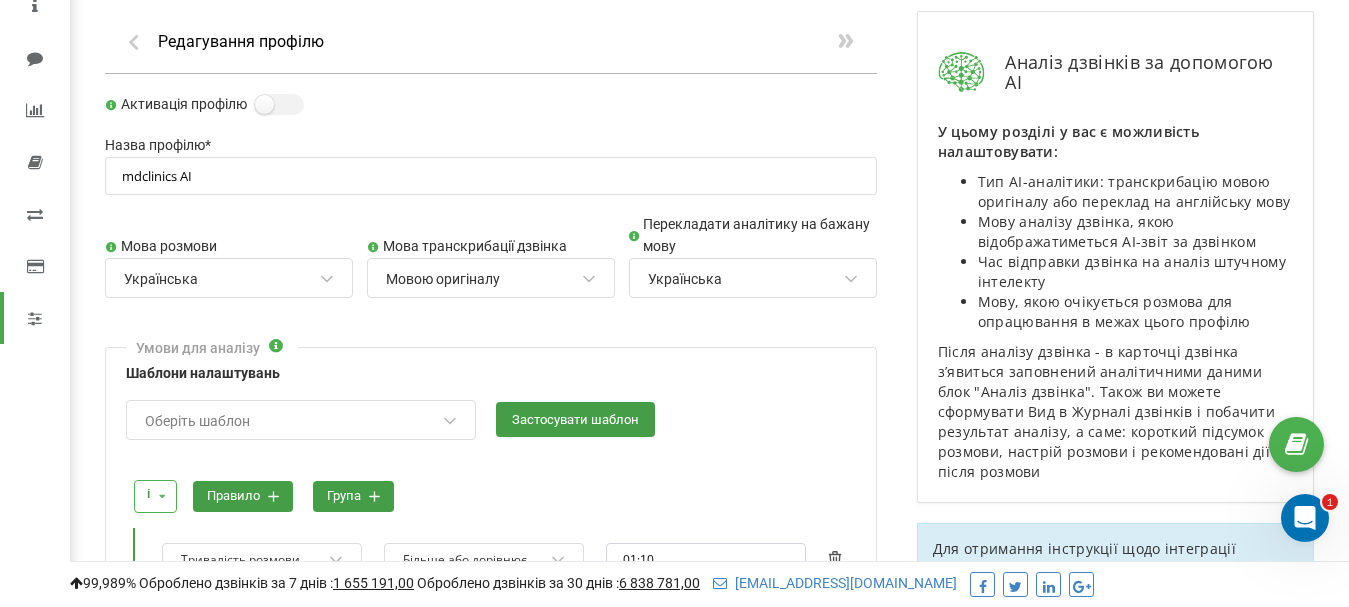 scroll, scrollTop: 0, scrollLeft: 0, axis: both 